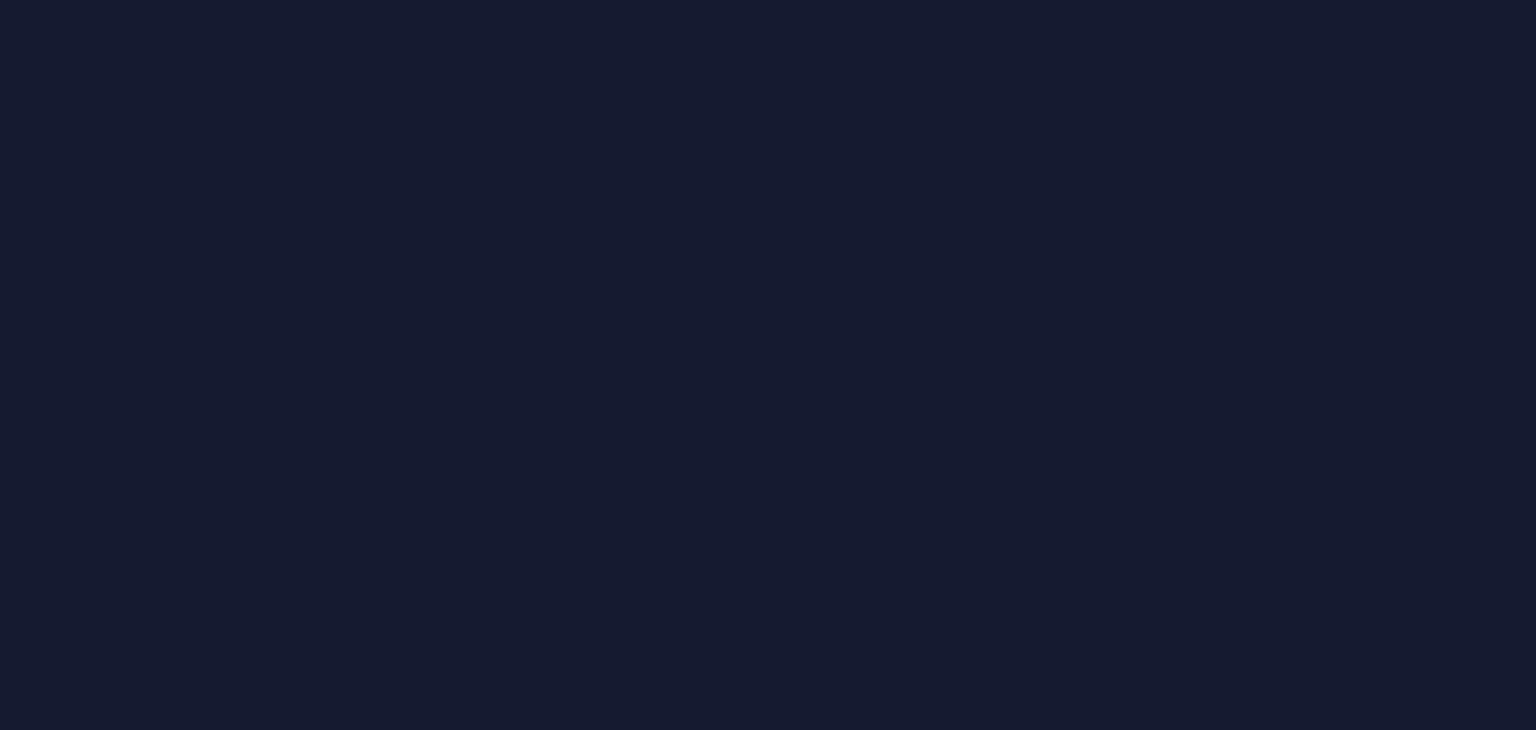 scroll, scrollTop: 0, scrollLeft: 0, axis: both 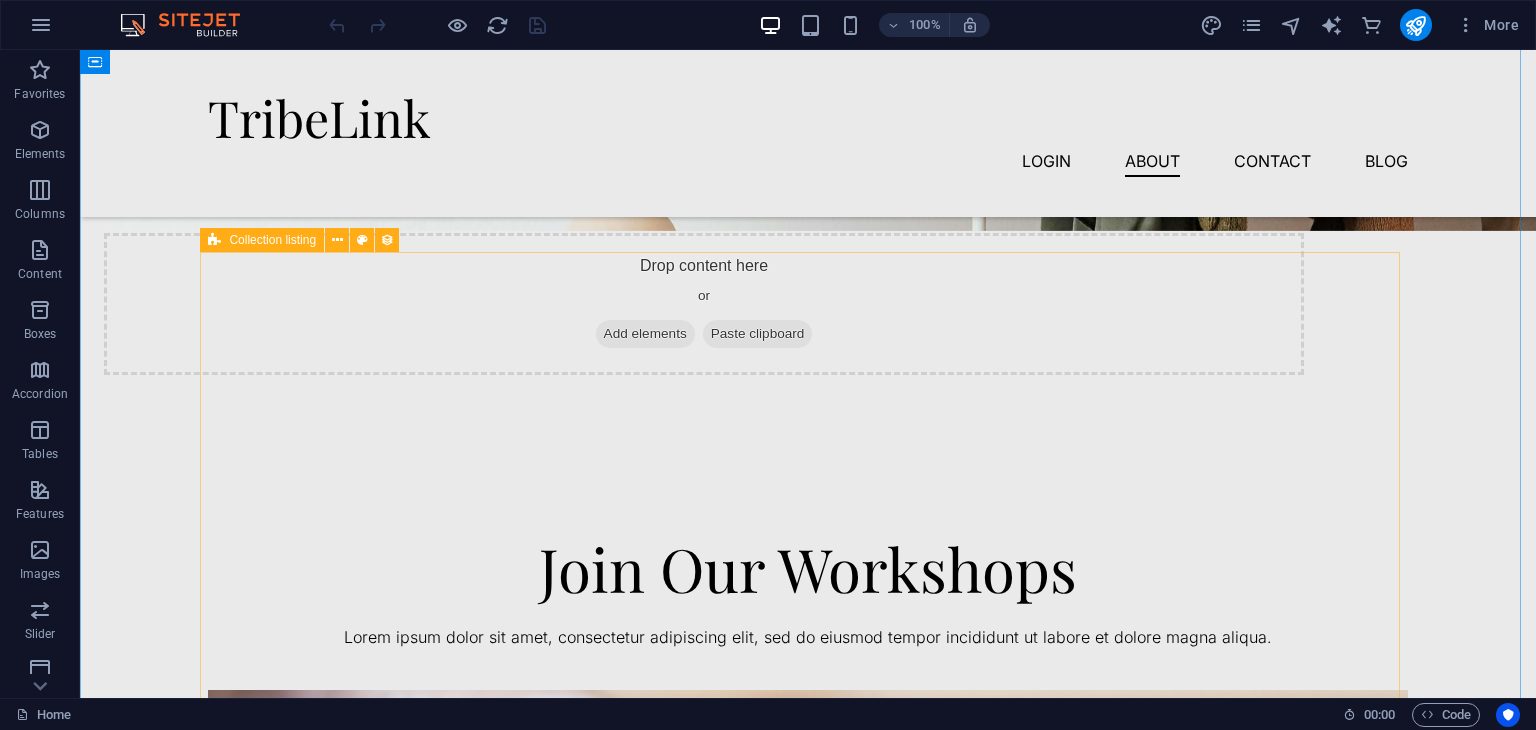 click at bounding box center [214, 240] 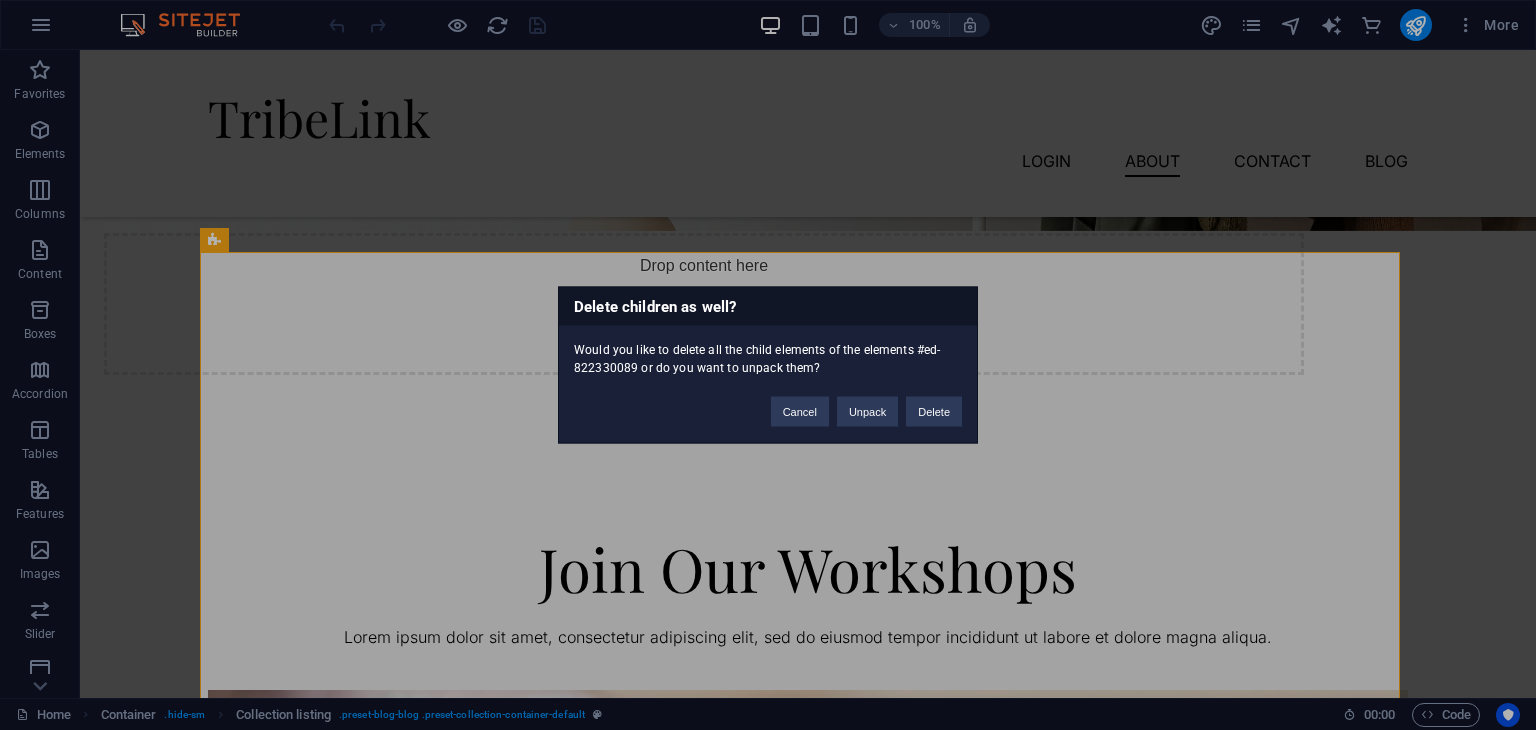 type 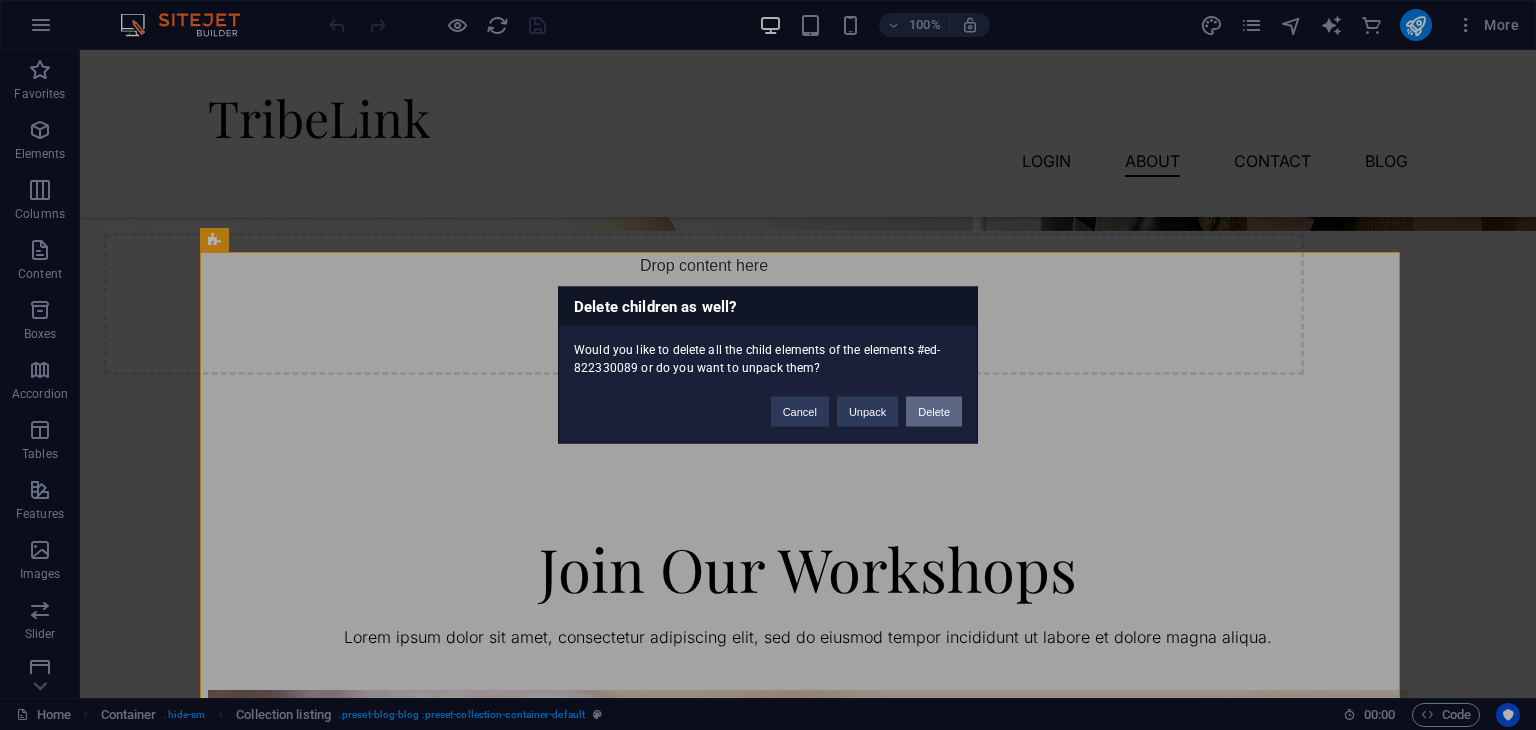 click on "Delete" at bounding box center (934, 412) 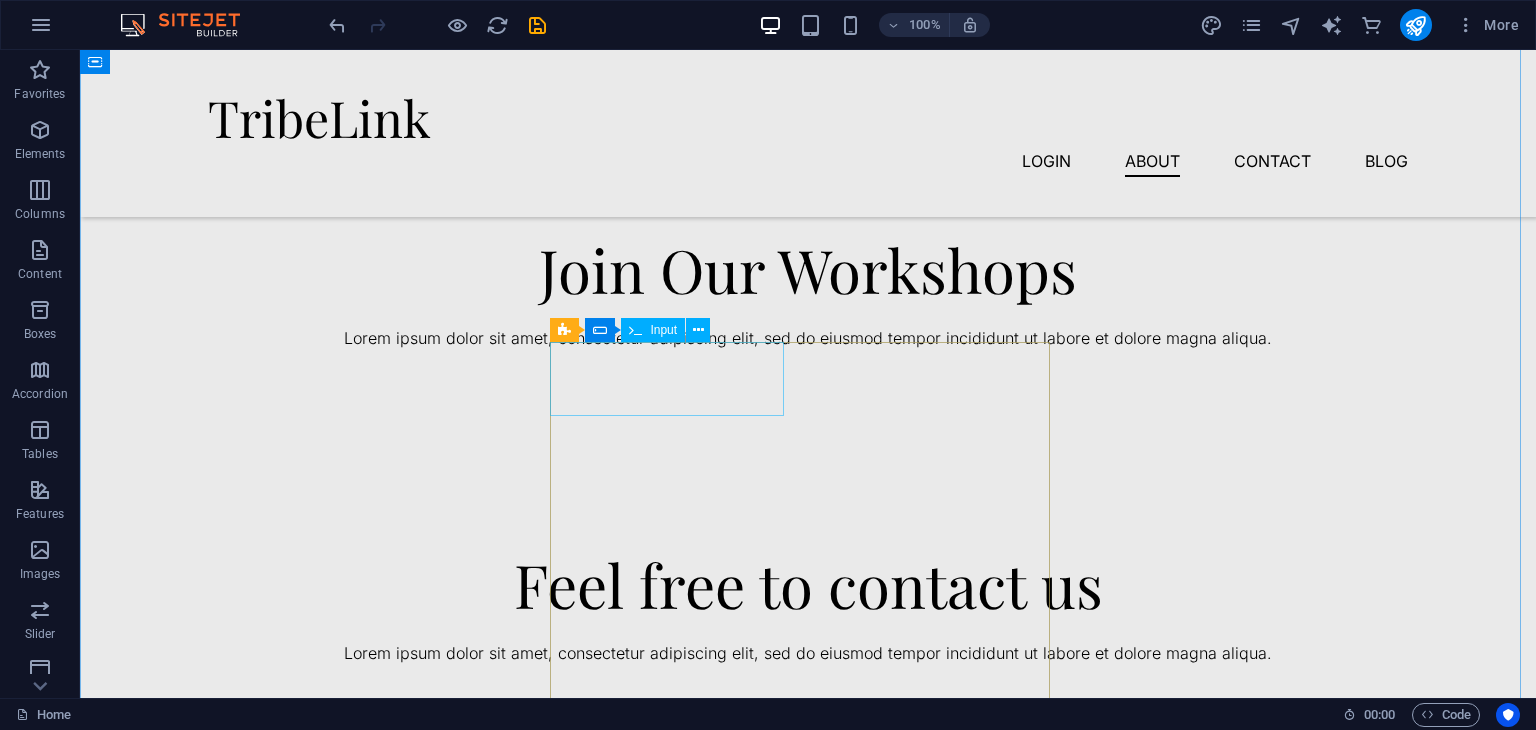 scroll, scrollTop: 2212, scrollLeft: 0, axis: vertical 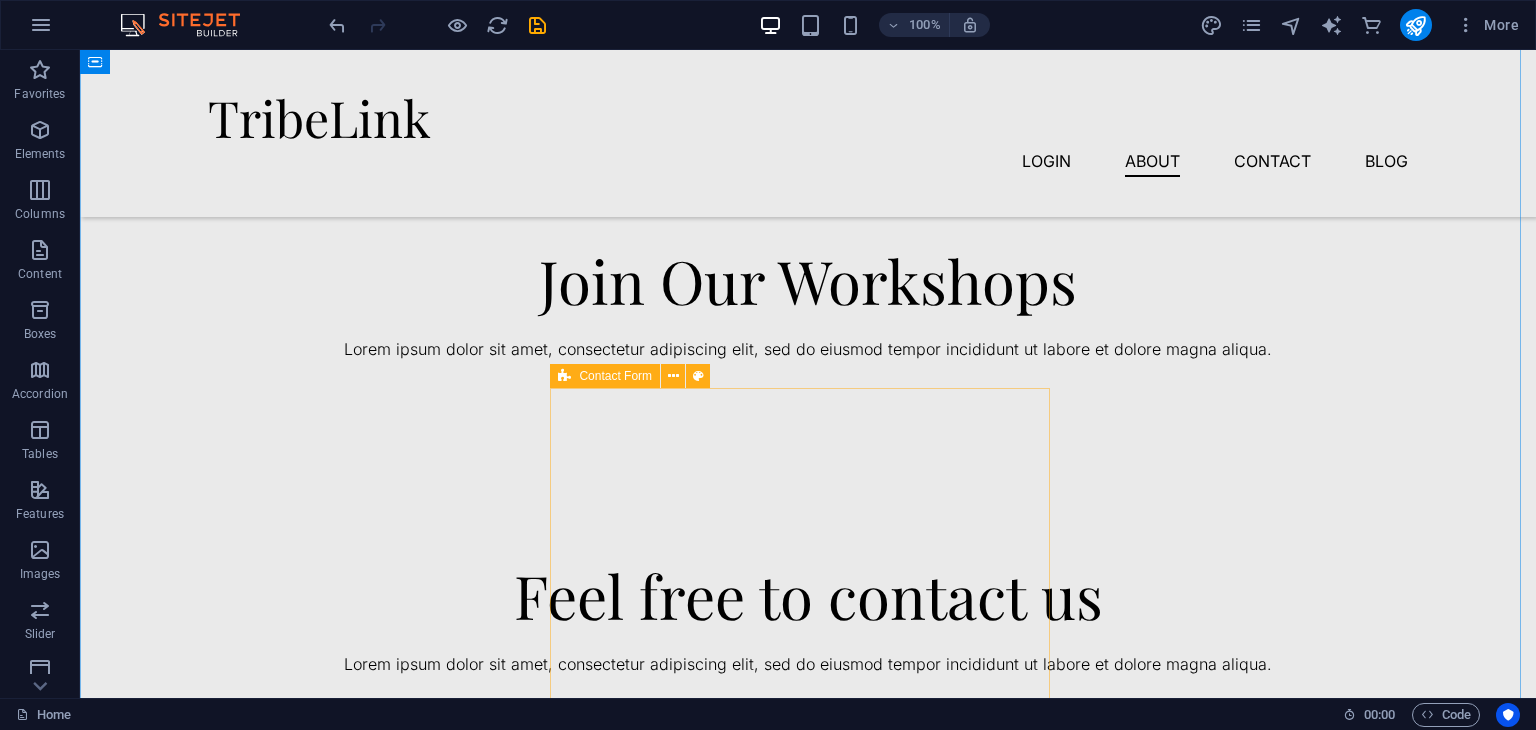 click at bounding box center (564, 376) 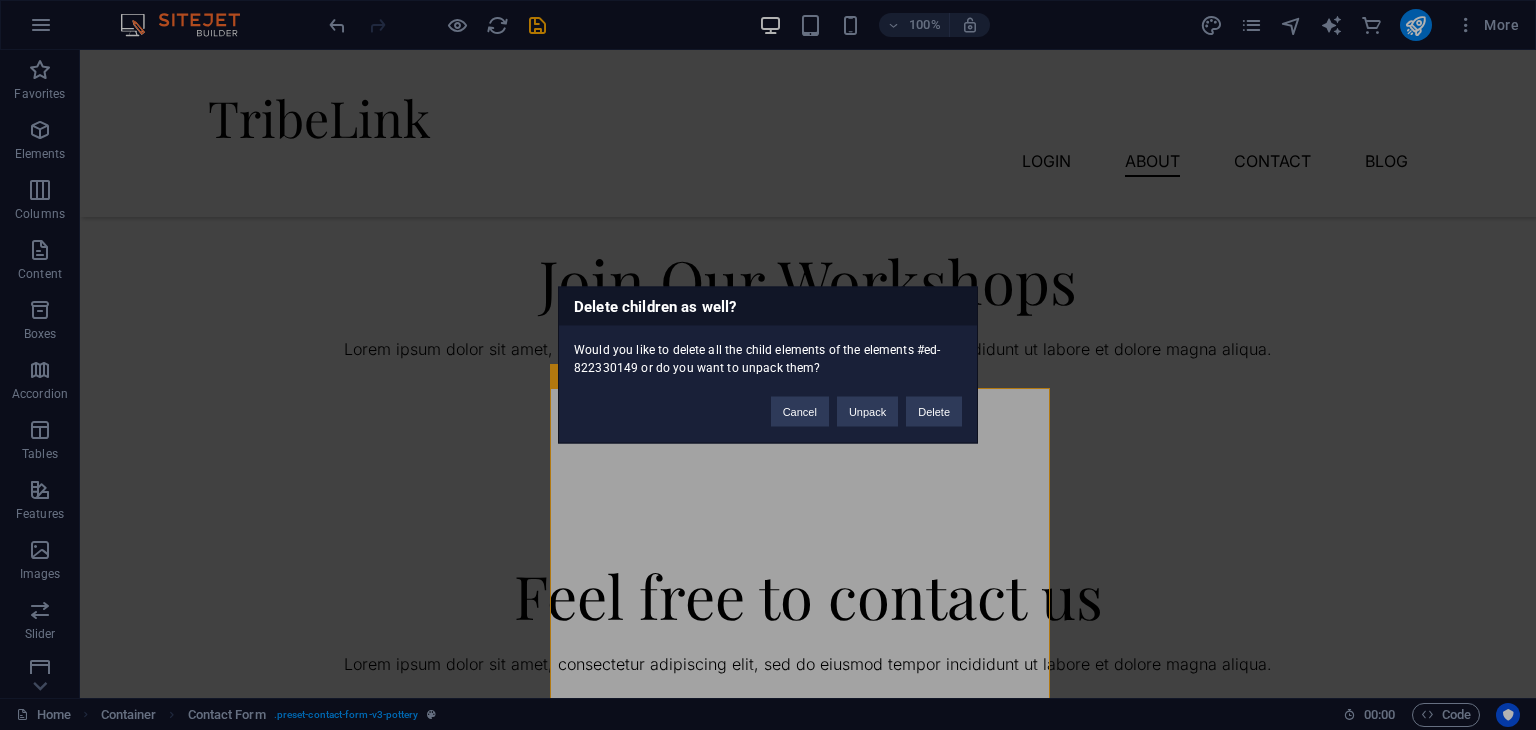 type 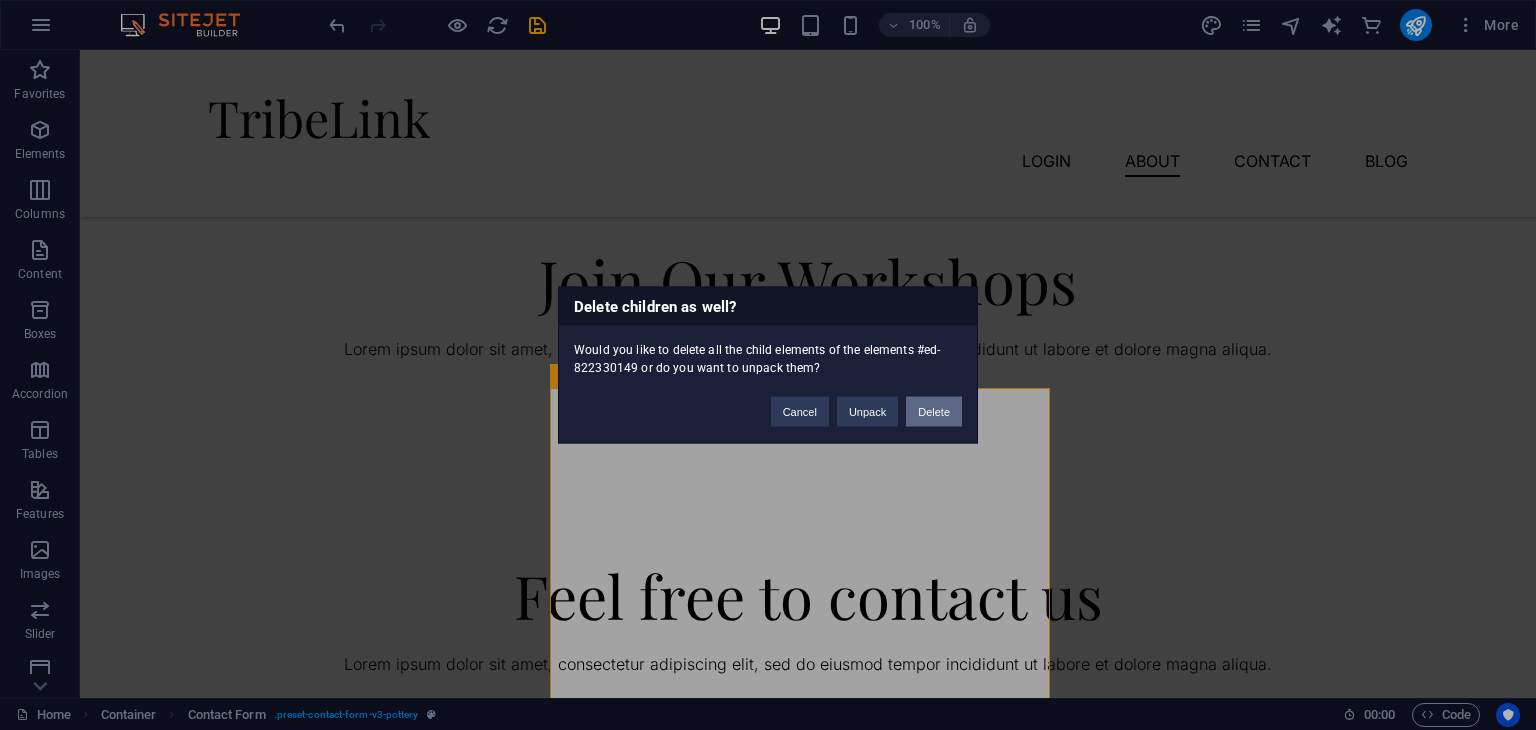 click on "Delete" at bounding box center [934, 412] 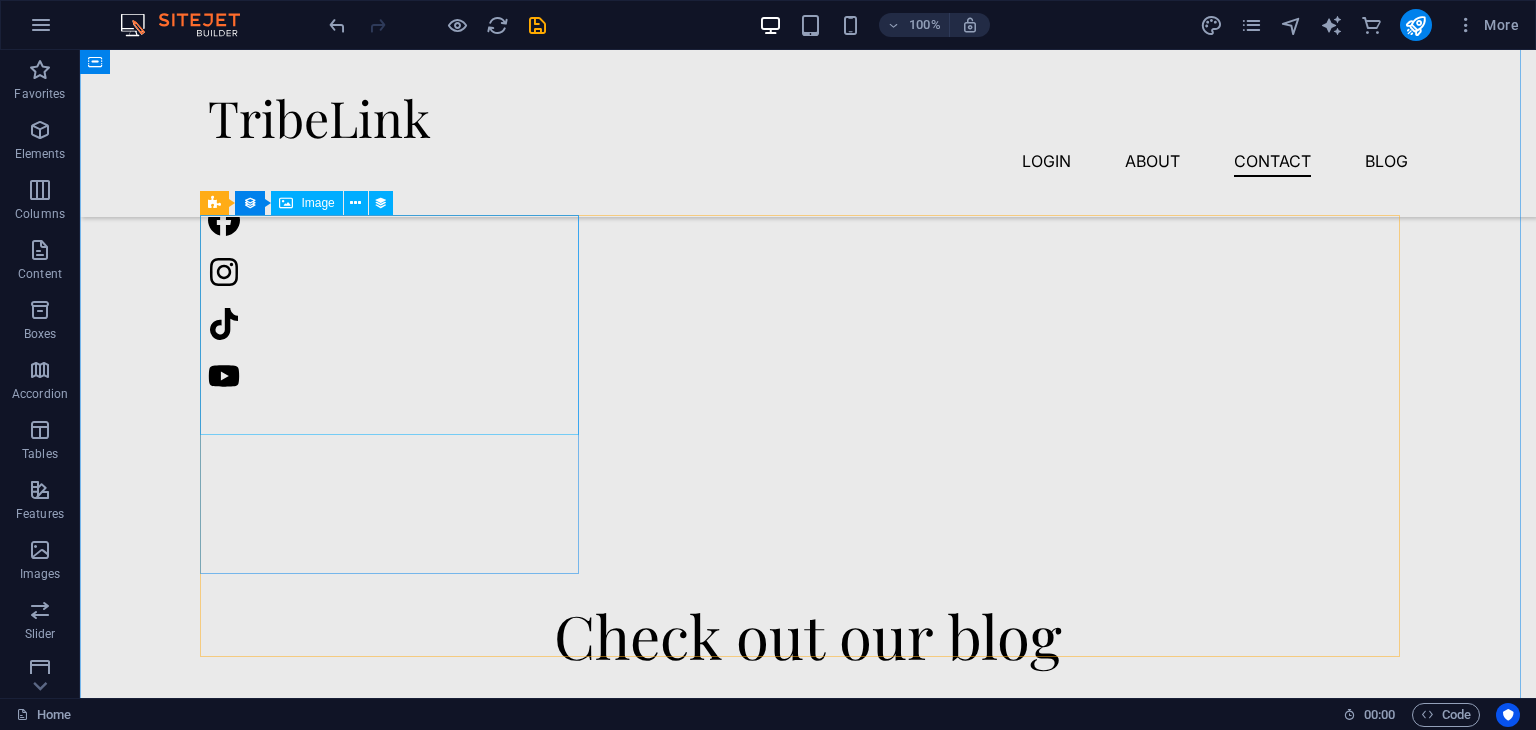 scroll, scrollTop: 2656, scrollLeft: 0, axis: vertical 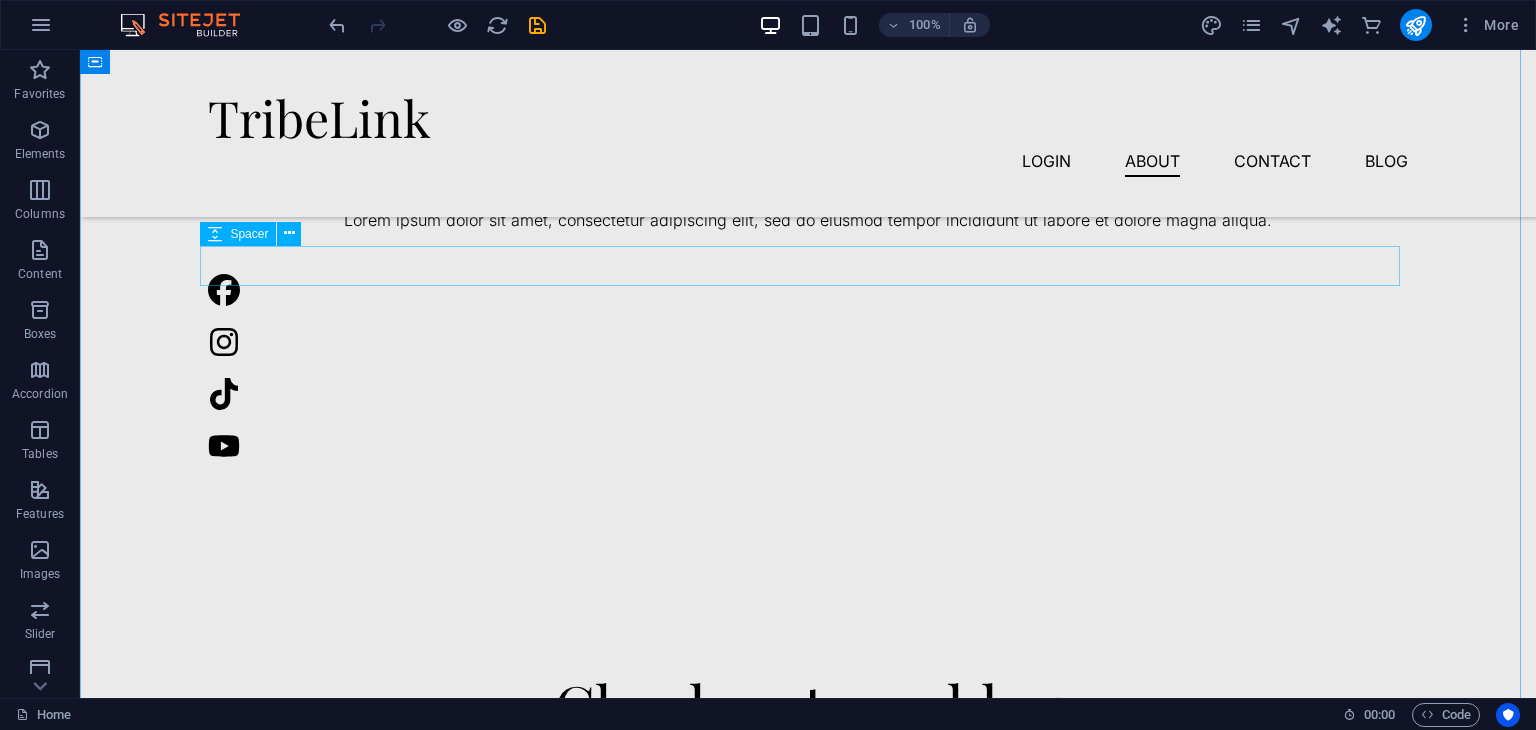 click on "Spacer" at bounding box center (249, 234) 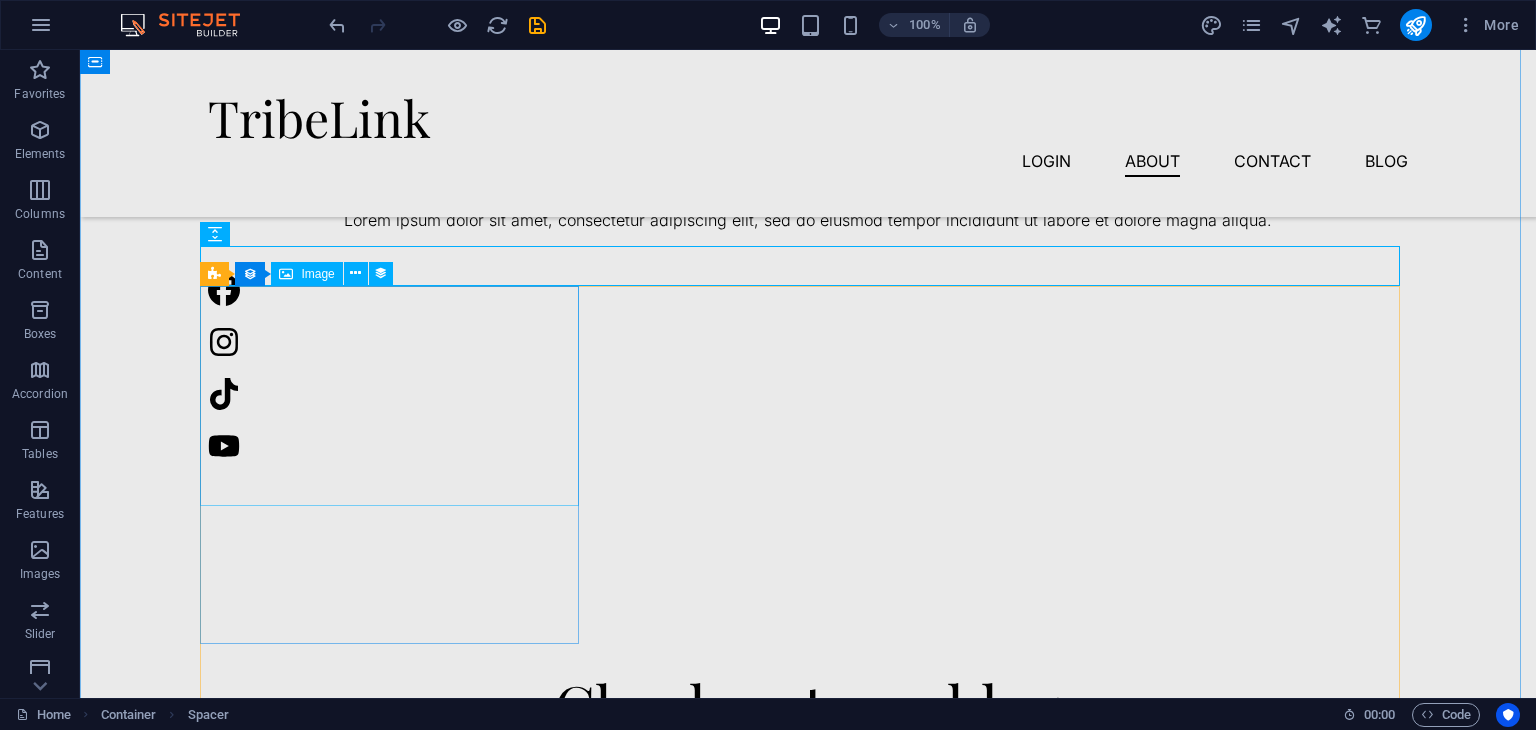 click at bounding box center [808, 938] 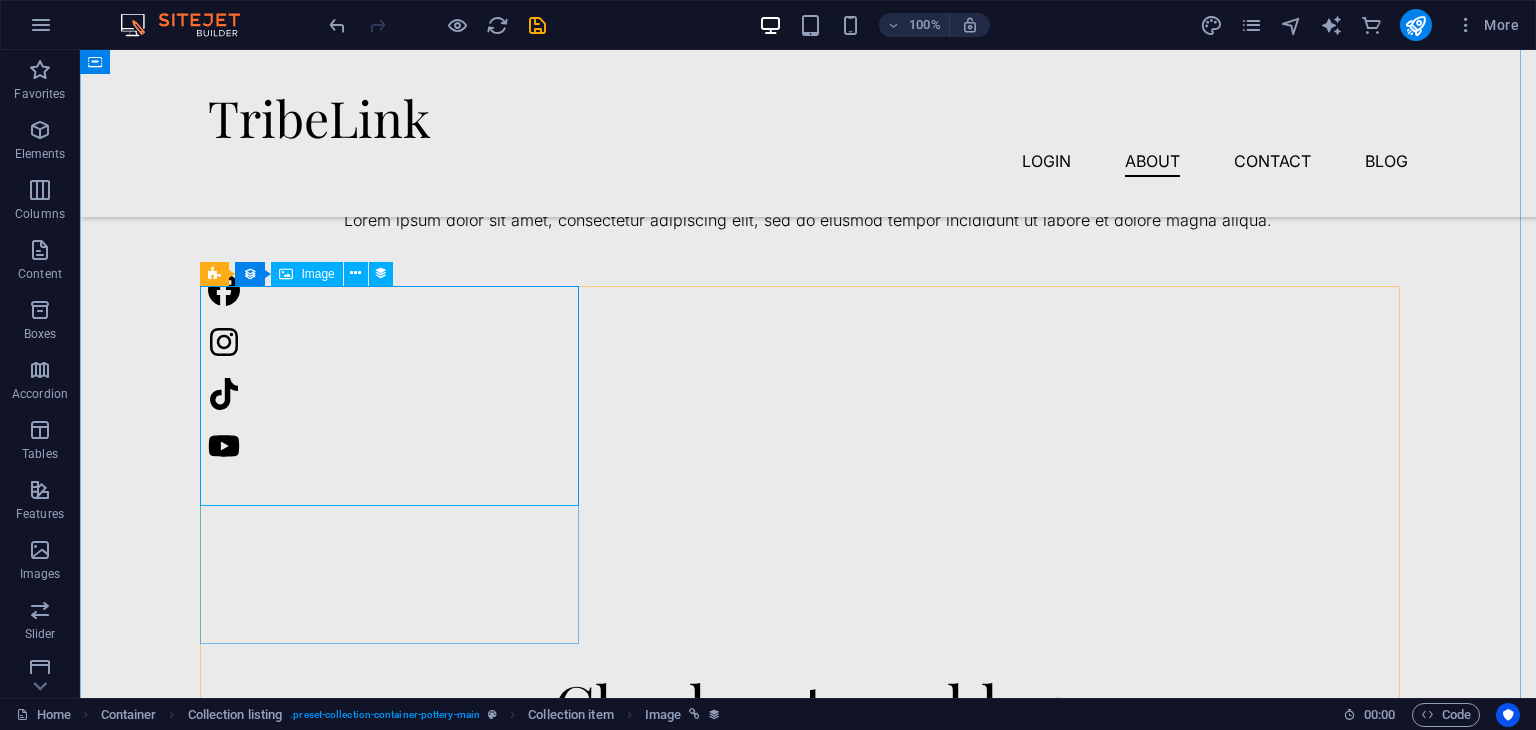 click on "Image" at bounding box center (317, 274) 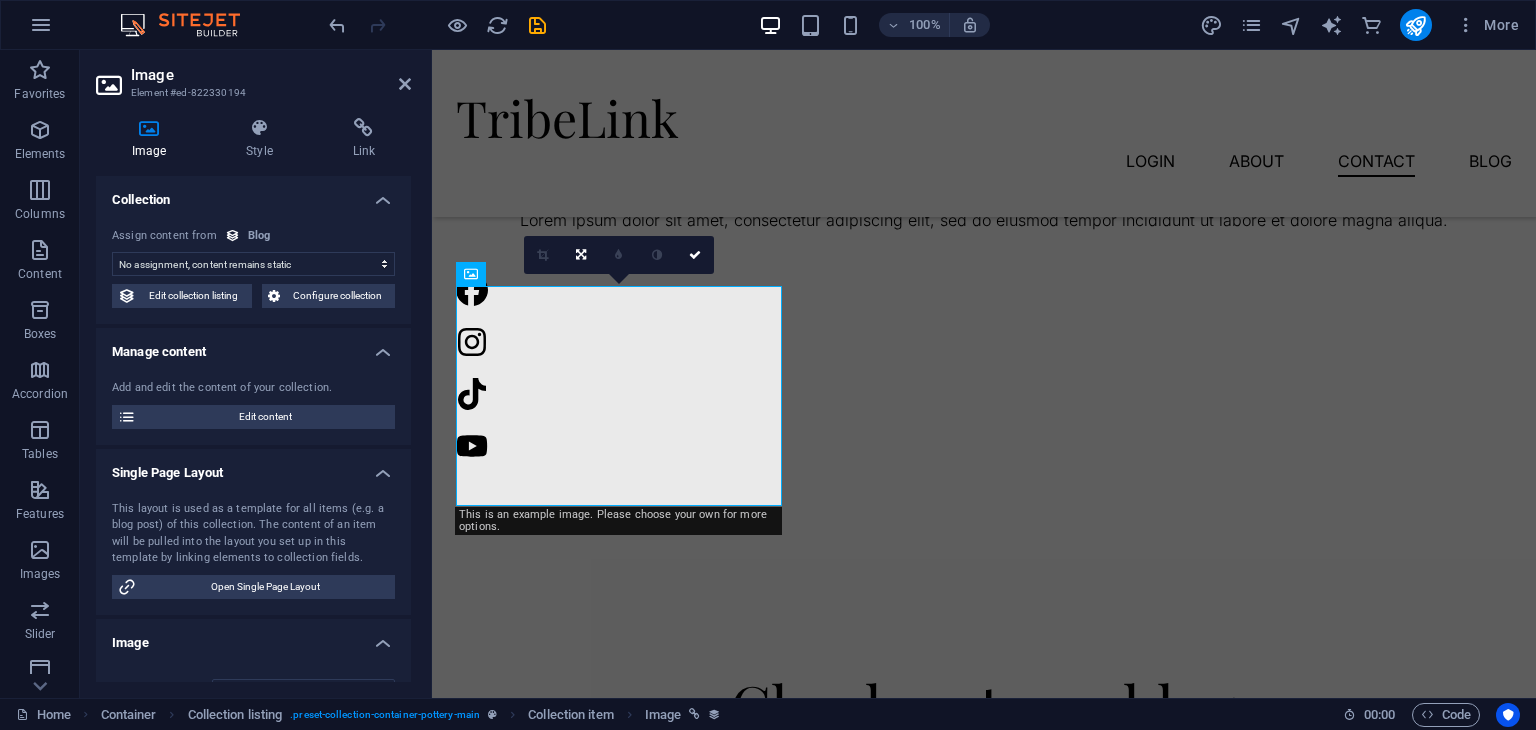 scroll, scrollTop: 2707, scrollLeft: 0, axis: vertical 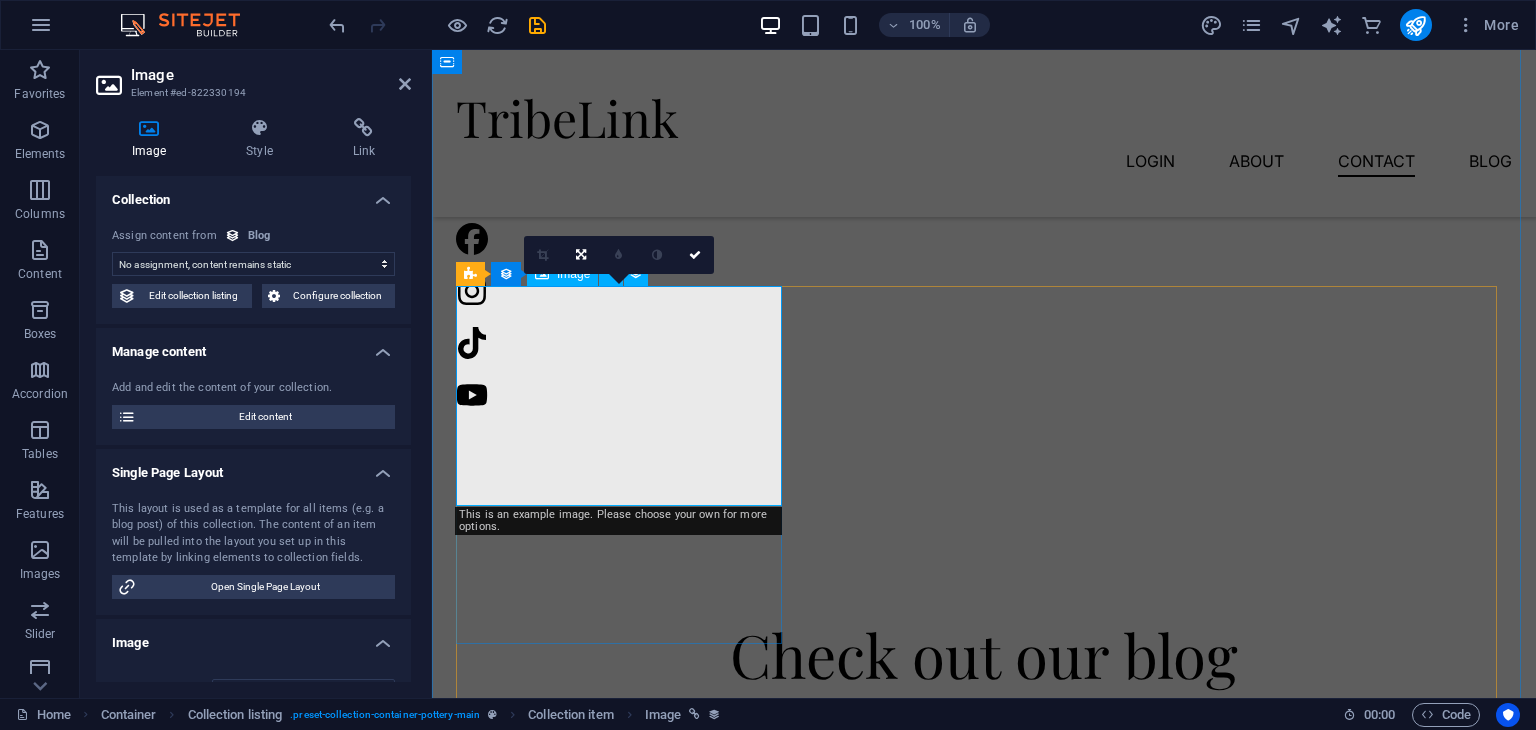 click at bounding box center (984, 887) 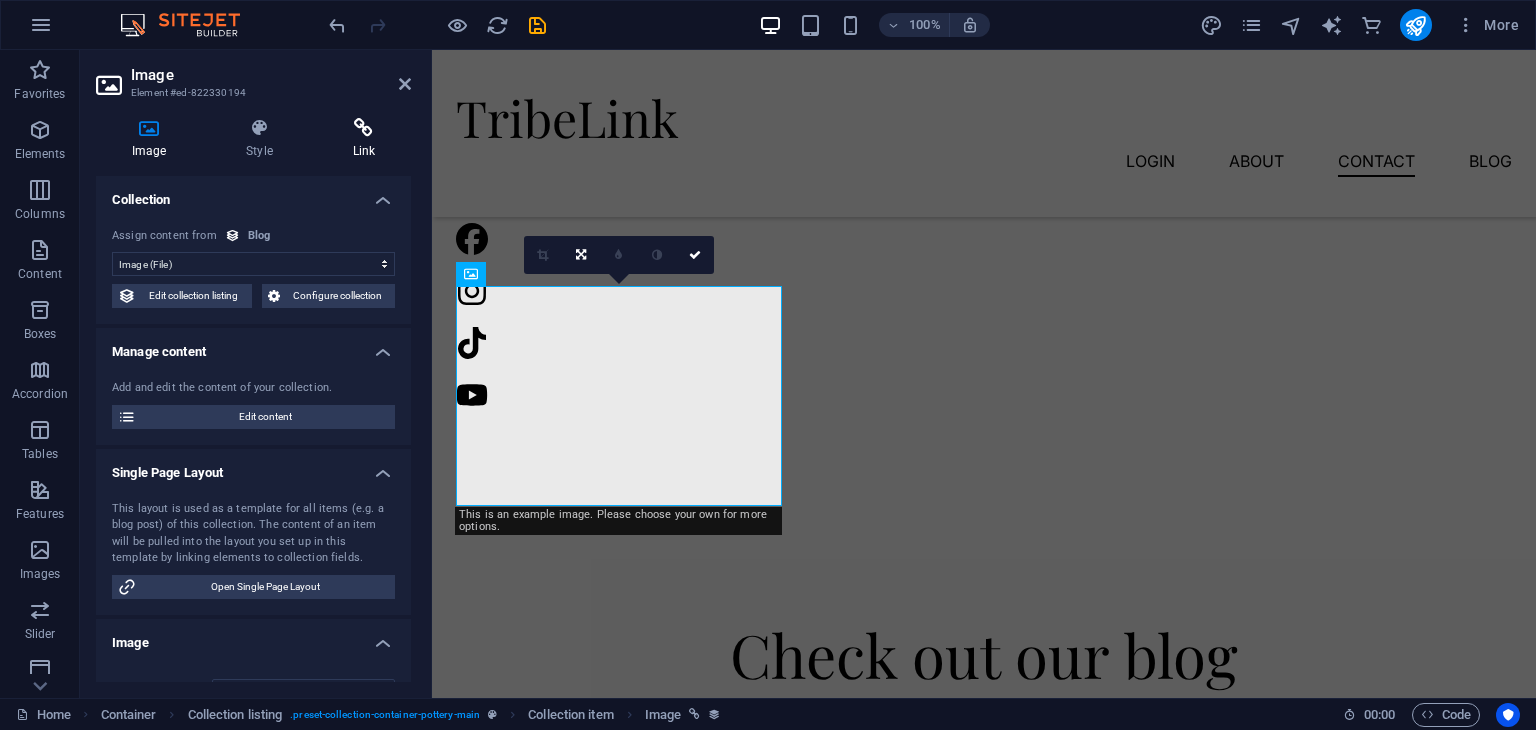 click on "Link" at bounding box center (364, 139) 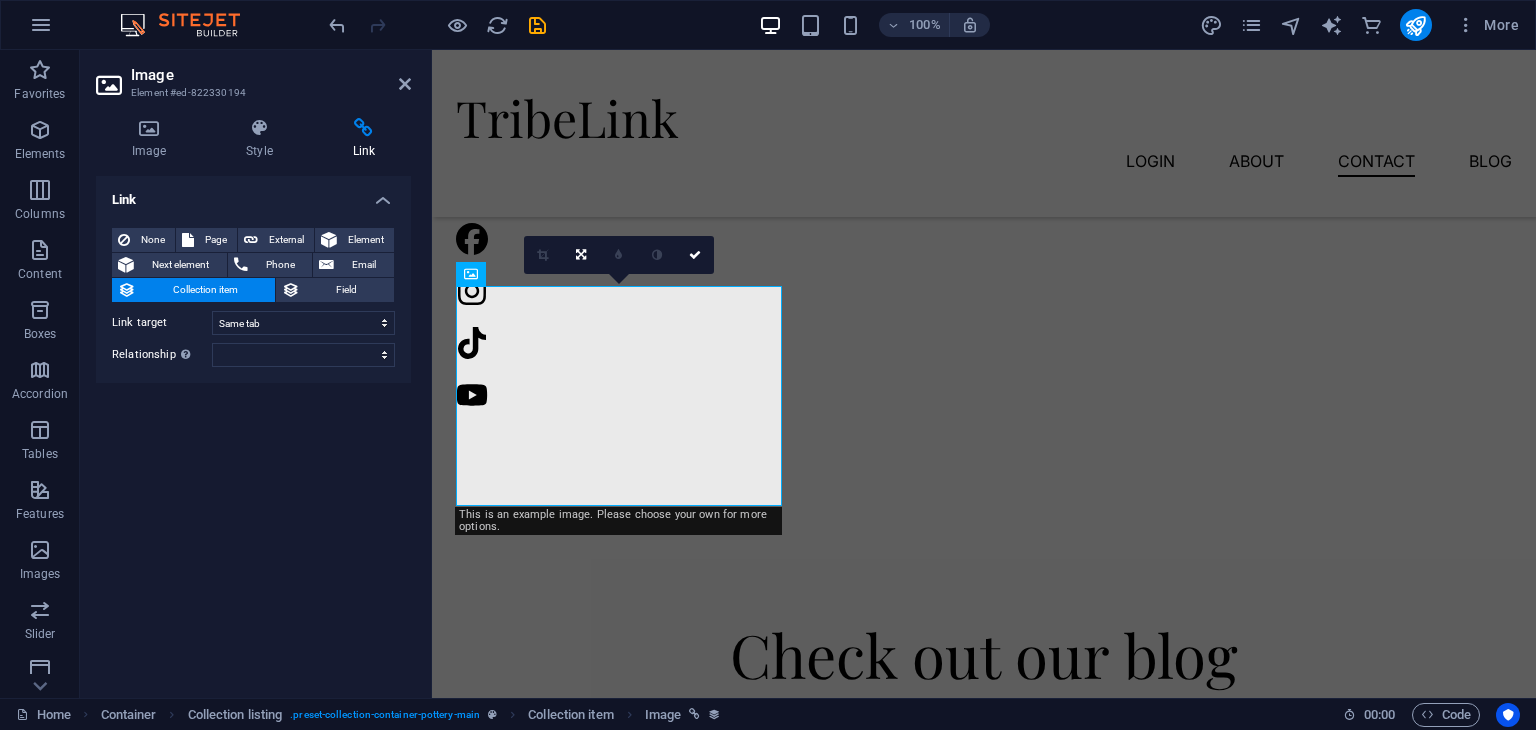 click on "Image Style Link Collection No assignment, content remains static Created at (Date) Updated at (Date) Image (File) Publishing Date (Date) Article title (Plain Text) Slug (Plain Text) Short Intro (Rich Text) Long Description (Rich Text) Author Avatar (File) Author (Plain Text) Posted On (Date) Content (CMS) Featured Post (Checkbox) Status (Choice) Assign content from Blog 8/1/2025 (l) 08/01/2025 (L) Aug 1, 2025 (ll) August 1, 2025 (LL) Aug 1, 2025 11:47 PM (lll) August 1, 2025 11:47 PM (LLL) Fri, Aug 1, 2025 11:47 PM (llll) Friday, August 1, 2025 11:47 PM (LLLL) 1.8.2025 (D.M.YYYY) 1. Aug 2025 (D. MMM YYYY) 1. August 2025 (D. MMMM YYYY) Fr, 1.8.2025 (dd, D.M.YYYY) Fr, 1. Aug 2025 (dd, D. MMM YYYY) Friday, 1. August 2025 (dddd, D. MMMM YYYY) 11:47 PM (LT) 1 (D) 01 (DD) 1st (Do) 8 (M) 08 (MM) Aug (MMM) August (MMMM) 25 (YY) 2025 (YYYY) a few seconds ago Edit collection listing Configure collection Manage content Add and edit the content of your collection. Edit content Single Page Layout Open Single Page Layout" at bounding box center (253, 400) 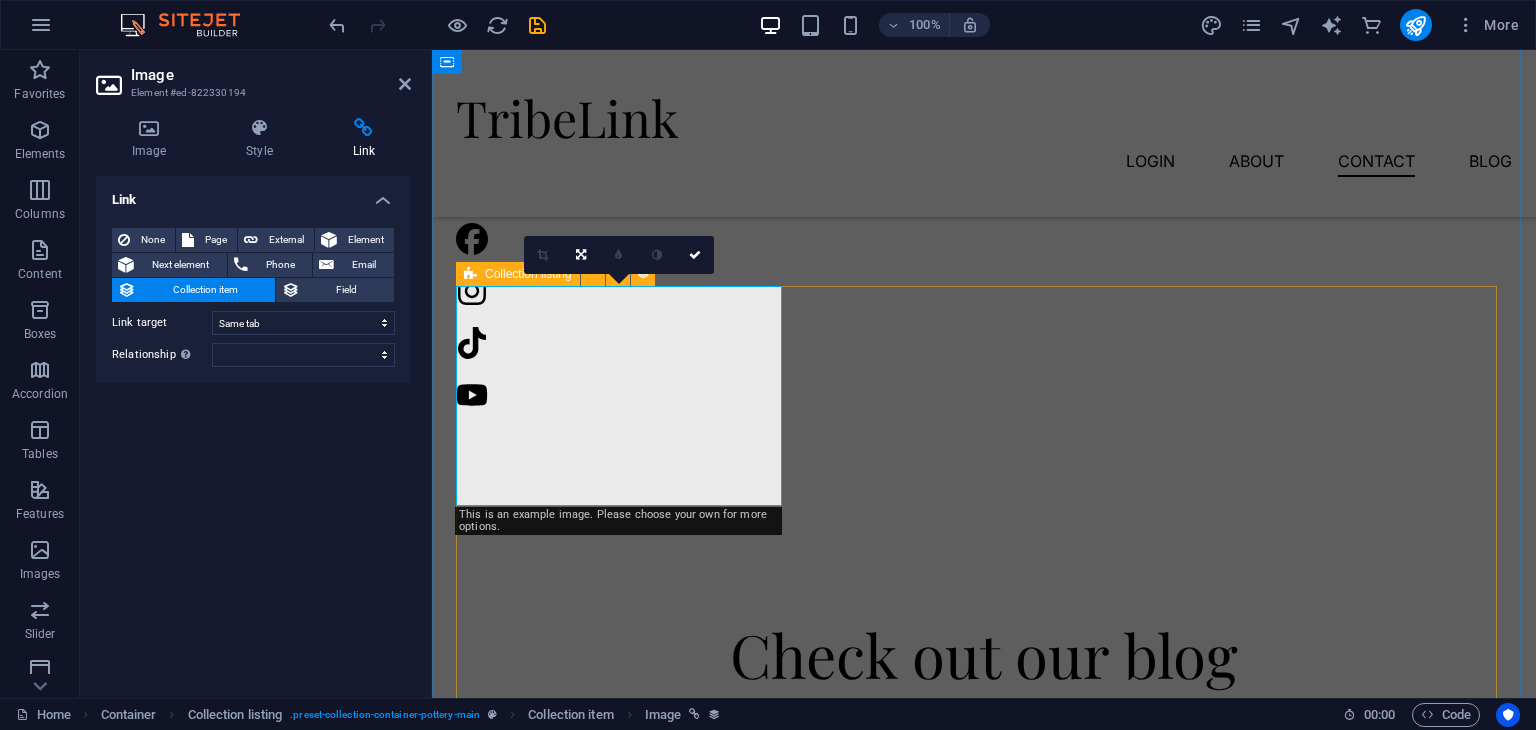 click at bounding box center [470, 274] 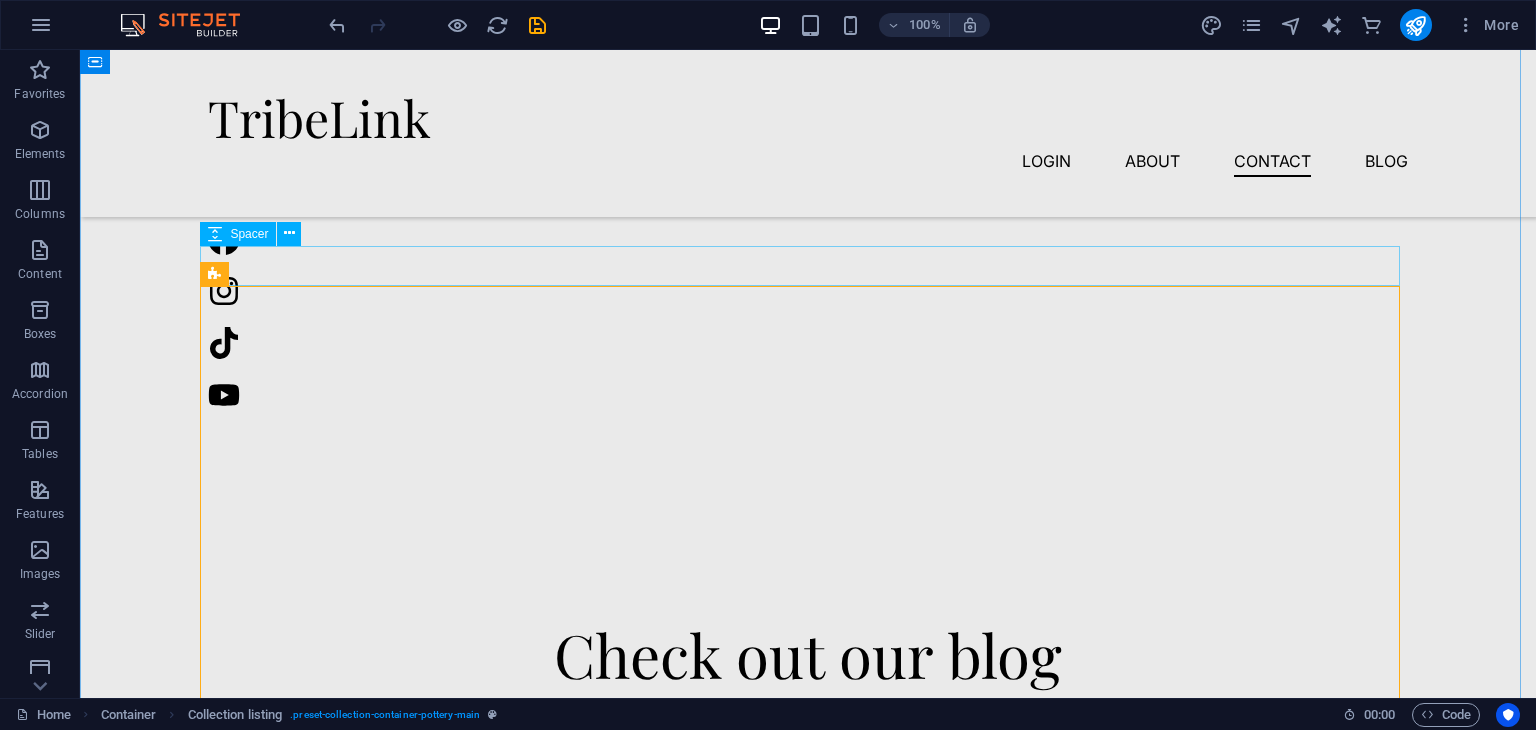 scroll, scrollTop: 2656, scrollLeft: 0, axis: vertical 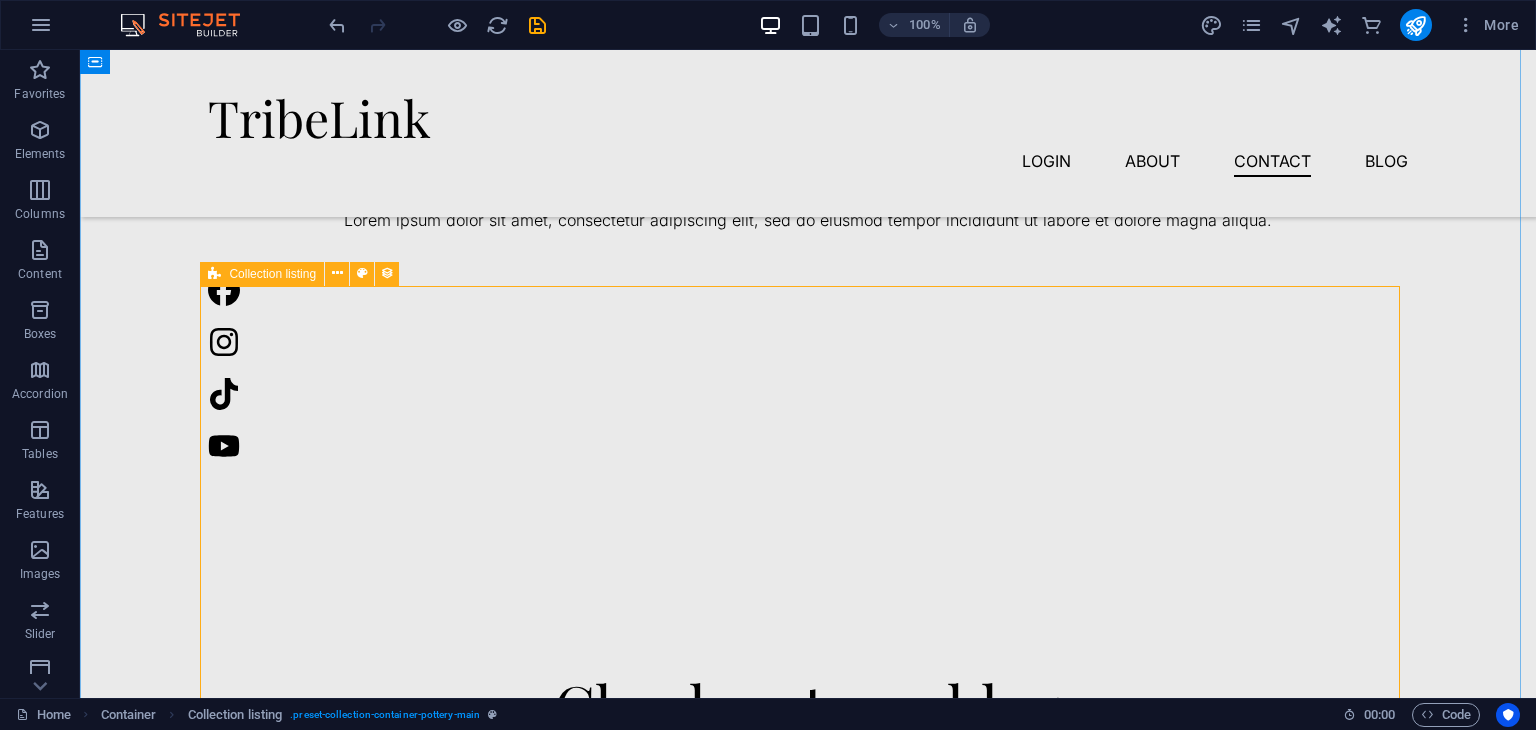 click at bounding box center [214, 274] 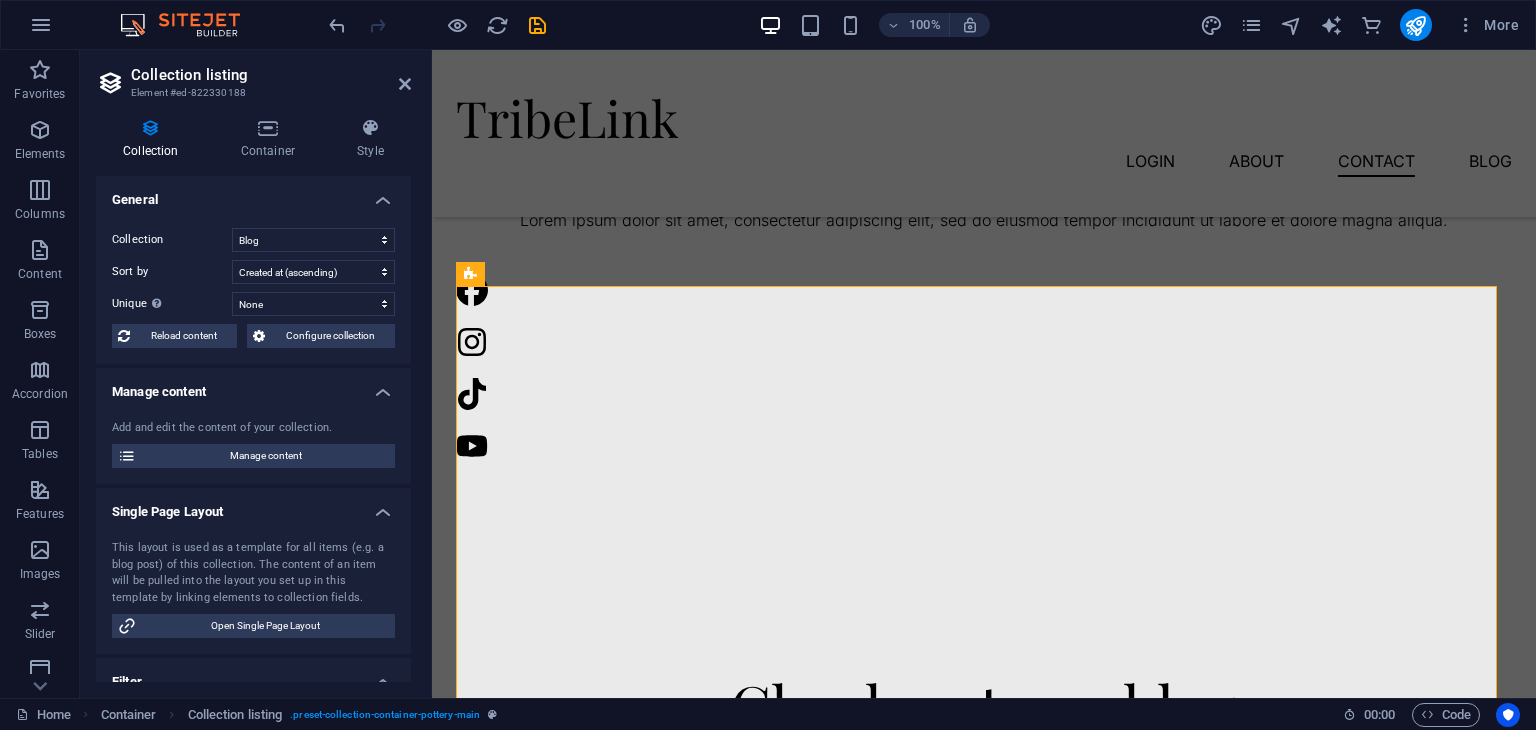 scroll, scrollTop: 2707, scrollLeft: 0, axis: vertical 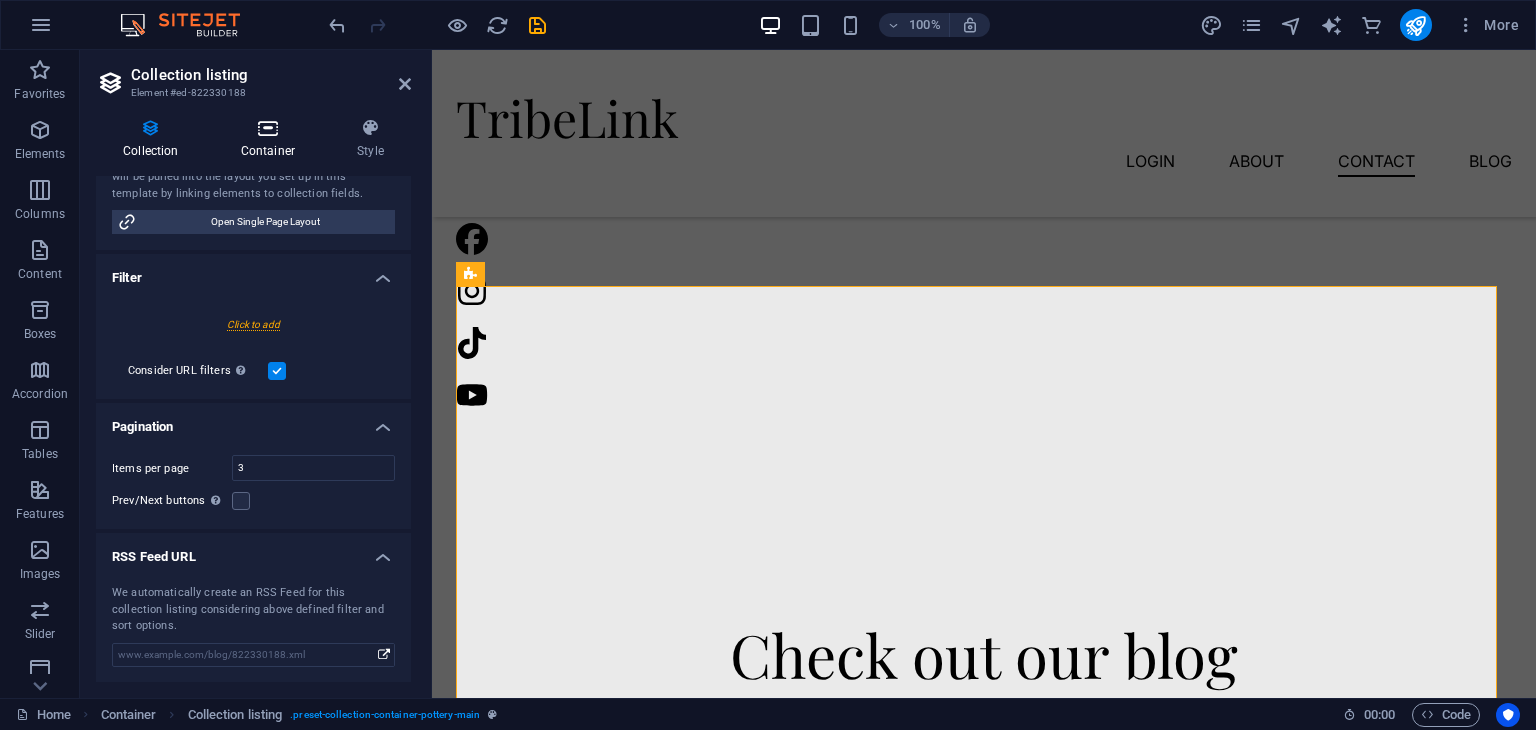 click on "Container" at bounding box center (272, 139) 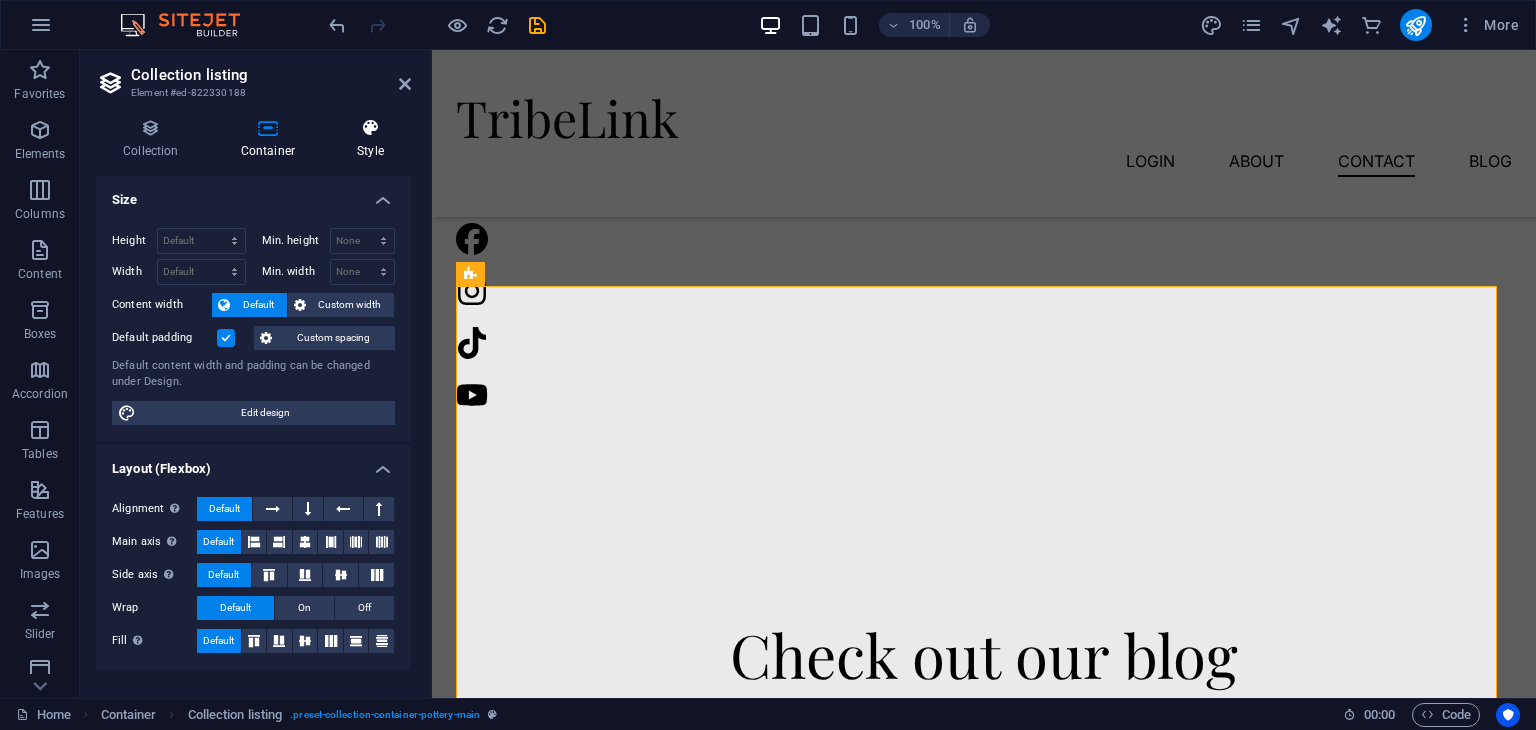 click at bounding box center (370, 128) 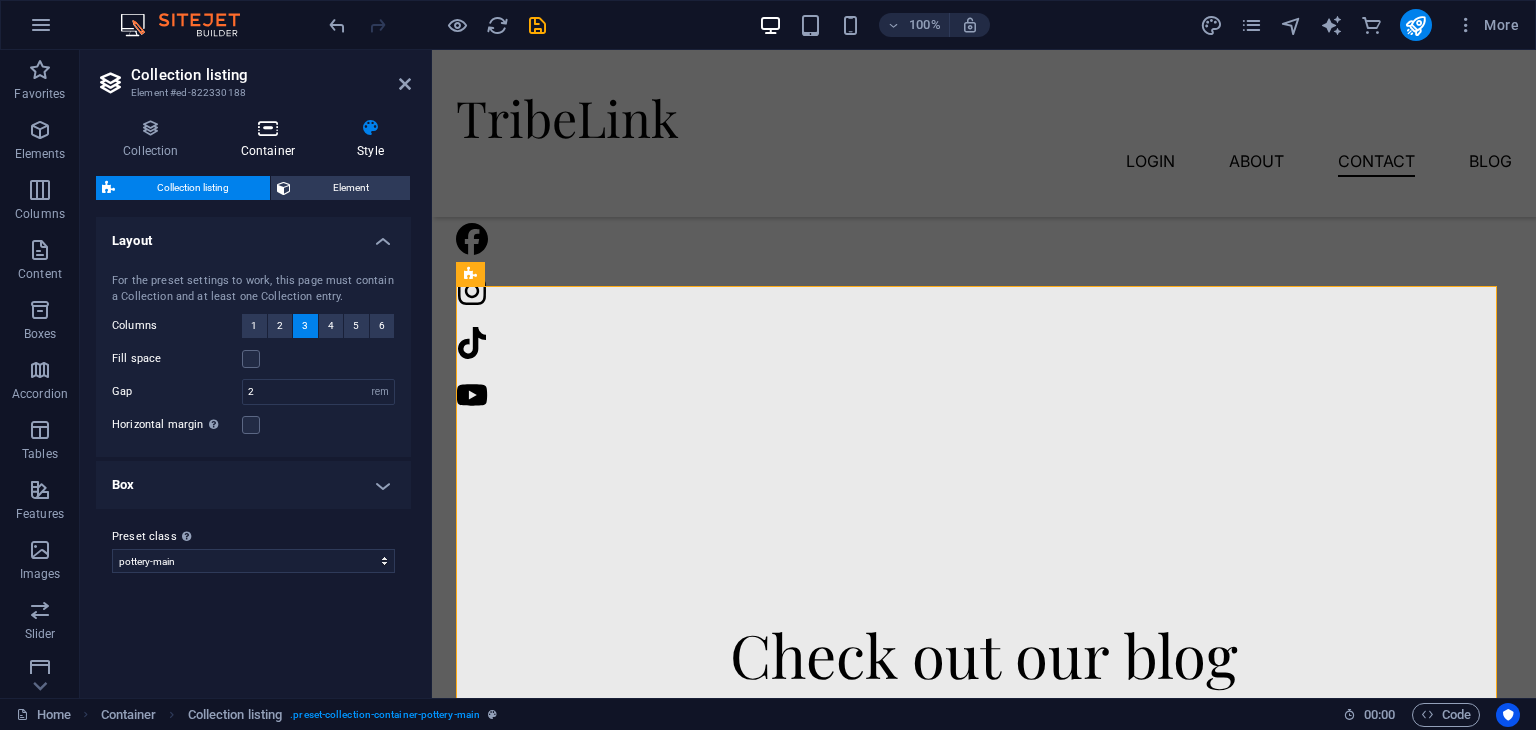 click at bounding box center [268, 128] 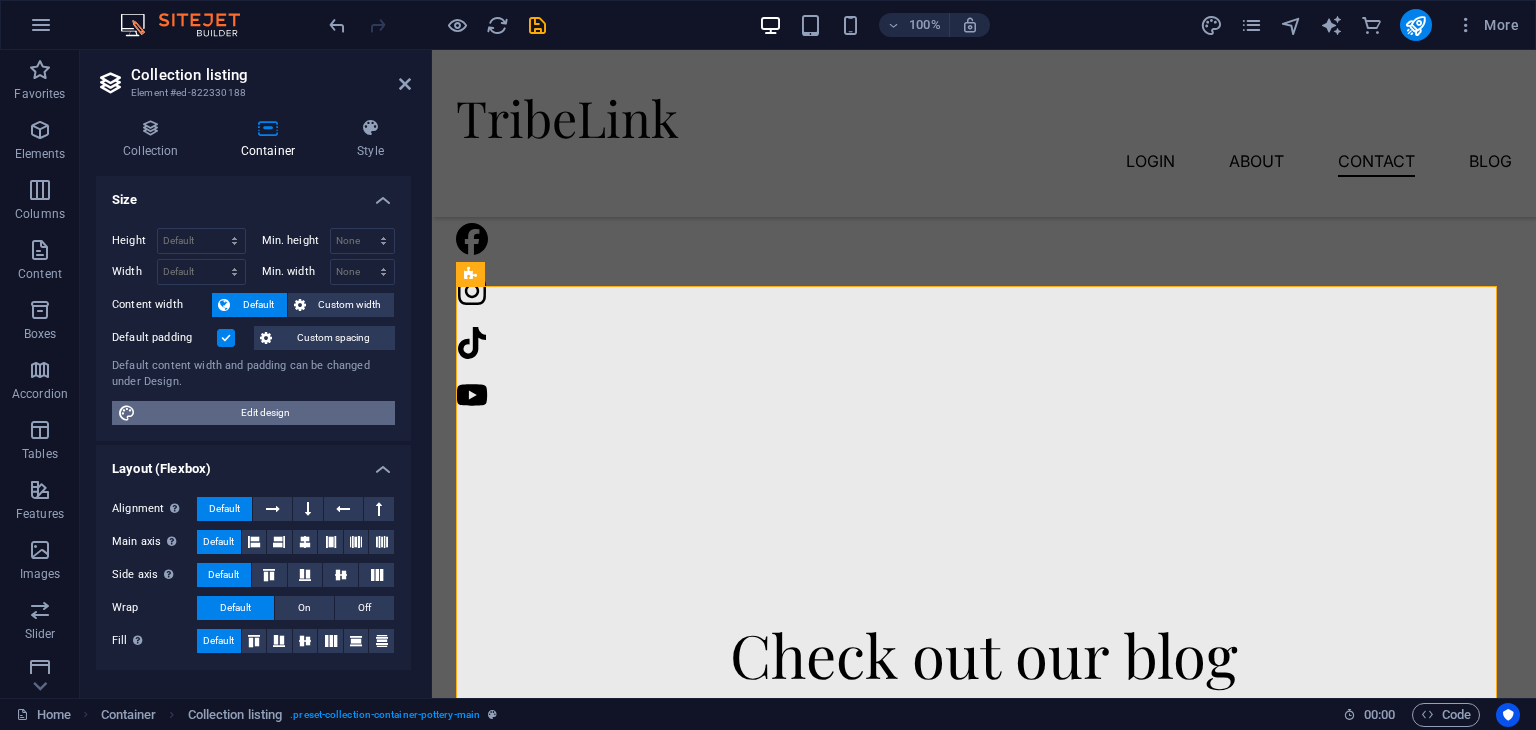 drag, startPoint x: 302, startPoint y: 409, endPoint x: 253, endPoint y: 339, distance: 85.44589 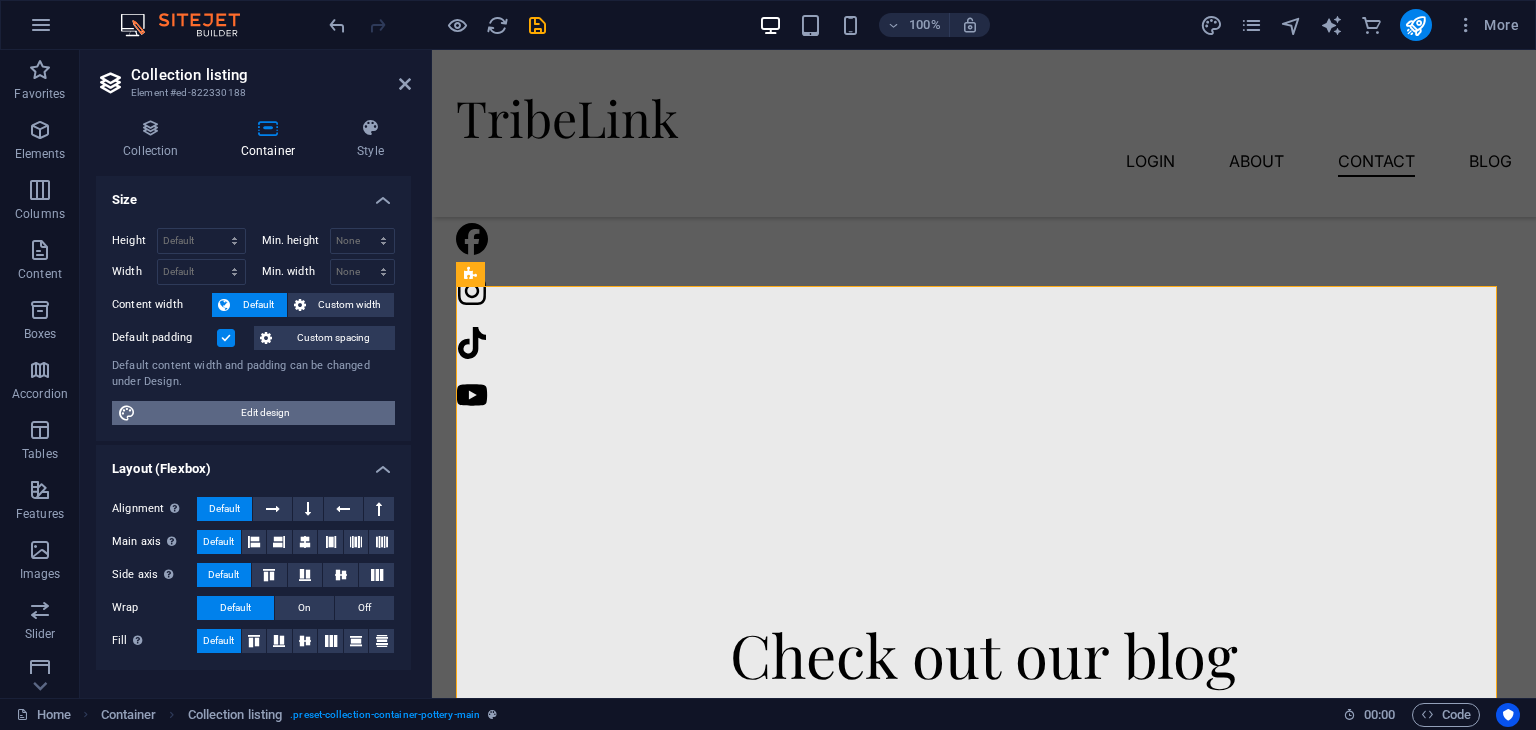 click on "Edit design" at bounding box center [265, 413] 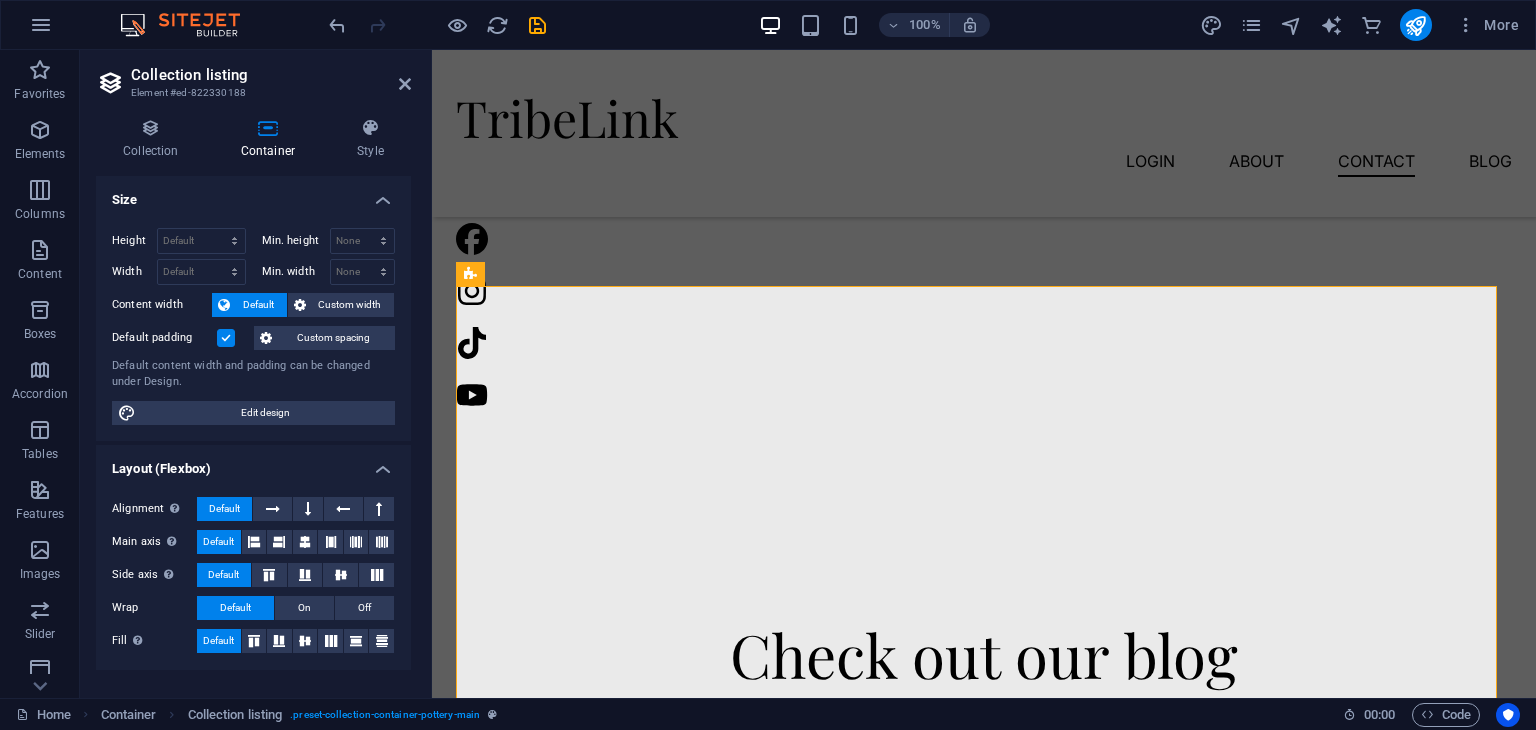 select on "rem" 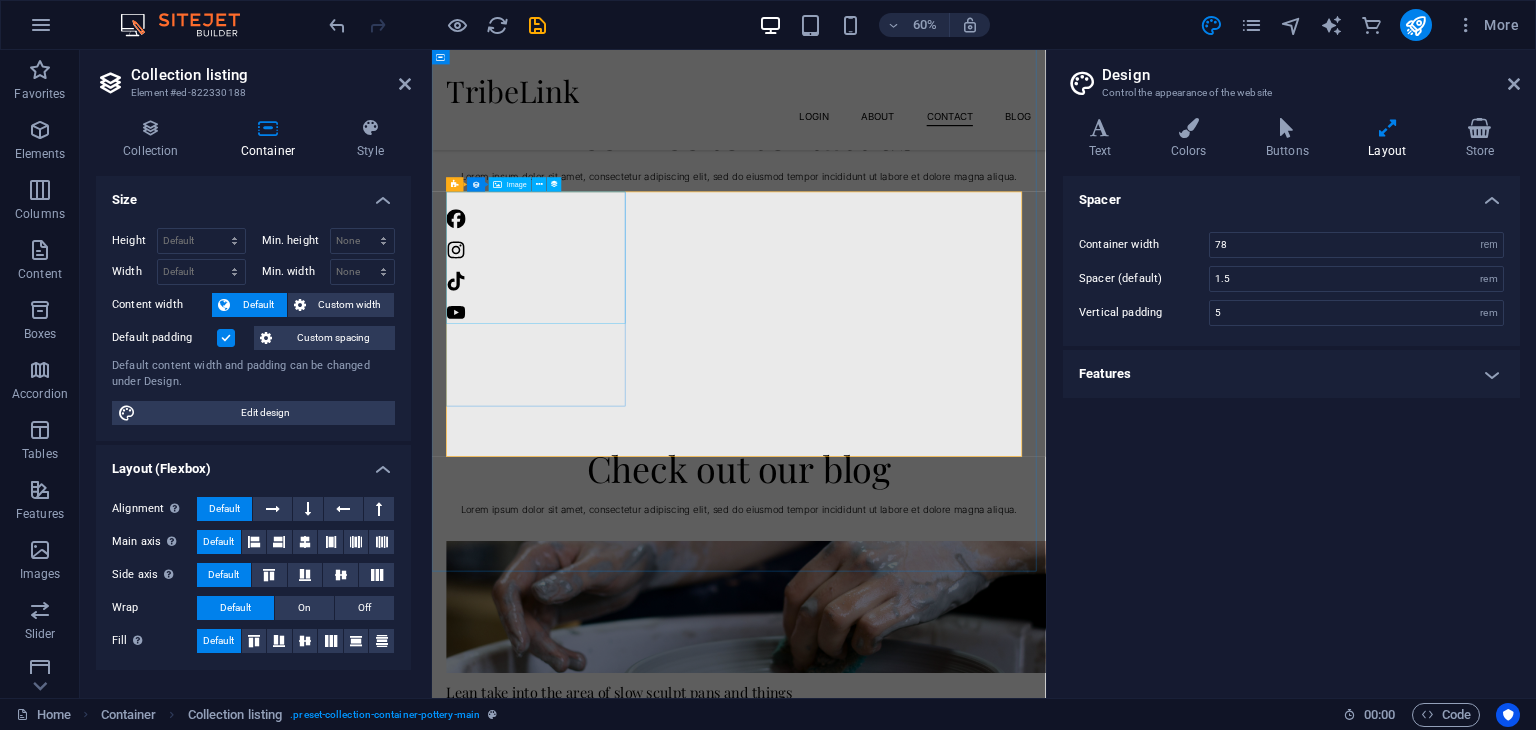 scroll, scrollTop: 2732, scrollLeft: 0, axis: vertical 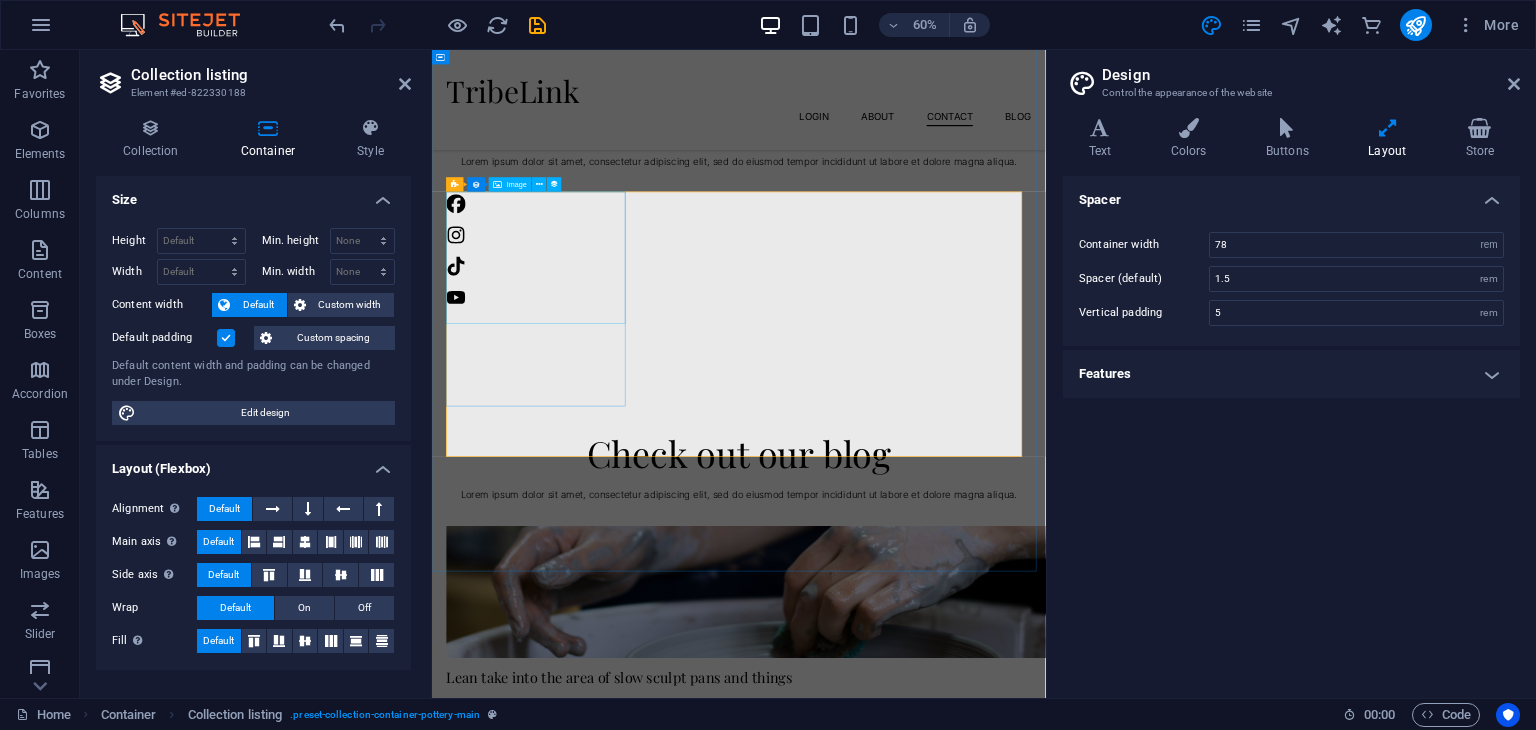 click at bounding box center [943, 953] 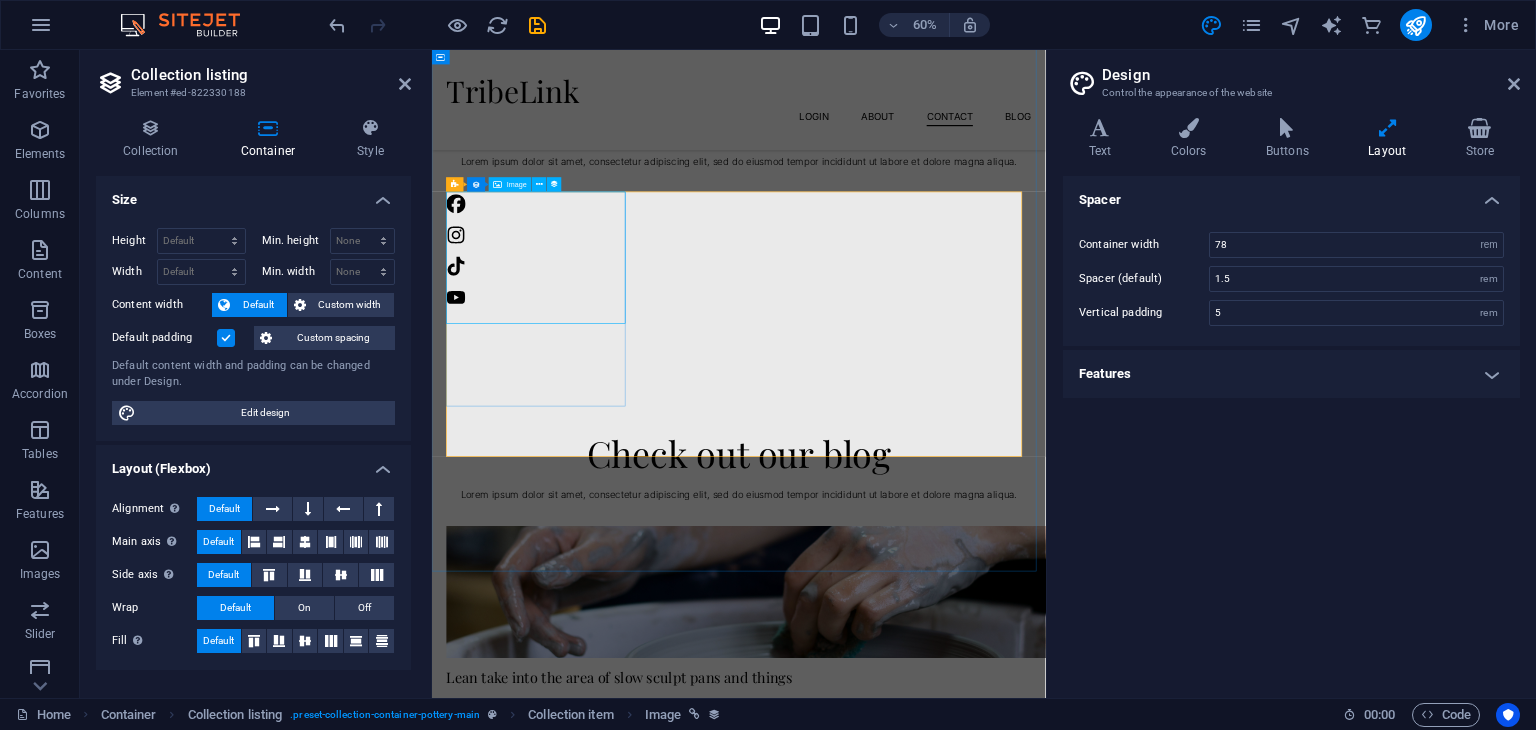 click on "Image" at bounding box center (517, 184) 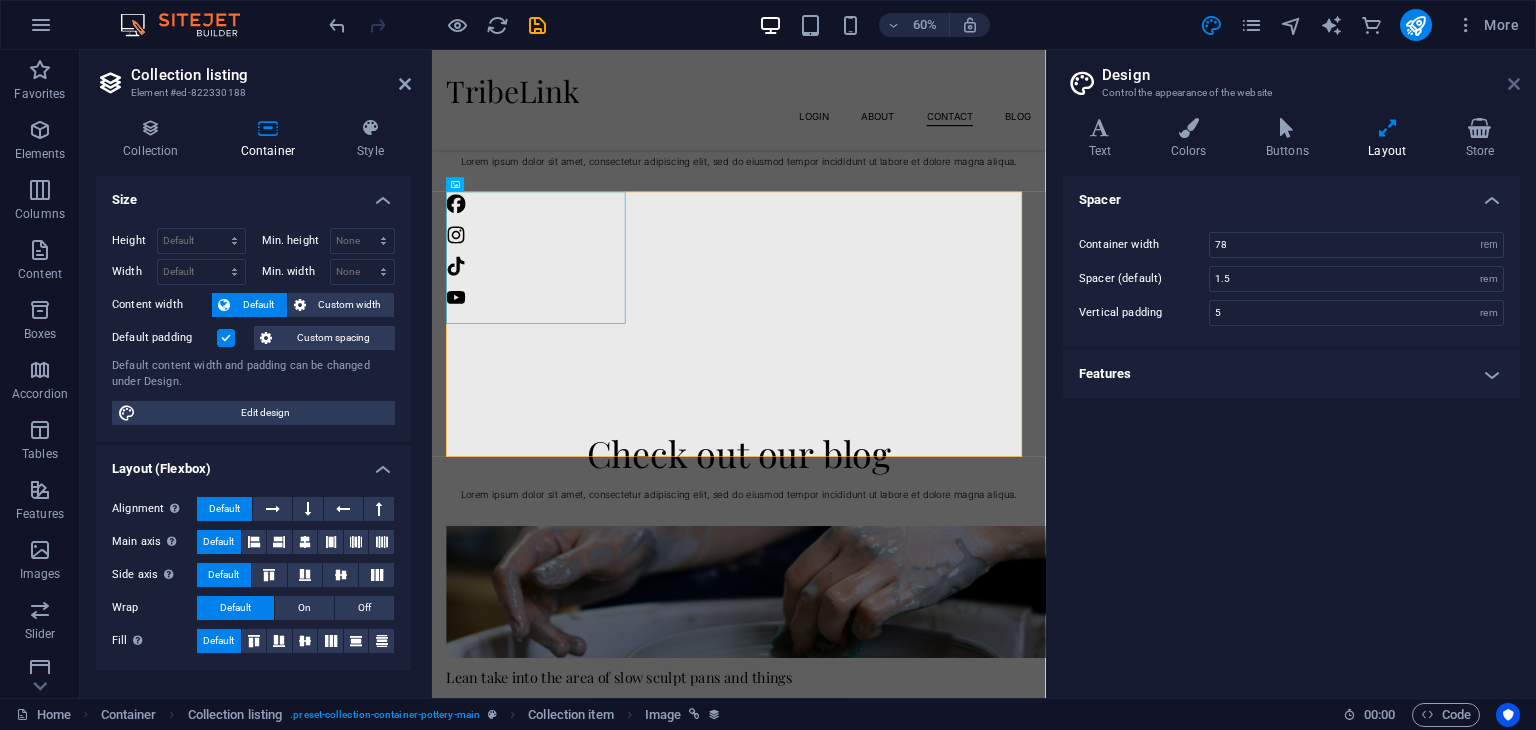 click at bounding box center [1514, 84] 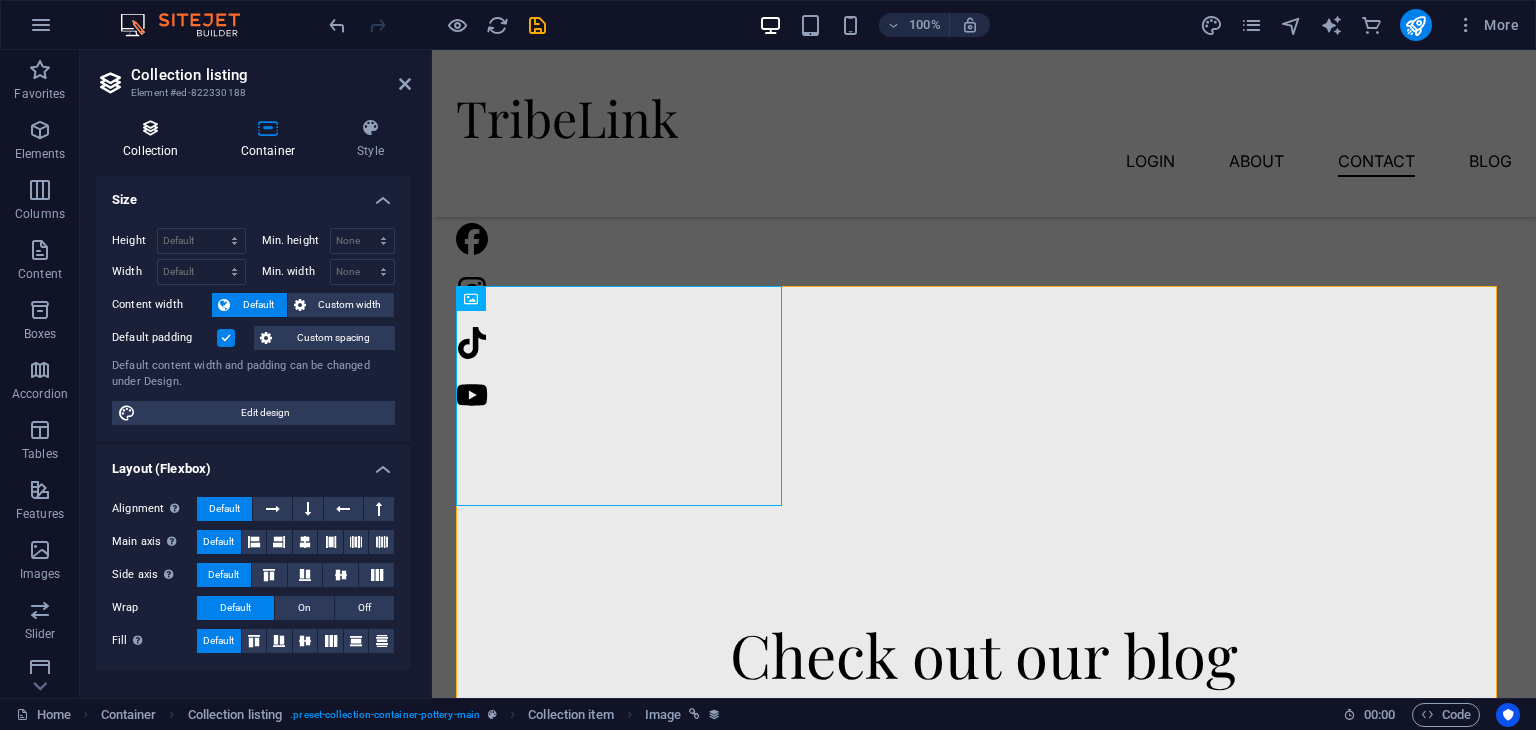 click on "Collection" at bounding box center (155, 139) 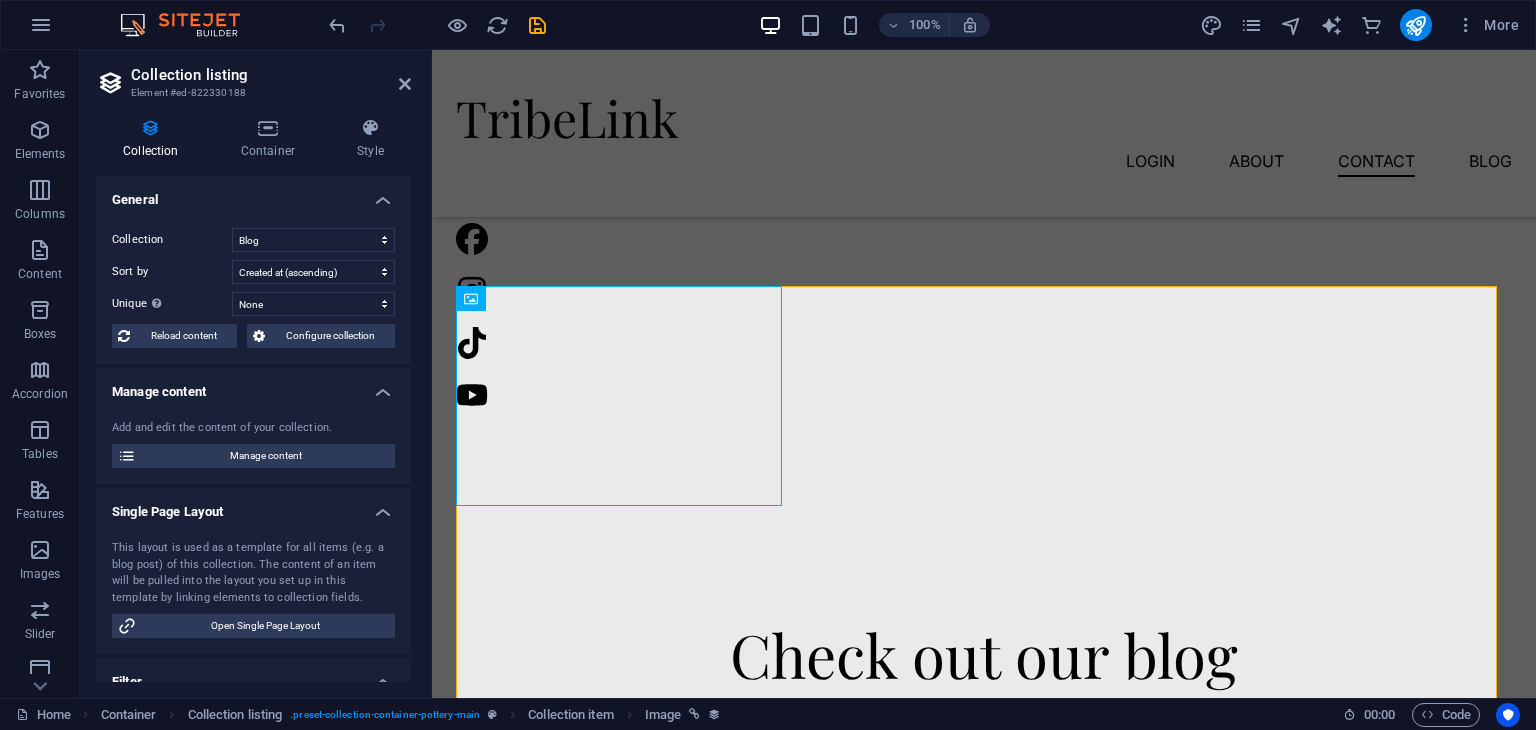 scroll, scrollTop: 404, scrollLeft: 0, axis: vertical 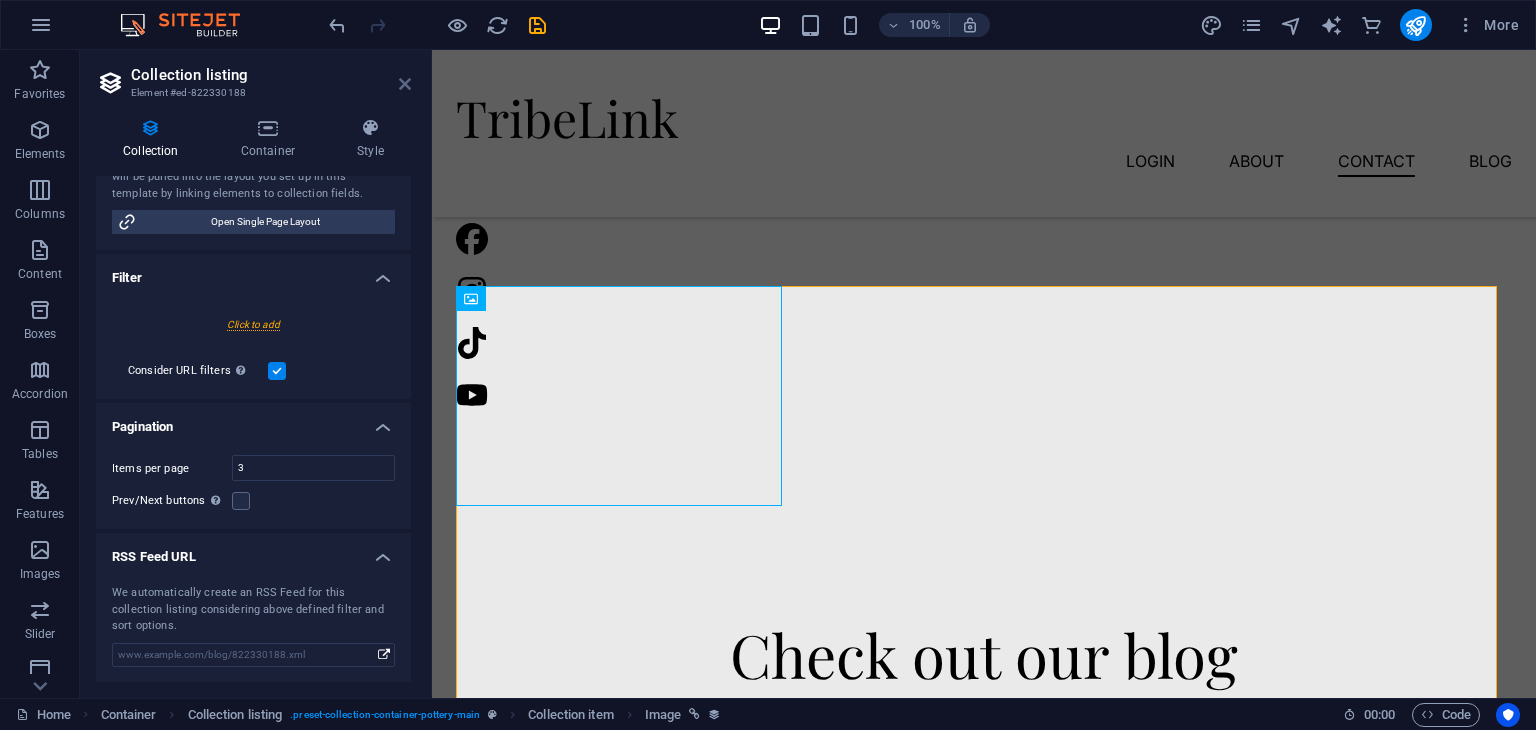 click at bounding box center [405, 84] 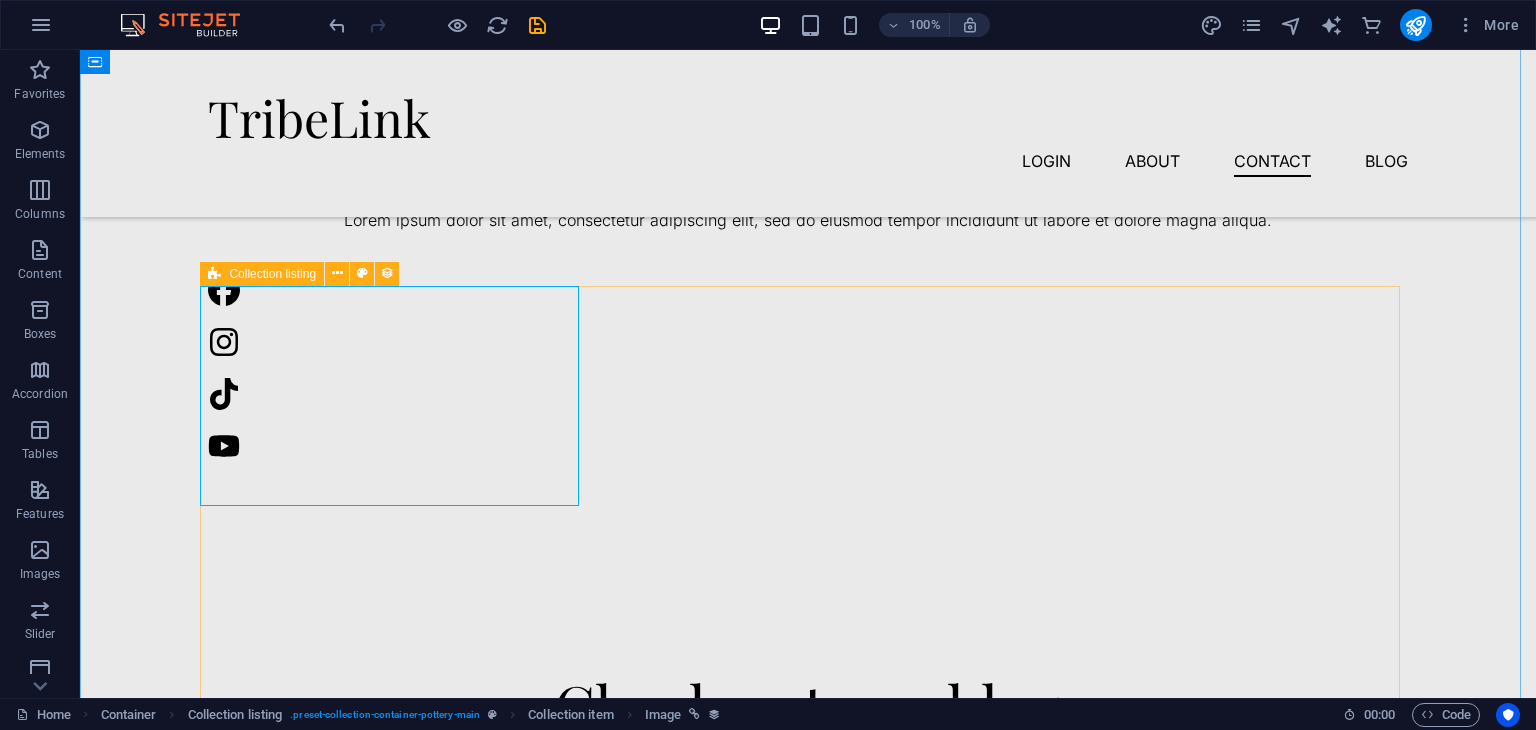 click at bounding box center (214, 274) 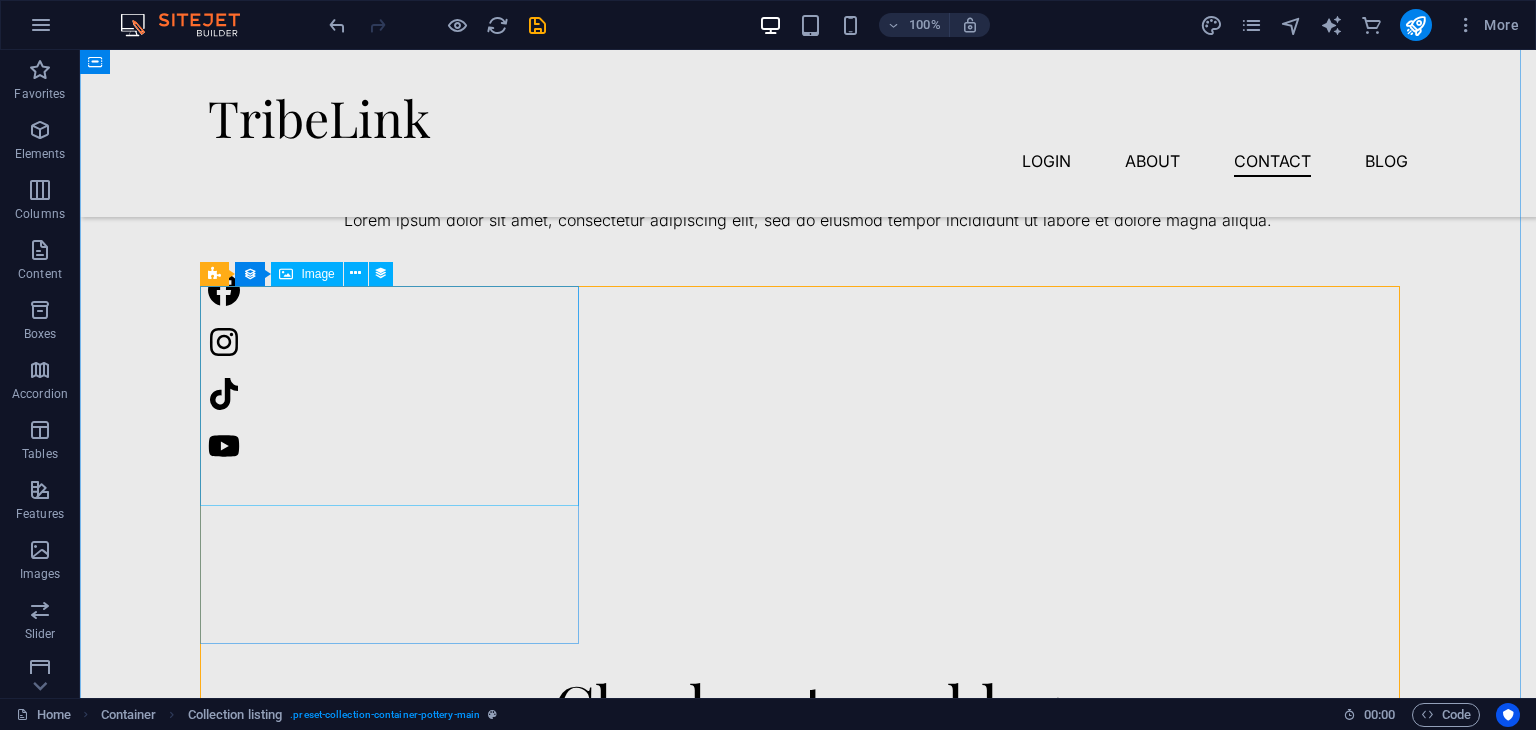 click at bounding box center (808, 938) 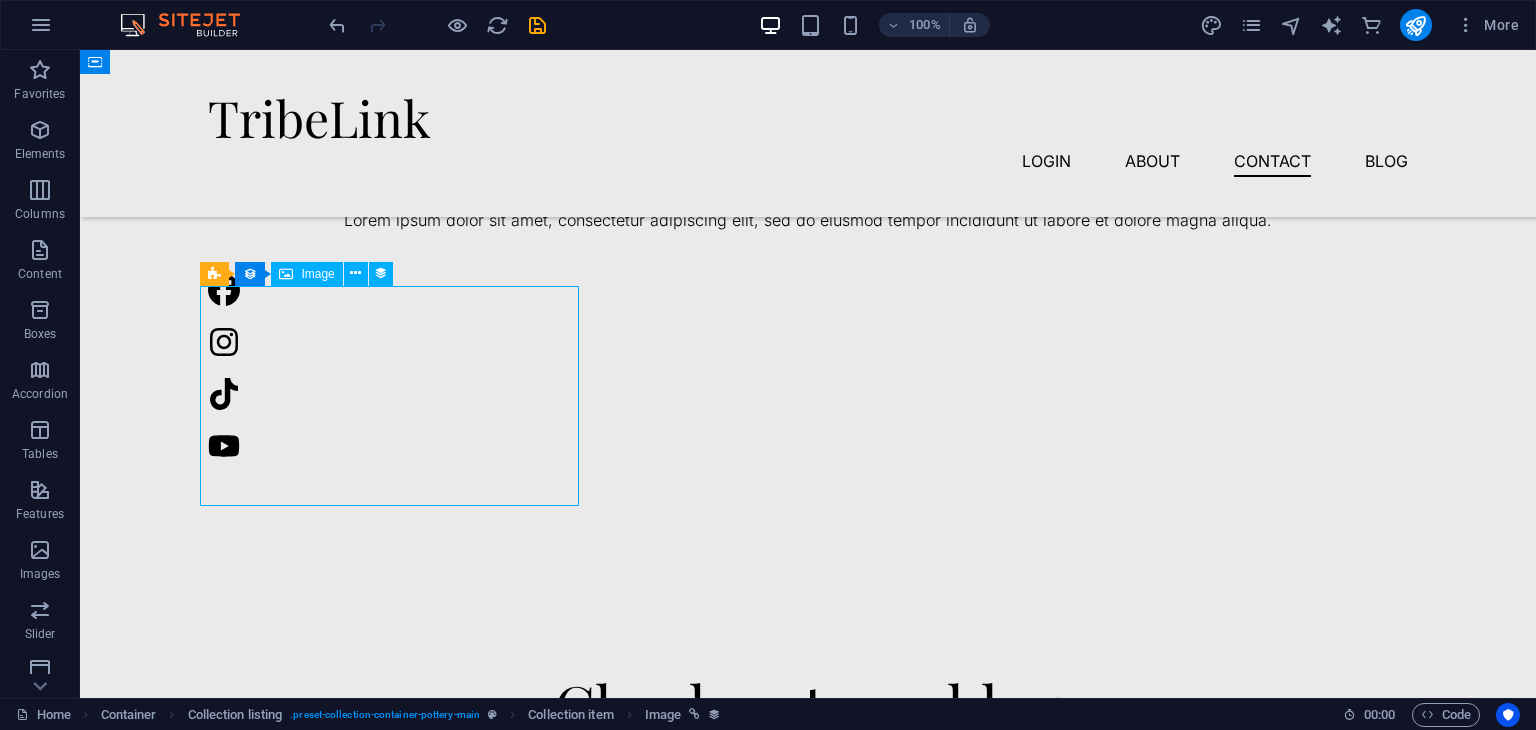 scroll, scrollTop: 2707, scrollLeft: 0, axis: vertical 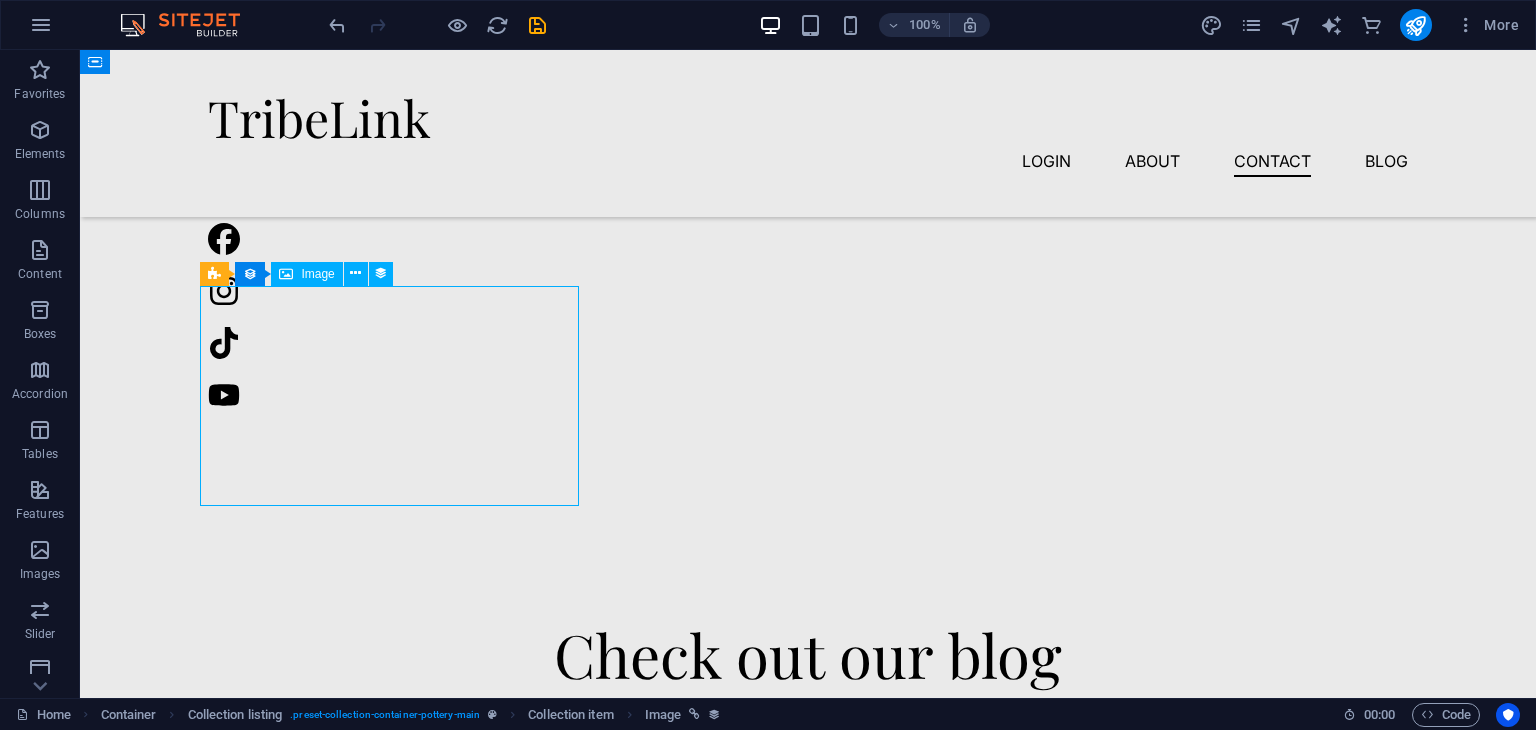 select 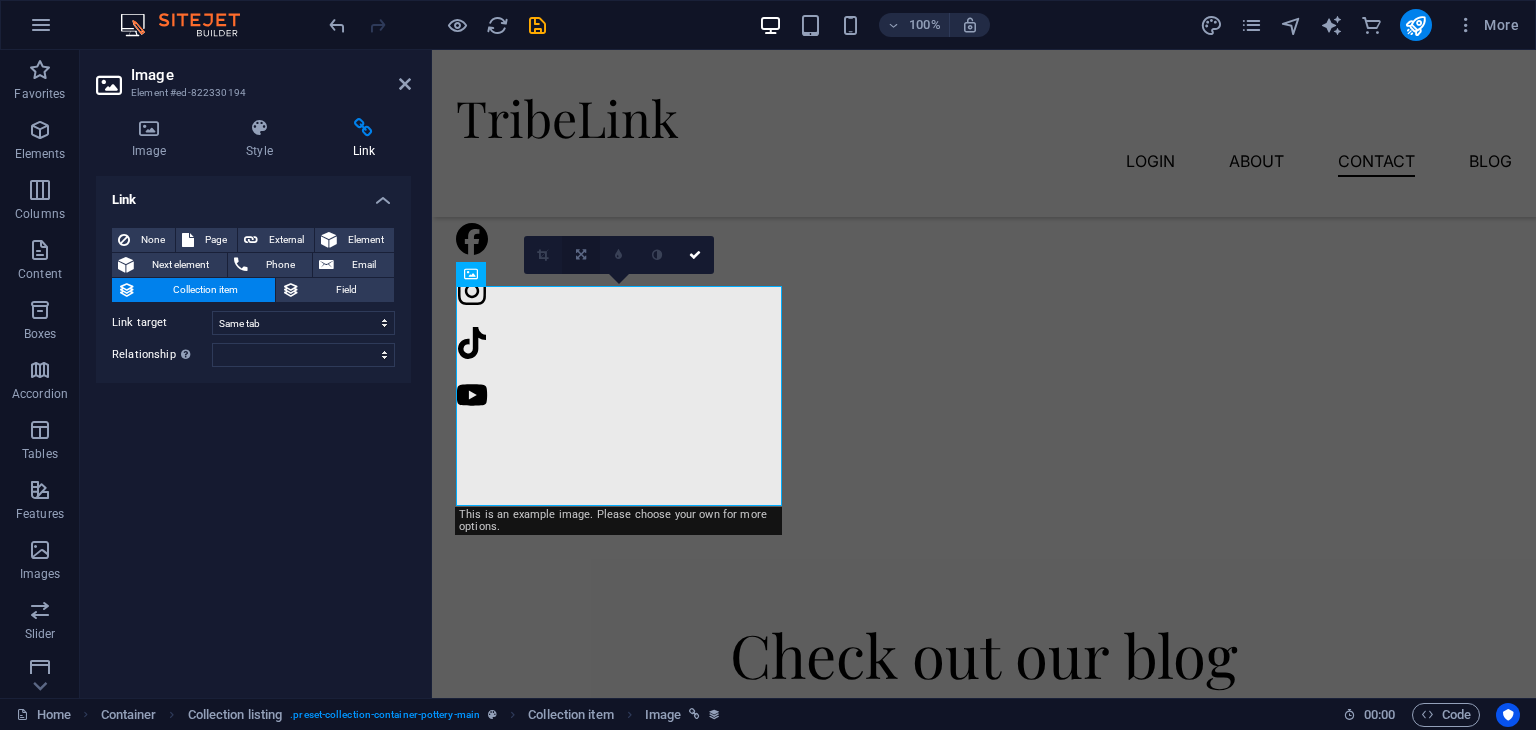 click at bounding box center (581, 255) 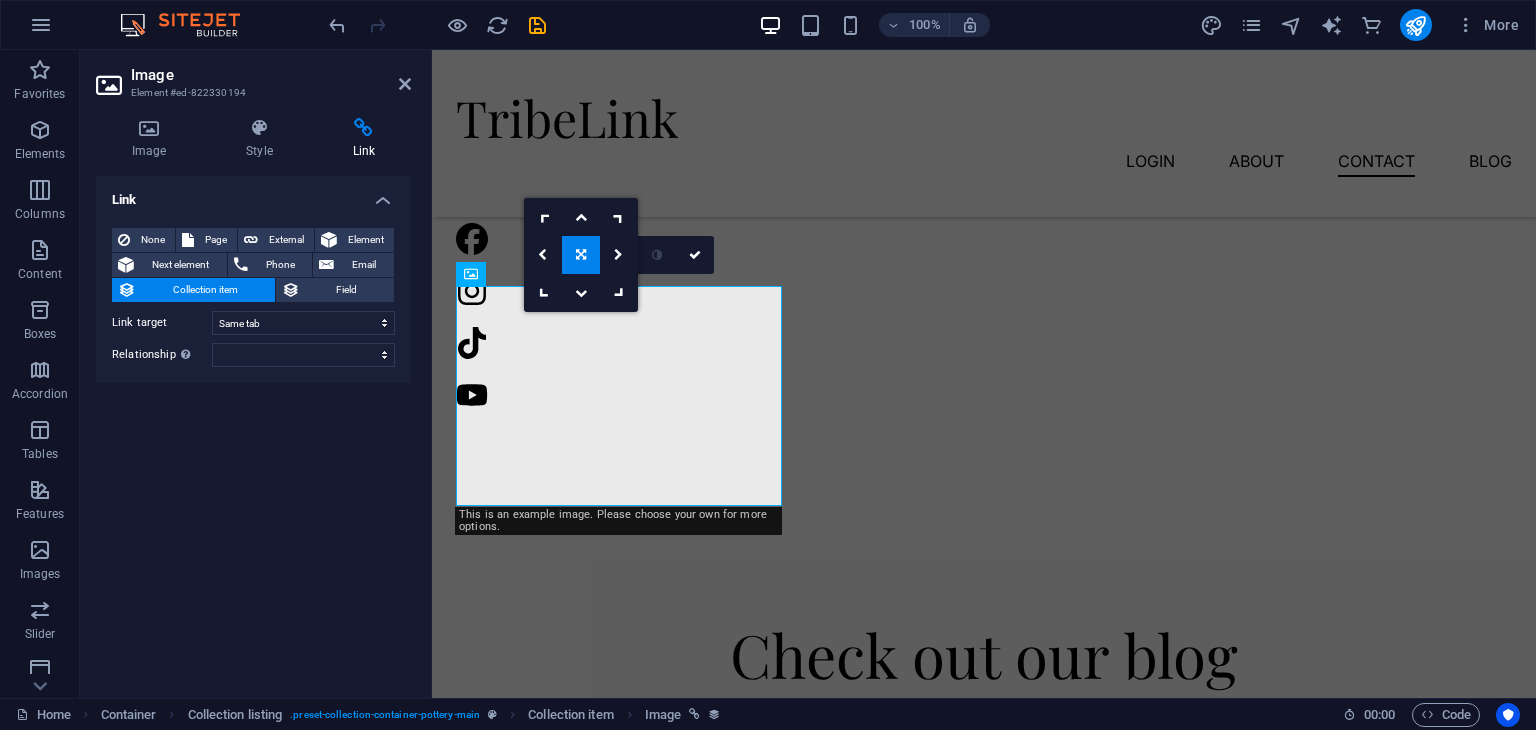 click at bounding box center (581, 255) 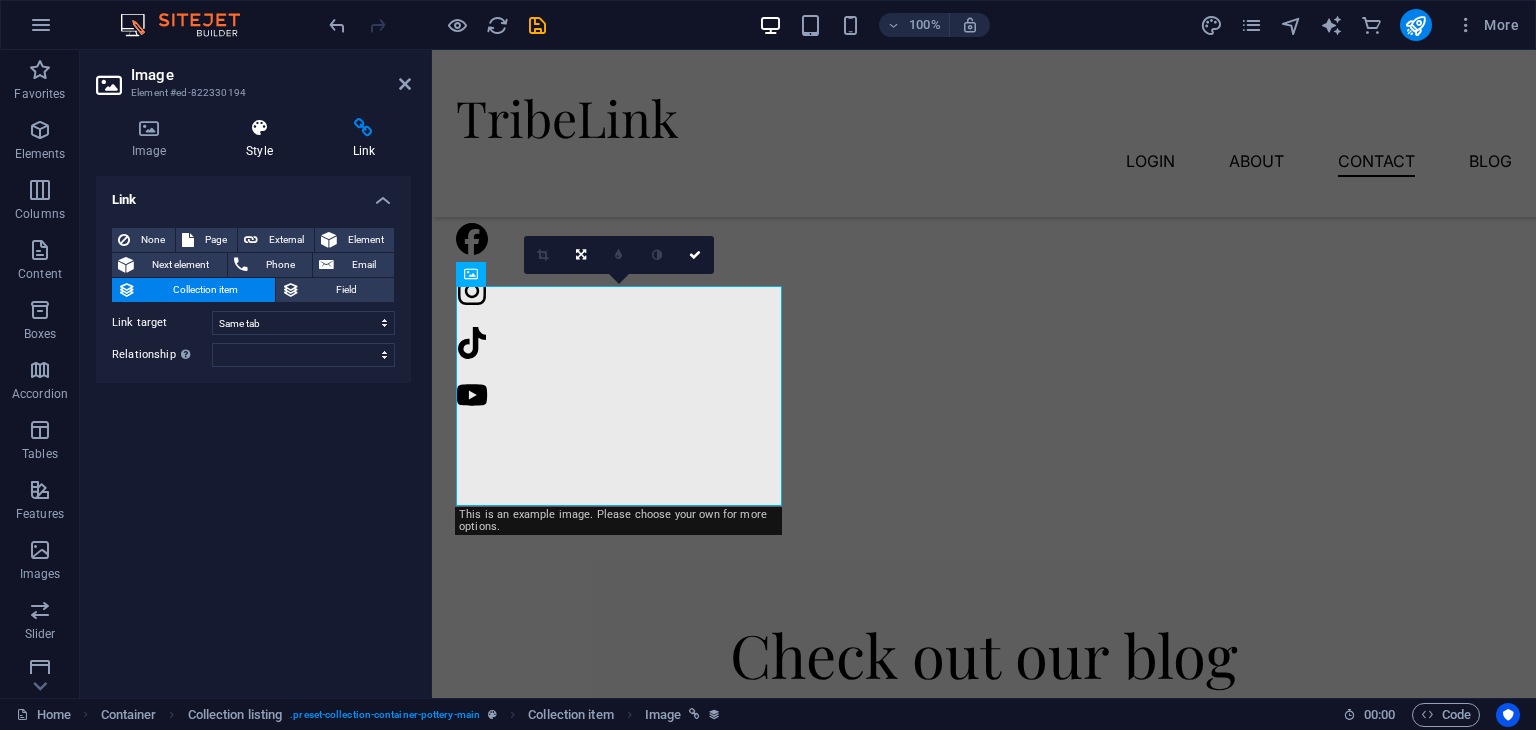 click on "Style" at bounding box center (263, 139) 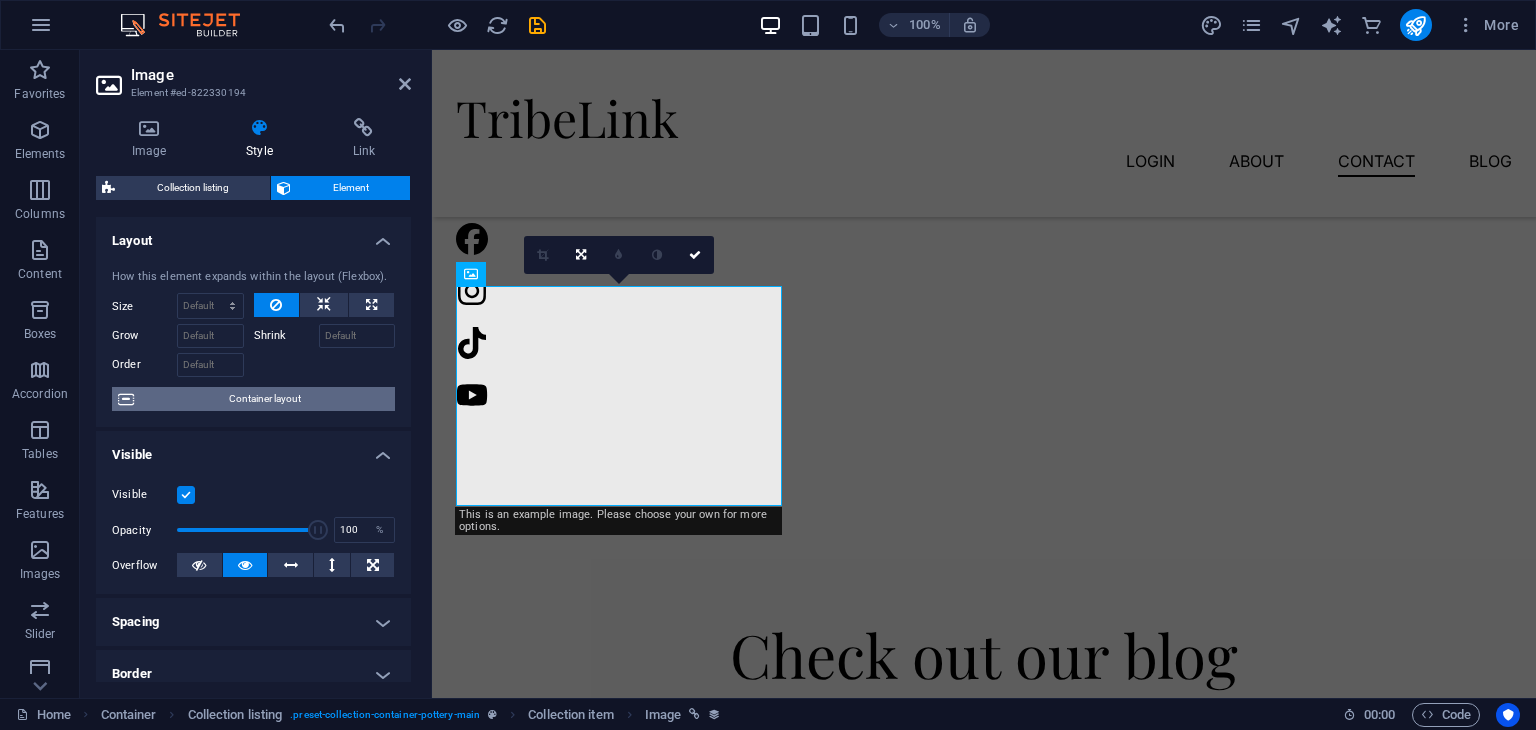 click on "Container layout" at bounding box center [264, 399] 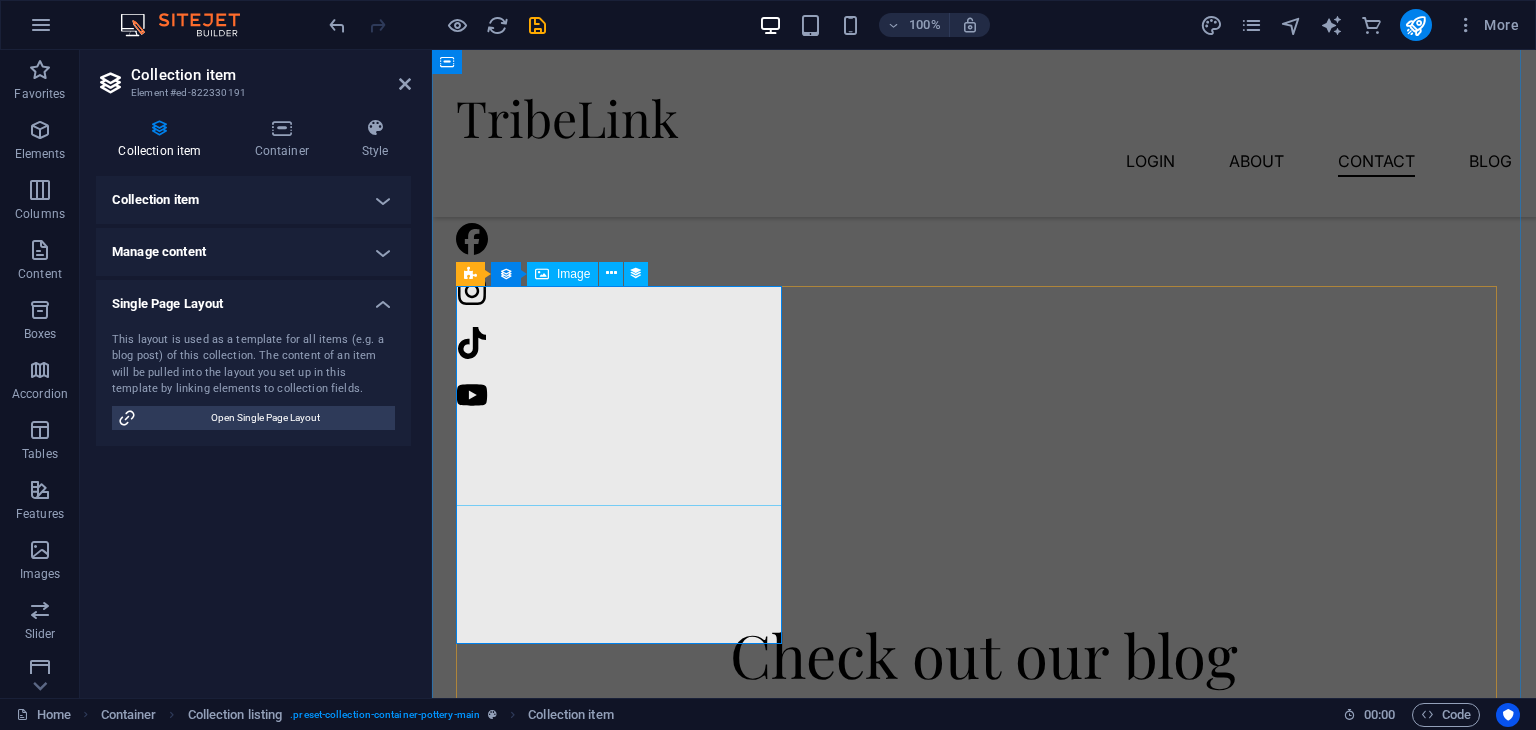click at bounding box center (984, 887) 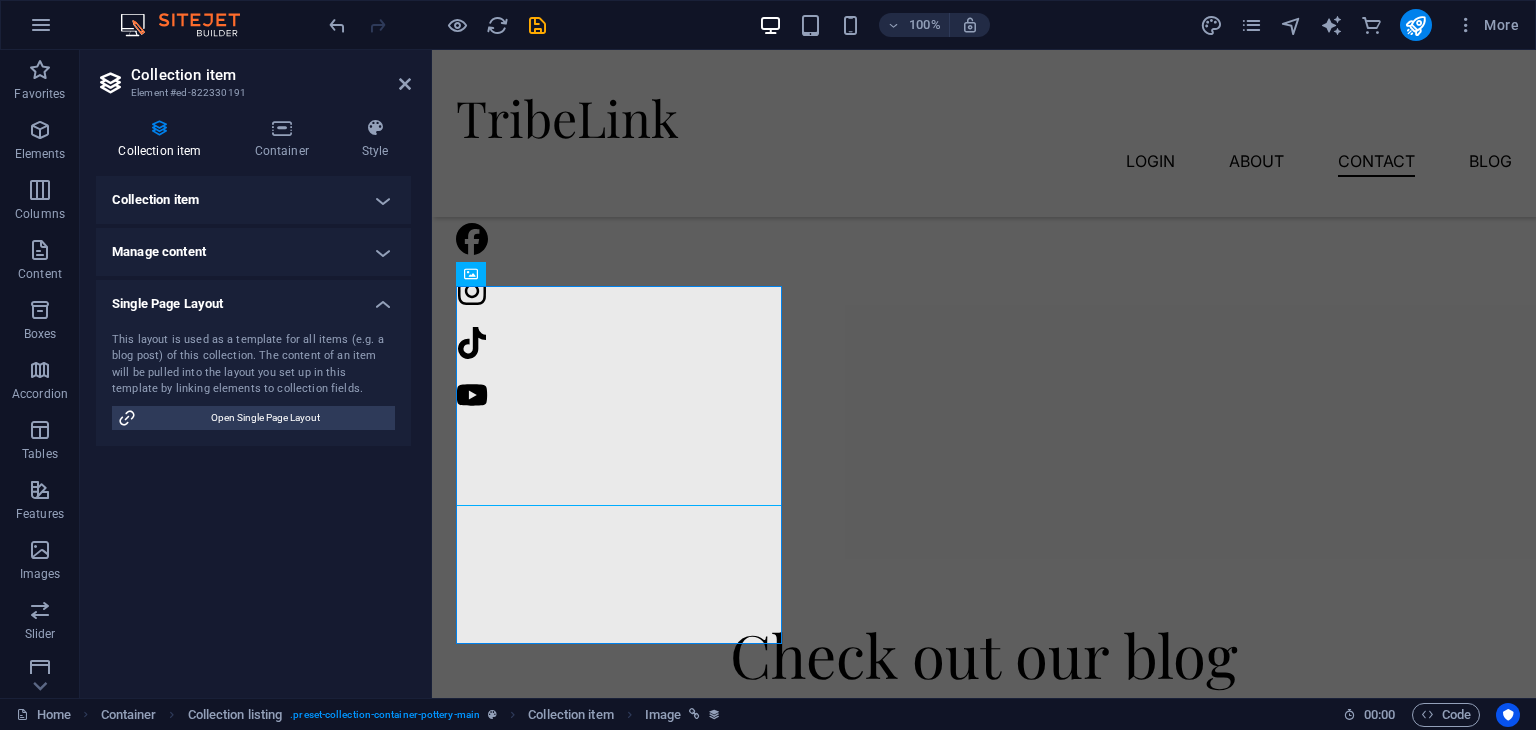 click on "Collection item" at bounding box center [253, 200] 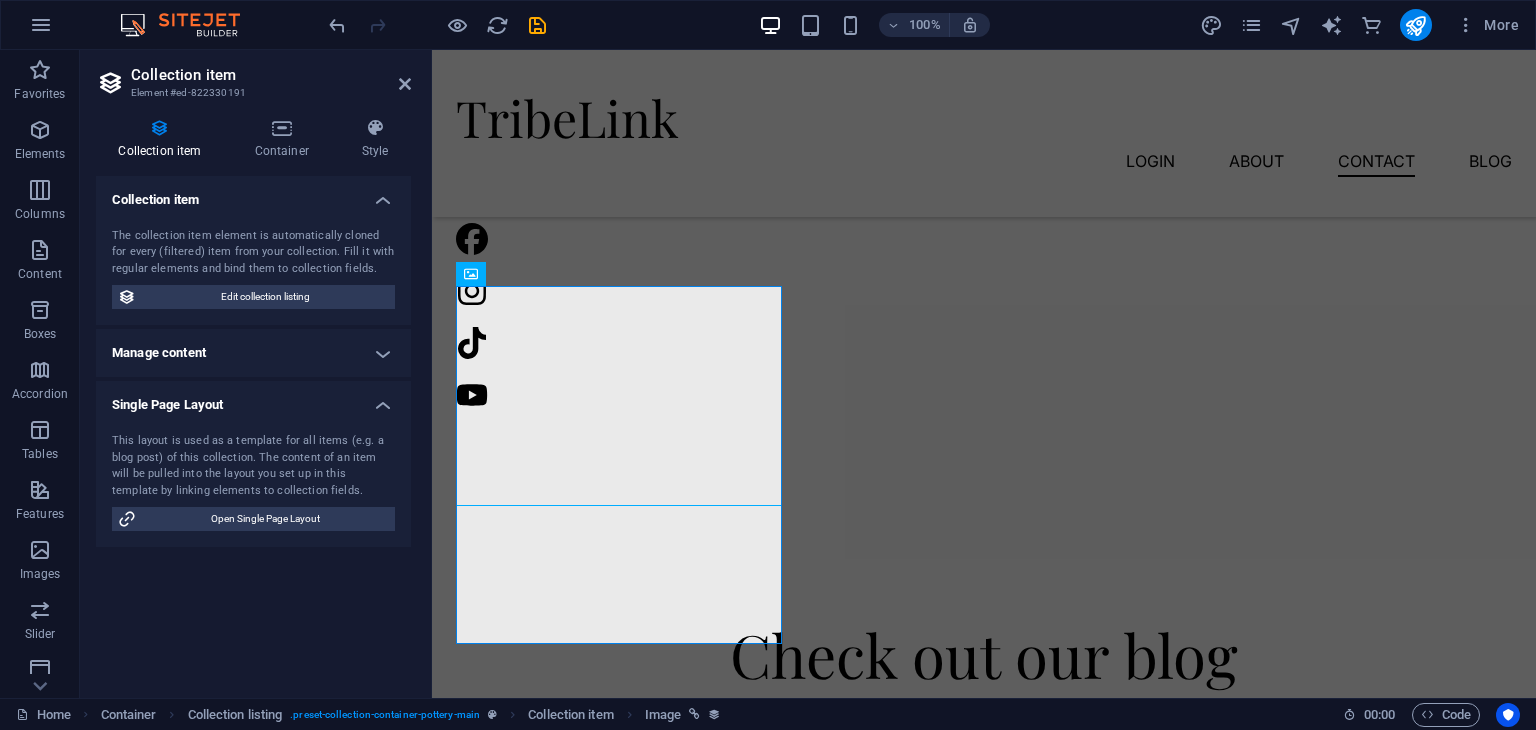 click on "Manage content" at bounding box center [253, 353] 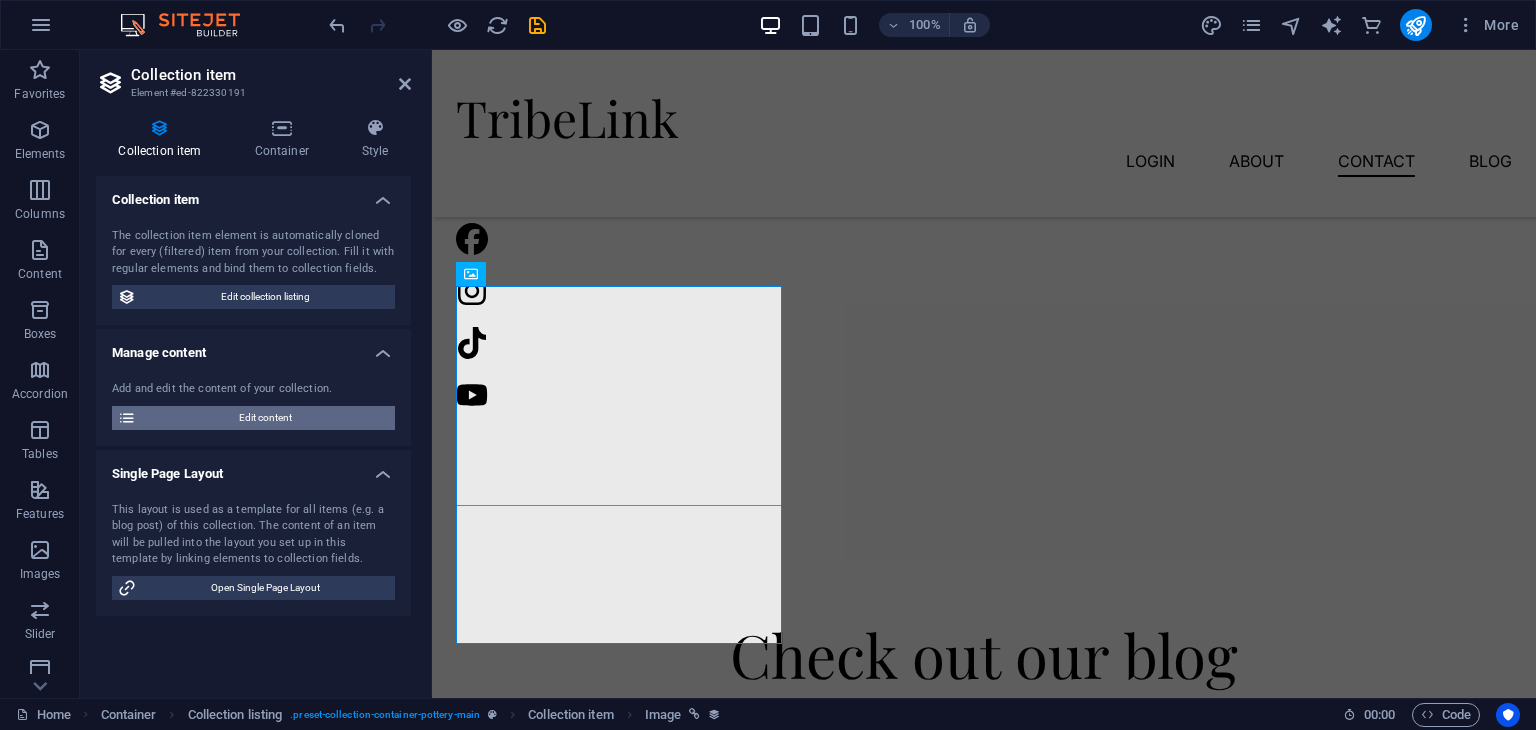 click on "Edit content" at bounding box center (265, 418) 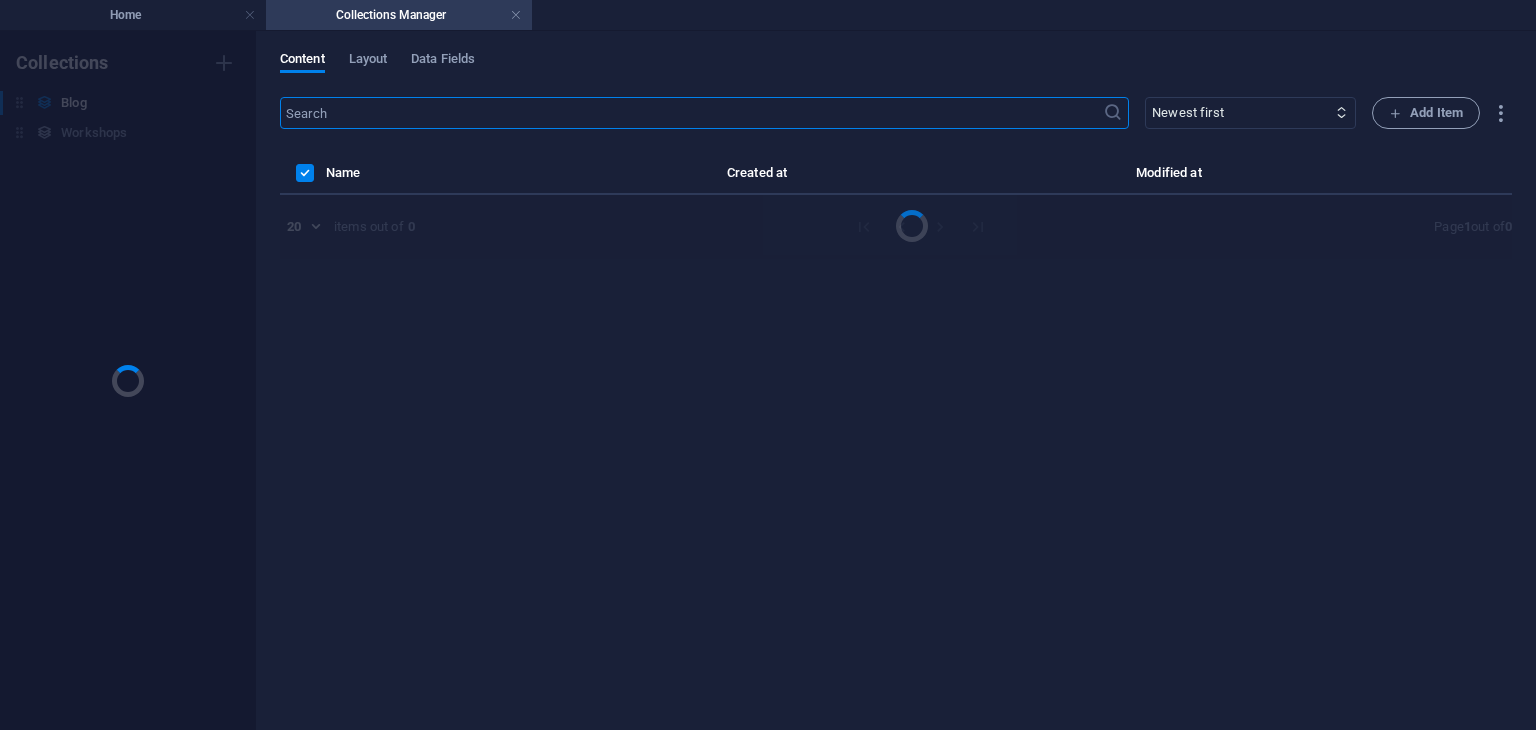 scroll, scrollTop: 0, scrollLeft: 0, axis: both 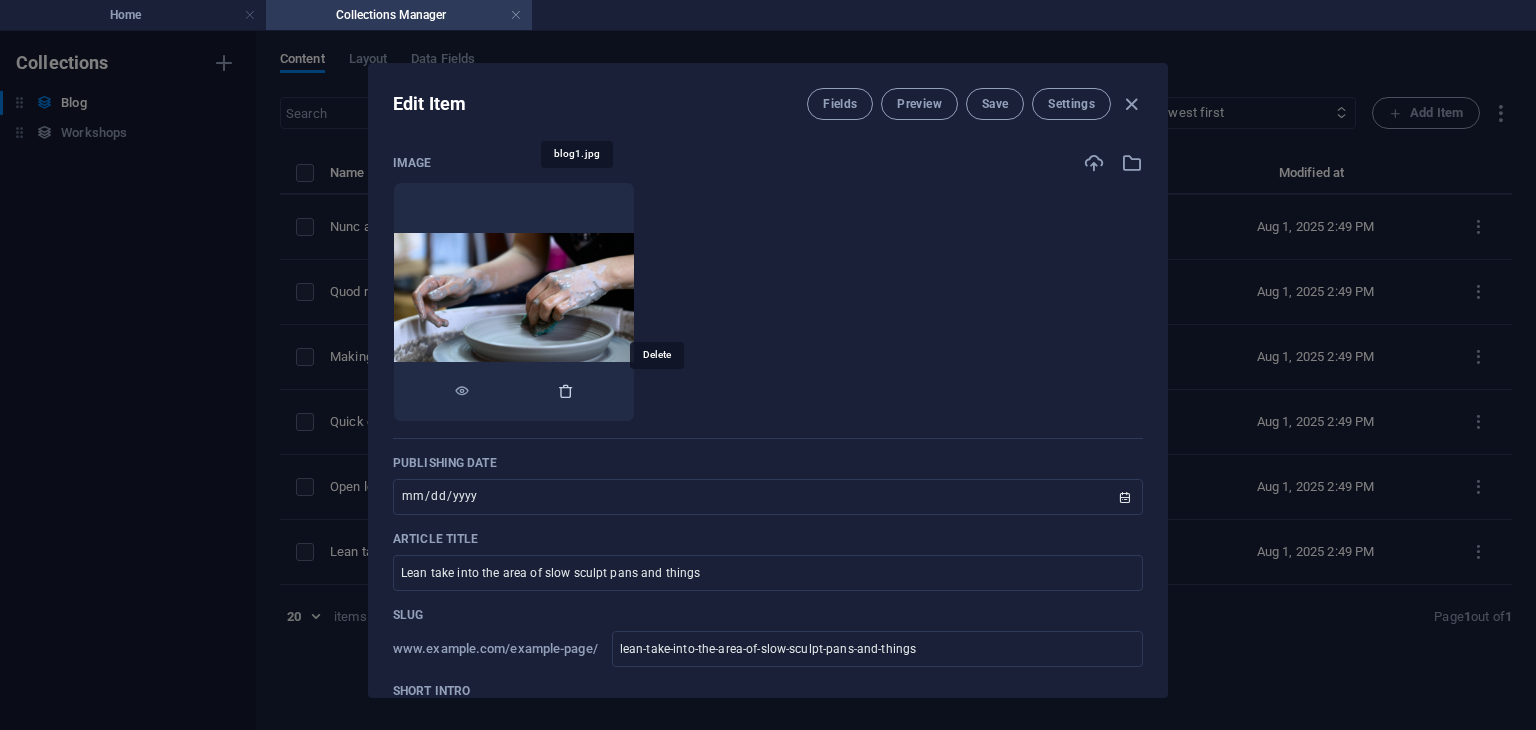 click at bounding box center (566, 391) 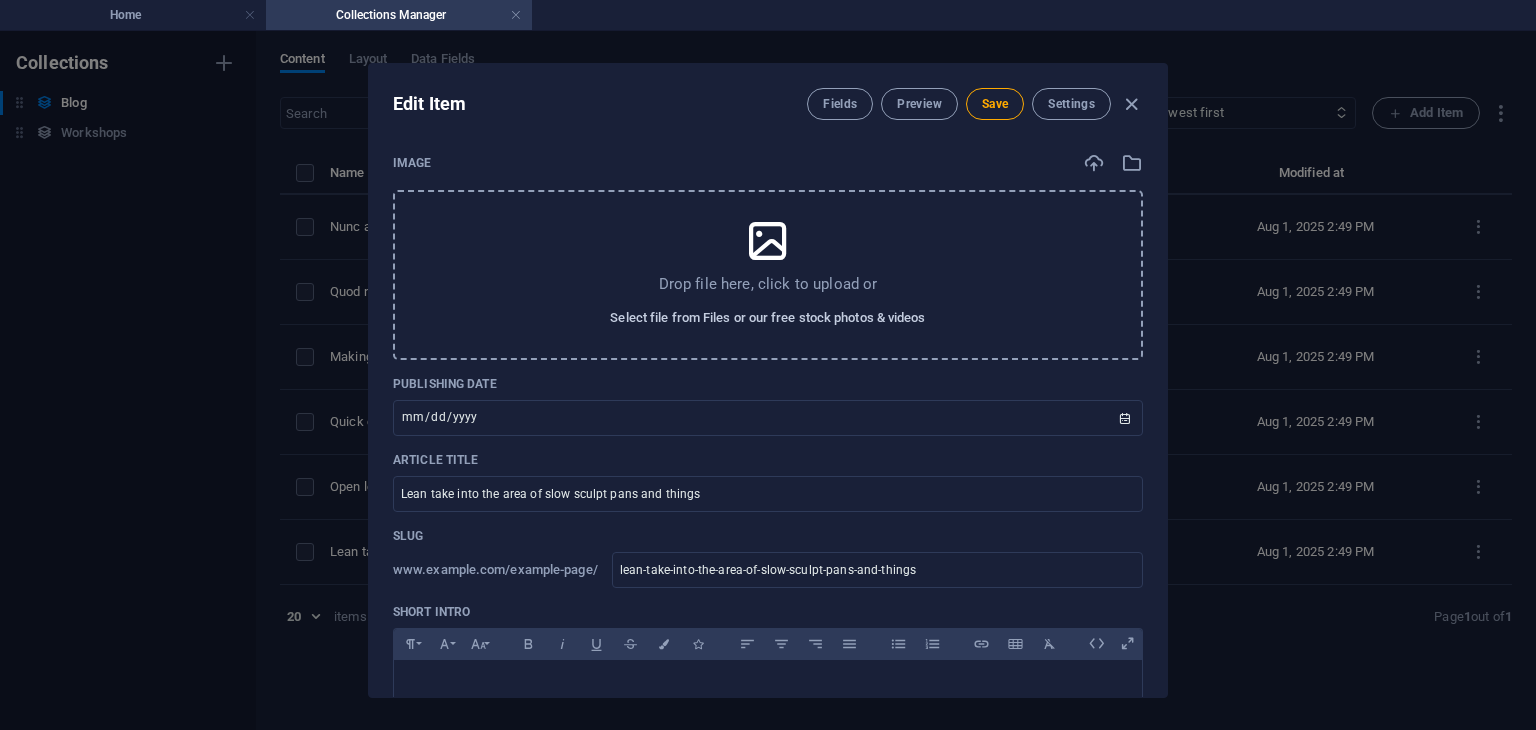 click on "Select file from Files or our free stock photos & videos" at bounding box center [767, 318] 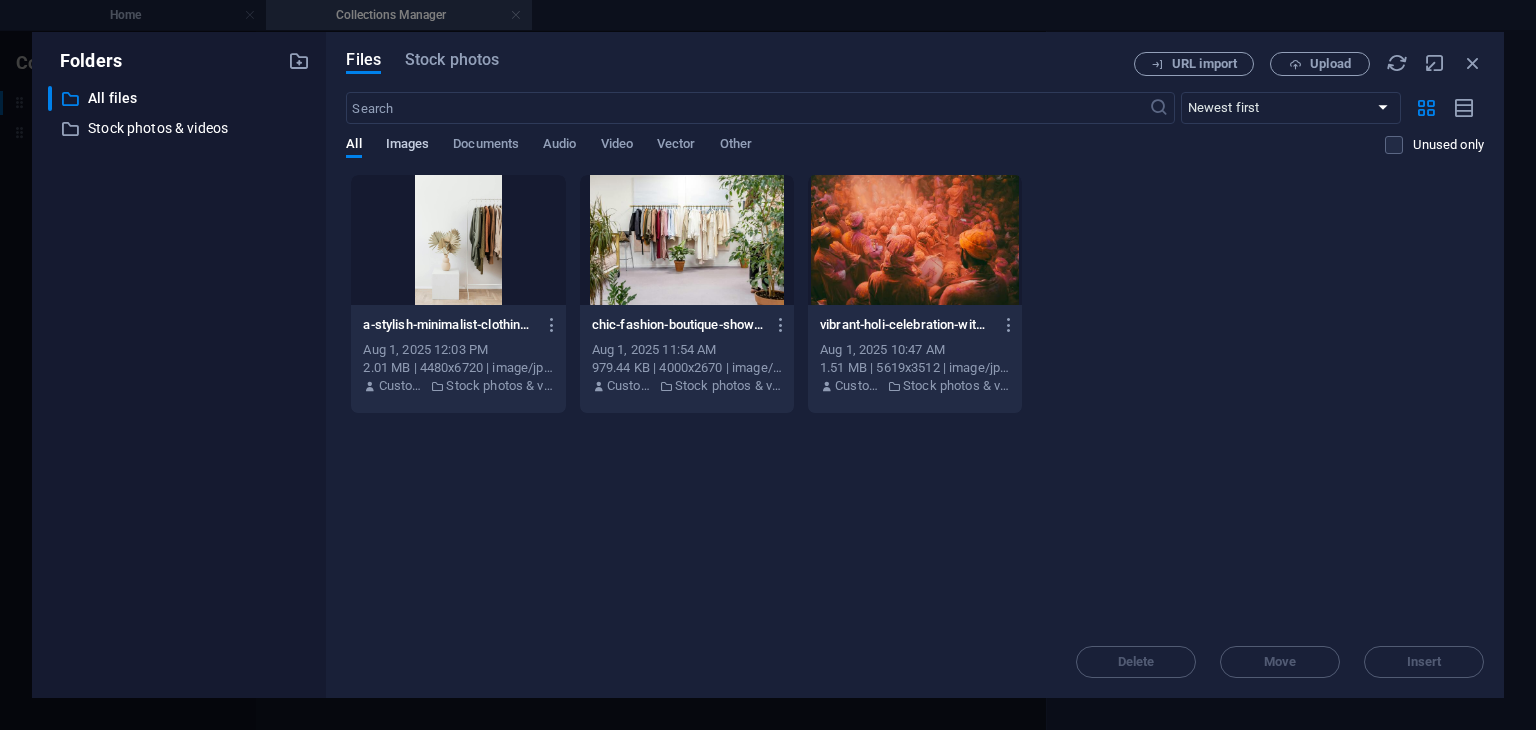 click on "Images" at bounding box center [408, 146] 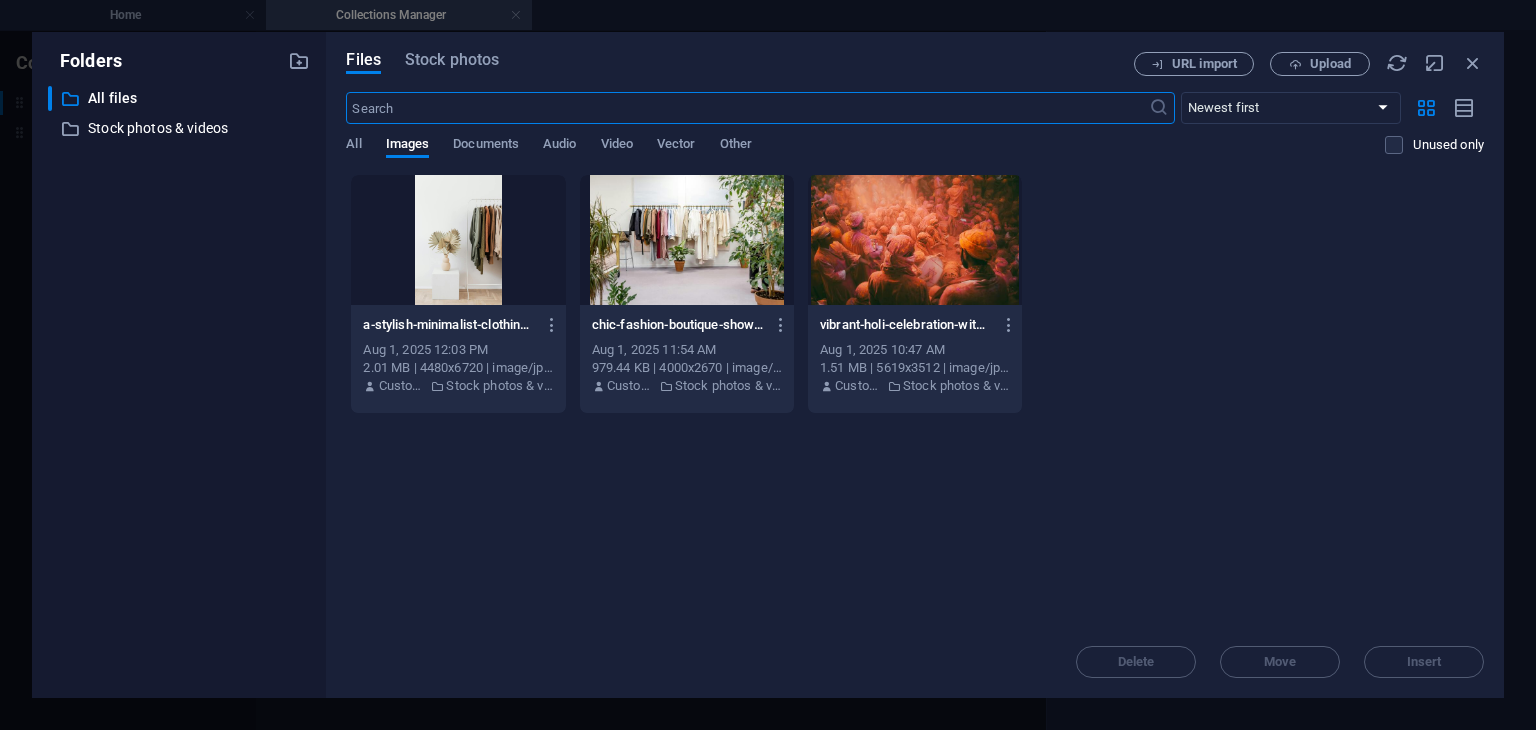 click at bounding box center [747, 108] 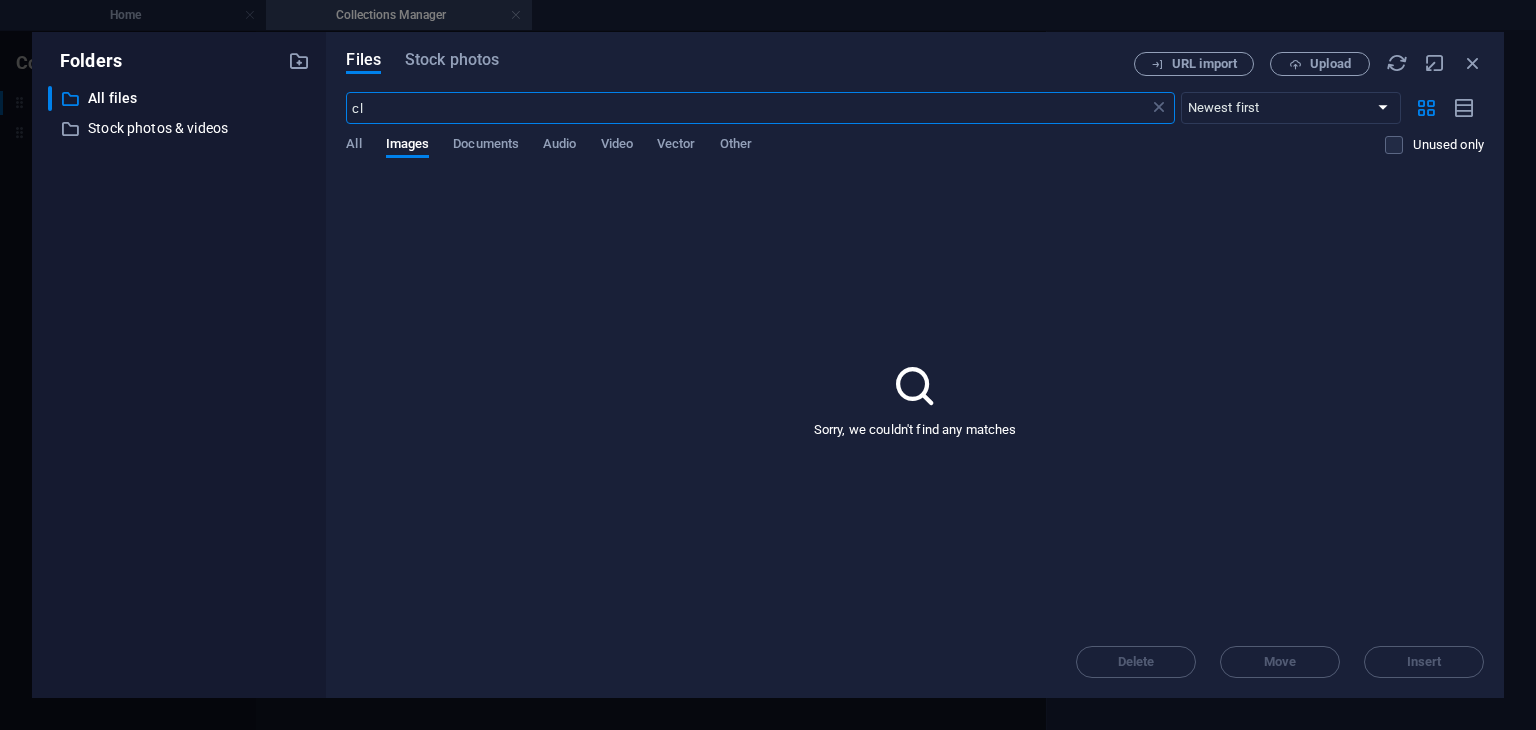type on "c" 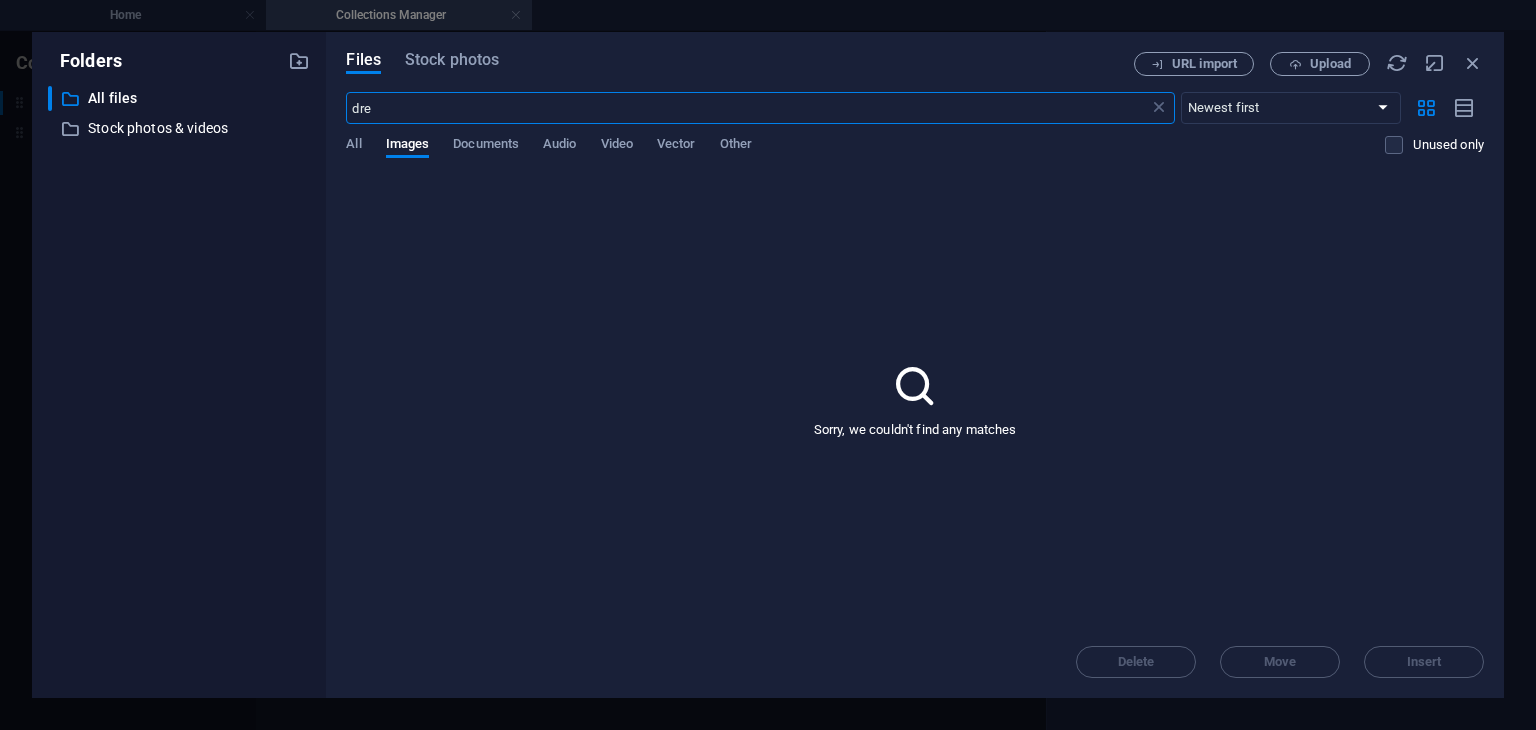 type on "dre" 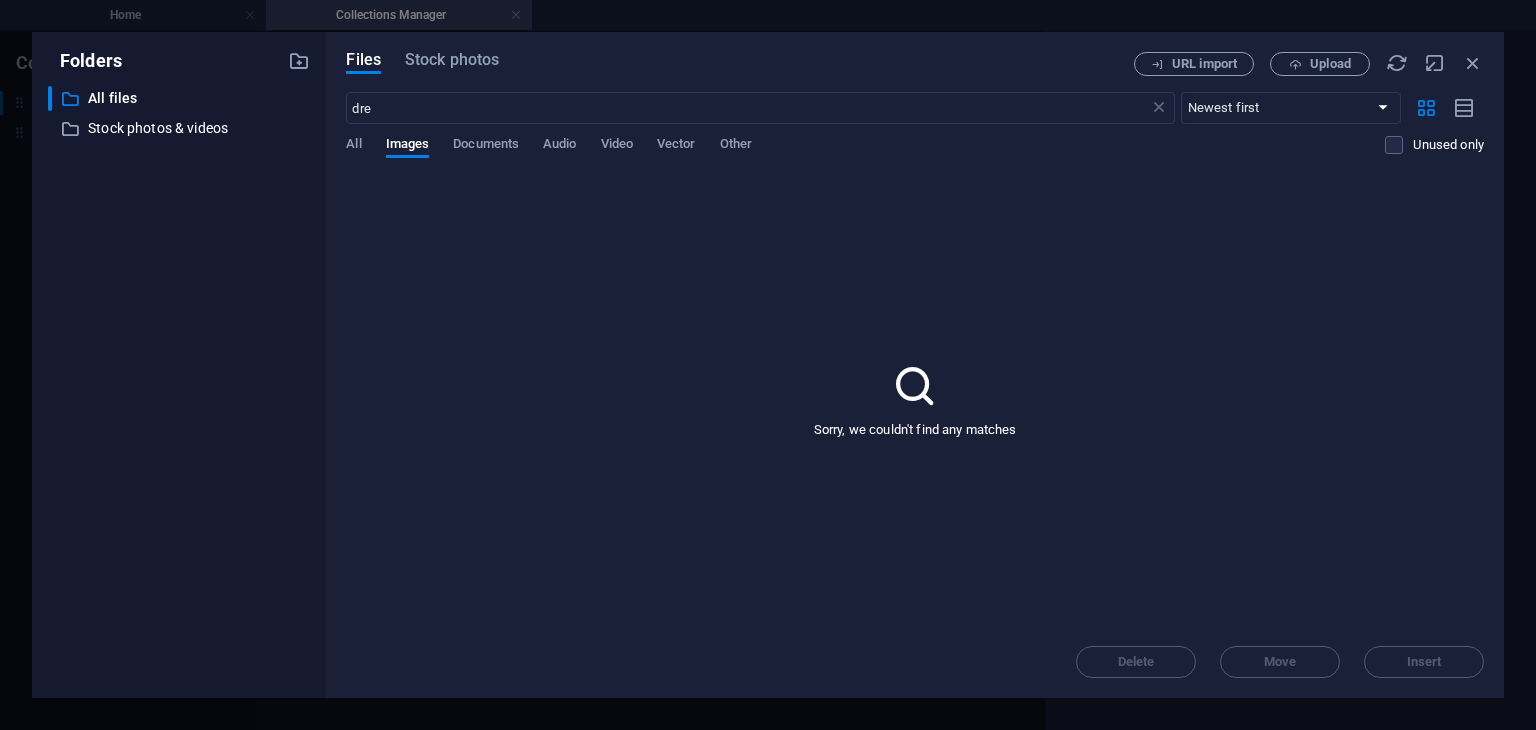 click on "All Images Documents Audio Video Vector Other" at bounding box center [865, 155] 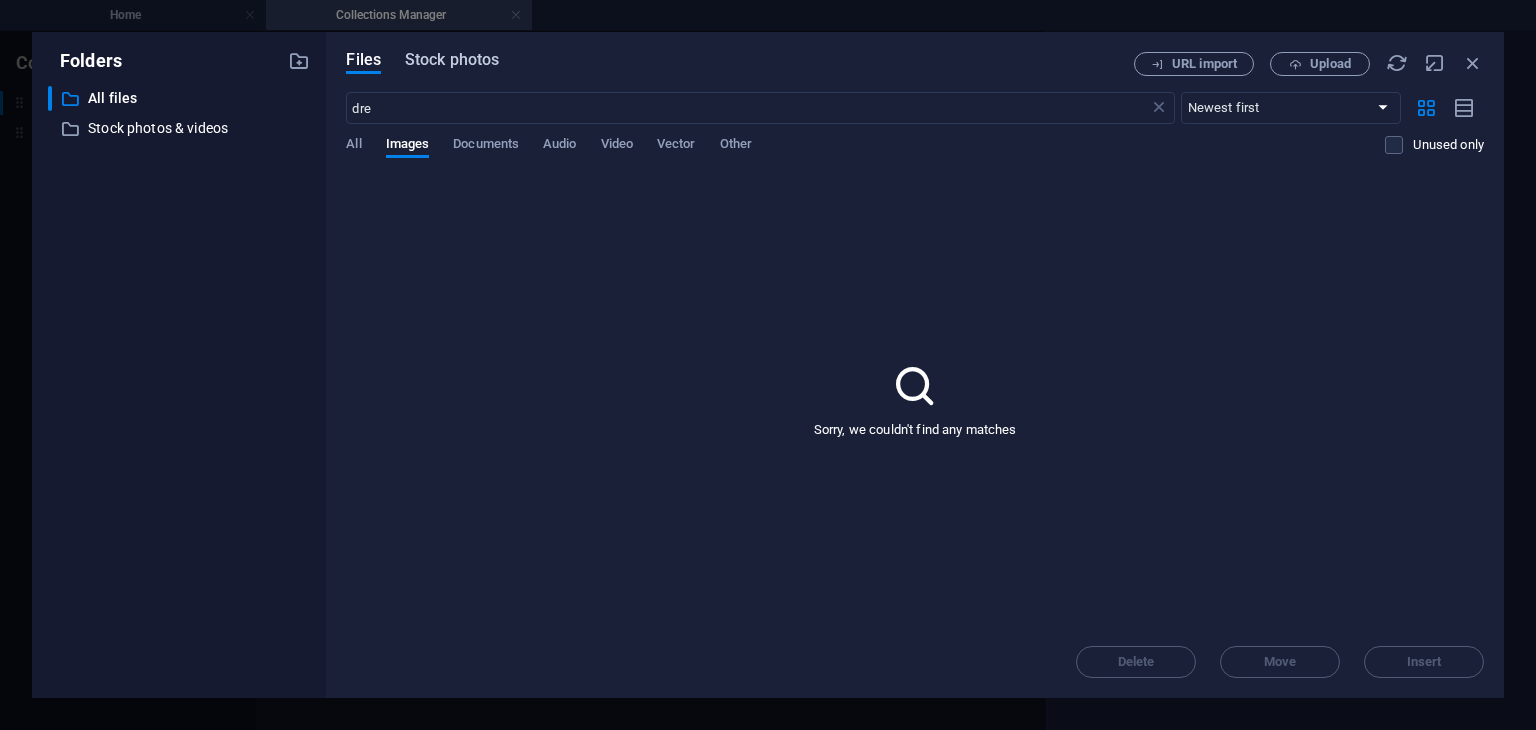 drag, startPoint x: 364, startPoint y: 137, endPoint x: 432, endPoint y: 63, distance: 100.49876 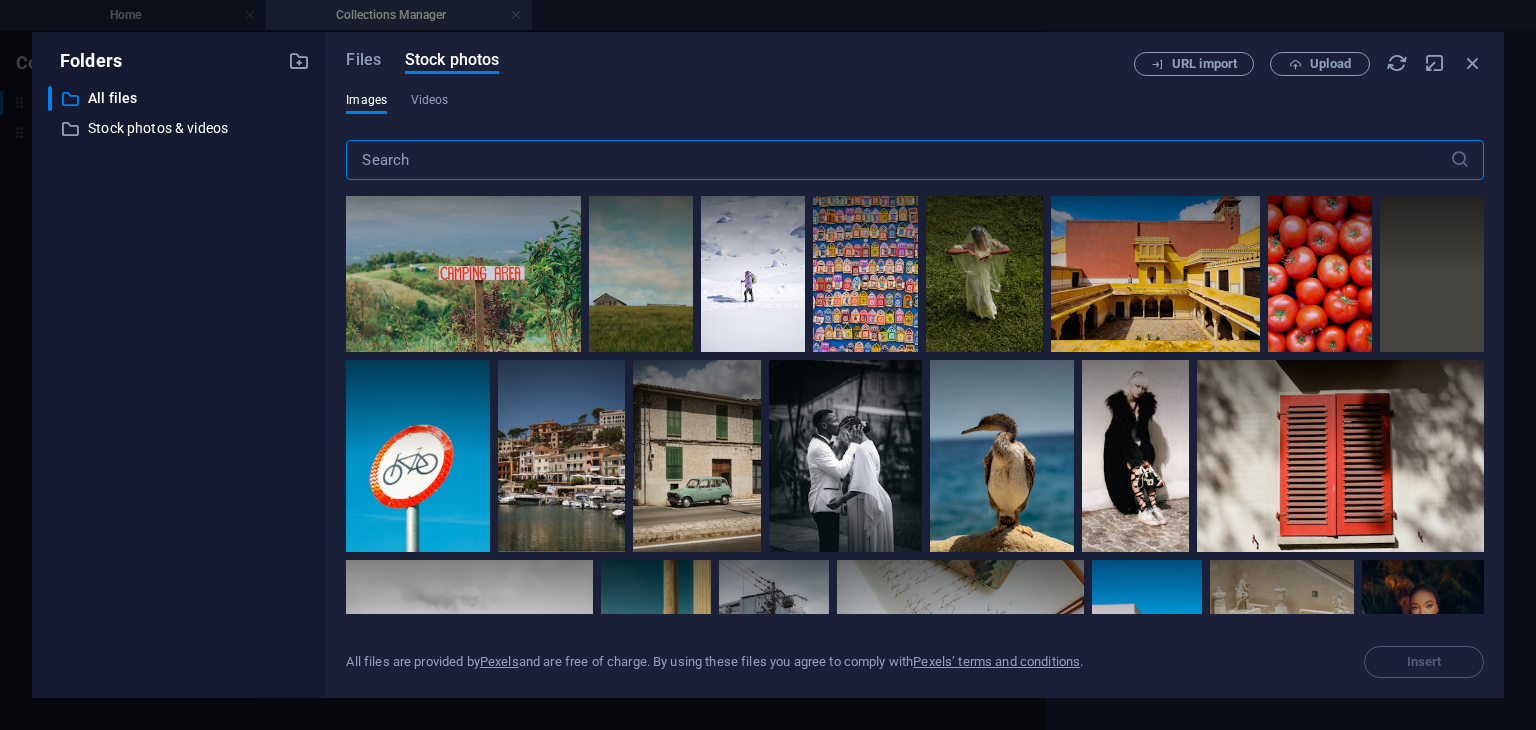 click at bounding box center (897, 160) 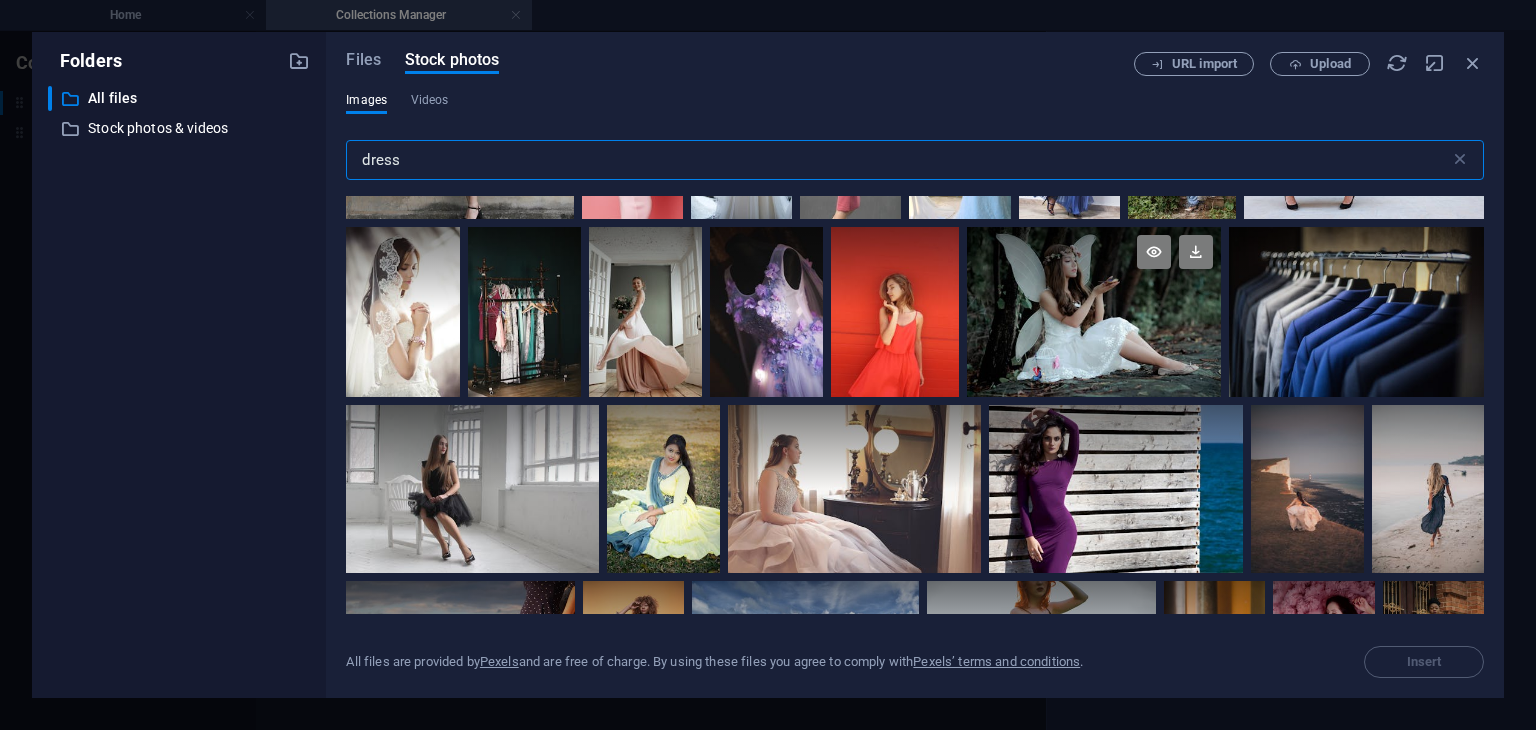 scroll, scrollTop: 0, scrollLeft: 0, axis: both 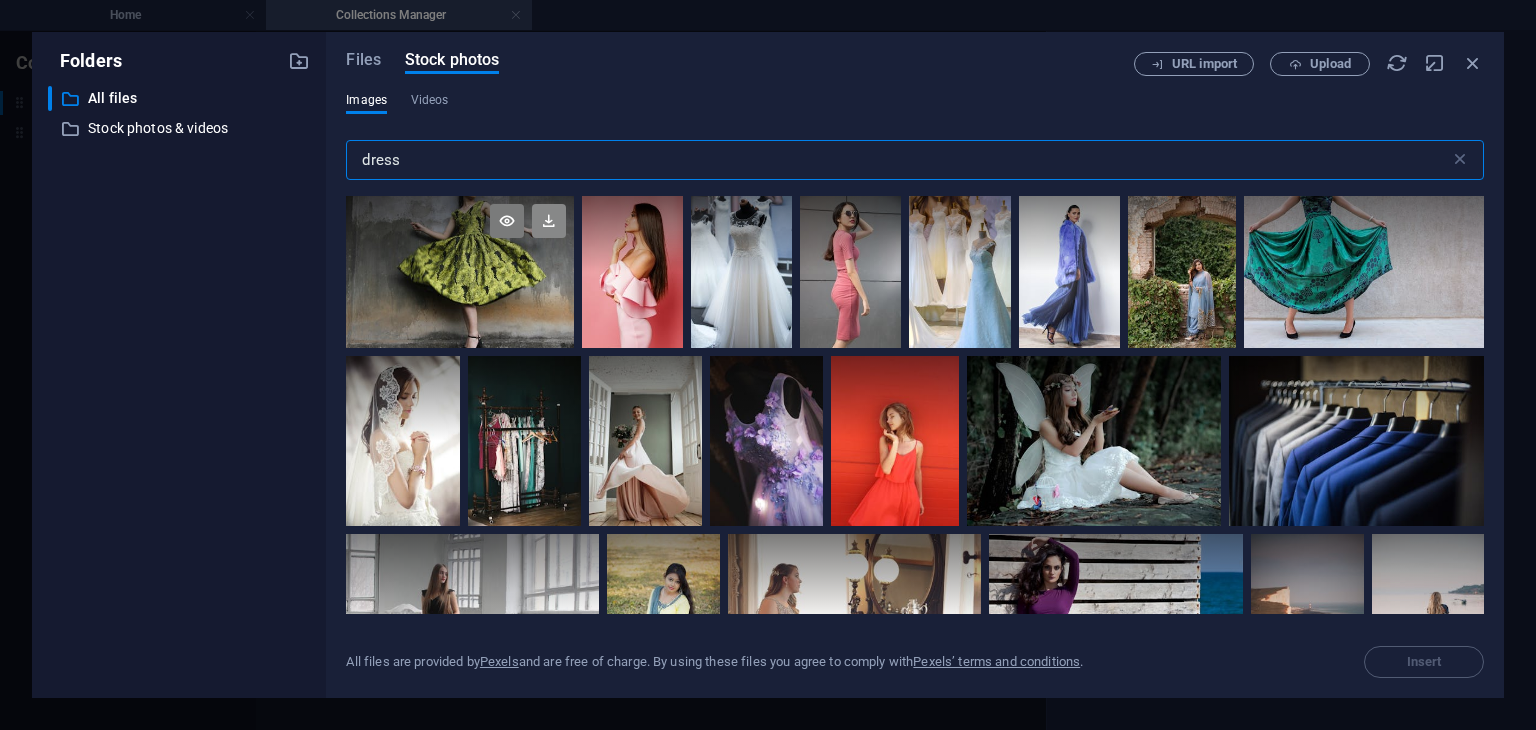 type on "dress" 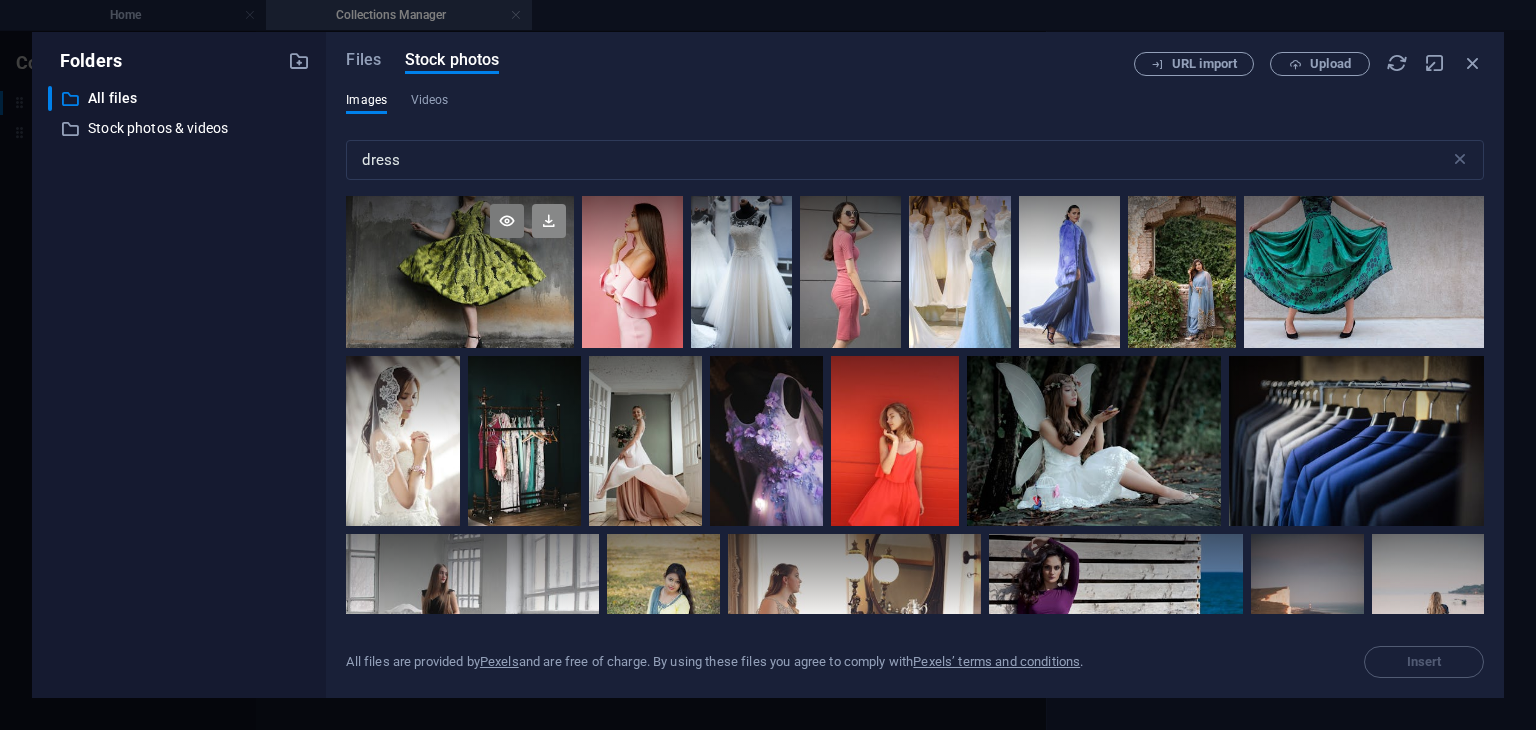 click at bounding box center [549, 221] 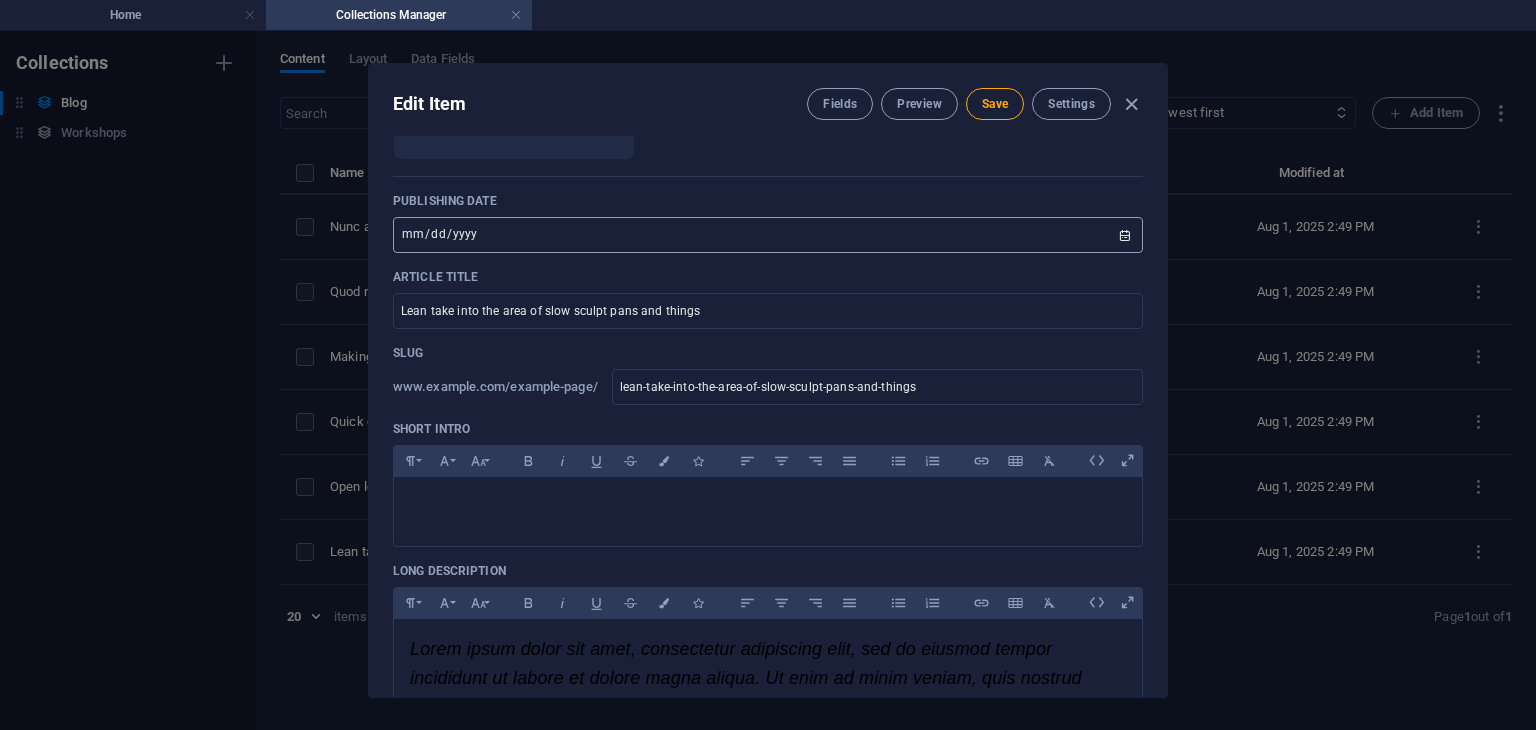 scroll, scrollTop: 306, scrollLeft: 0, axis: vertical 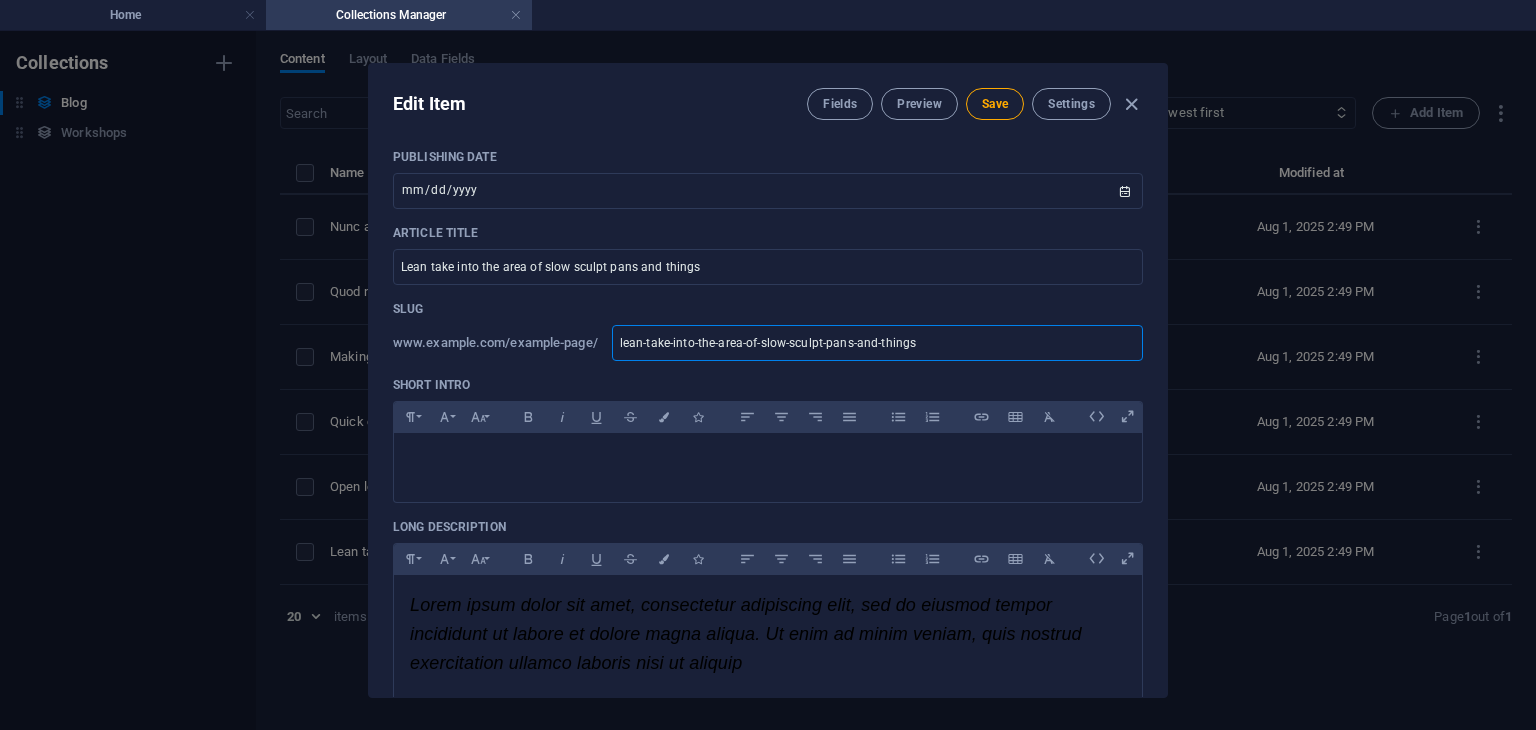 drag, startPoint x: 930, startPoint y: 339, endPoint x: 904, endPoint y: 343, distance: 26.305893 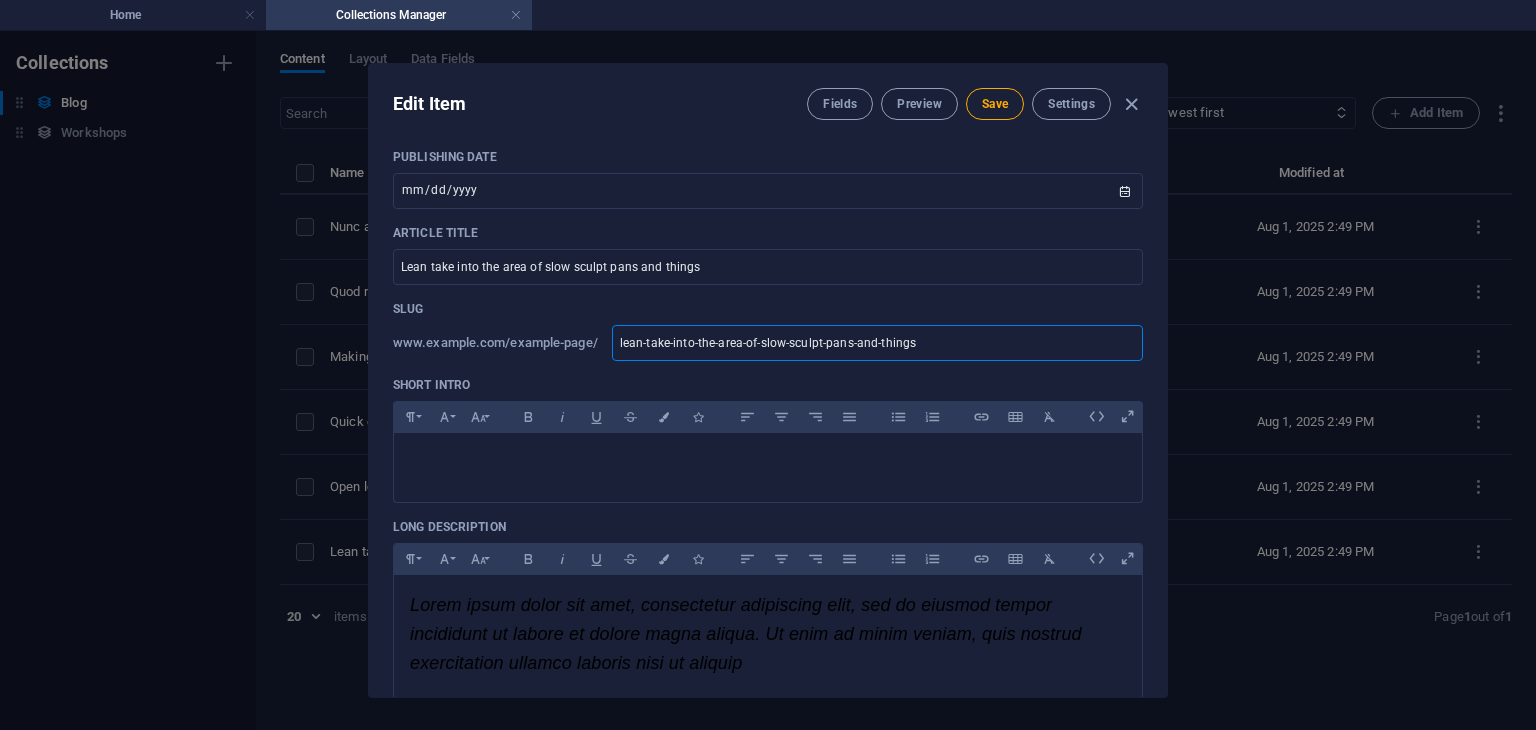 click on "lean-take-into-the-area-of-slow-sculpt-pans-and-things" at bounding box center [877, 343] 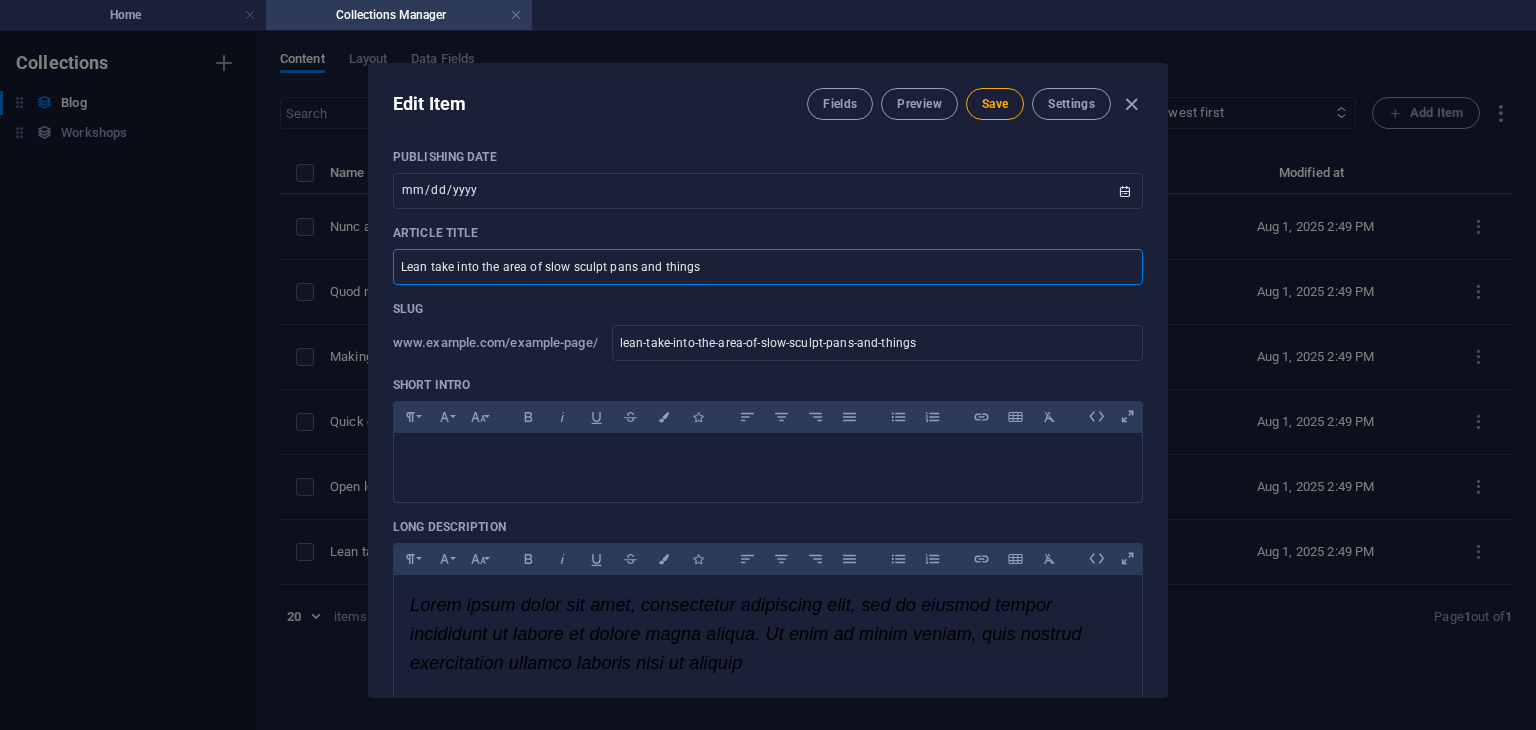 drag, startPoint x: 769, startPoint y: 264, endPoint x: 361, endPoint y: 285, distance: 408.54007 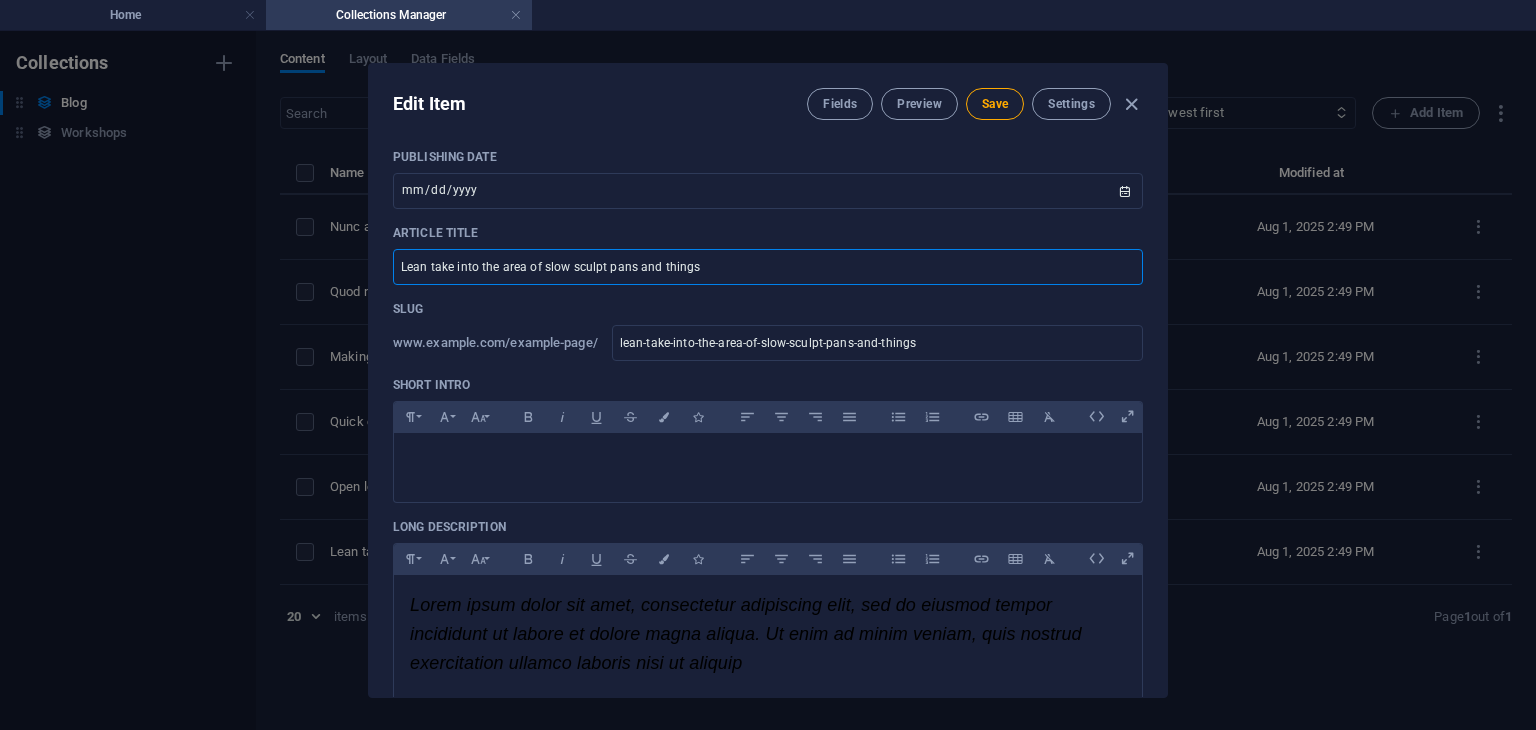 click on "Edit Item Fields Preview Save Settings Image Drop files here to upload them instantly Publishing Date 2024-09-30 ​ Article title Lean take into the area of slow sculpt pans and things ​ Slug www.example.com/example-page/ lean-take-into-the-area-of-slow-sculpt-pans-and-things ​ Short Intro Paragraph Format Normal Heading 1 Heading 2 Heading 3 Heading 4 Heading 5 Heading 6 Code Font Family Arial Georgia Impact Tahoma Times New Roman Verdana Font Size 8 9 10 11 12 14 18 24 30 36 48 60 72 96 Bold Italic Underline Strikethrough Colors Icons Align Left Align Center Align Right Align Justify Unordered List Ordered List Insert Link Insert Table Clear Formatting Long Description Paragraph Format Normal Heading 1 Heading 2 Heading 3 Heading 4 Heading 5 Heading 6 Code Font Family Arial Georgia Impact Tahoma Times New Roman Verdana Font Size 8 9 10 11 12 14 18 24 30 36 48 60 72 96 Bold Italic Underline Strikethrough Colors Icons Align Left Align Center Align Right Align Justify Unordered List Ordered List Author AI" at bounding box center (768, 380) 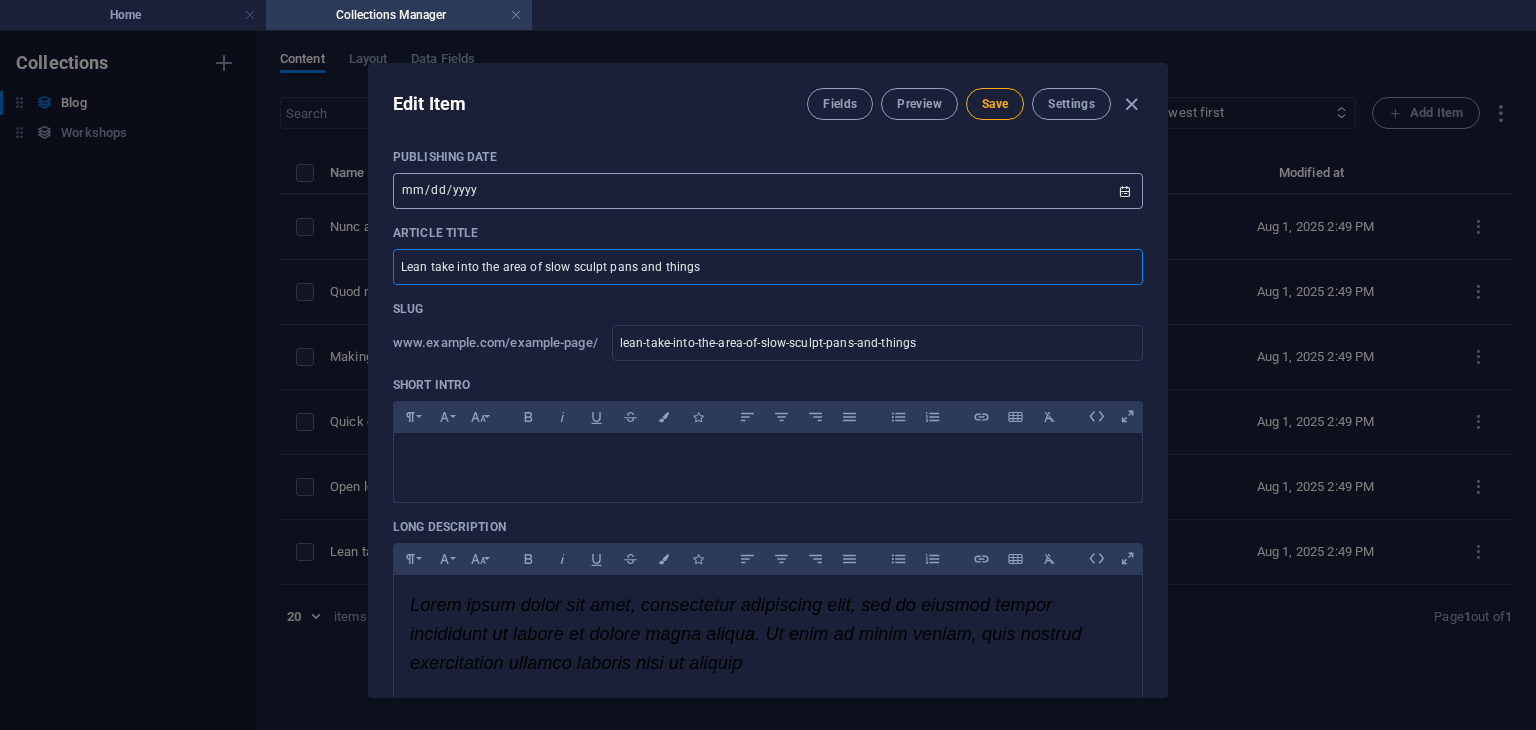 paste on "Impeccably tailored outfit" 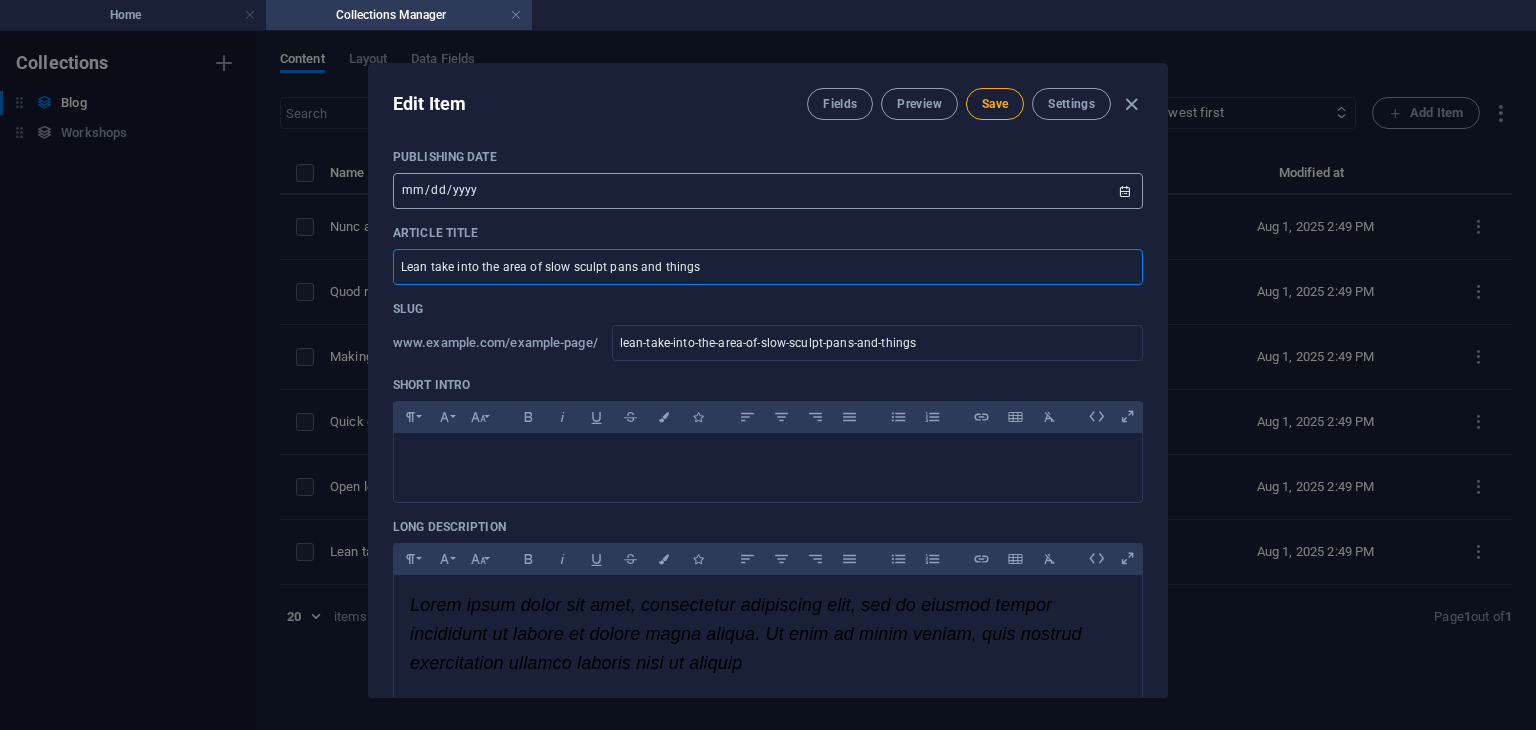 type on "Impeccably tailored outfits" 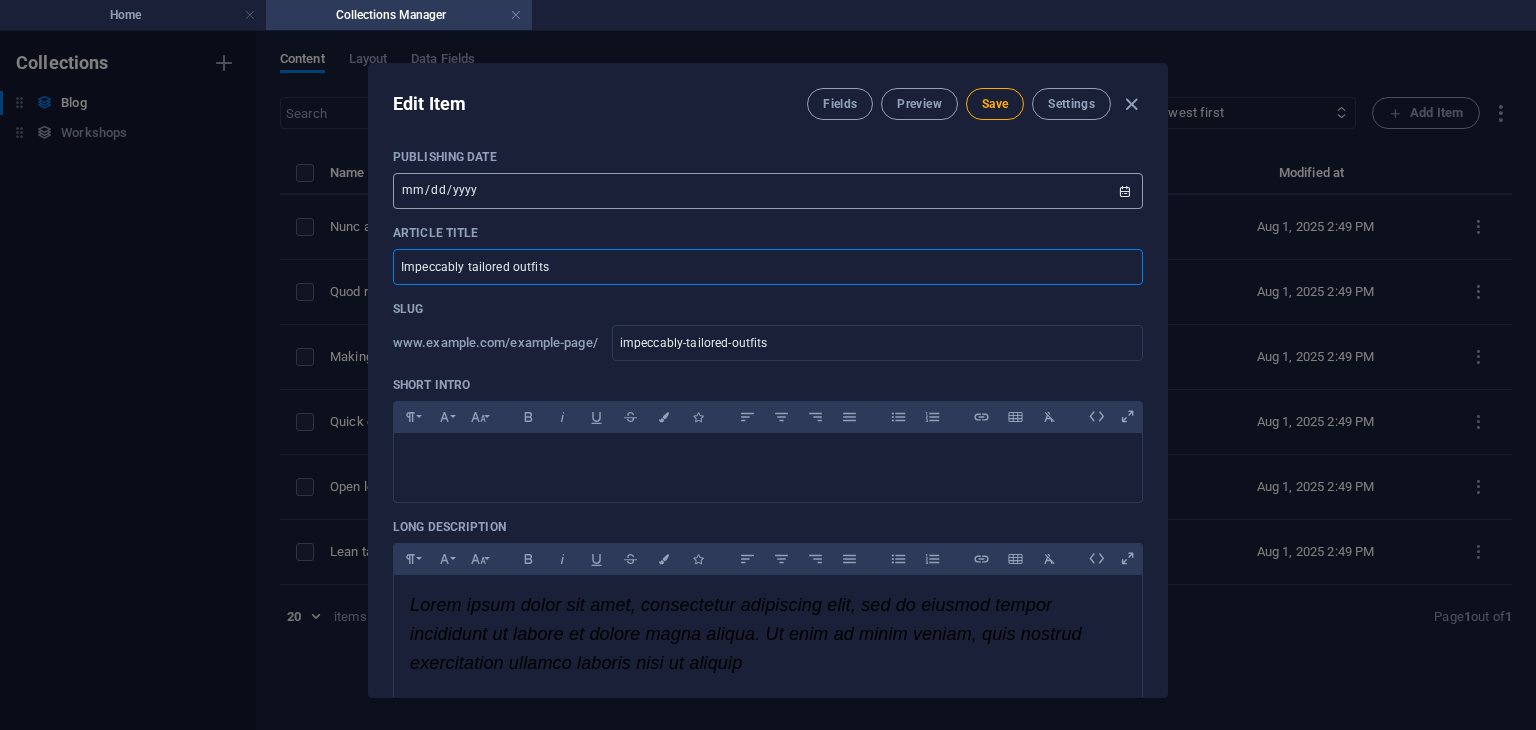 type on "Impeccably tailored outfits" 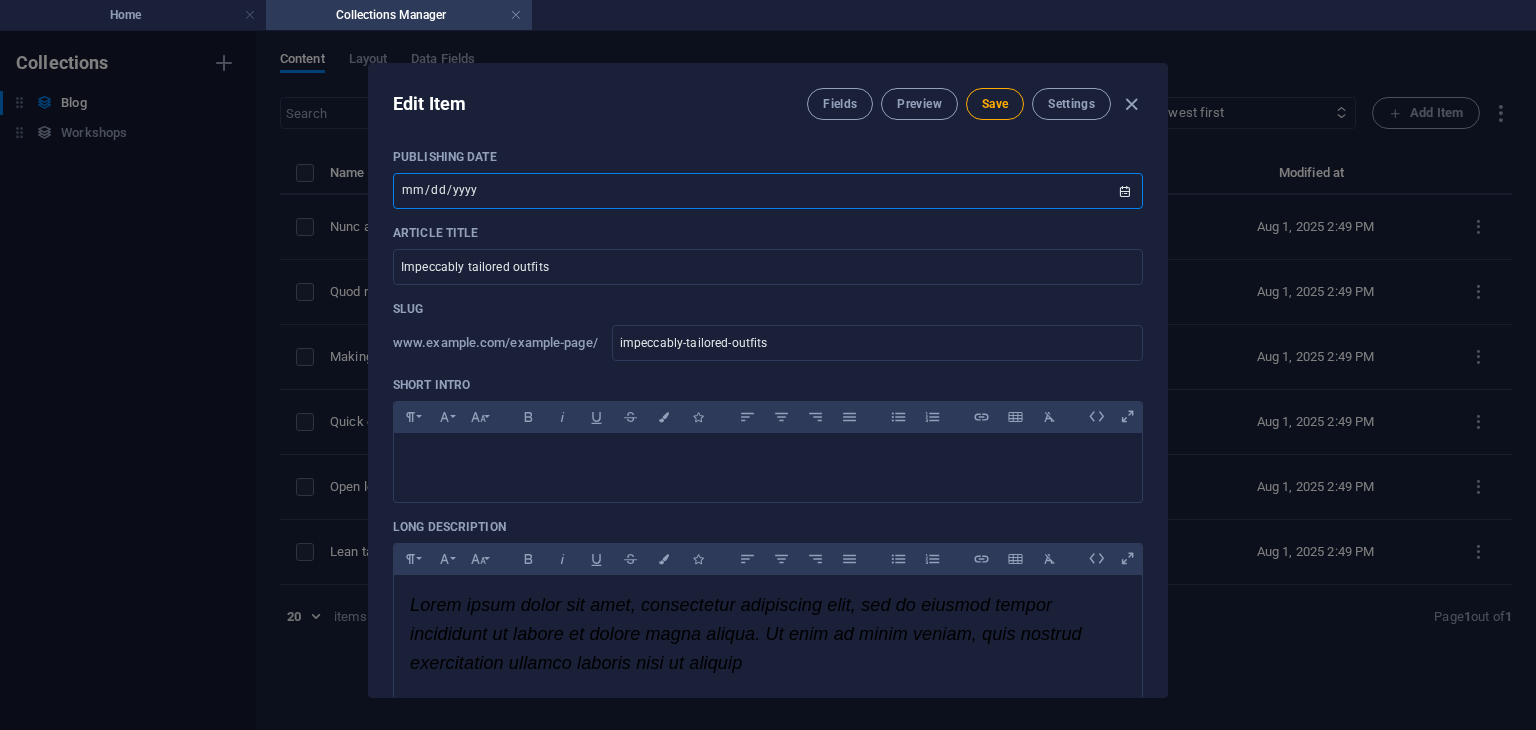 click on "2024-09-30" at bounding box center [768, 191] 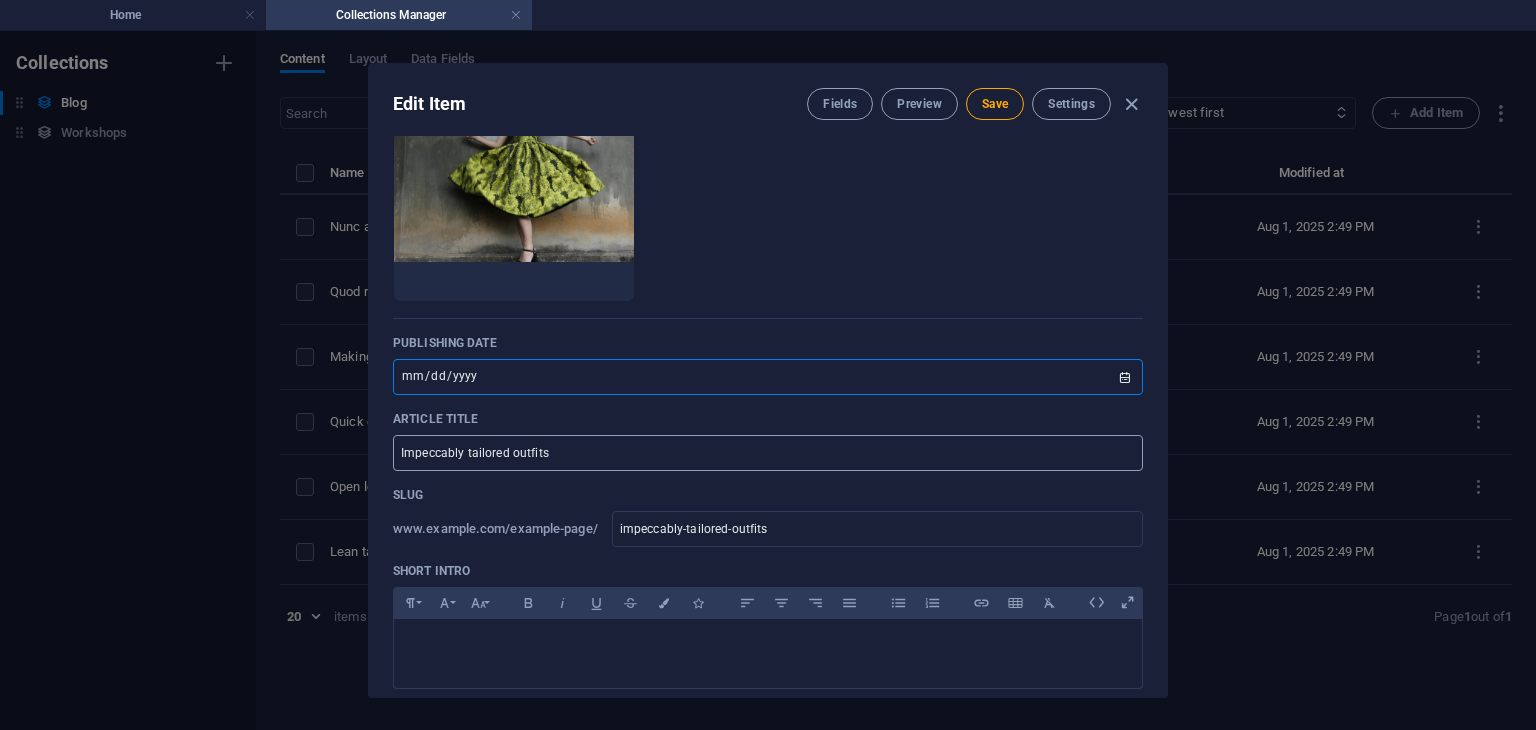 scroll, scrollTop: 119, scrollLeft: 0, axis: vertical 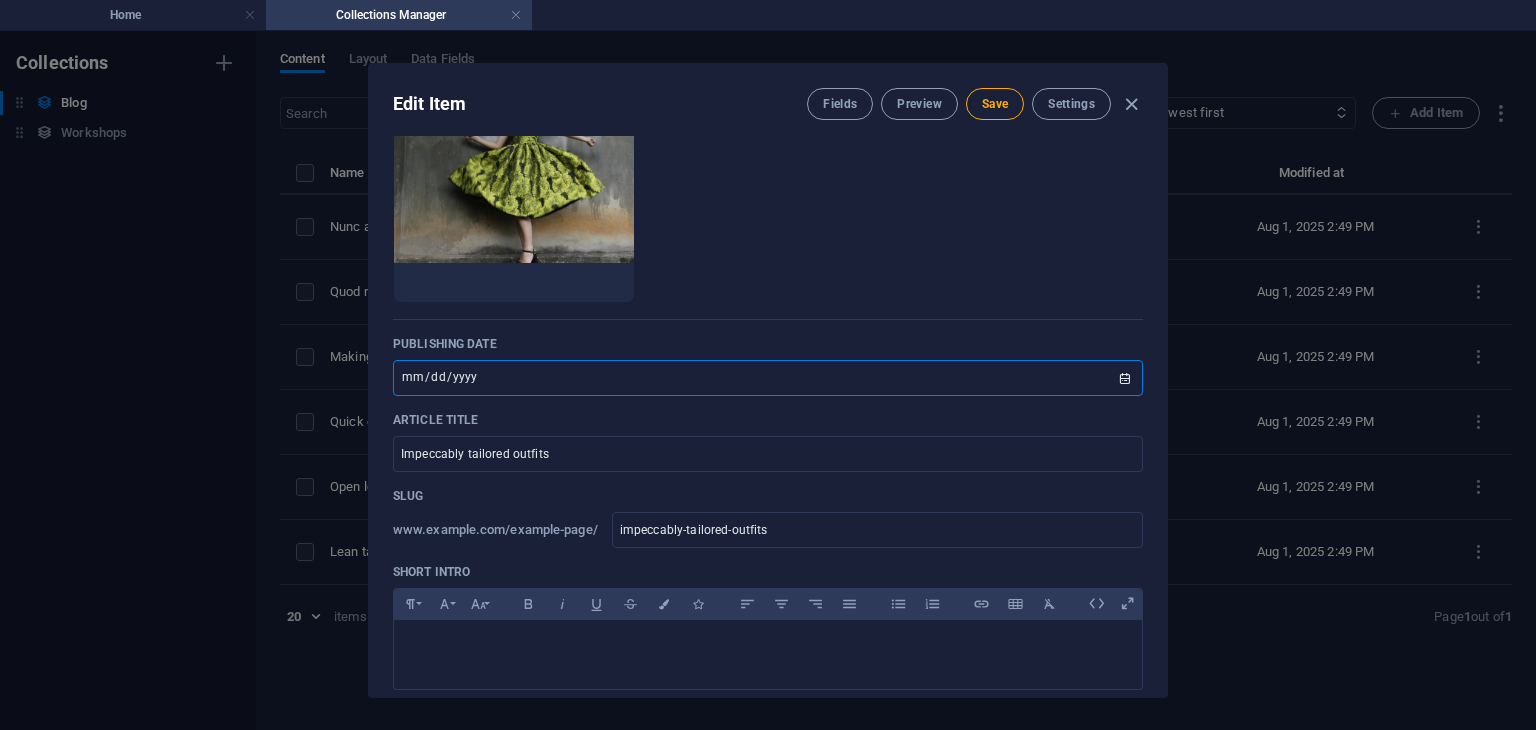 click on "2024-09-30" at bounding box center [768, 378] 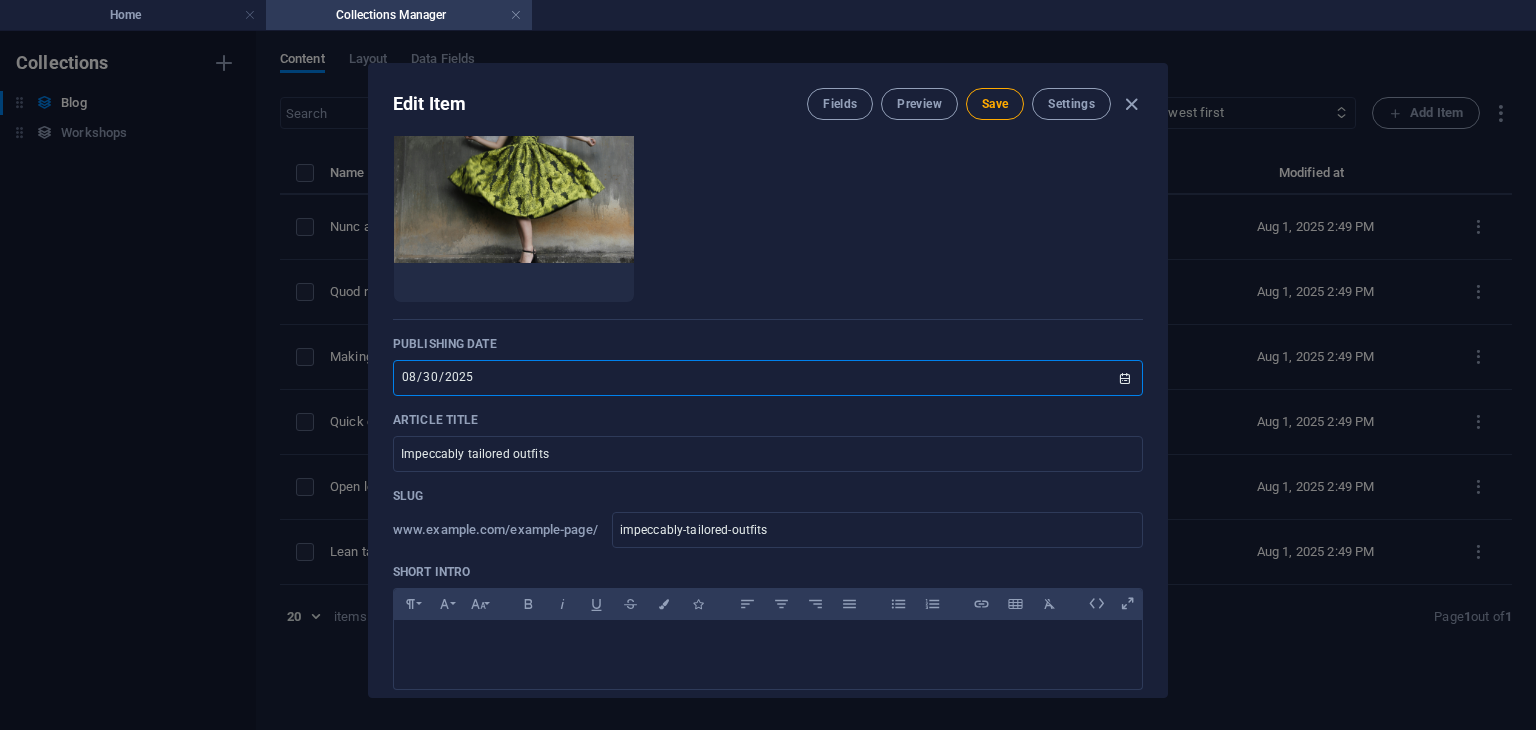 type on "2025-08-01" 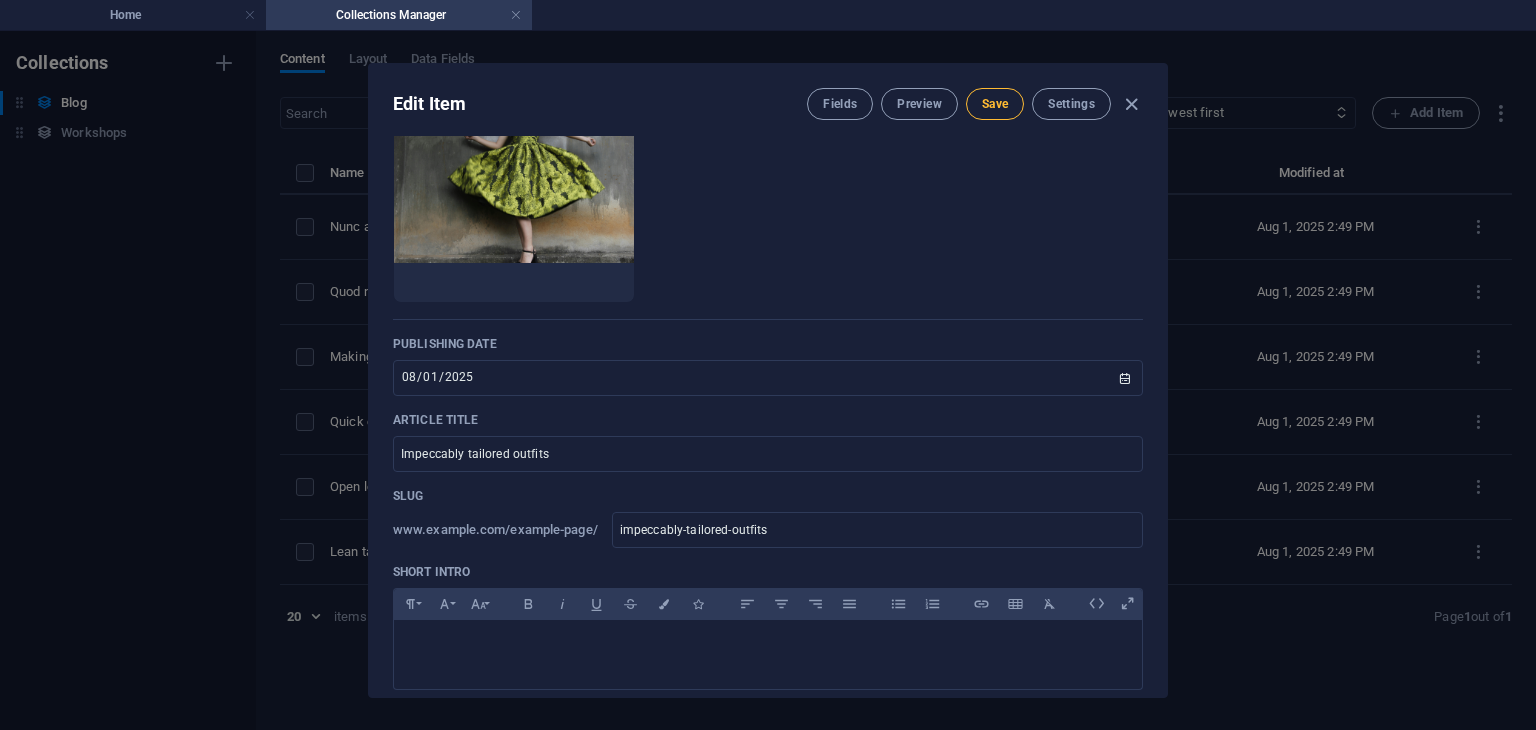 click on "Save" at bounding box center [995, 104] 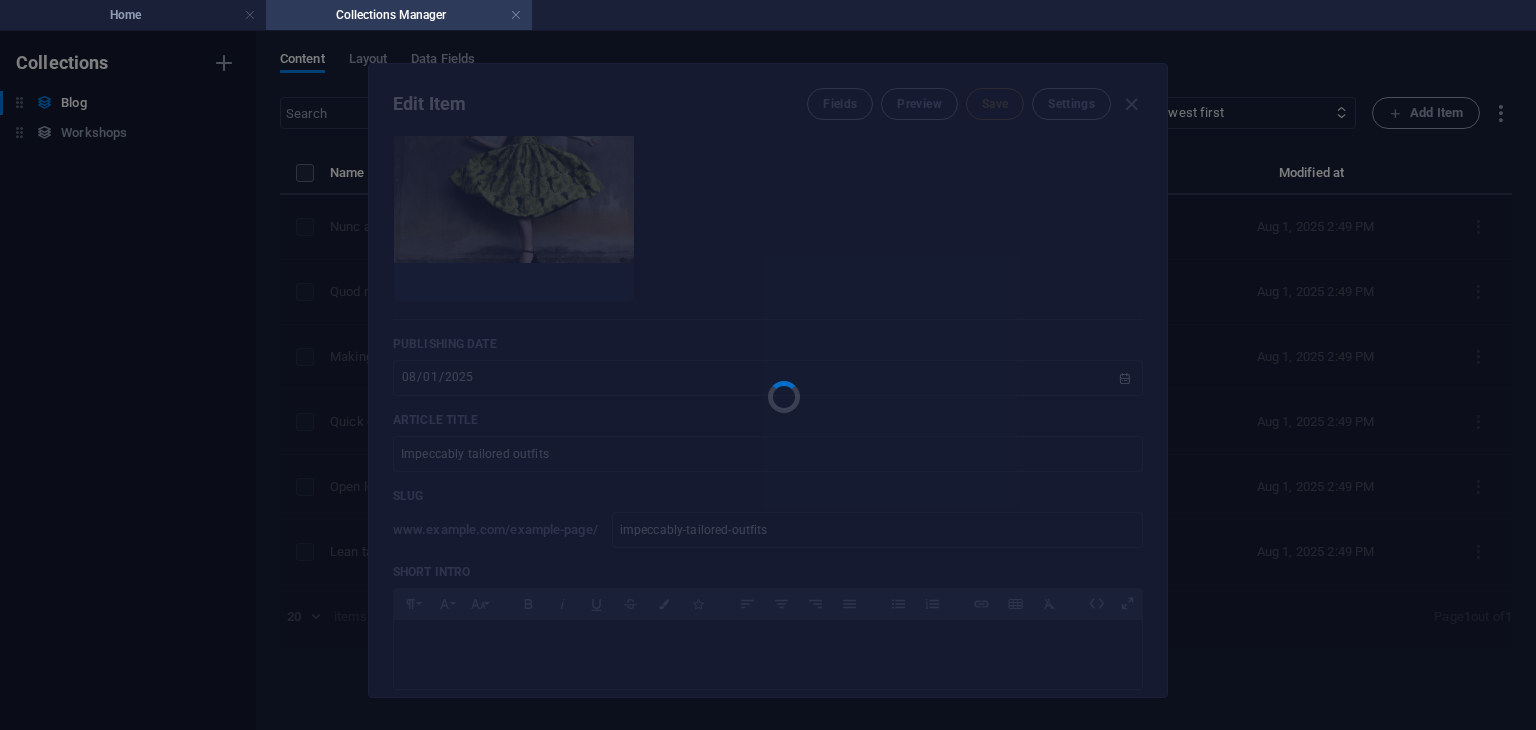 type on "impeccably-tailored-outfits" 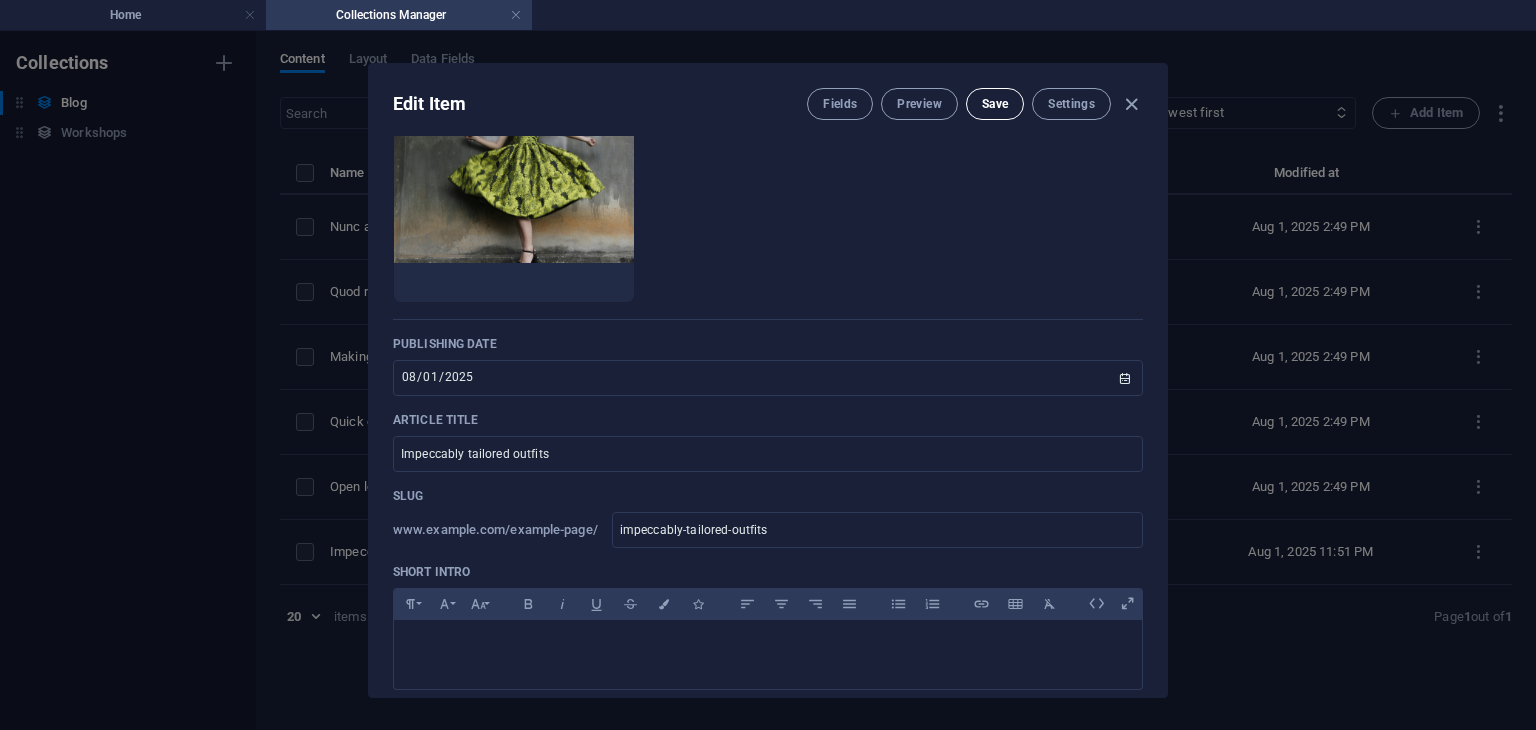click on "Save" at bounding box center (995, 104) 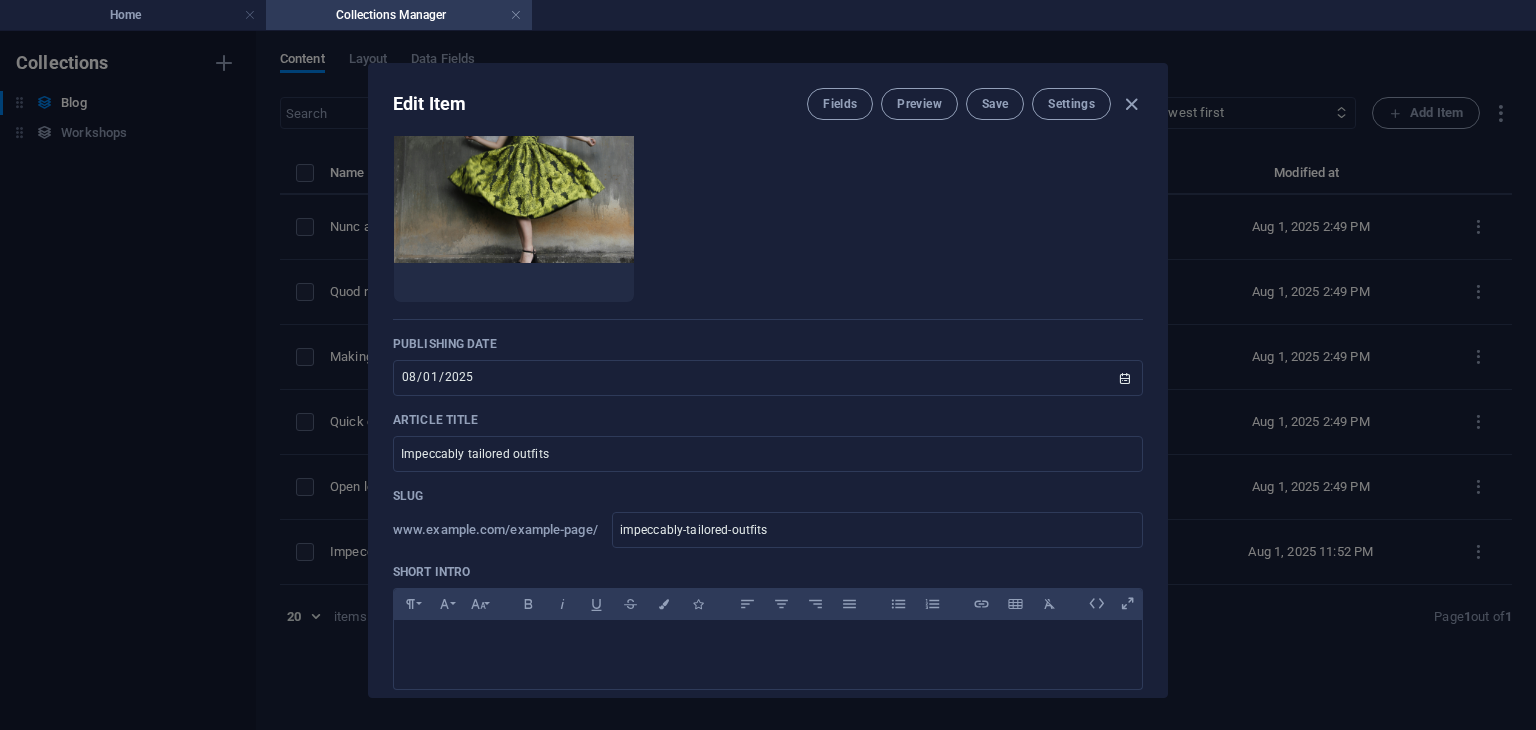 click at bounding box center [1131, 104] 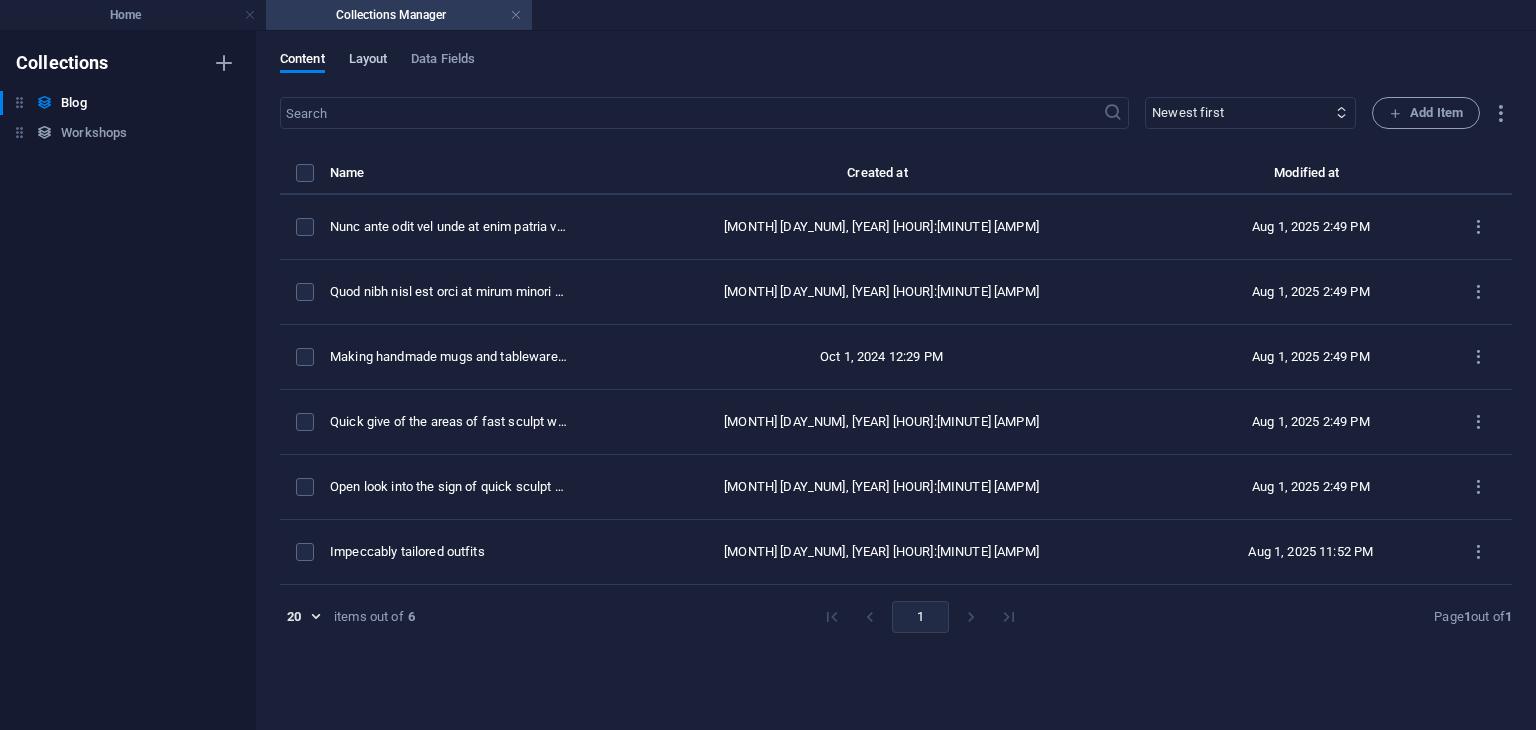 click on "Layout" at bounding box center (368, 61) 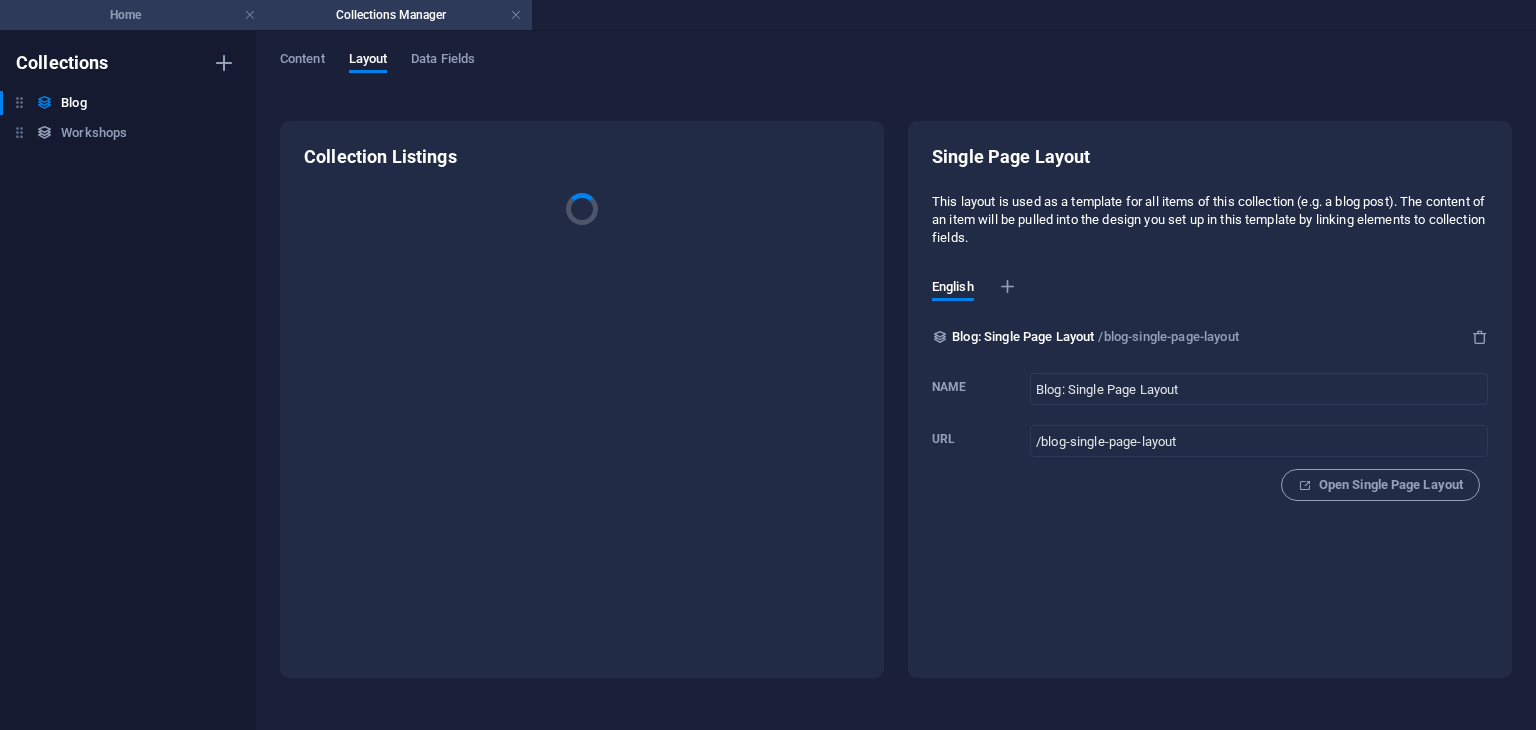 click on "Home" at bounding box center (133, 15) 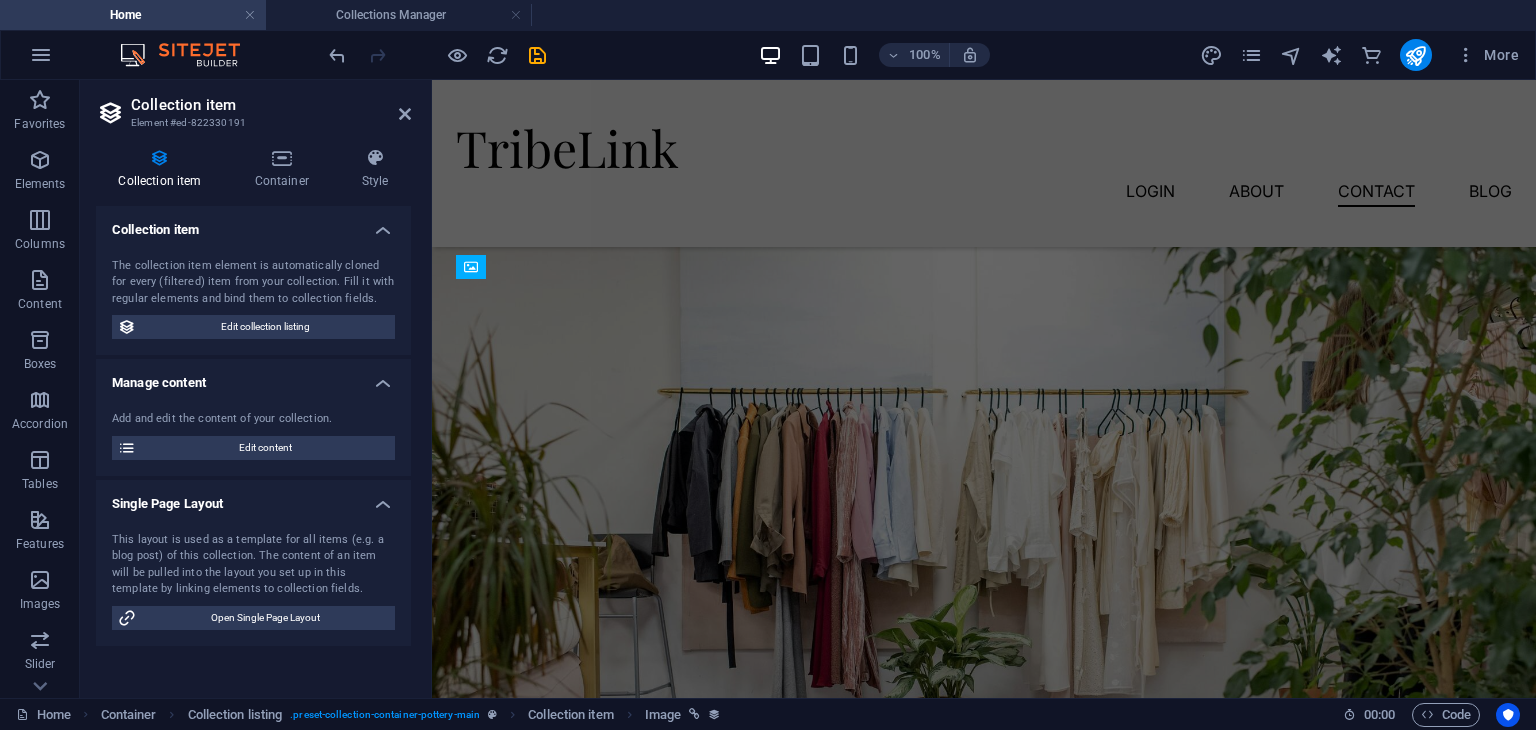 scroll, scrollTop: 2707, scrollLeft: 0, axis: vertical 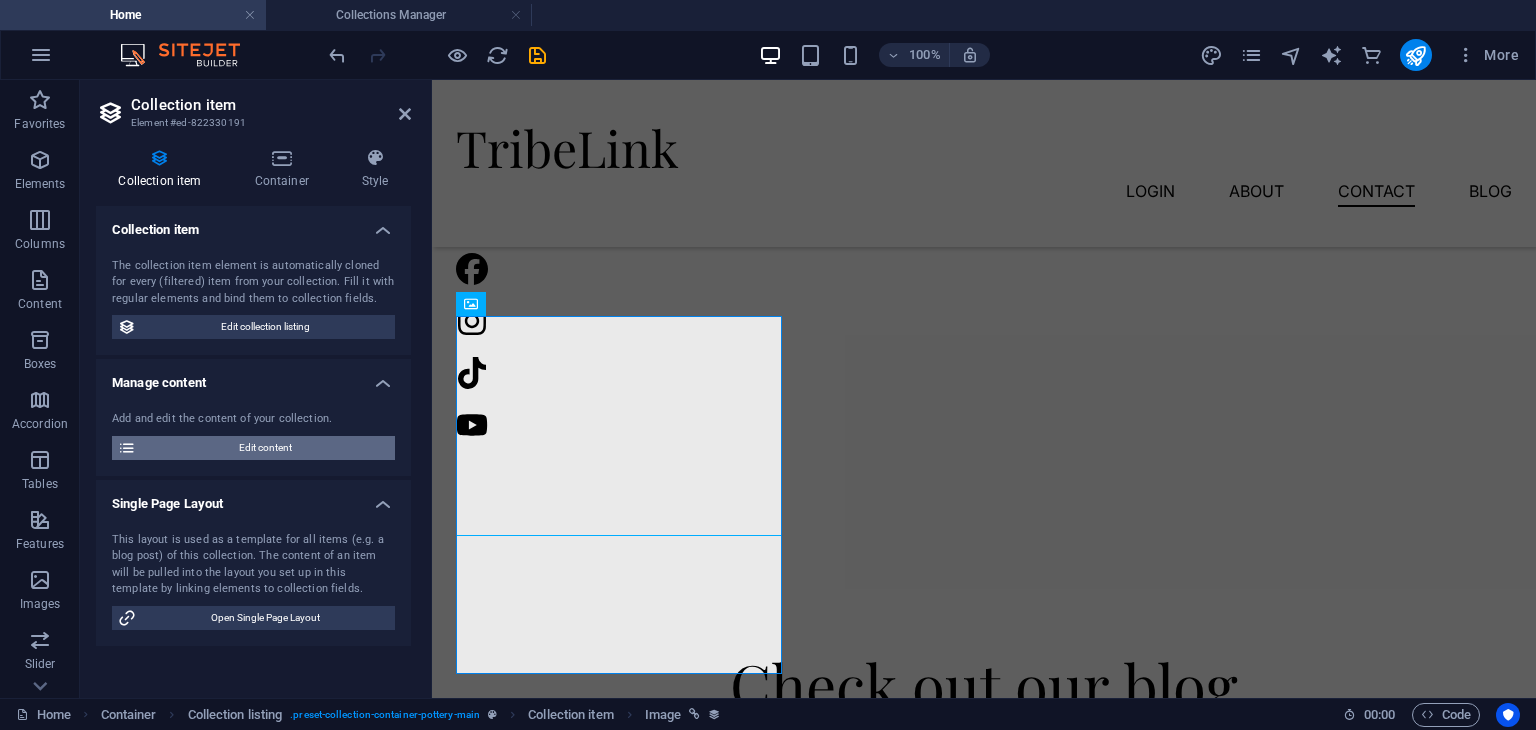 click on "Edit content" at bounding box center (265, 448) 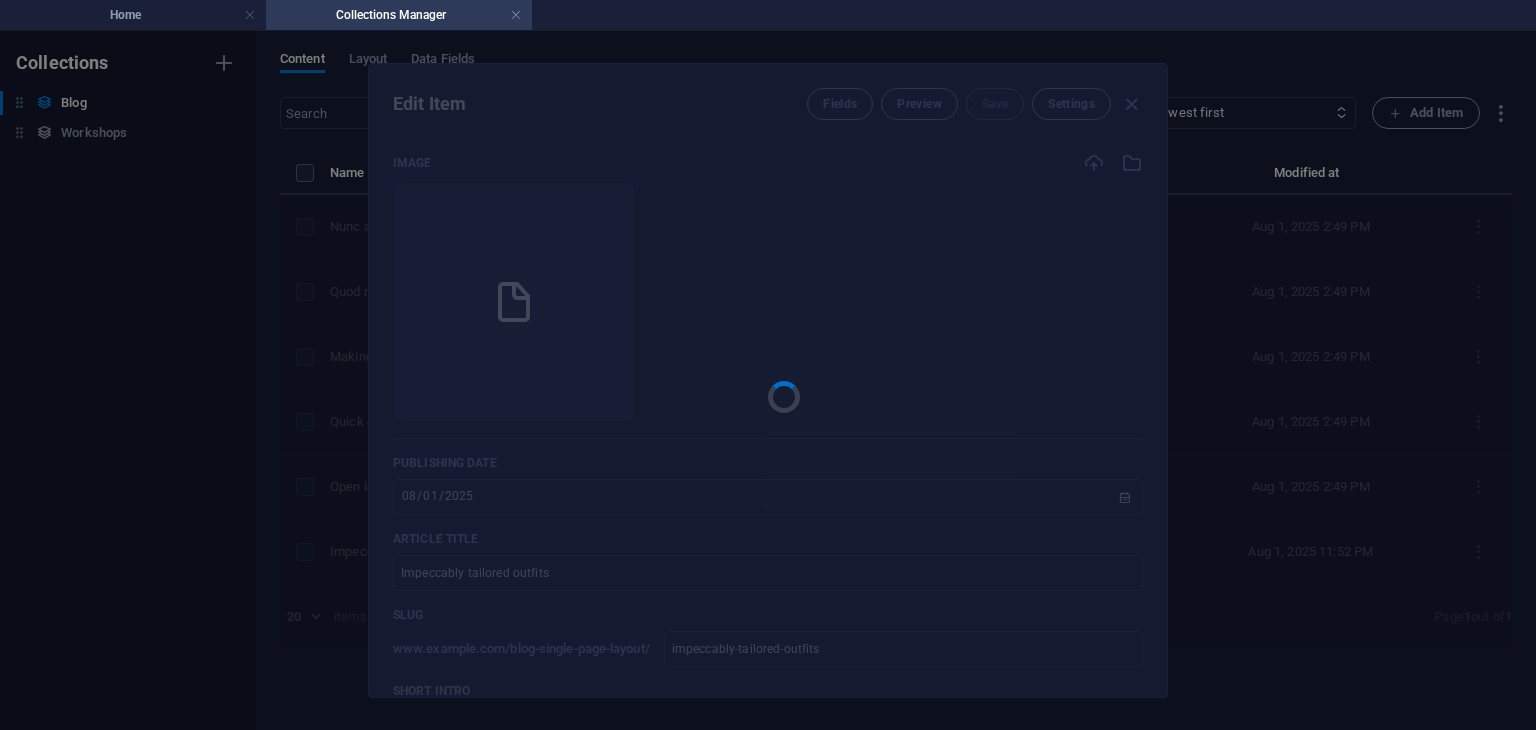 scroll, scrollTop: 0, scrollLeft: 0, axis: both 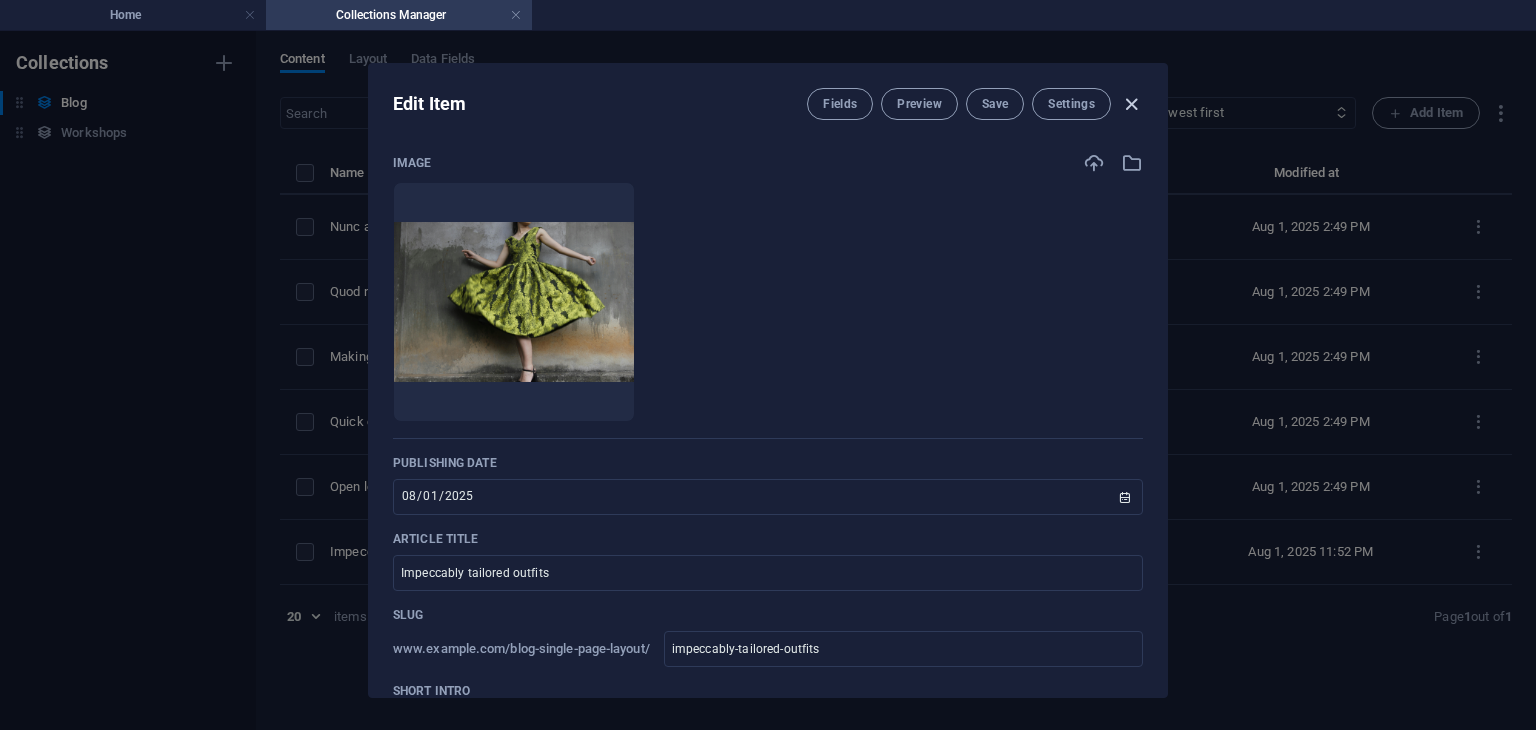 click at bounding box center (1131, 104) 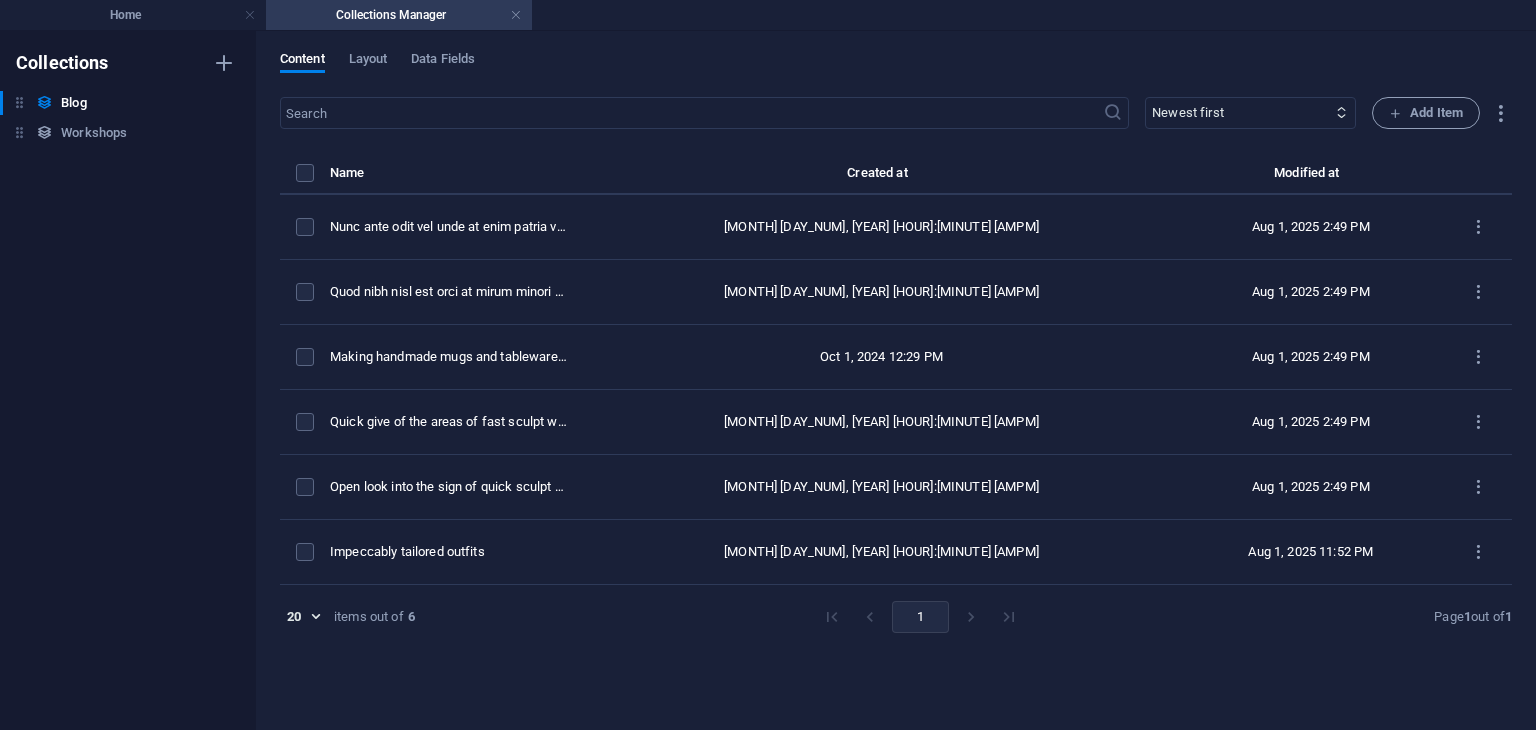 type on "2025-08-01" 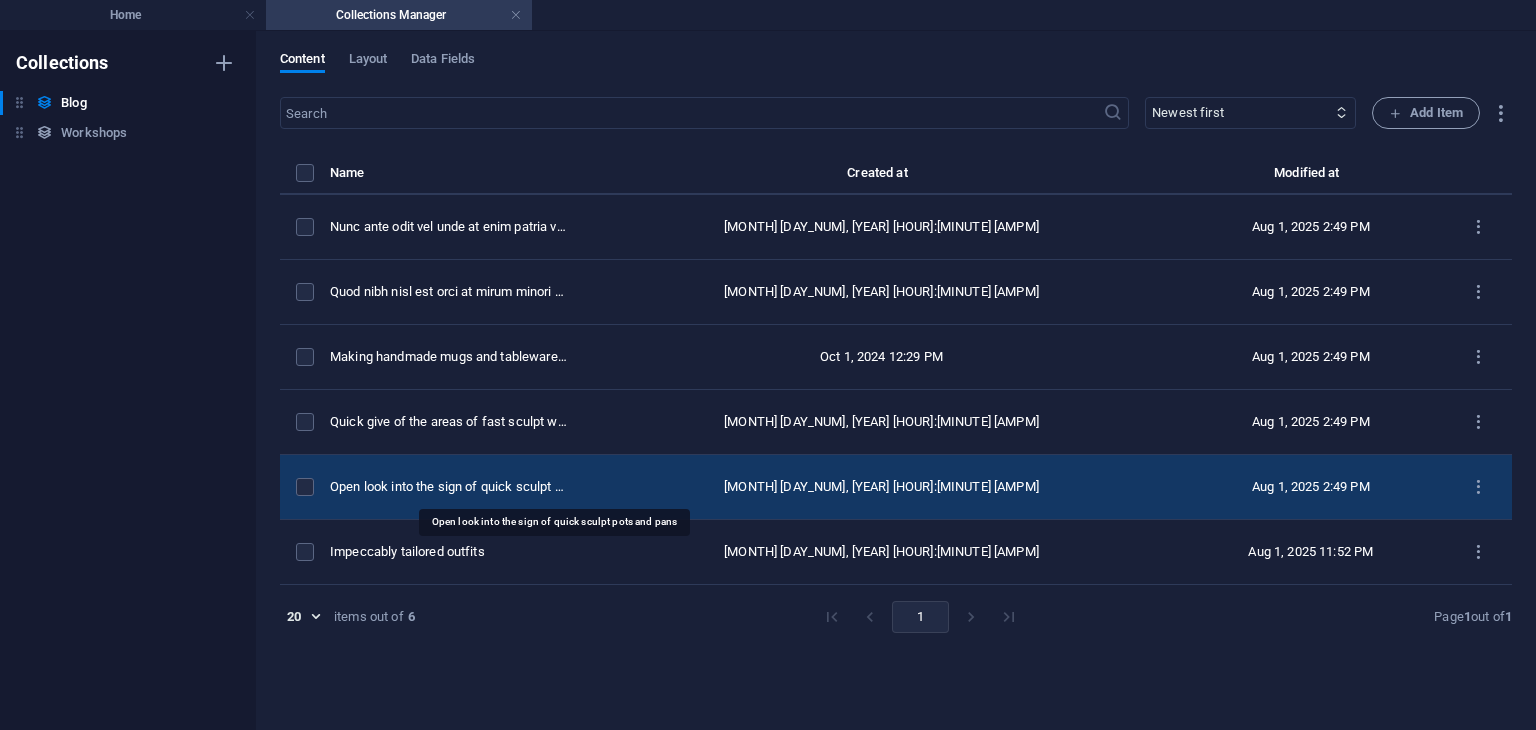 click on "Open look into the sign of quick sculpt pots and pans" at bounding box center [450, 487] 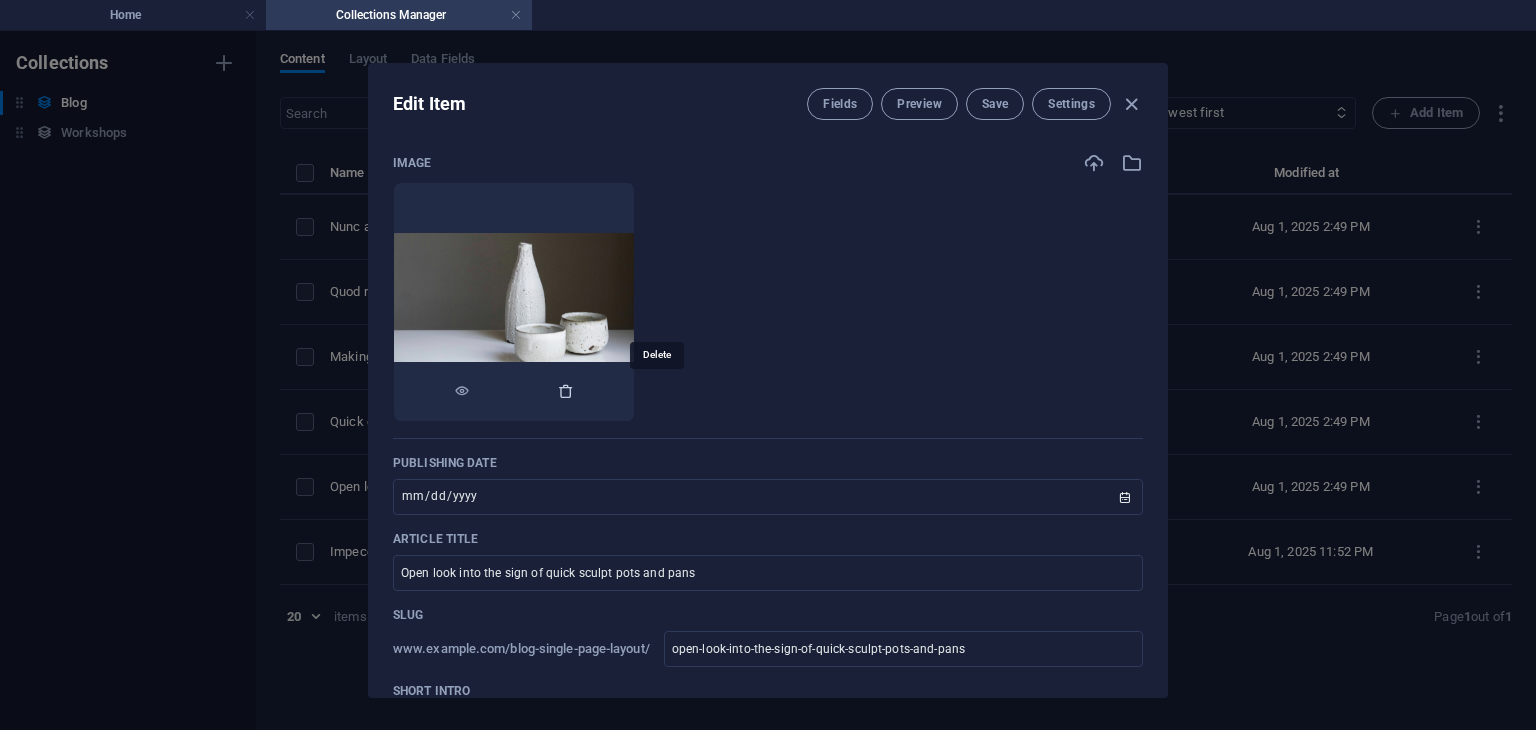 click at bounding box center [566, 391] 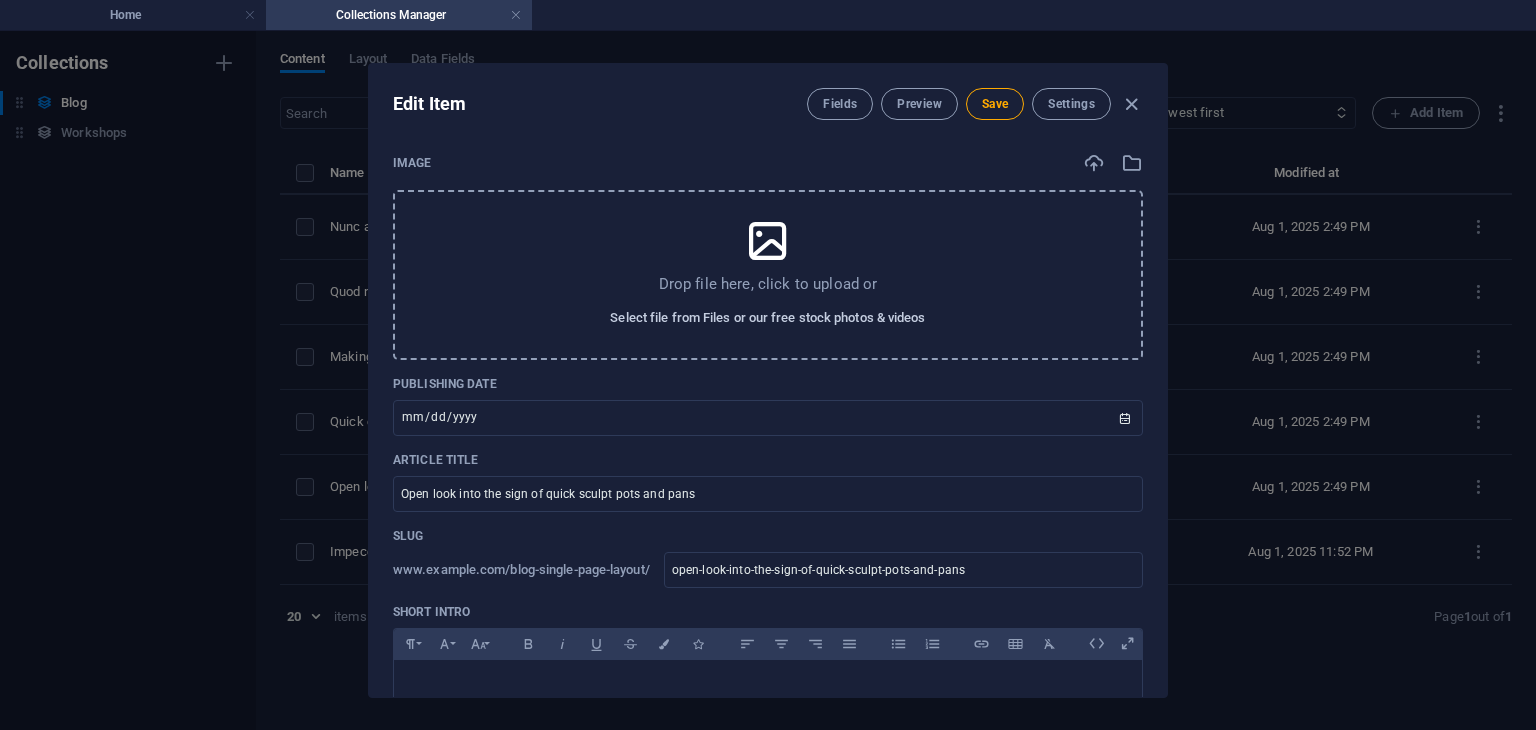 click on "Select file from Files or our free stock photos & videos" at bounding box center [767, 318] 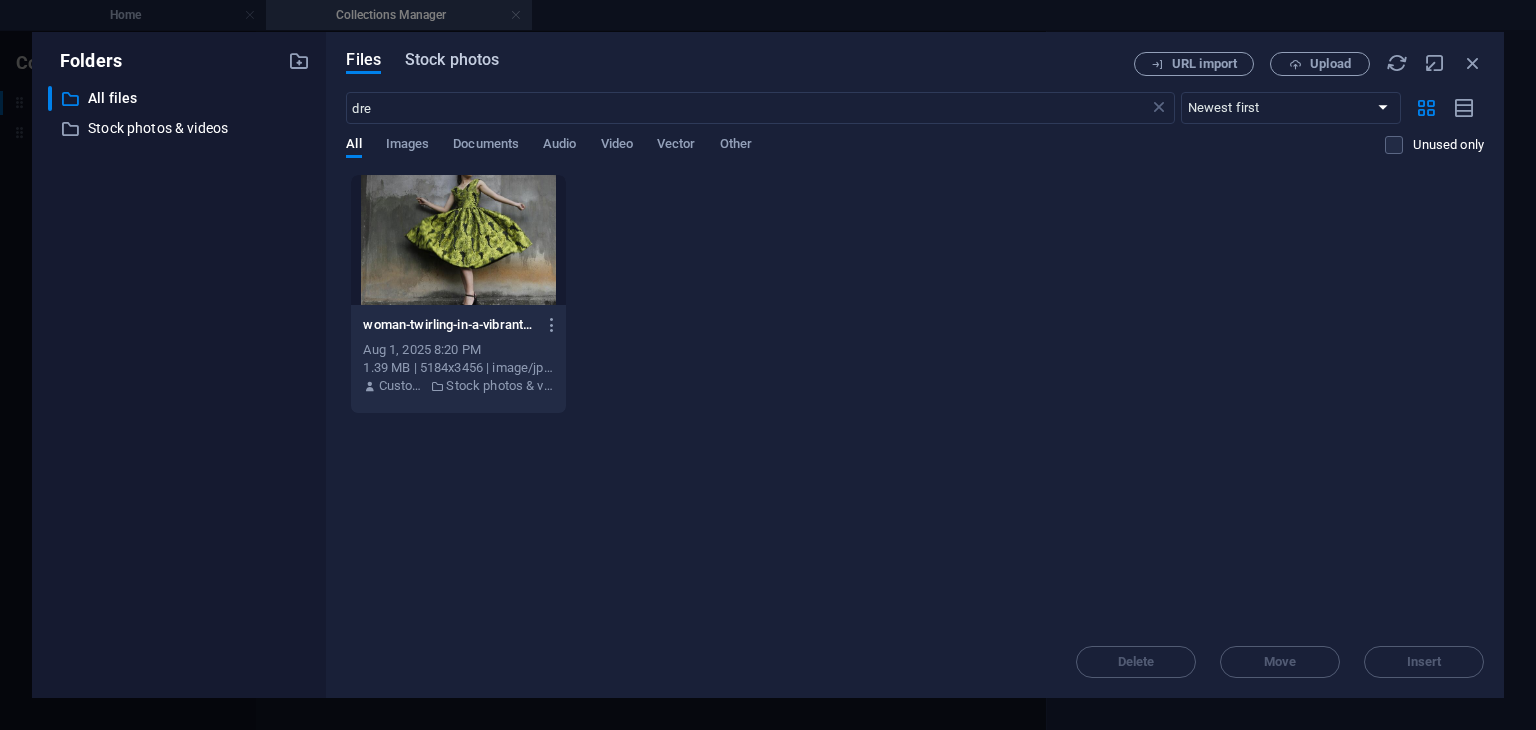 click on "Stock photos" at bounding box center [452, 60] 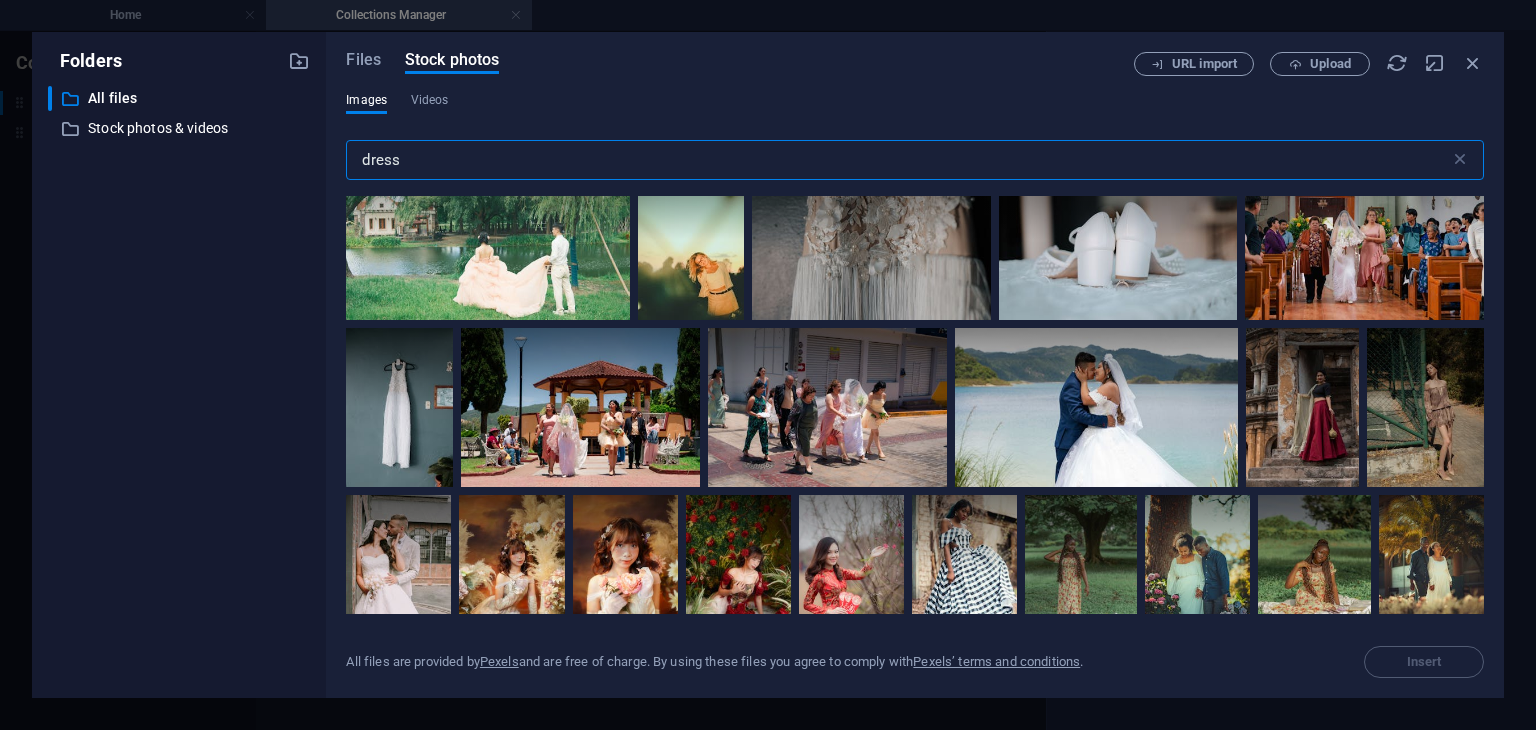 scroll, scrollTop: 7045, scrollLeft: 0, axis: vertical 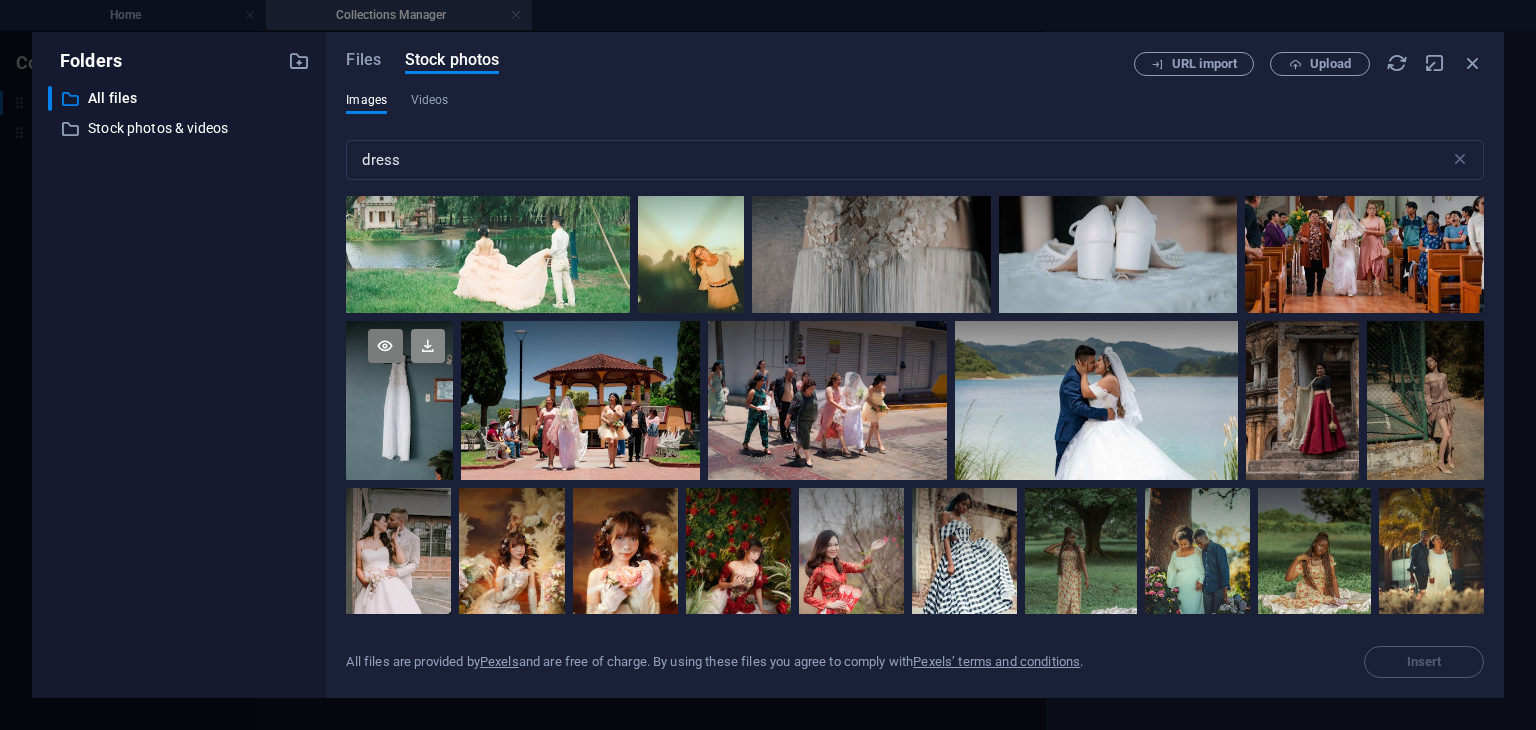 click at bounding box center (428, 346) 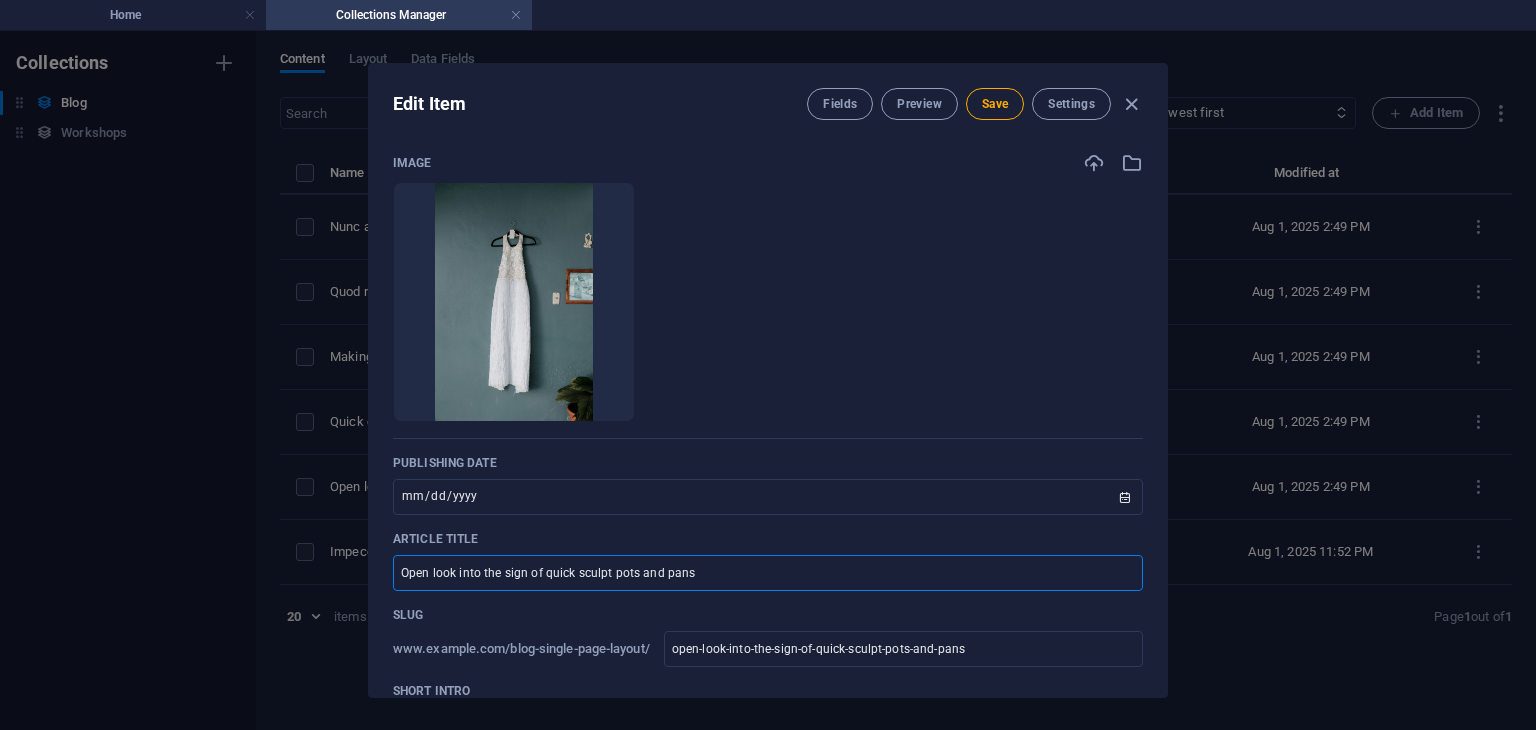drag, startPoint x: 728, startPoint y: 569, endPoint x: 287, endPoint y: 505, distance: 445.61978 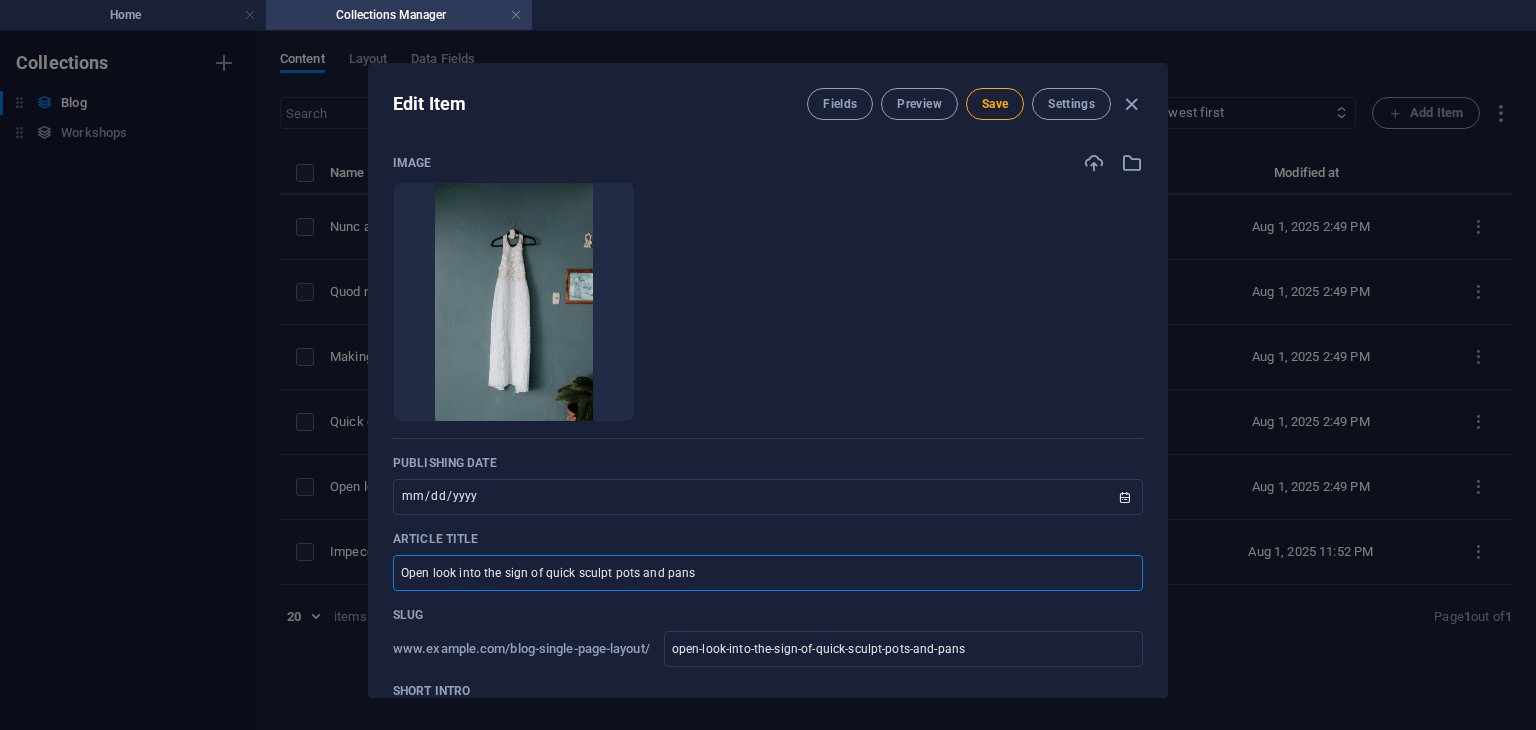 click on "Edit Item Fields Preview Save Settings Image Drop files here to upload them instantly Publishing Date 2024-09-30 ​ Article title Open look into the sign of quick sculpt pots and pans ​ Slug www.example.com/blog-single-page-layout/ open-look-into-the-sign-of-quick-sculpt-pots-and-pans ​ Short Intro Paragraph Format Normal Heading 1 Heading 2 Heading 3 Heading 4 Heading 5 Heading 6 Code Font Family Arial Georgia Impact Tahoma Times New Roman Verdana Font Size 8 9 10 11 12 14 18 24 30 36 48 60 72 96 Bold Italic Underline Strikethrough Colors Icons Align Left Align Center Align Right Align Justify Unordered List Ordered List Insert Link Insert Table Clear Formatting Long Description Paragraph Format Normal Heading 1 Heading 2 Heading 3 Heading 4 Heading 5 Heading 6 Code Font Family Arial Georgia Impact Tahoma Times New Roman Verdana Font Size 8 9 10 11 12 14 18 24 30 36 48 60 72 96 Bold Italic Underline Strikethrough Colors Icons Align Left Align Center Align Right Align Justify Unordered List Ordered List" at bounding box center (768, 380) 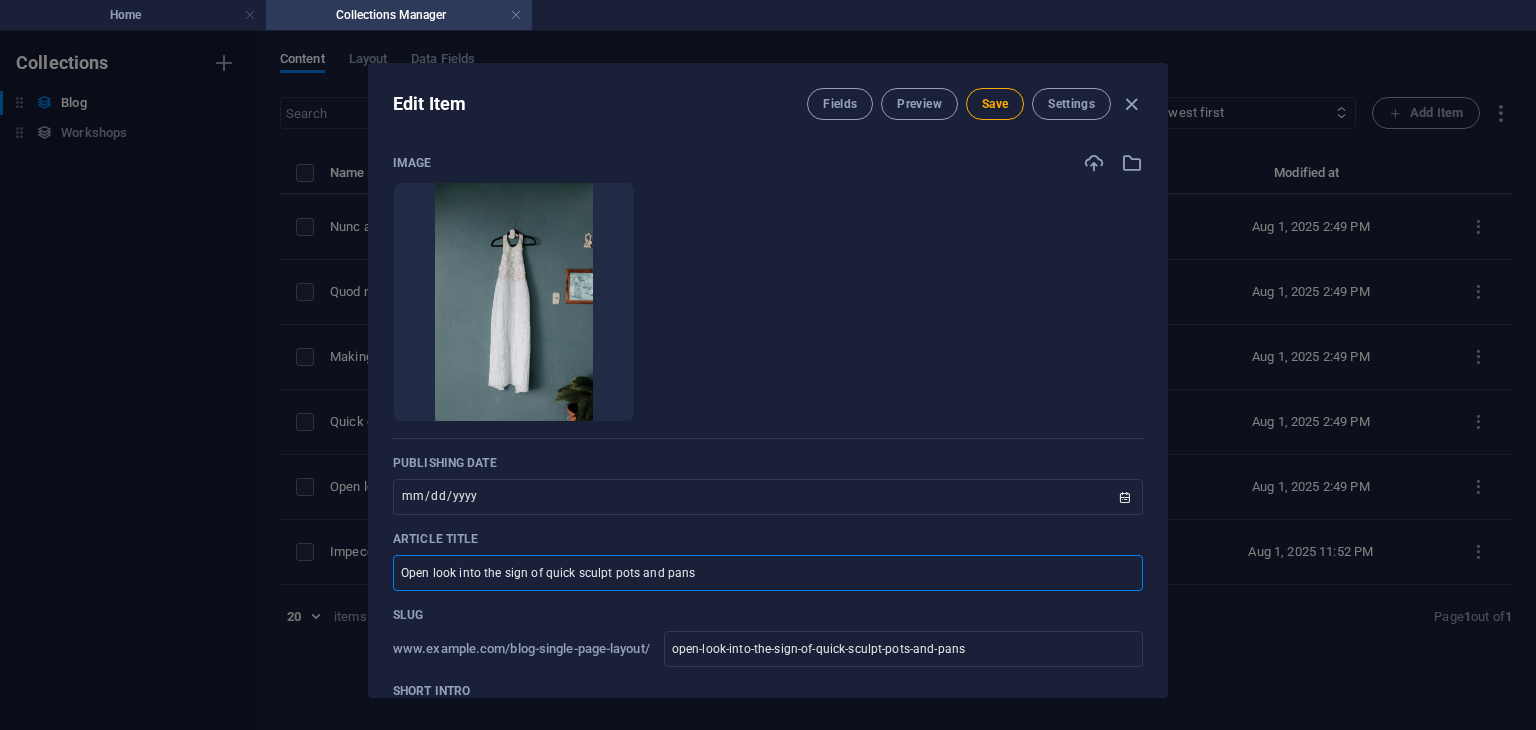 type on "v" 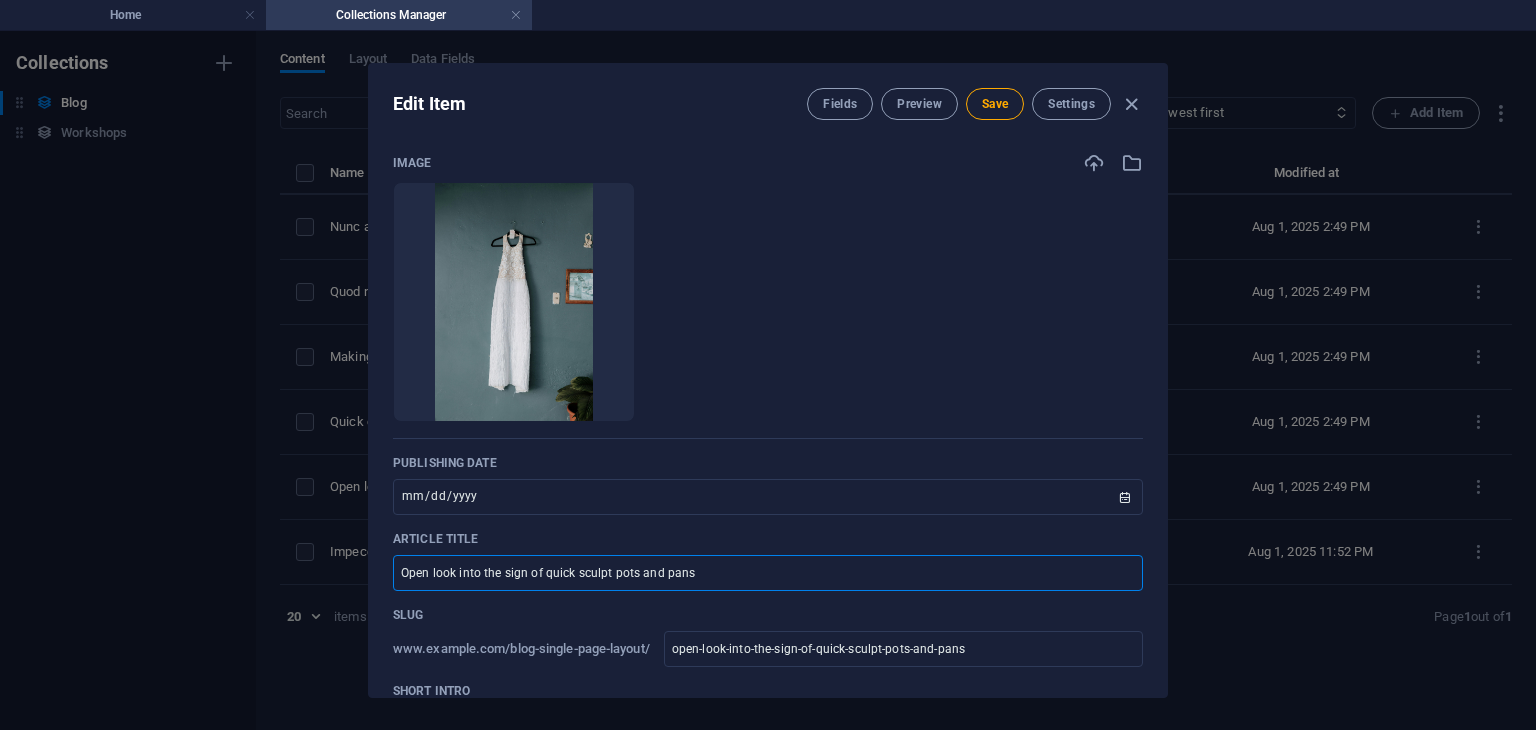 type on "v" 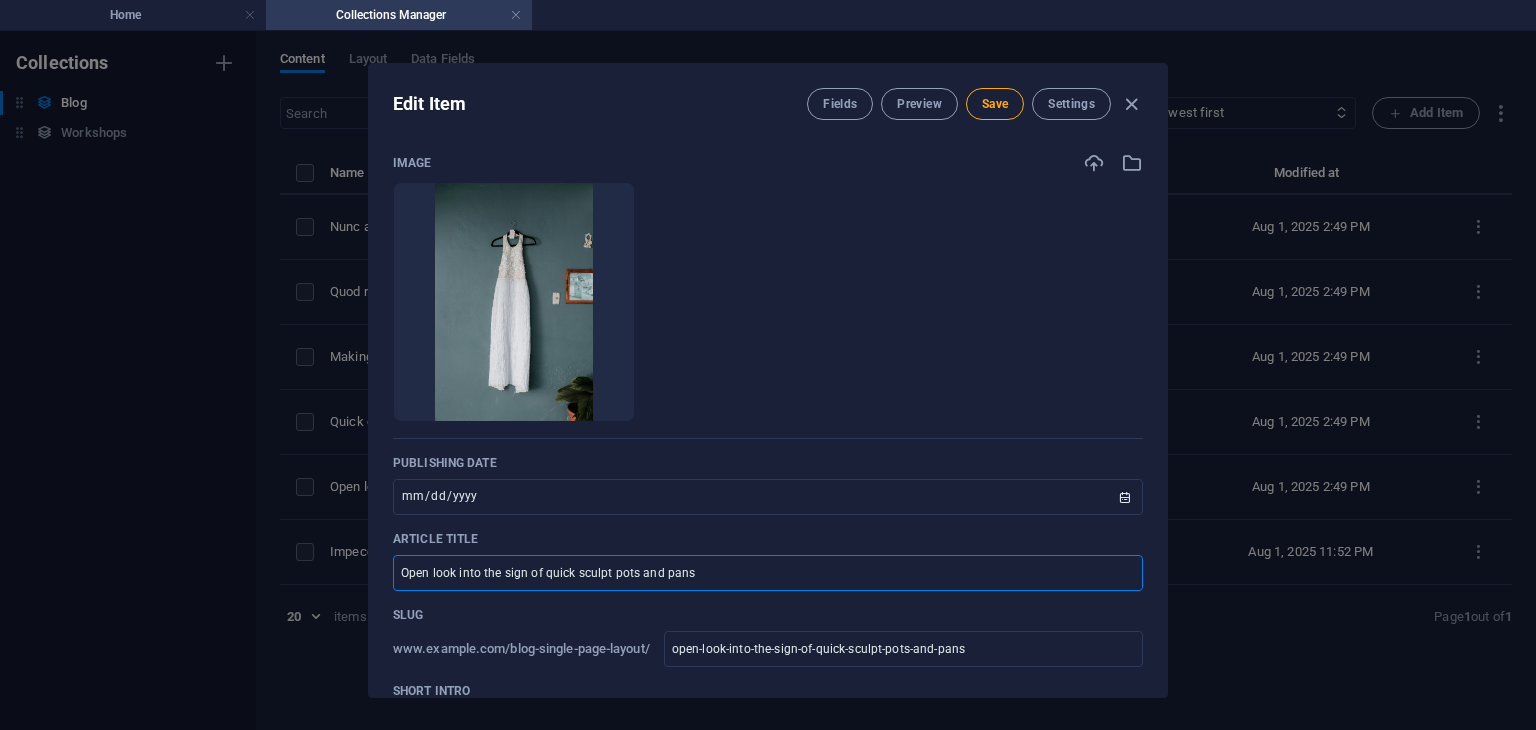 type on "v" 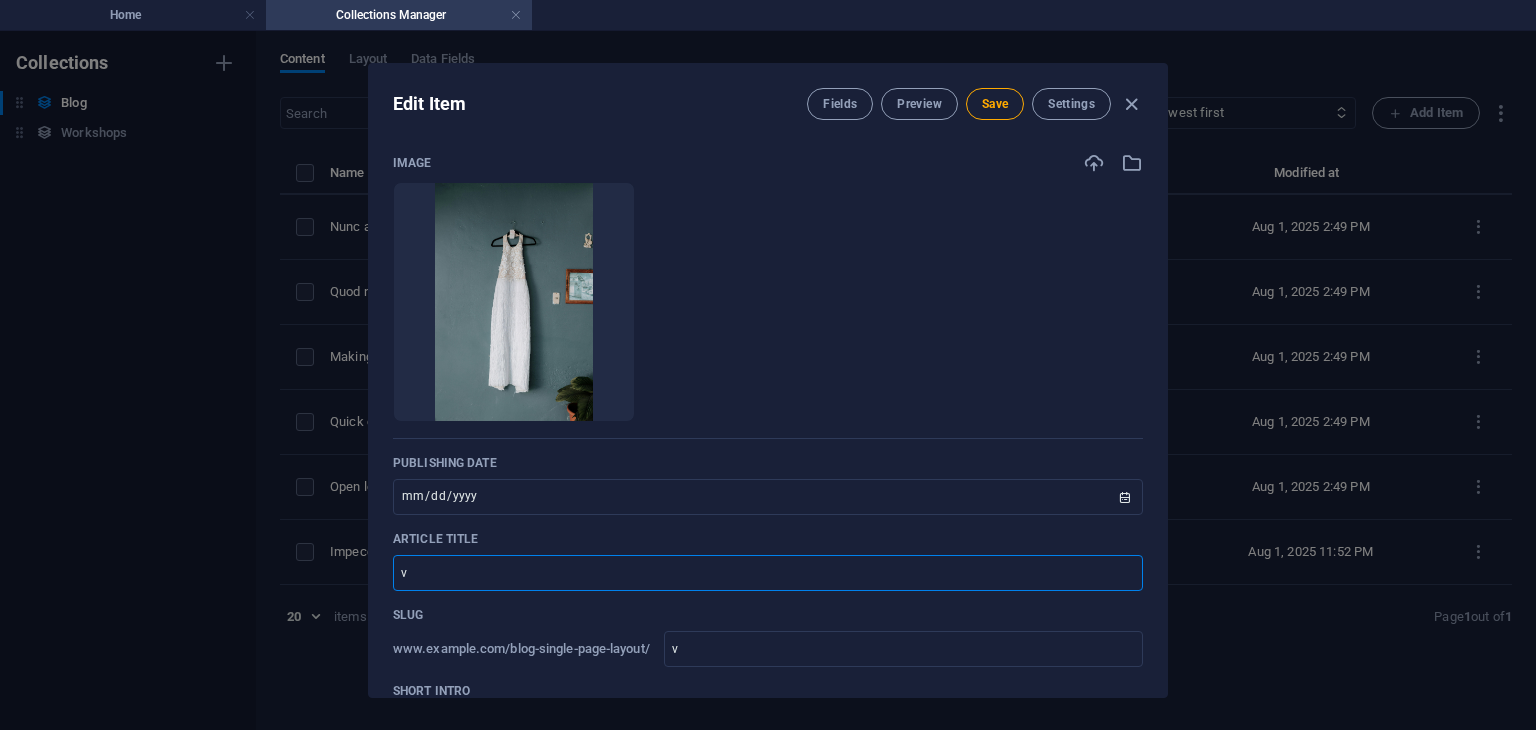type 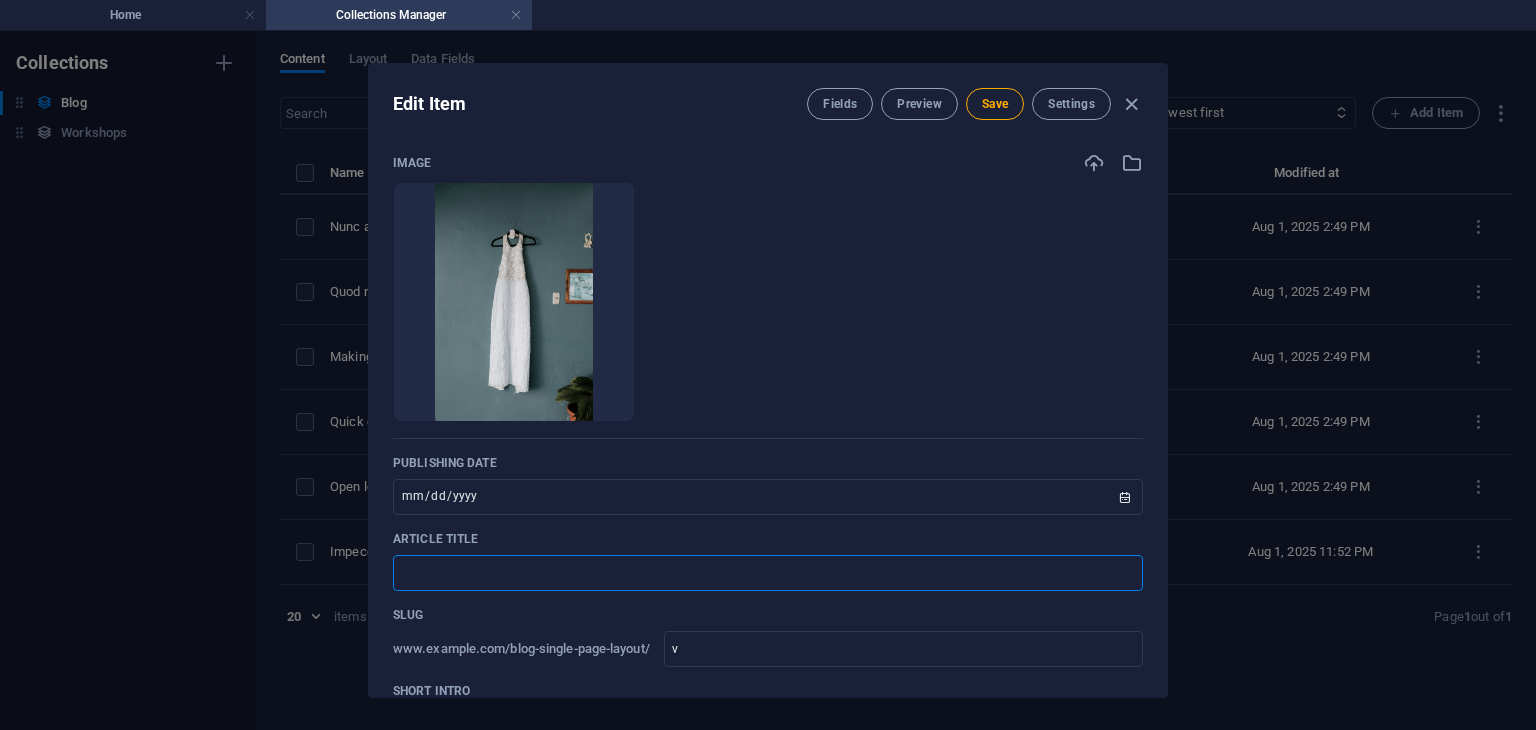 type 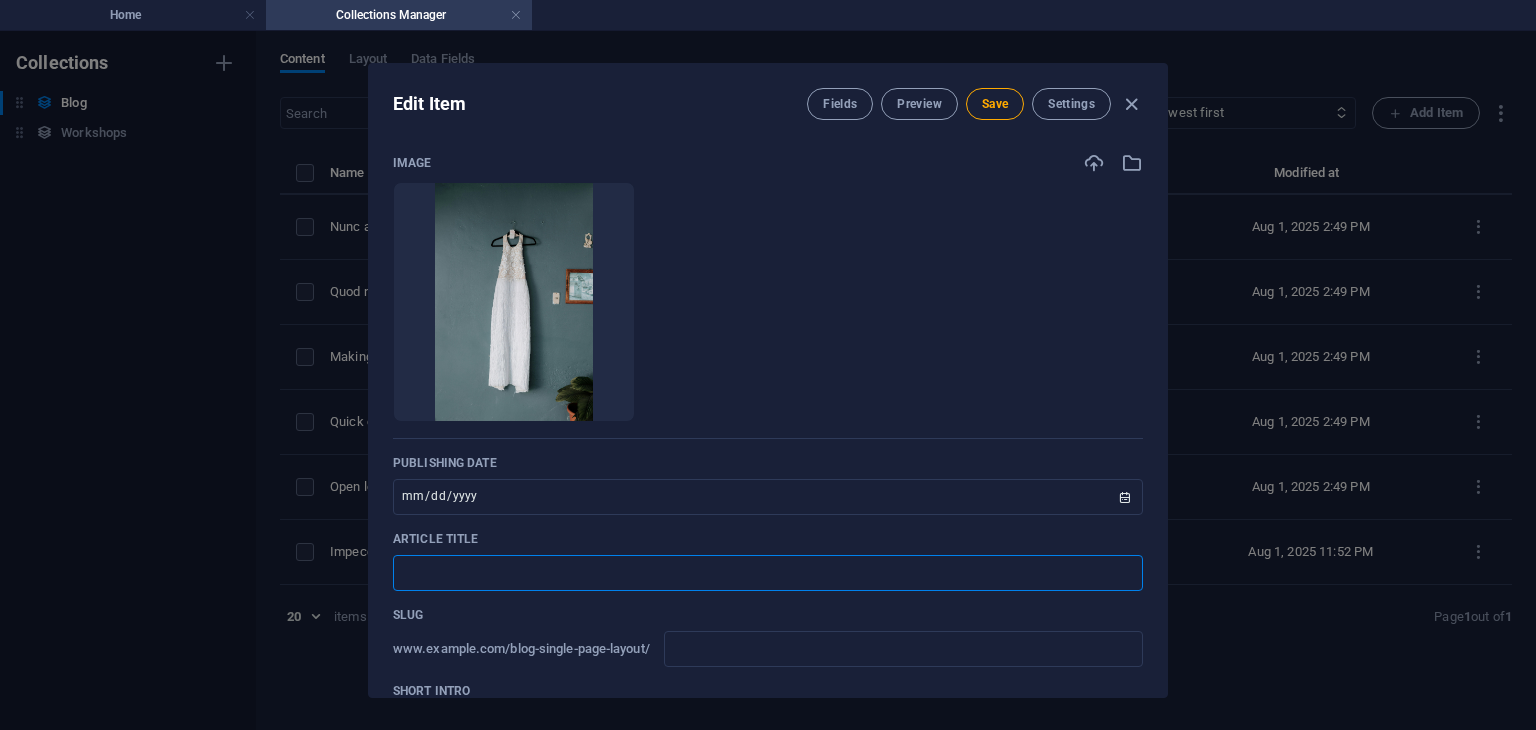 type 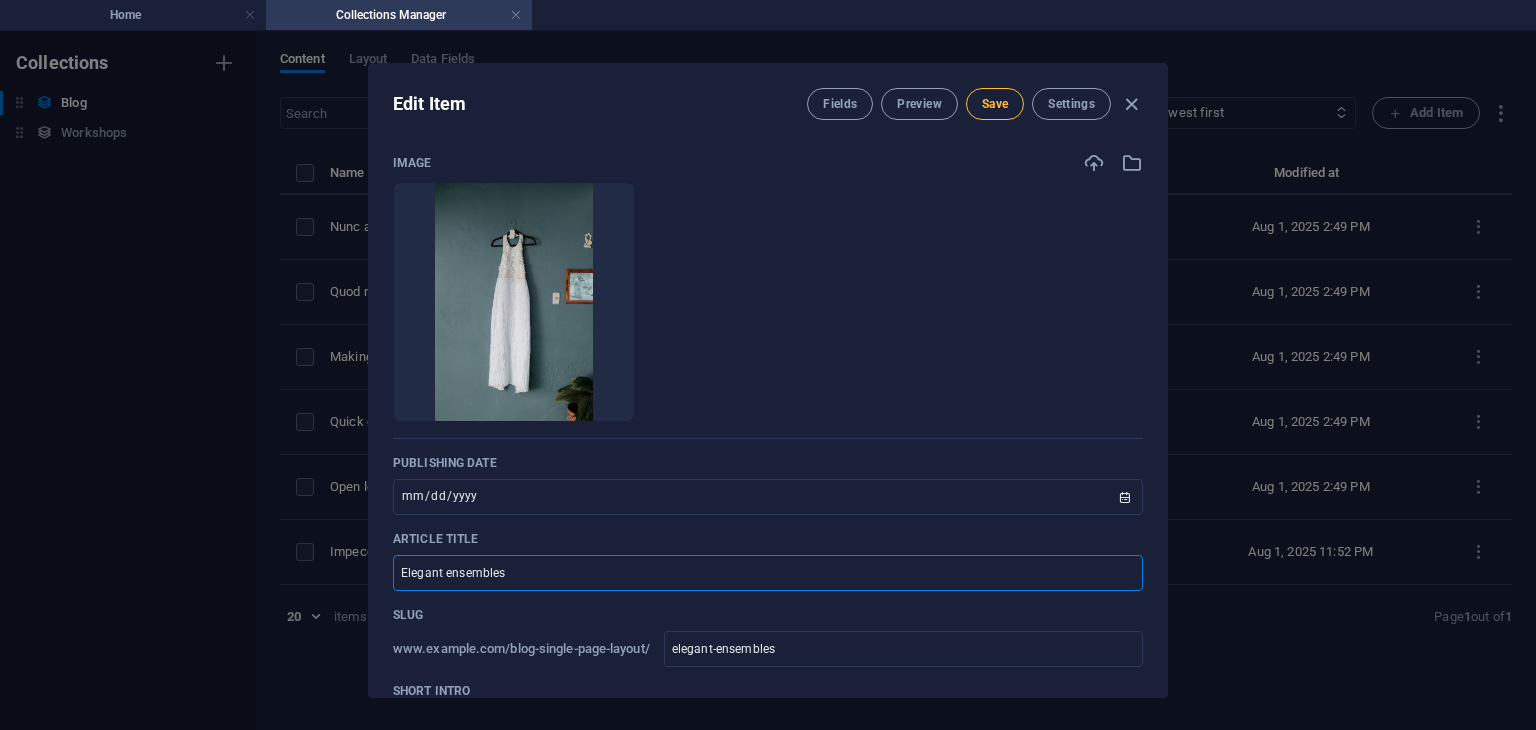 type on "Elegant ensembles" 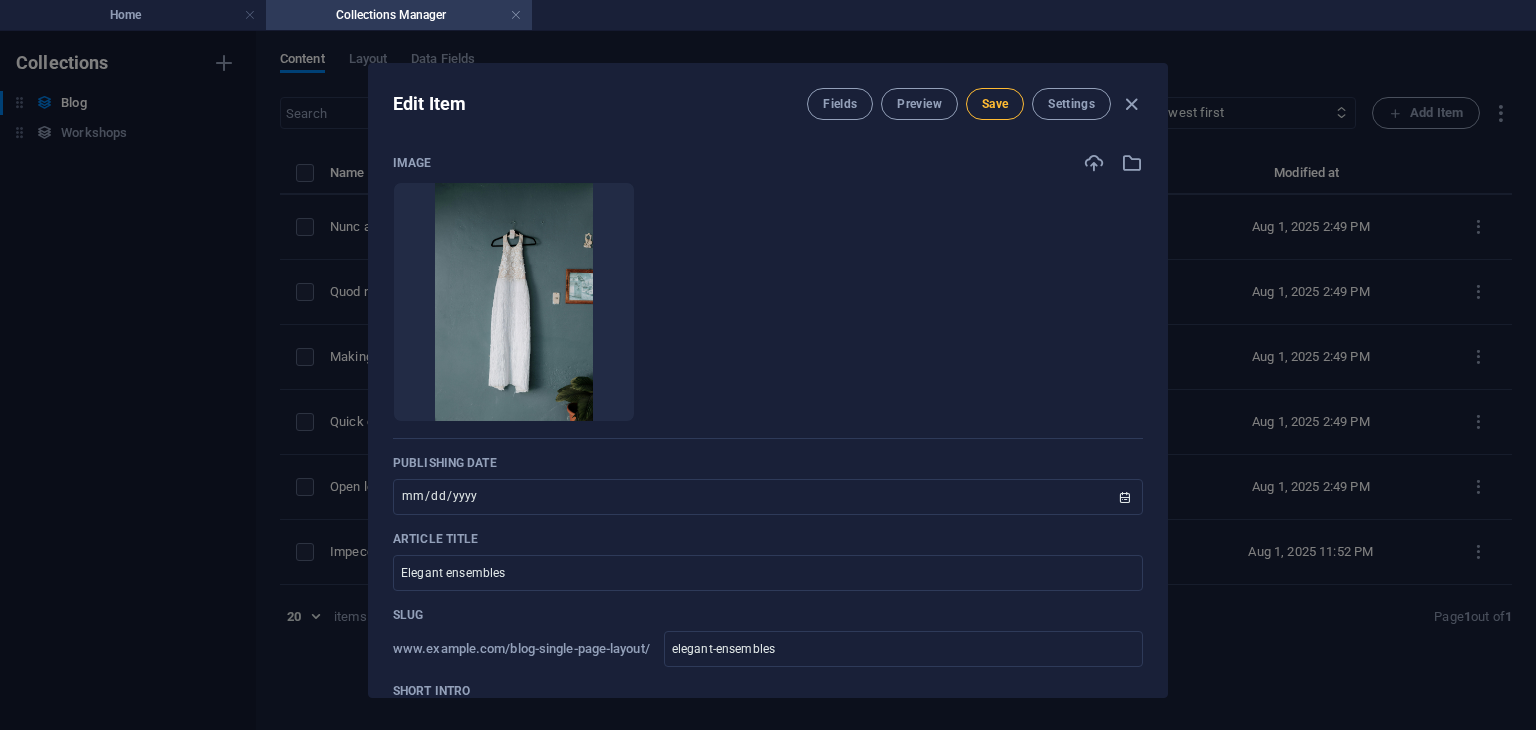 click on "Save" at bounding box center [995, 104] 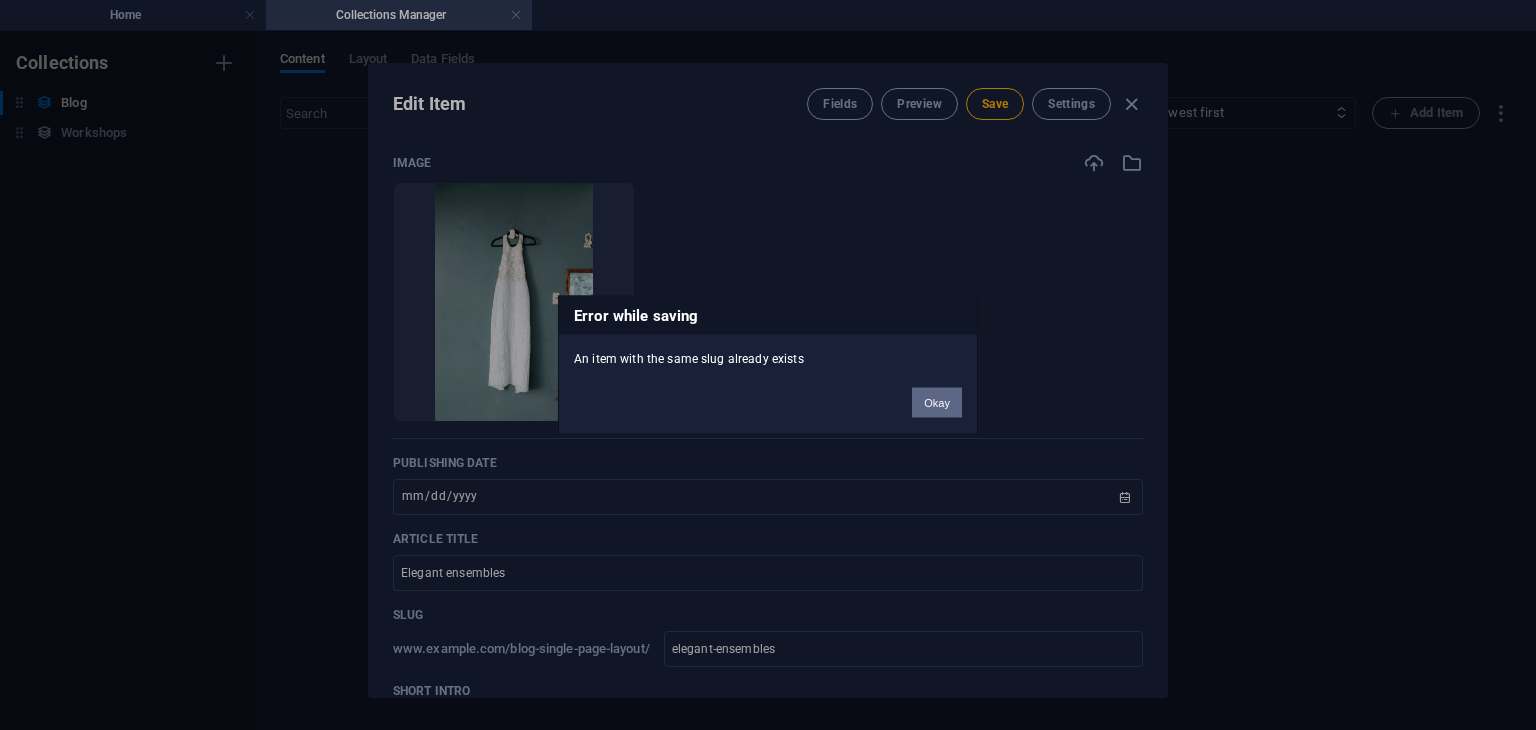 click on "Okay" at bounding box center [937, 403] 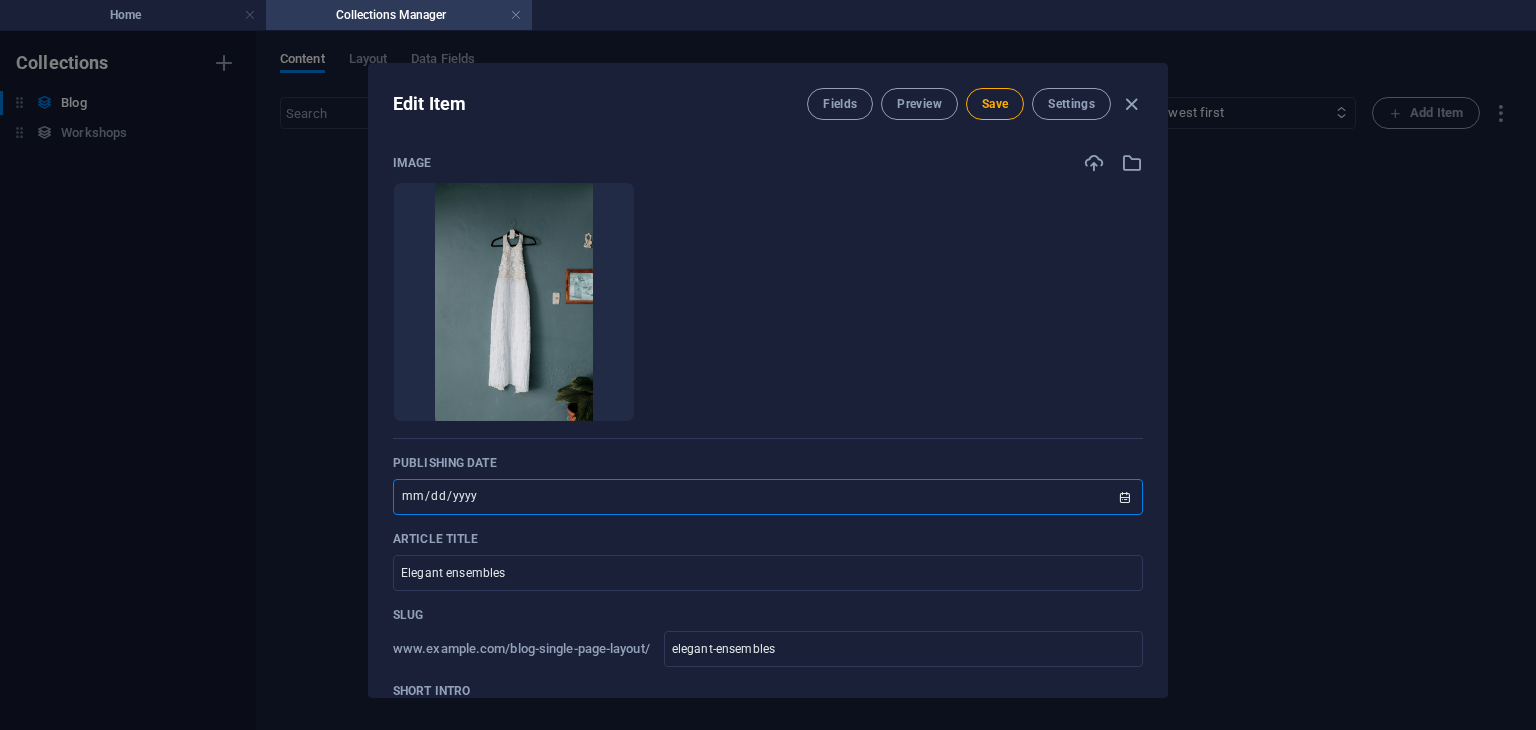 click on "2024-09-30" at bounding box center [768, 497] 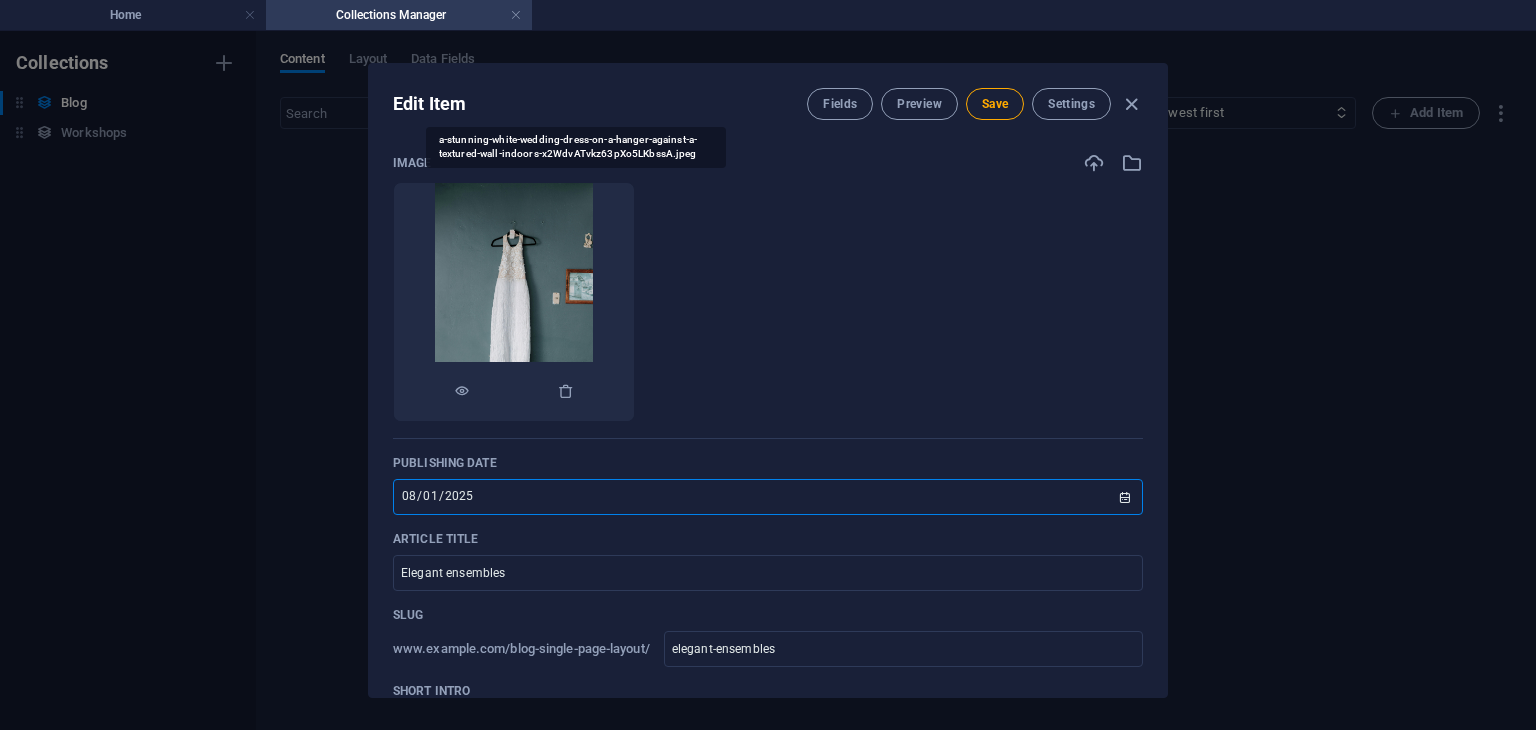 type on "2025-08-01" 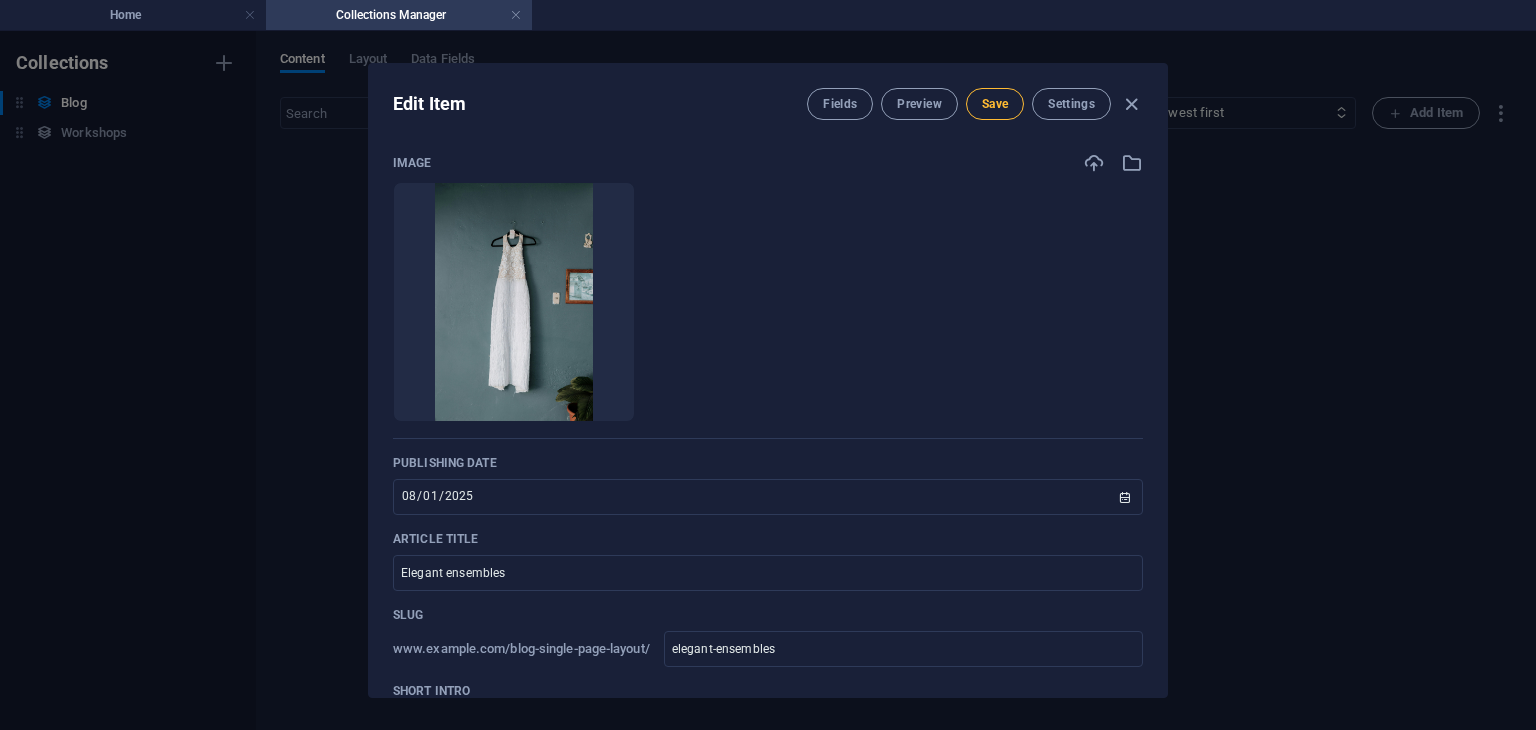 click on "Save" at bounding box center (995, 104) 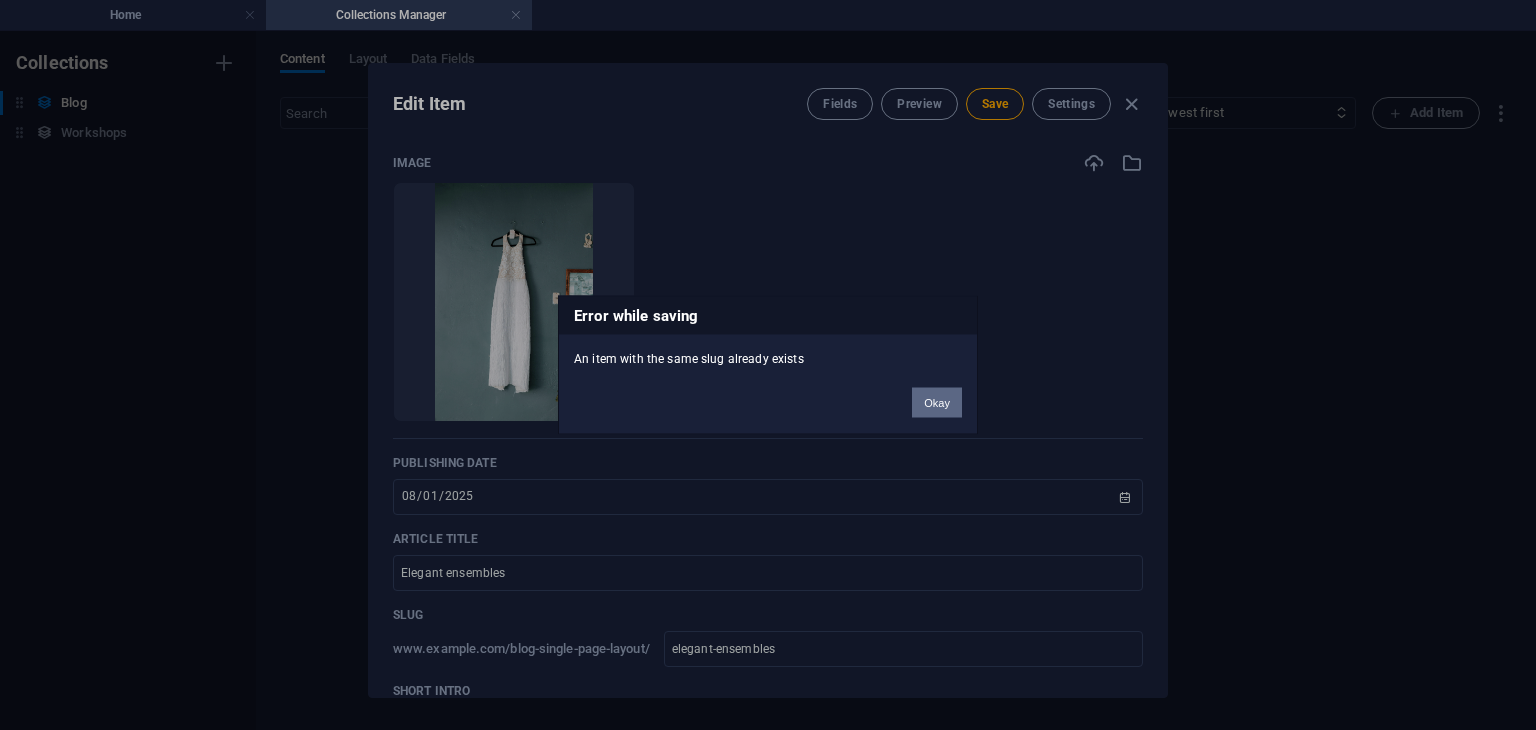 click on "Okay" at bounding box center (937, 403) 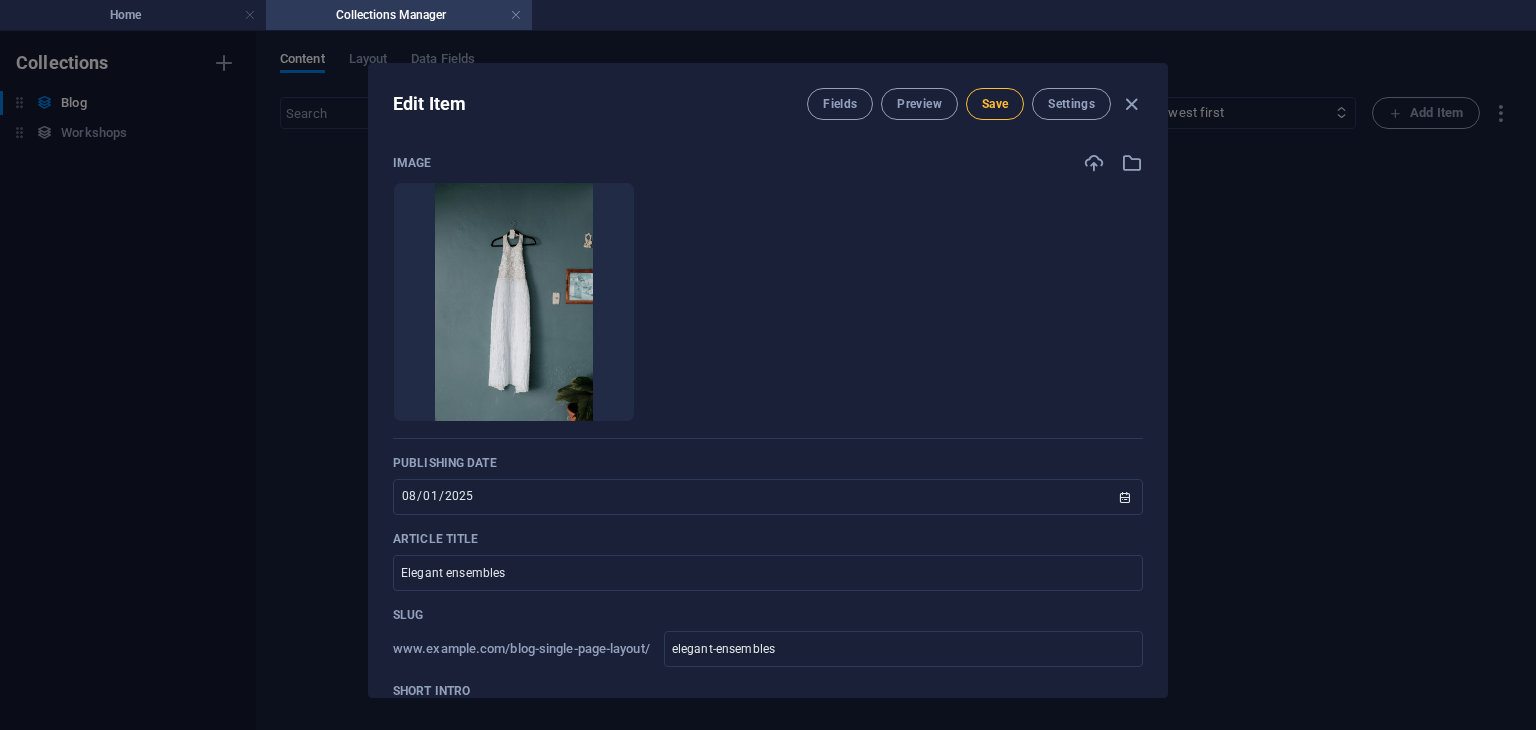 click on "Save" at bounding box center (995, 104) 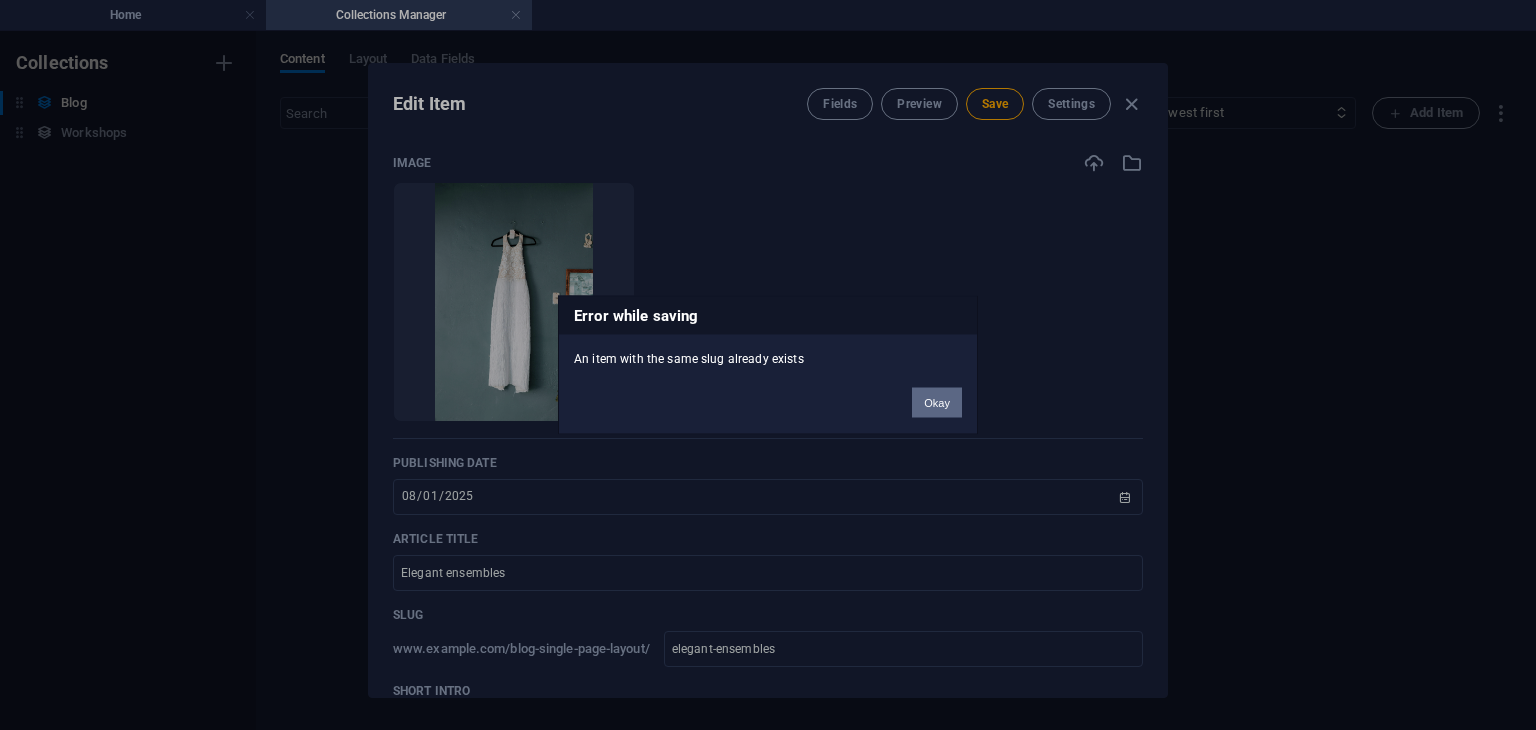 click on "Okay" at bounding box center [937, 403] 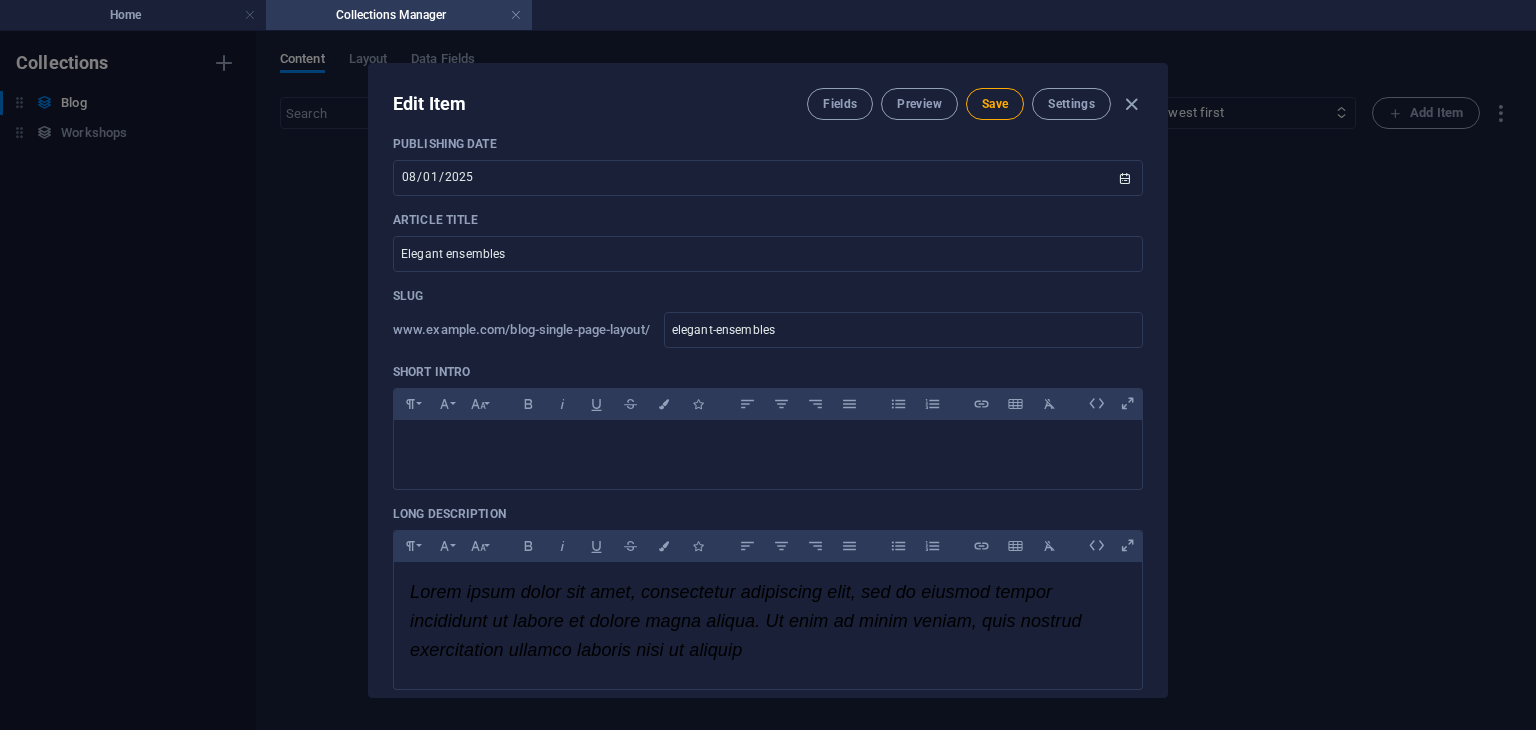 scroll, scrollTop: 320, scrollLeft: 0, axis: vertical 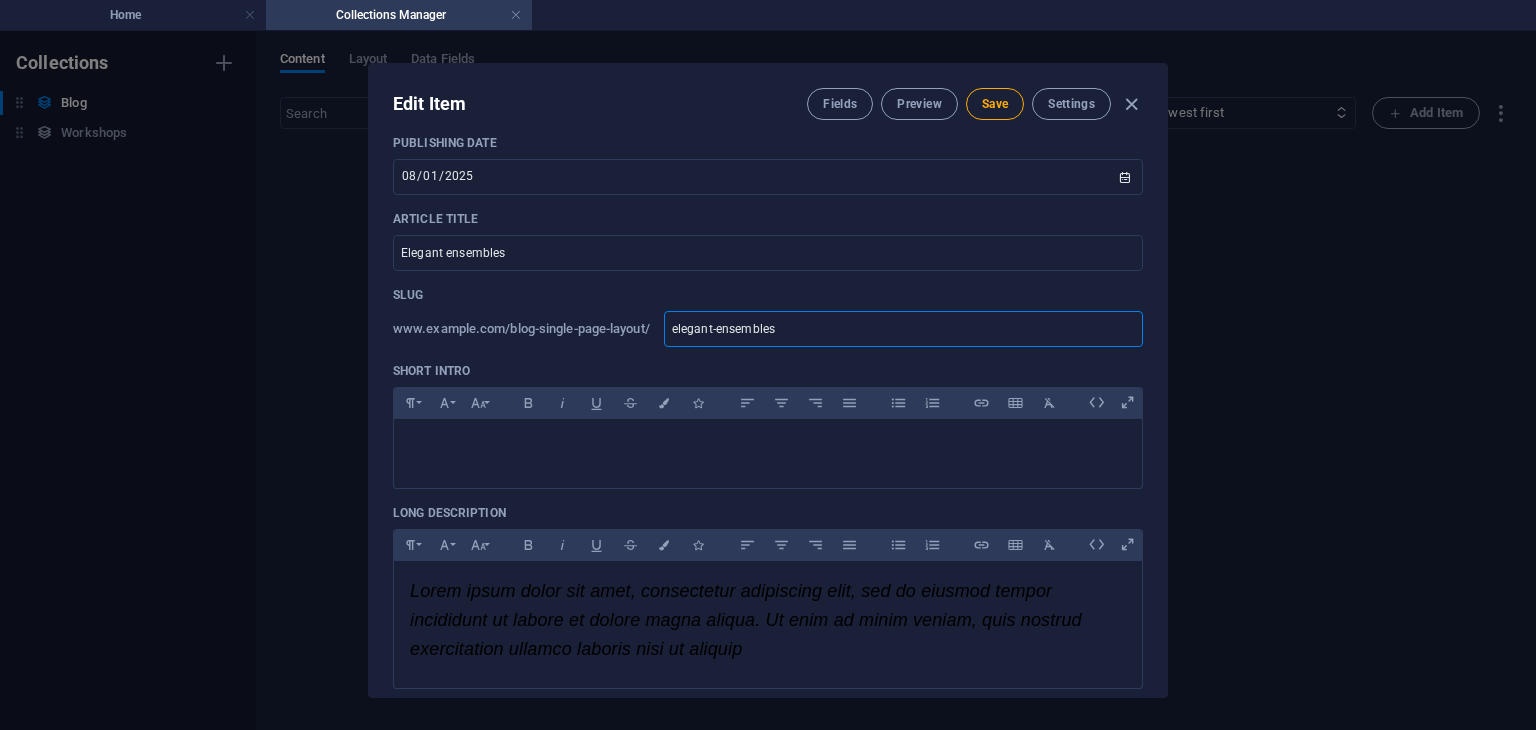 click on "elegant-ensembles" at bounding box center [903, 329] 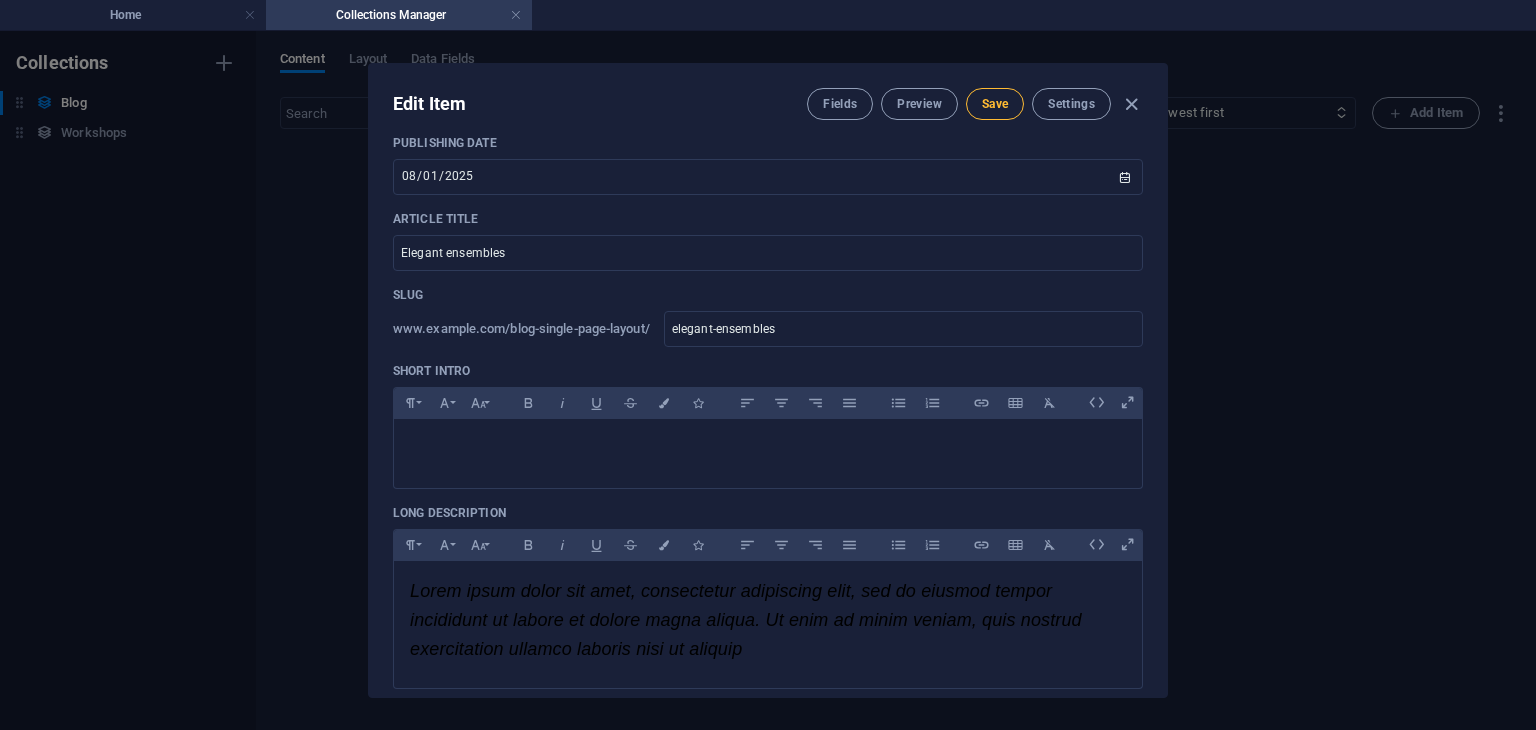 click on "Save" at bounding box center [995, 104] 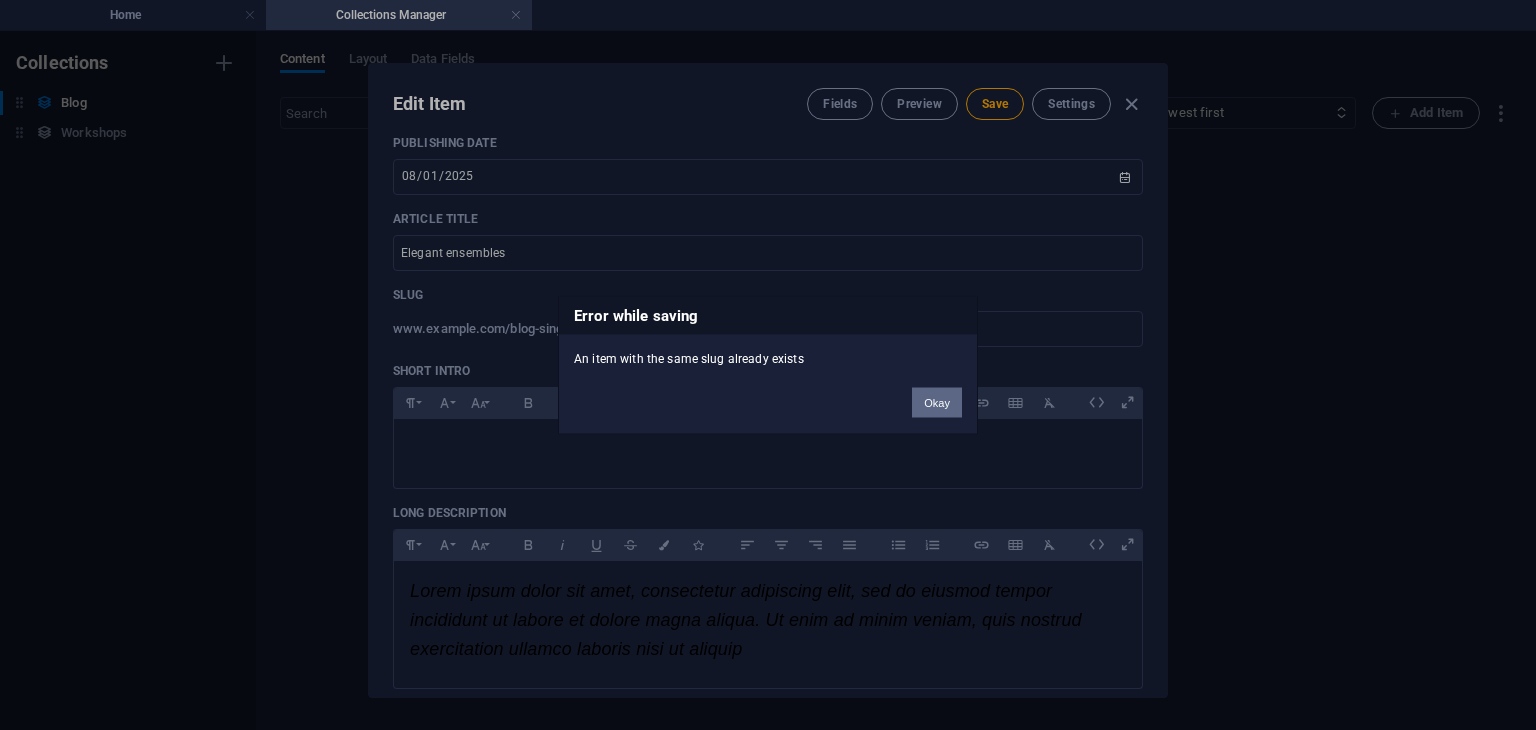 click on "Okay" at bounding box center (937, 403) 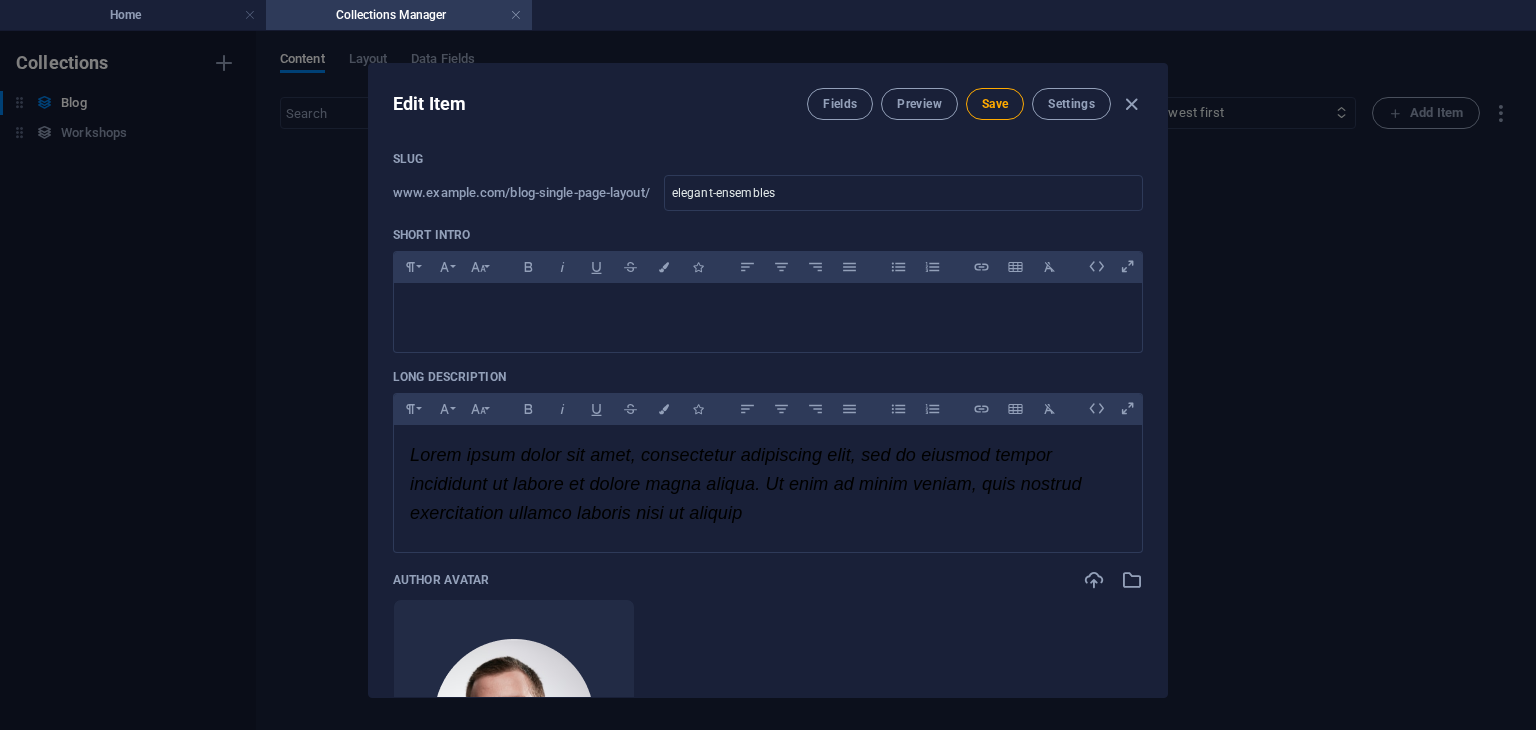 scroll, scrollTop: 0, scrollLeft: 0, axis: both 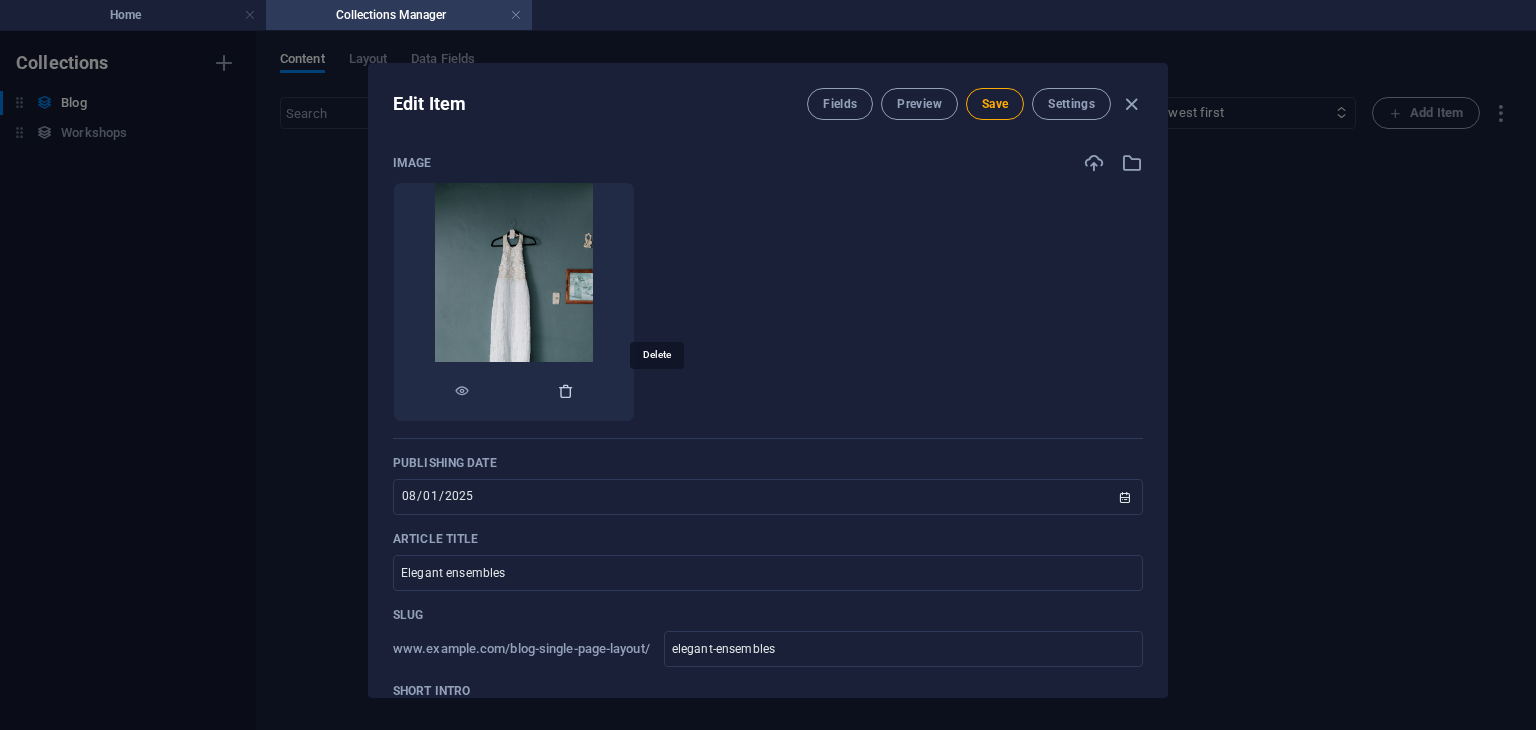click at bounding box center [566, 391] 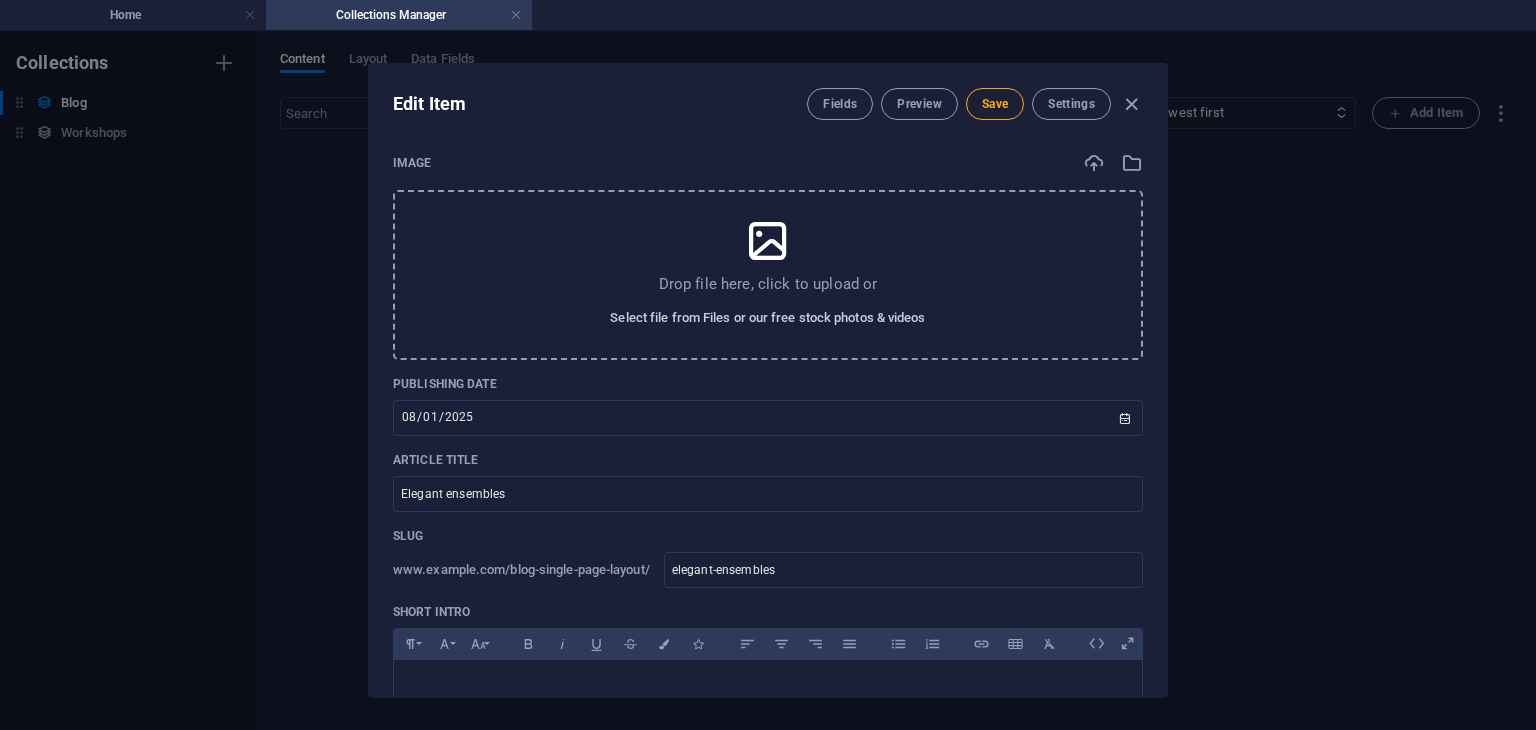 click on "Select file from Files or our free stock photos & videos" at bounding box center (767, 318) 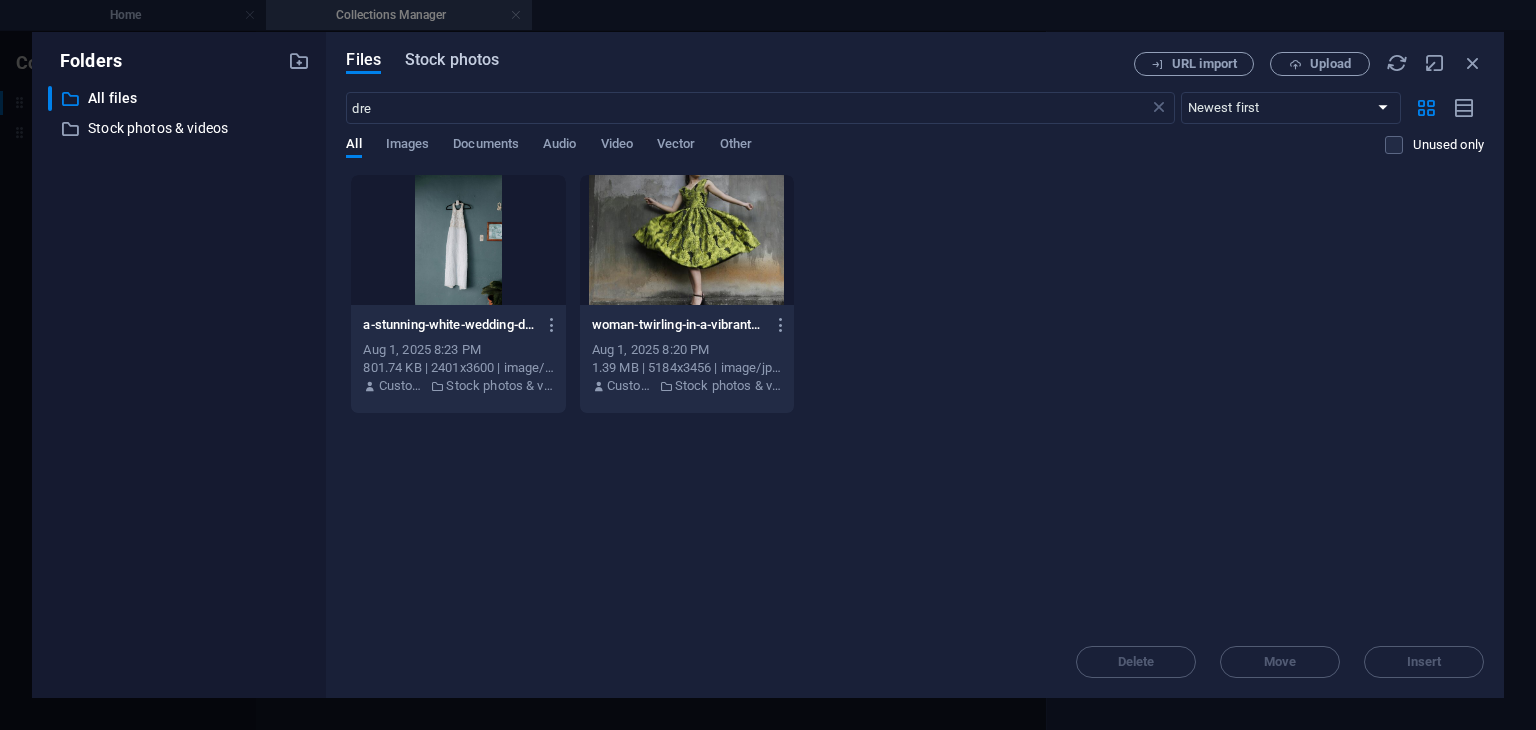 click on "Stock photos" at bounding box center (452, 60) 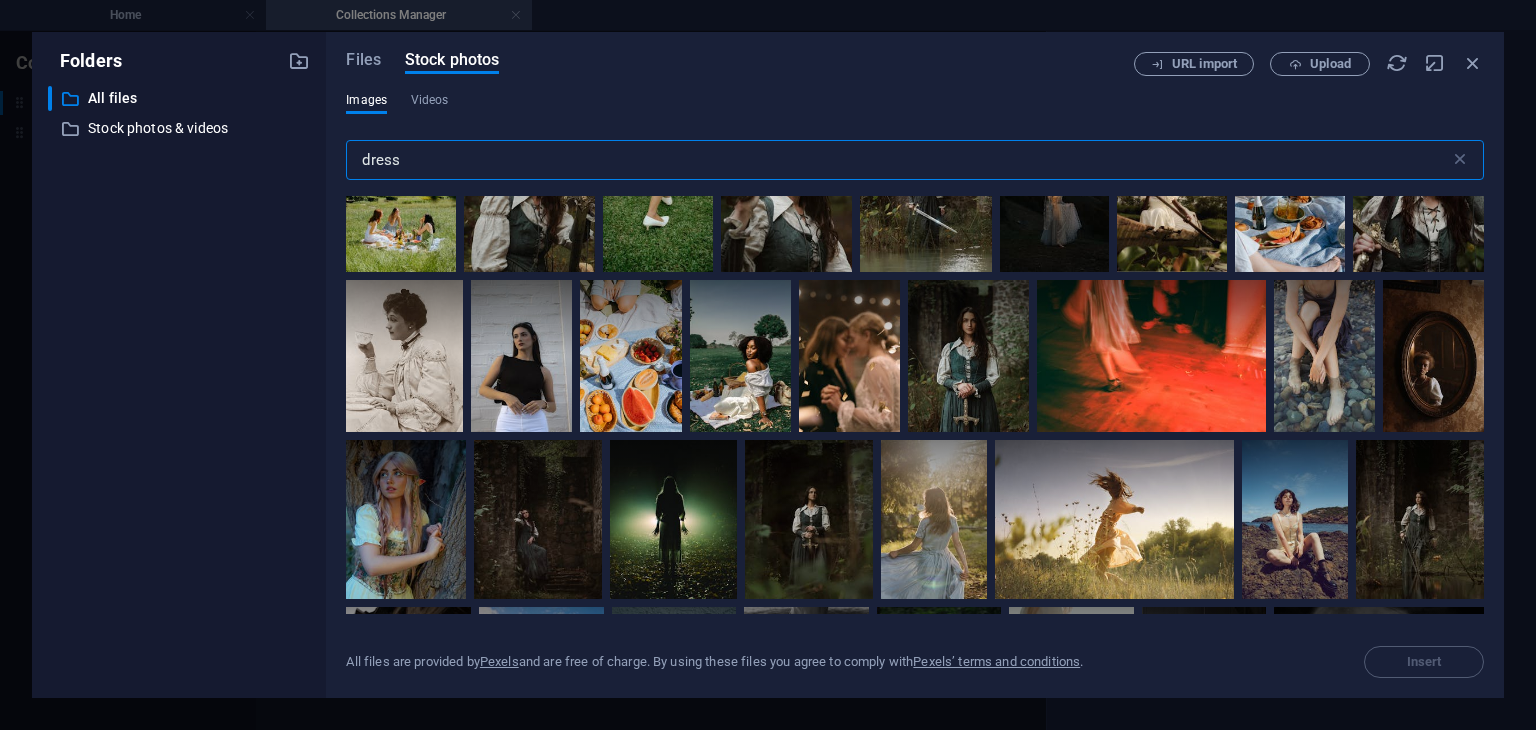 scroll, scrollTop: 7938, scrollLeft: 0, axis: vertical 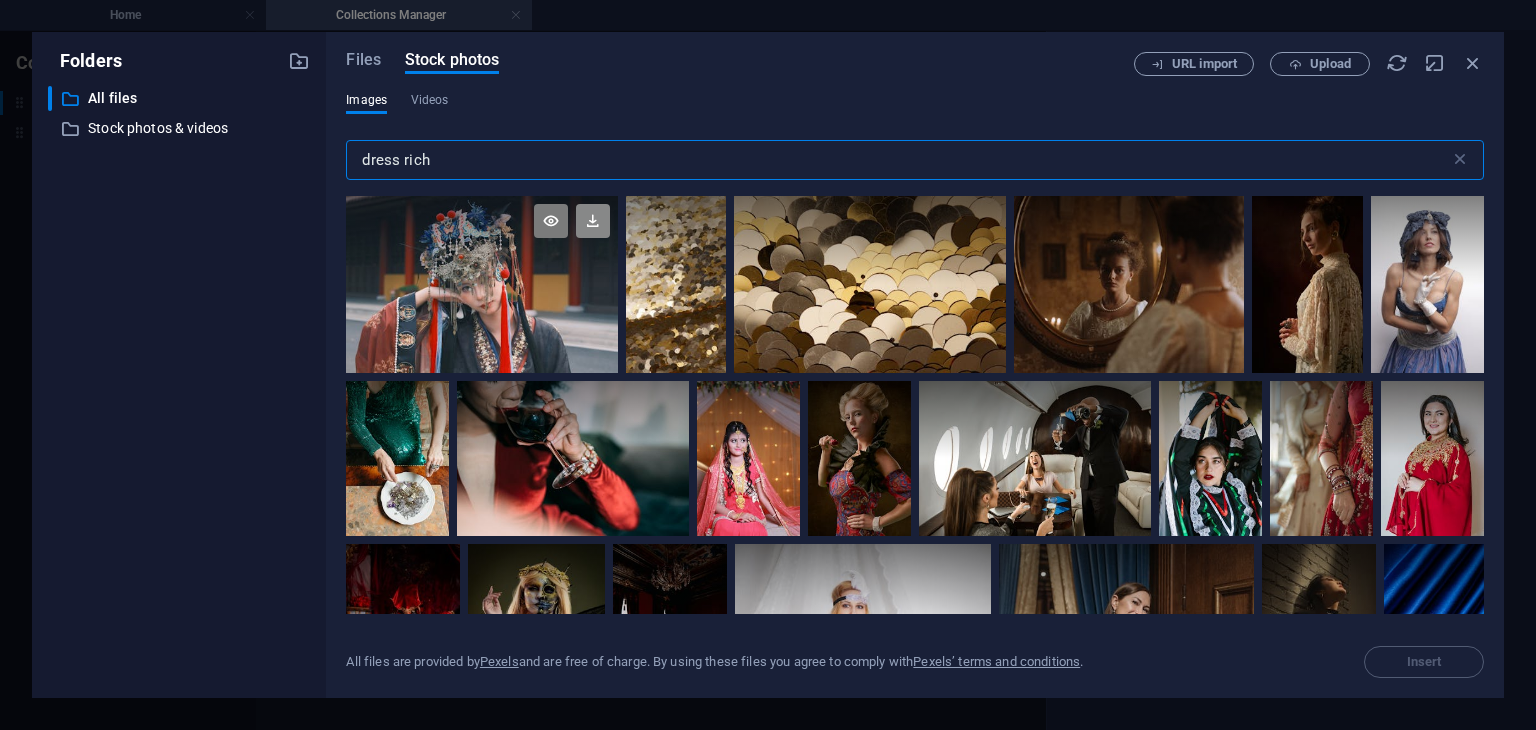 type on "dress rich" 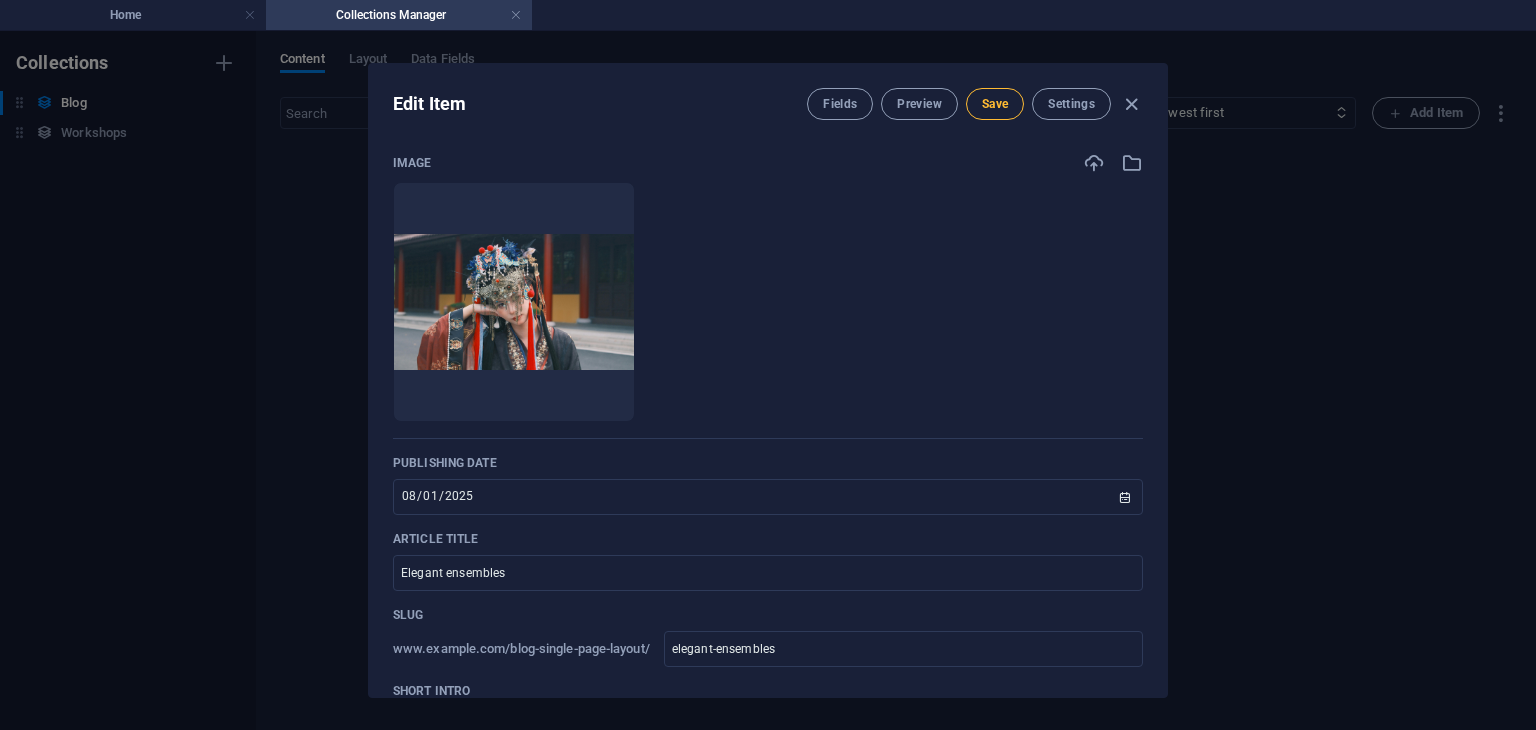 click on "Save" at bounding box center [995, 104] 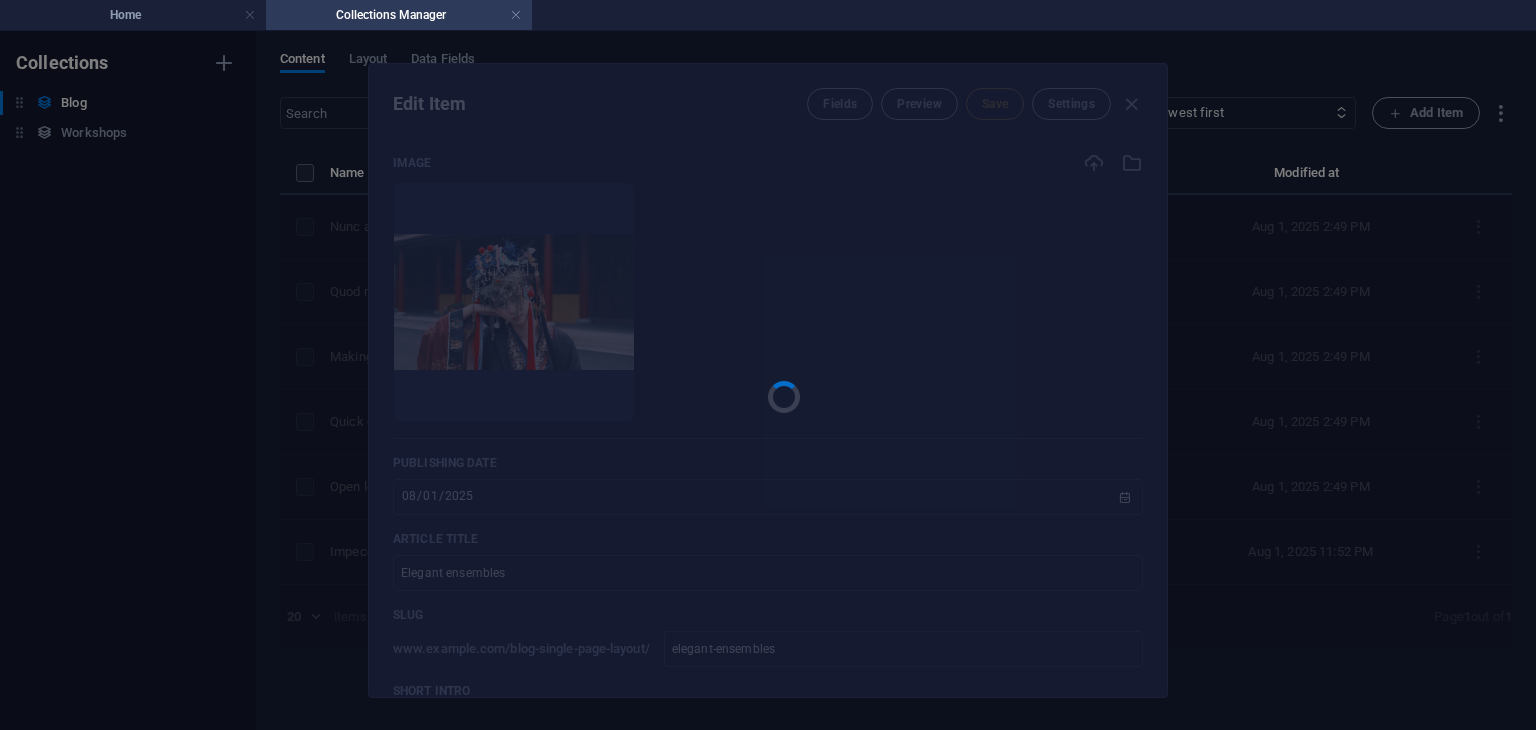 type on "elegant-ensembles" 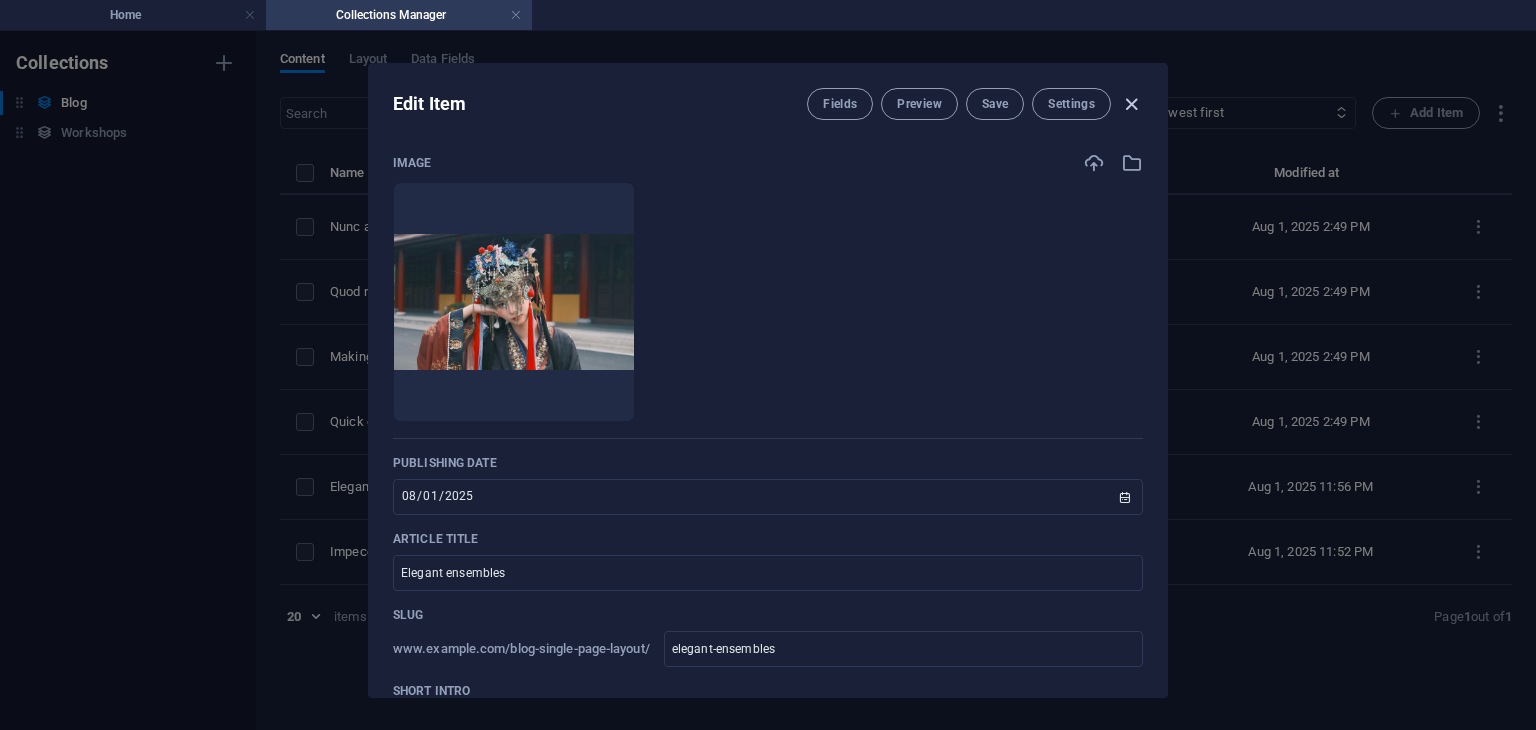 click at bounding box center [1131, 104] 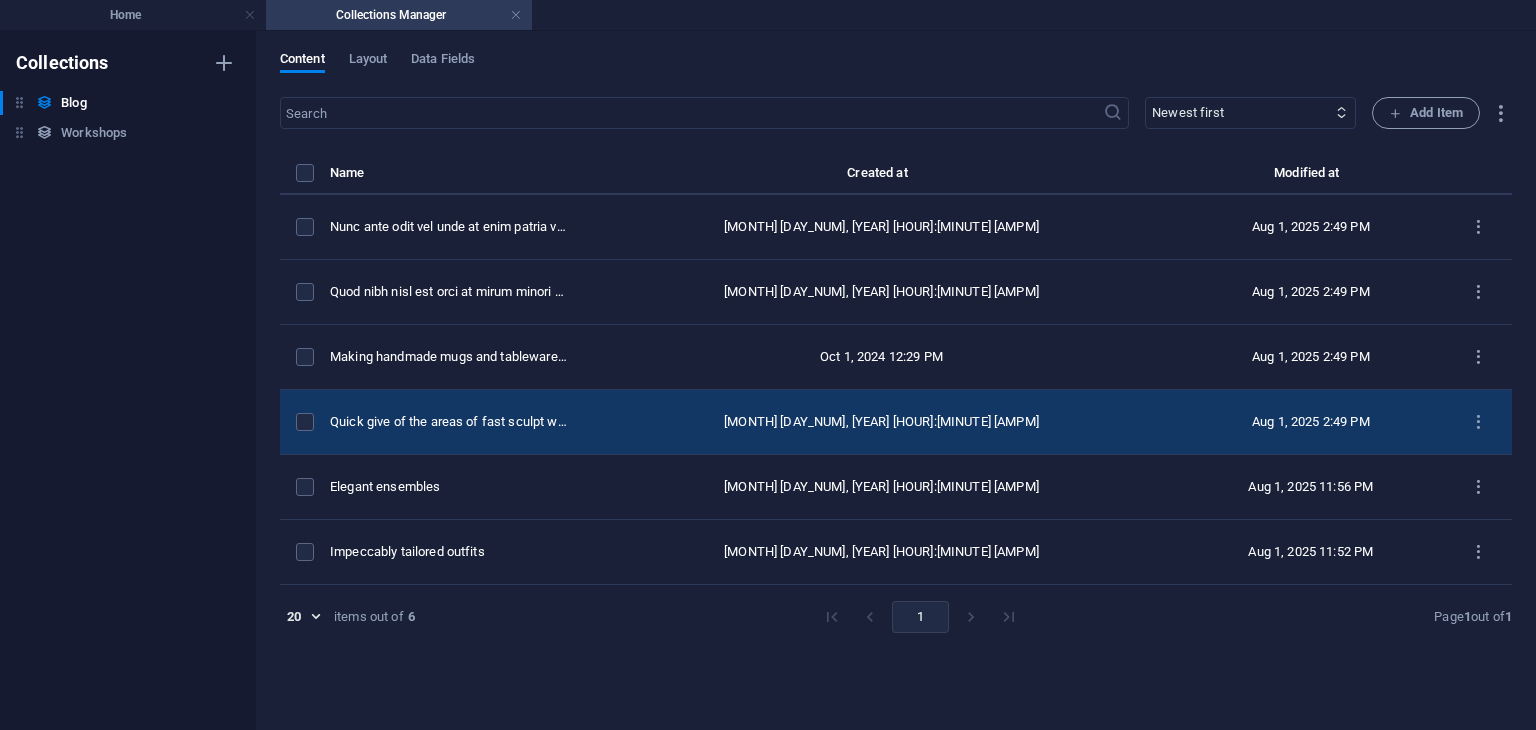 click on "Quick give of the areas of fast sculpt work and items" at bounding box center (458, 422) 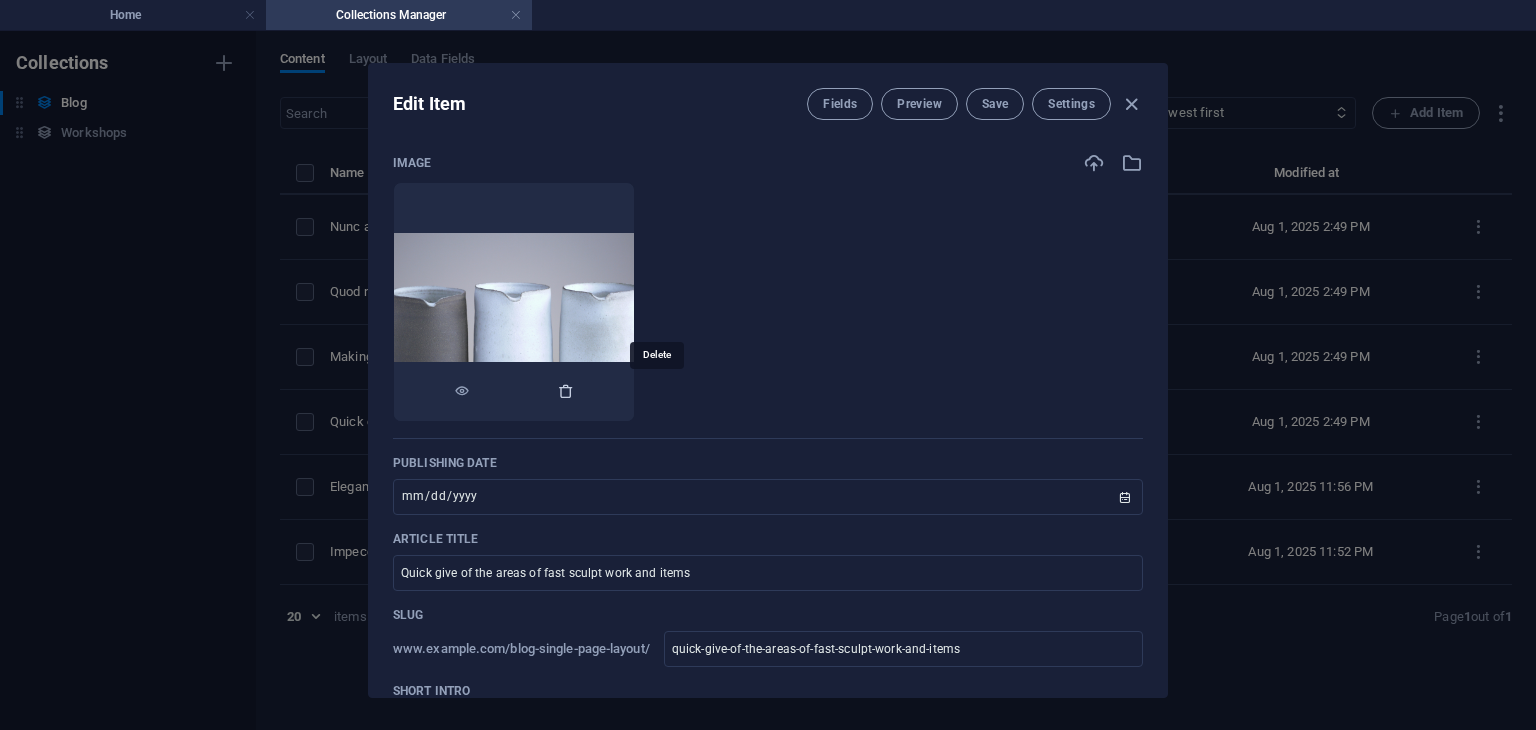click at bounding box center [566, 391] 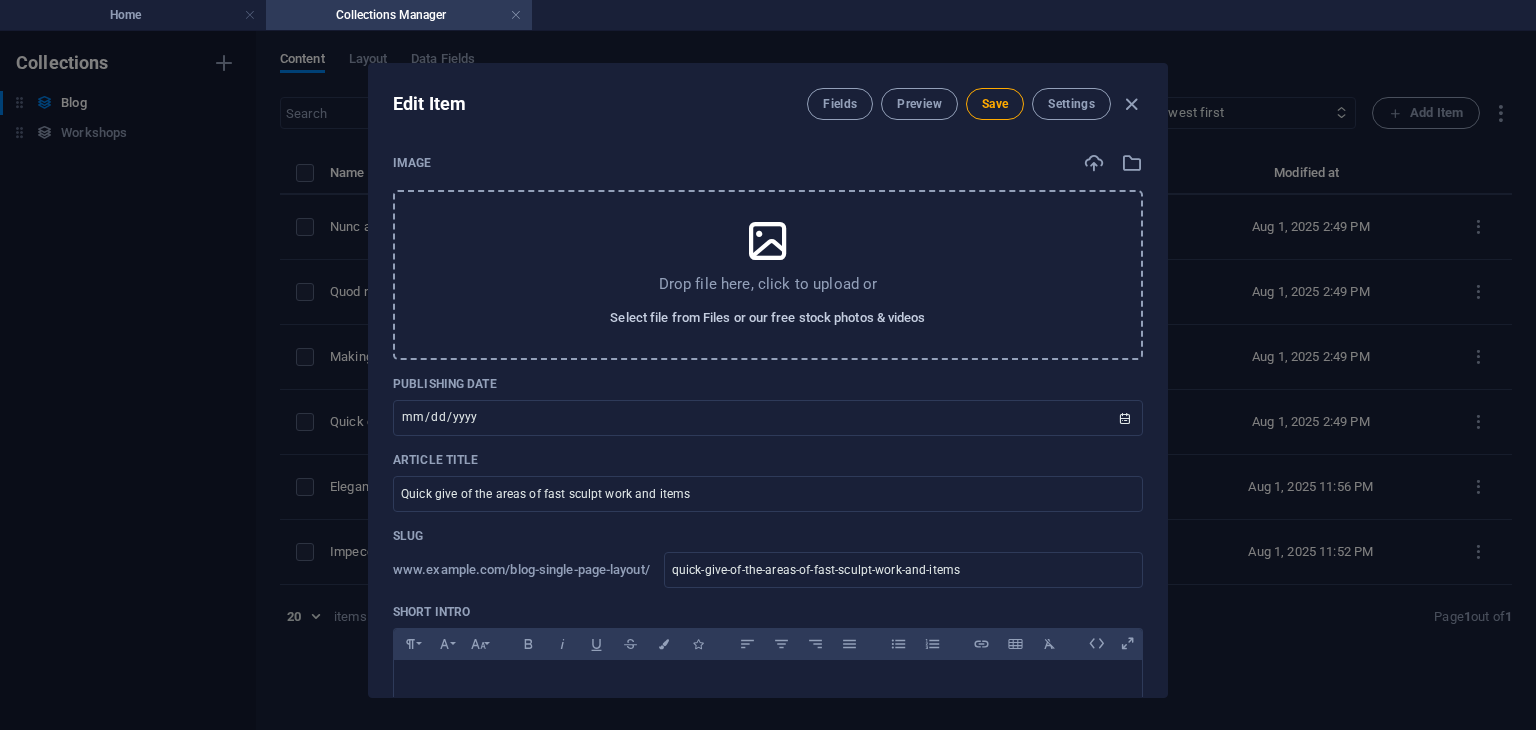 click on "Select file from Files or our free stock photos & videos" at bounding box center (767, 318) 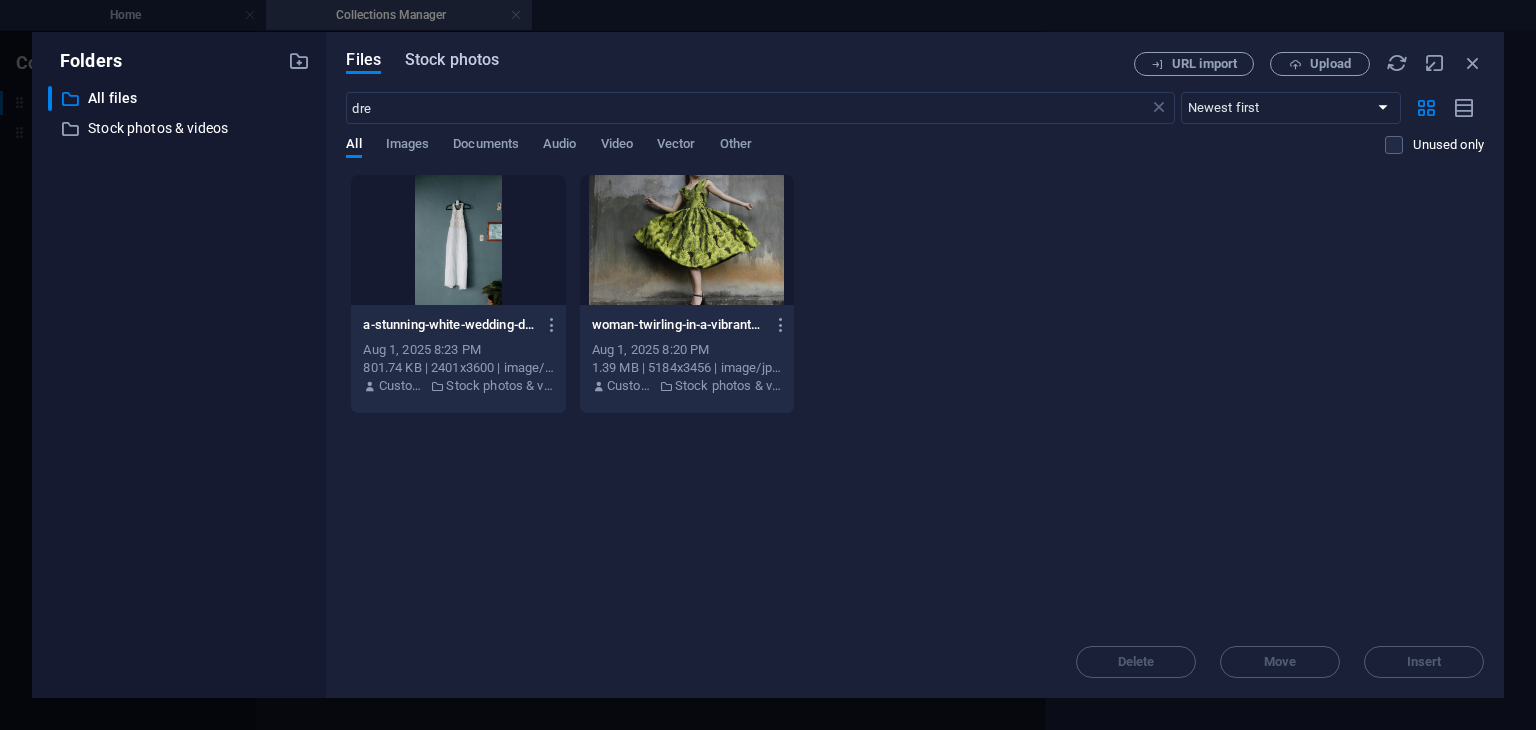 click on "Stock photos" at bounding box center (452, 60) 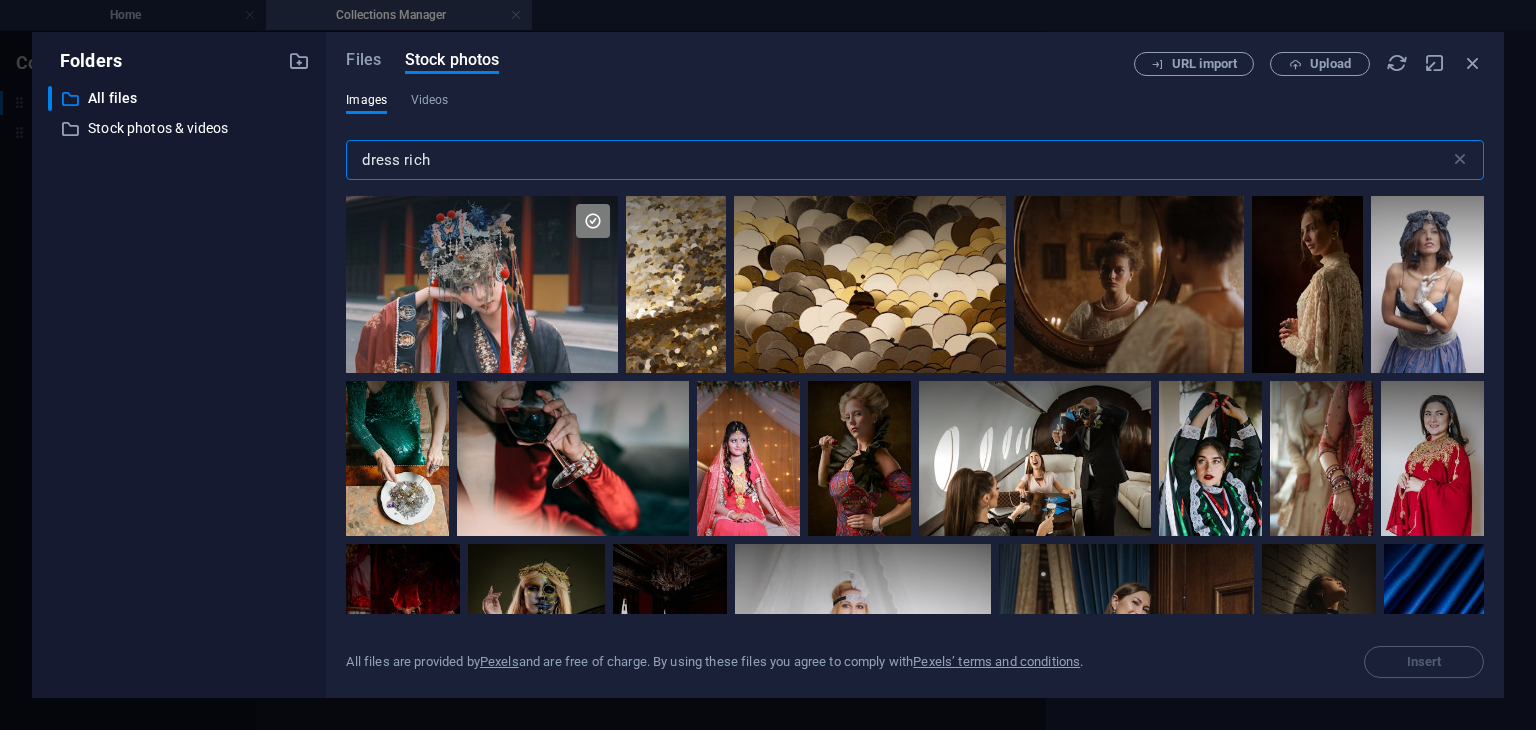 drag, startPoint x: 448, startPoint y: 153, endPoint x: 724, endPoint y: 163, distance: 276.1811 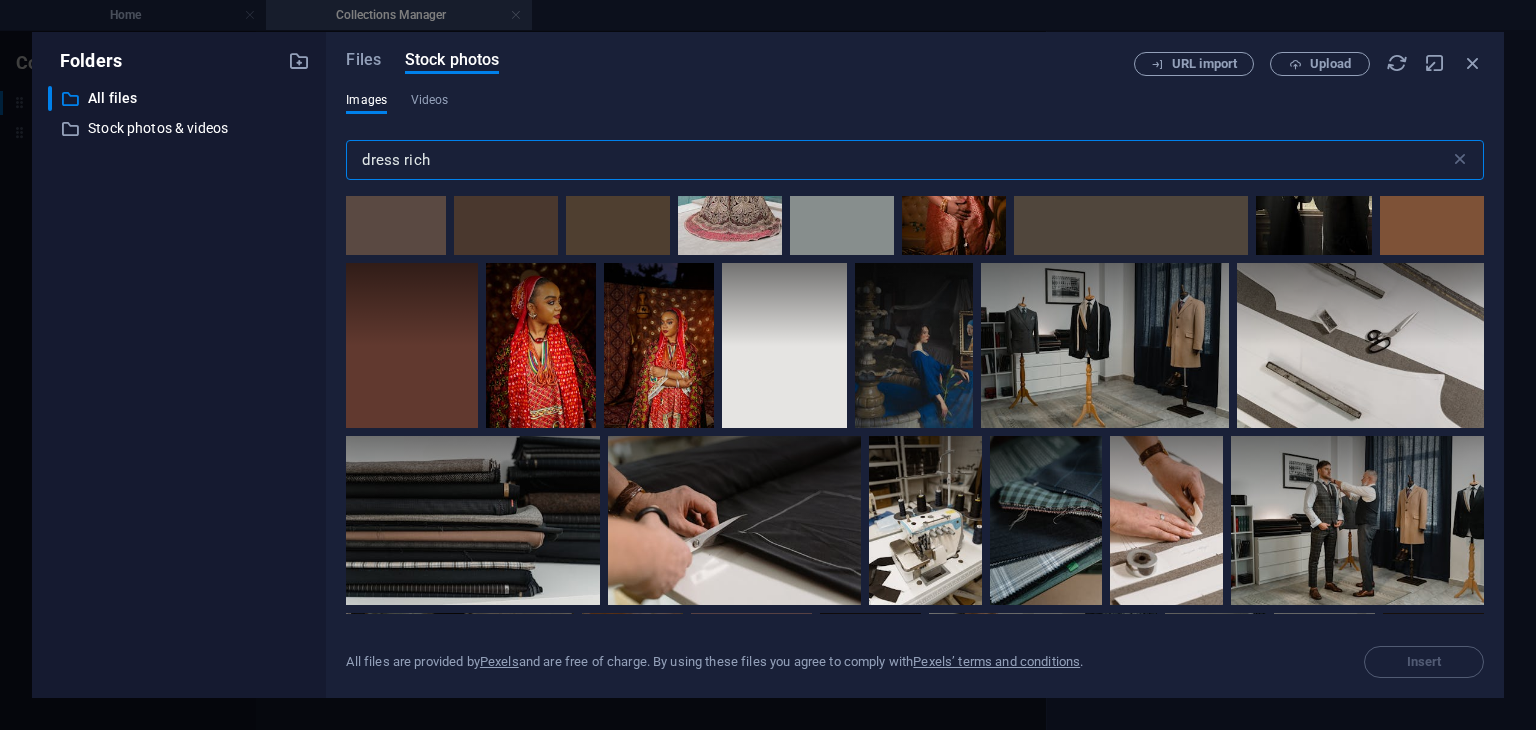 scroll, scrollTop: 2049, scrollLeft: 0, axis: vertical 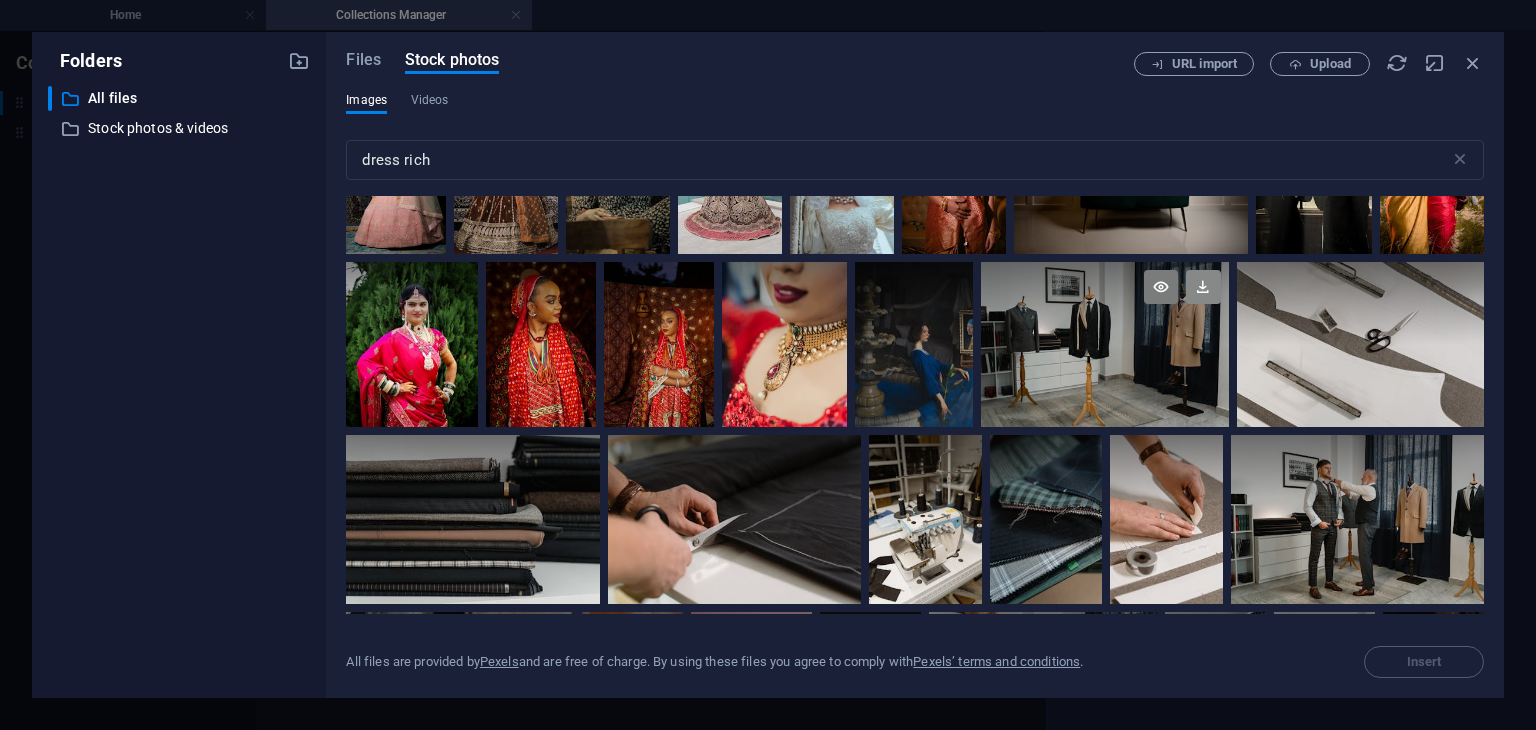 click at bounding box center (1203, 287) 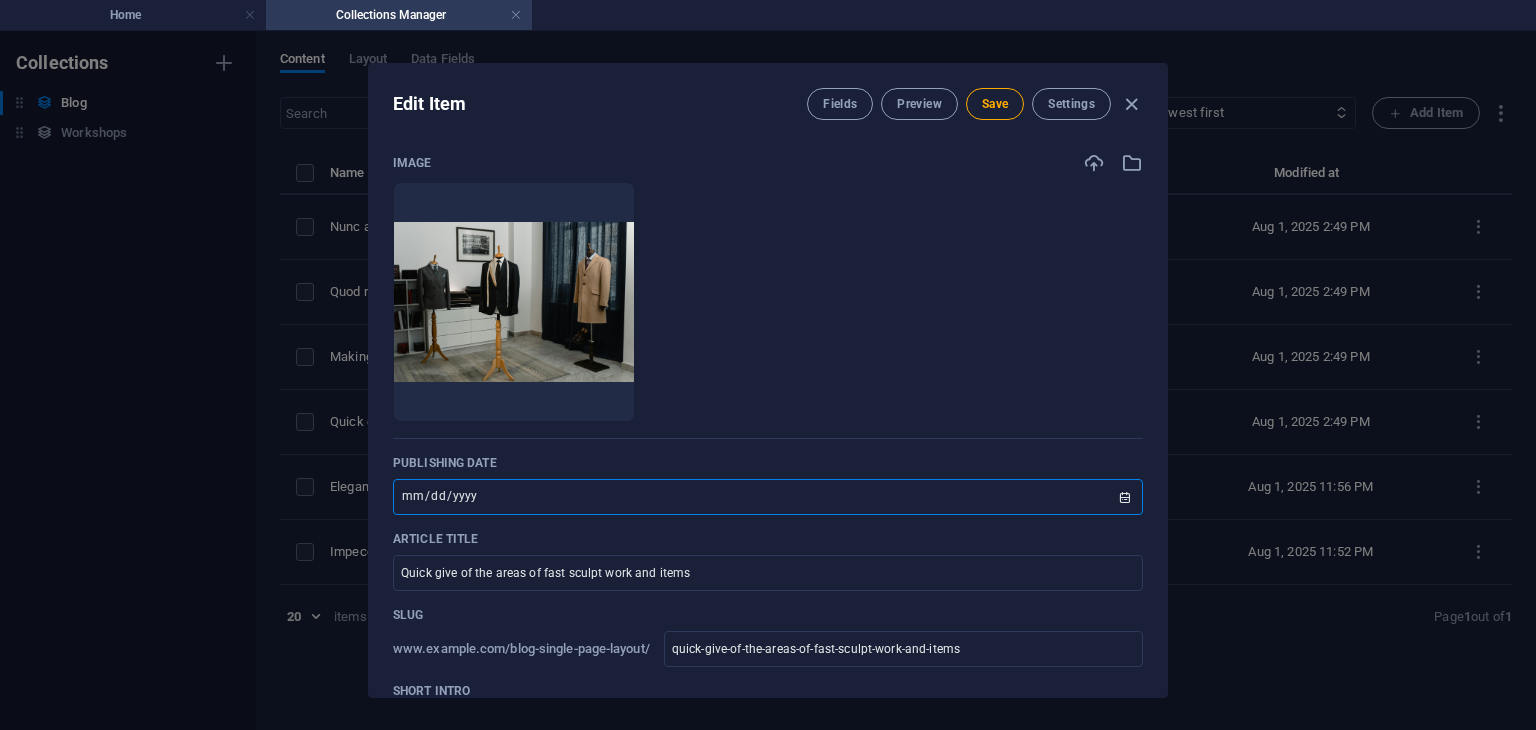 click on "2024-09-30" at bounding box center [768, 497] 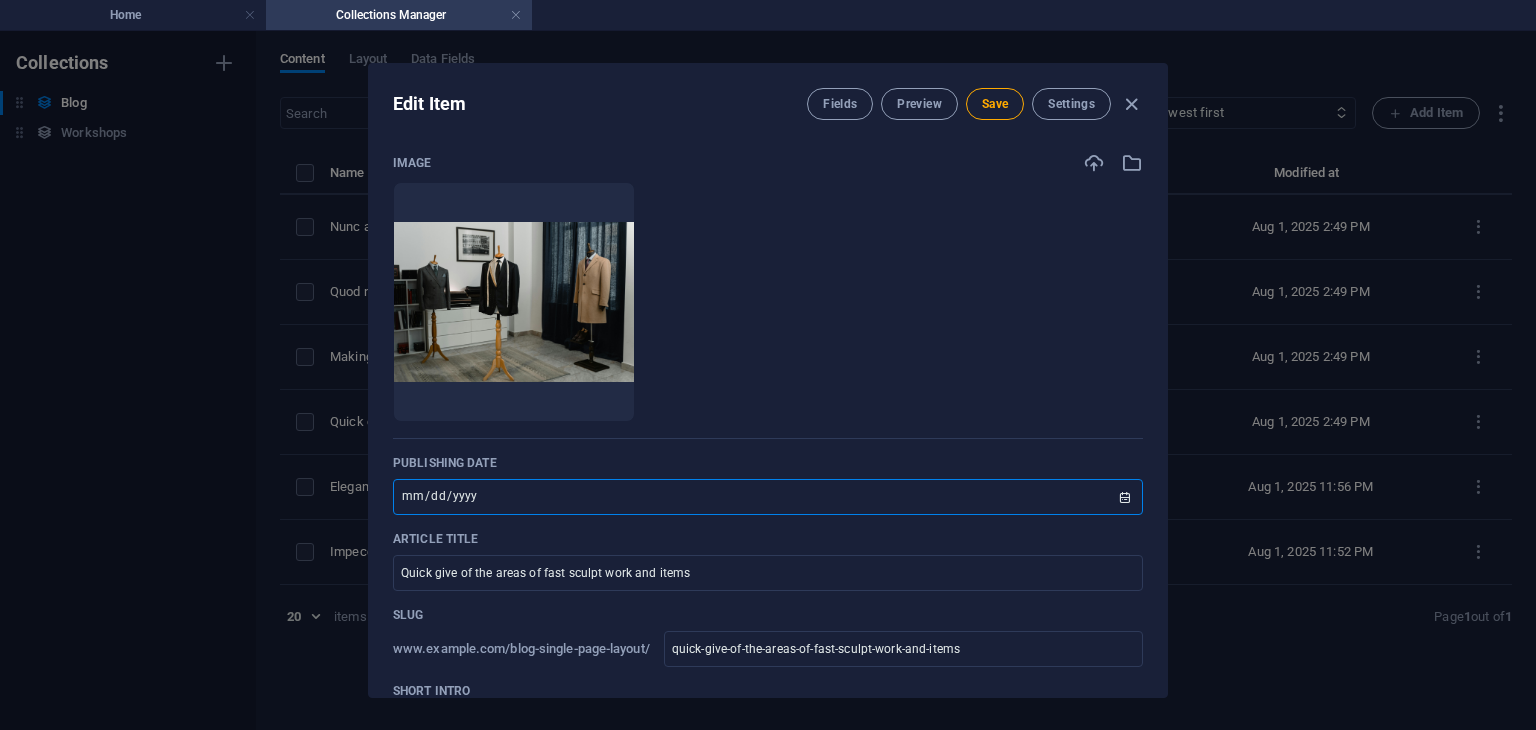 click on "2025-04-01" at bounding box center [768, 497] 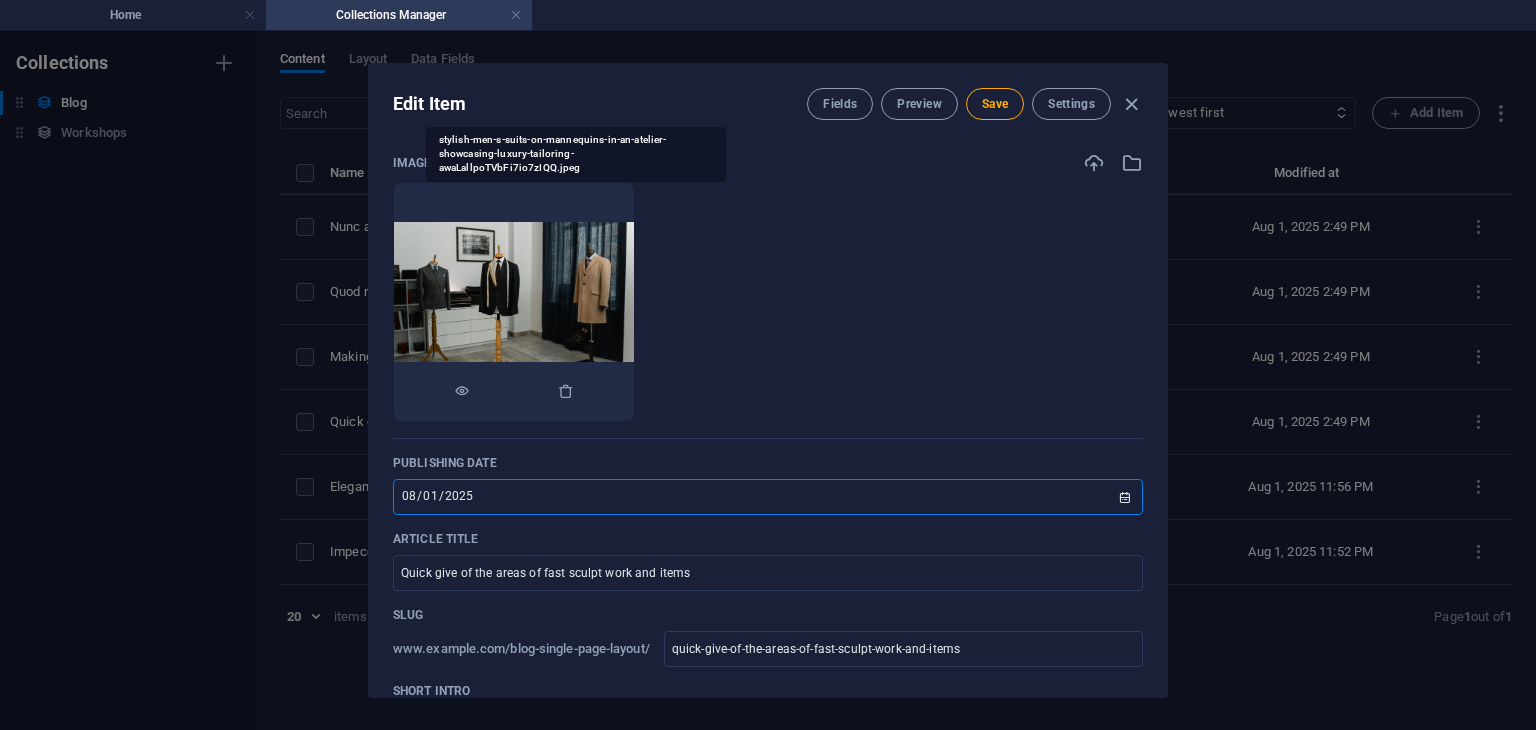 type on "2025-08-01" 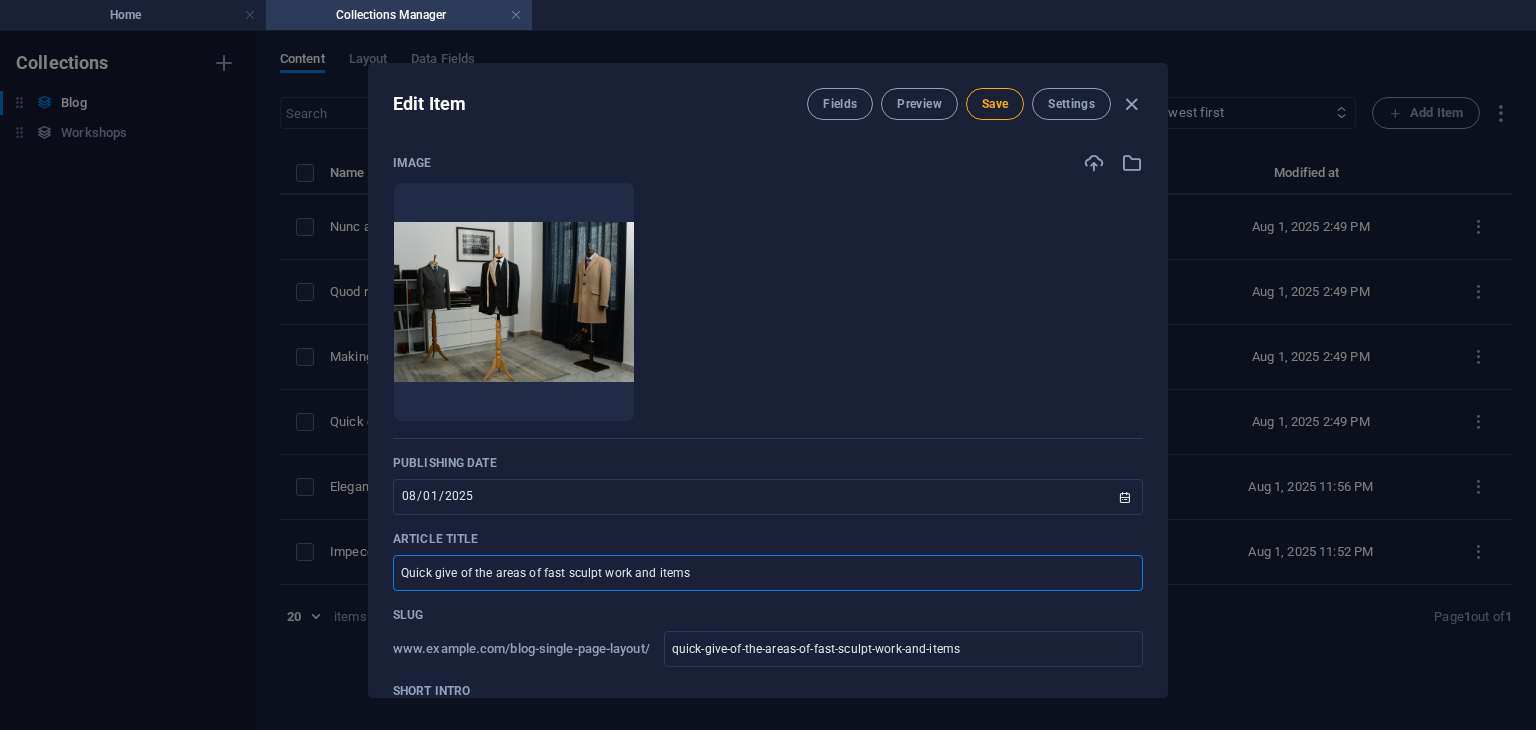 drag, startPoint x: 772, startPoint y: 573, endPoint x: 359, endPoint y: 524, distance: 415.89664 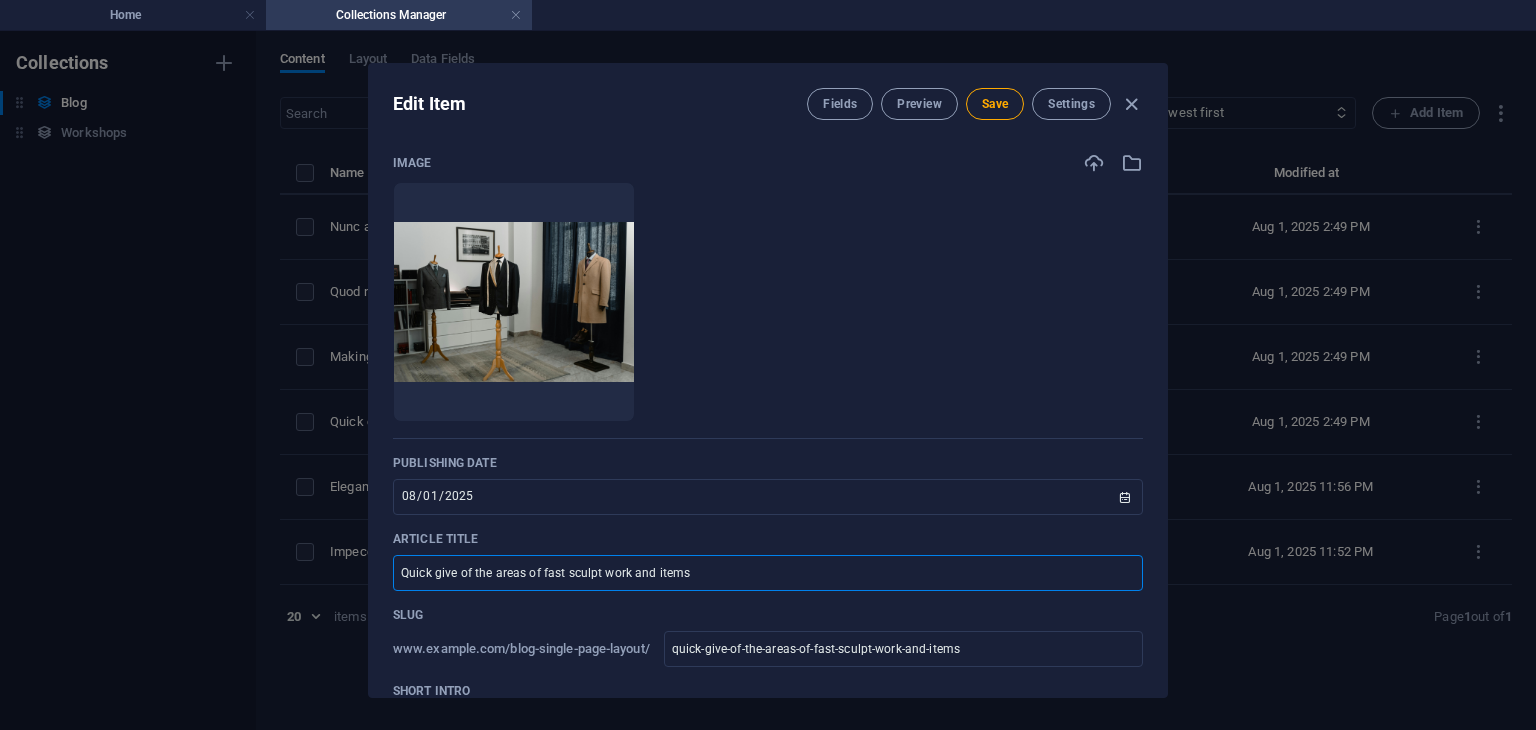 click on "Edit Item Fields Preview Save Settings Image Drop files here to upload them instantly Publishing Date 2025-08-01 ​ Article title Quick give of the areas of fast sculpt work and items ​ Slug www.example.com/blog-single-page-layout/ quick-give-of-the-areas-of-fast-sculpt-work-and-items ​ Short Intro Paragraph Format Normal Heading 1 Heading 2 Heading 3 Heading 4 Heading 5 Heading 6 Code Font Family Arial Georgia Impact Tahoma Times New Roman Verdana Font Size 8 9 10 11 12 14 18 24 30 36 48 60 72 96 Bold Italic Underline Strikethrough Colors Icons Align Left Align Center Align Right Align Justify Unordered List Ordered List Insert Link Insert Table Clear Formatting Long Description Paragraph Format Normal Heading 1 Heading 2 Heading 3 Heading 4 Heading 5 Heading 6 Code Font Family Arial Georgia Impact Tahoma Times New Roman Verdana Font Size 8 9 10 11 12 14 18 24 30 36 48 60 72 96 Bold Italic Underline Strikethrough Colors Icons Align Left Align Center Align Right Align Justify Unordered List Ordered List" at bounding box center (768, 380) 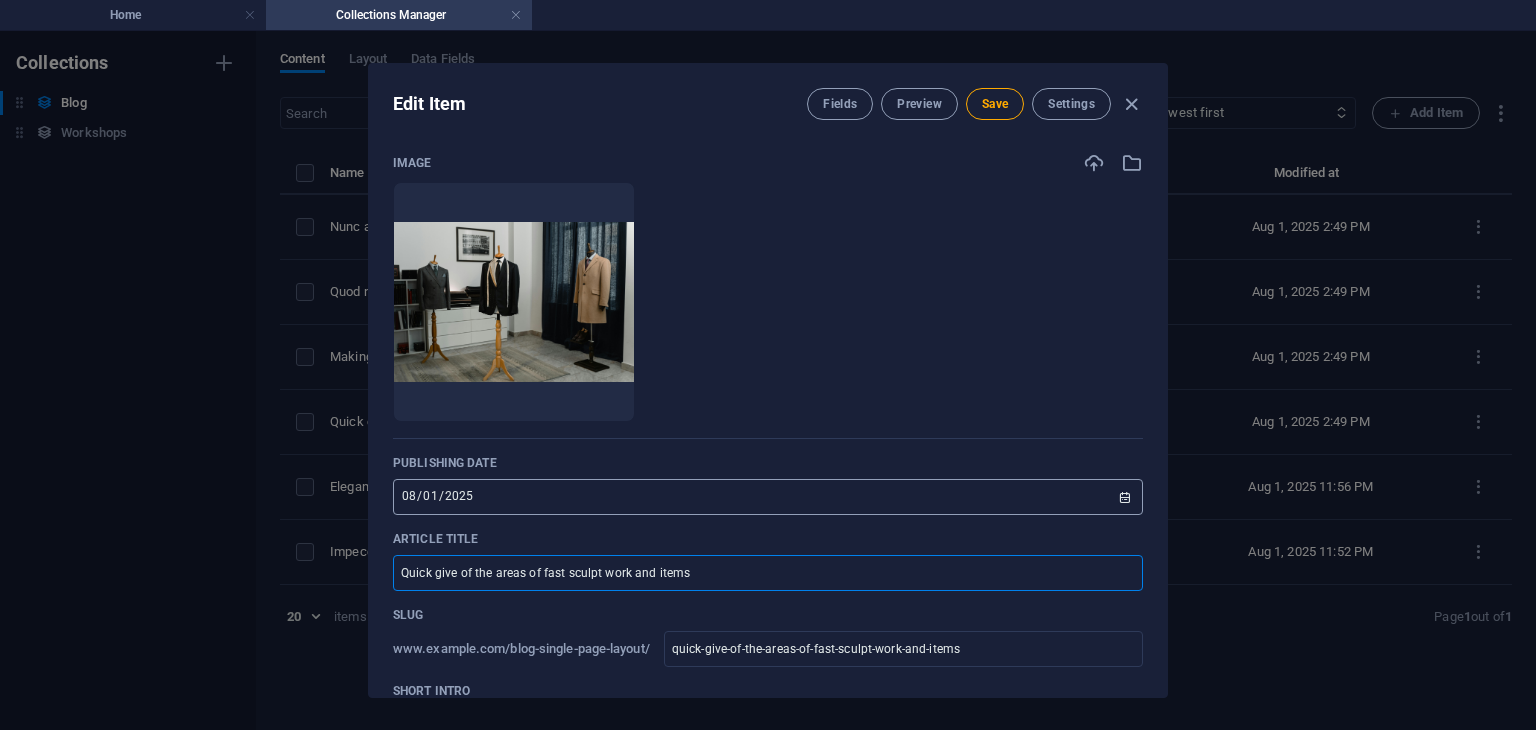 paste on "Refined garment" 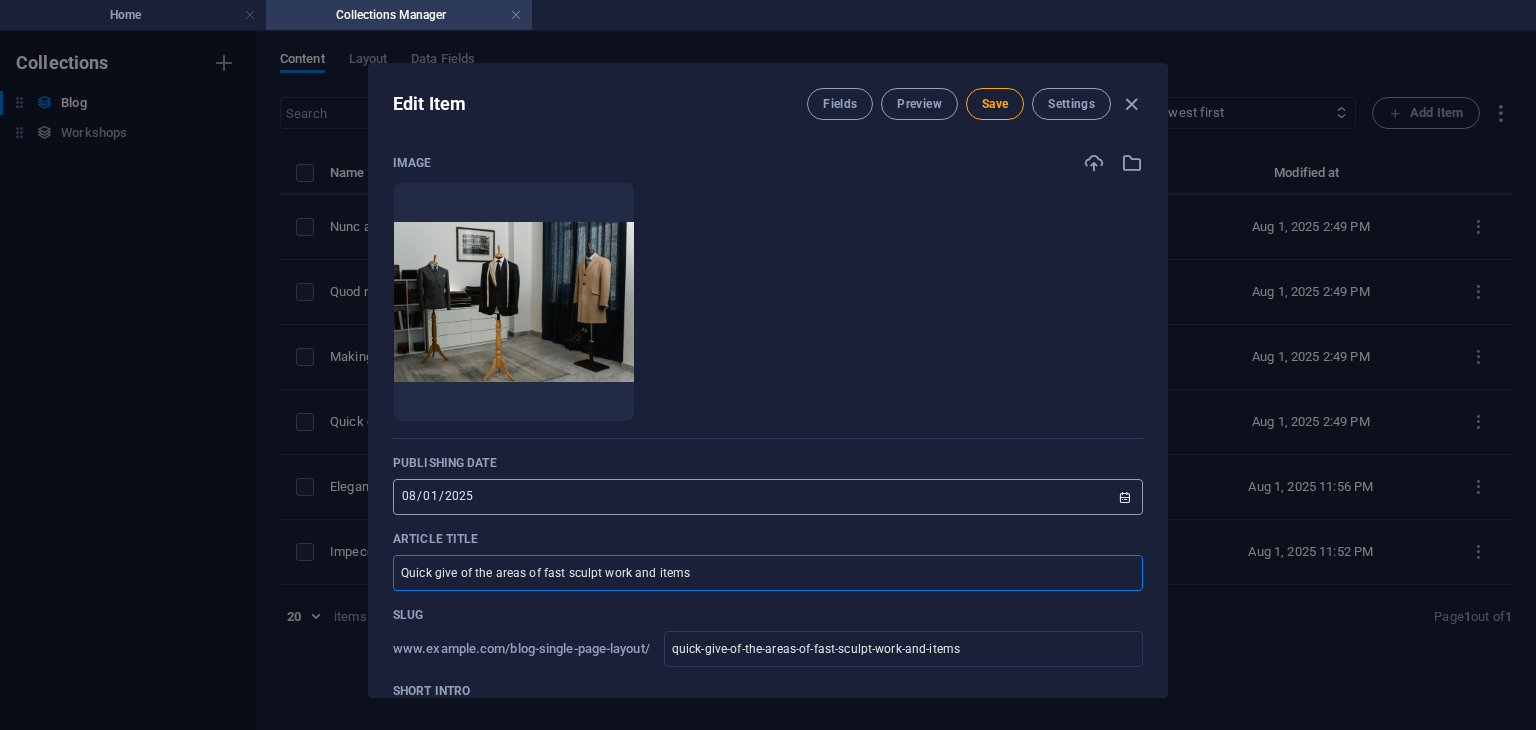 type on "Refined garments" 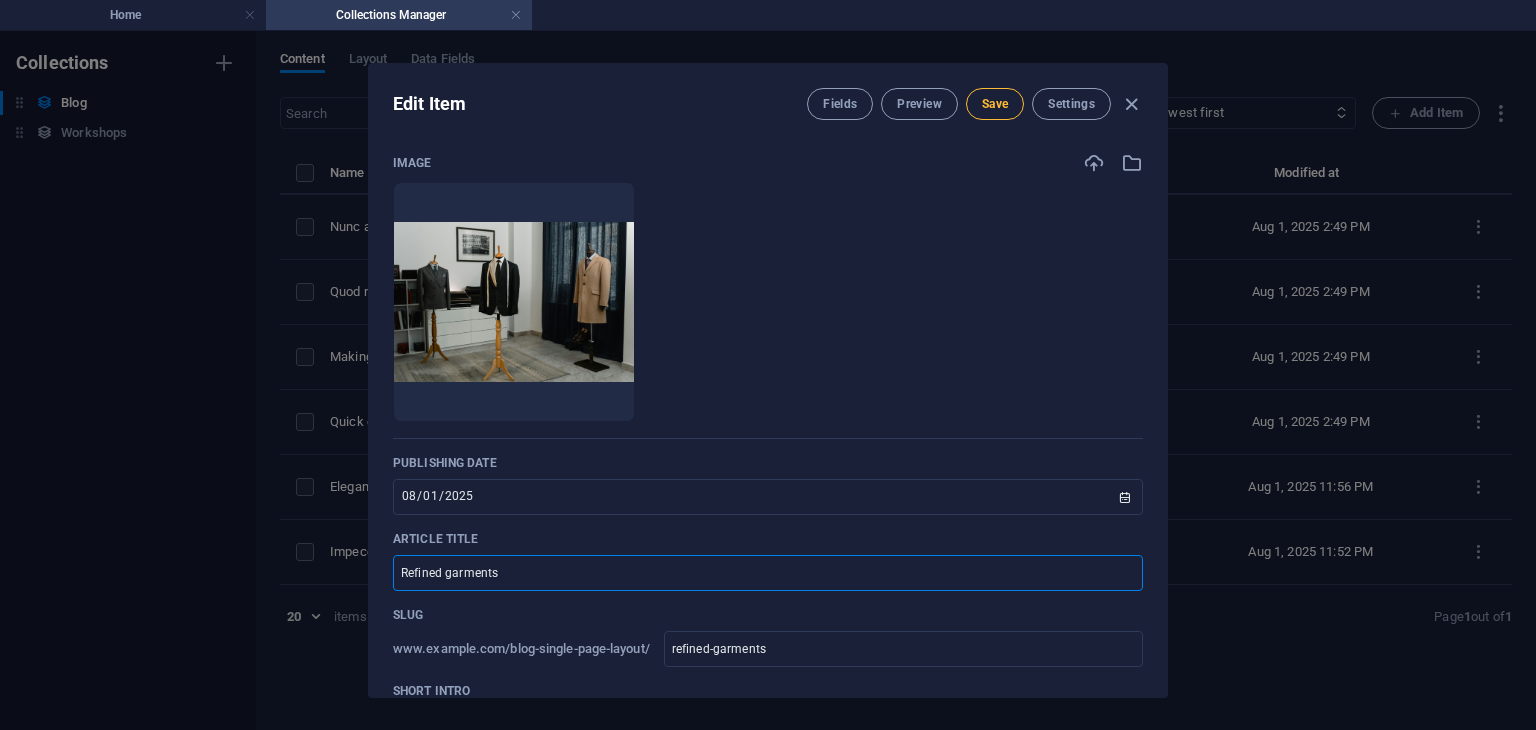 type on "Refined garments" 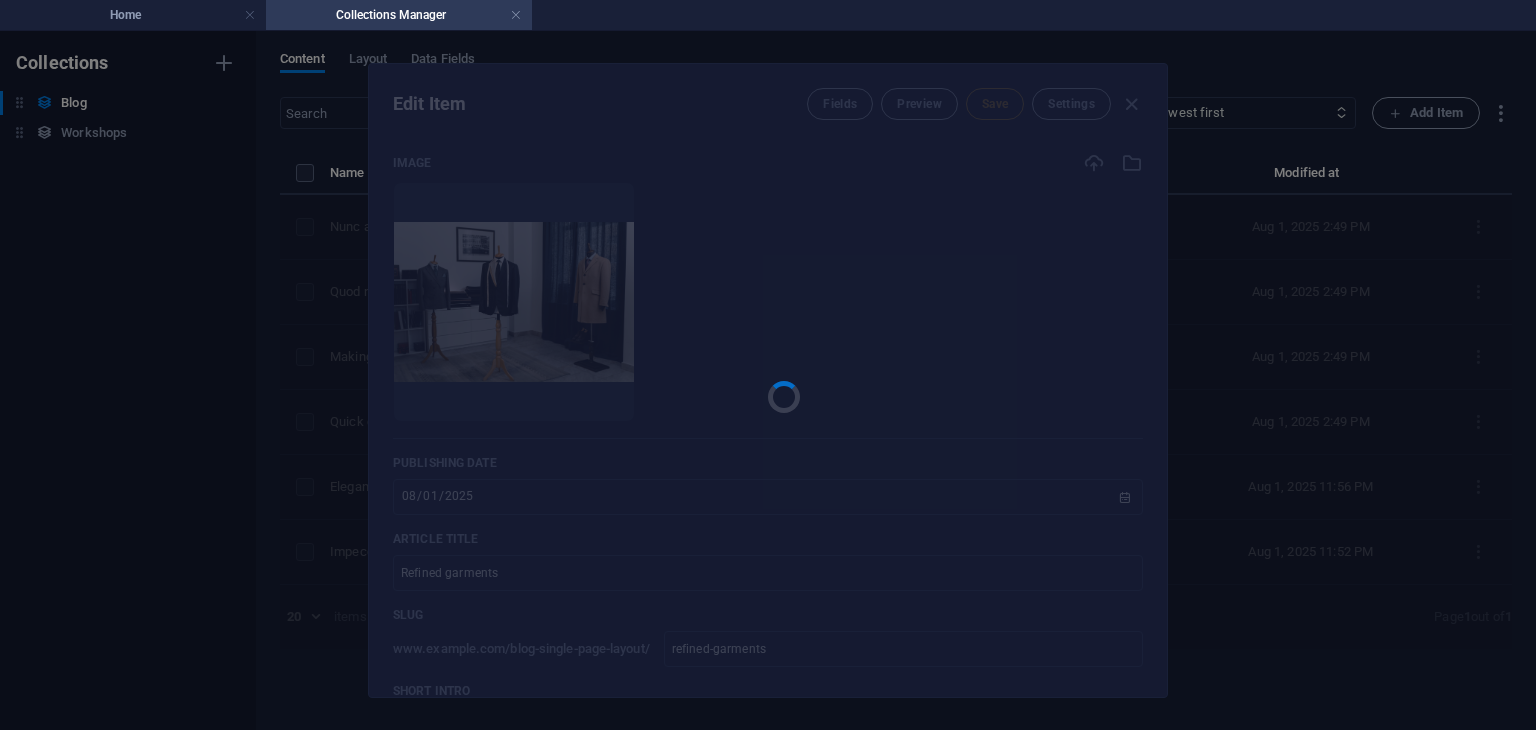 type on "refined-garments" 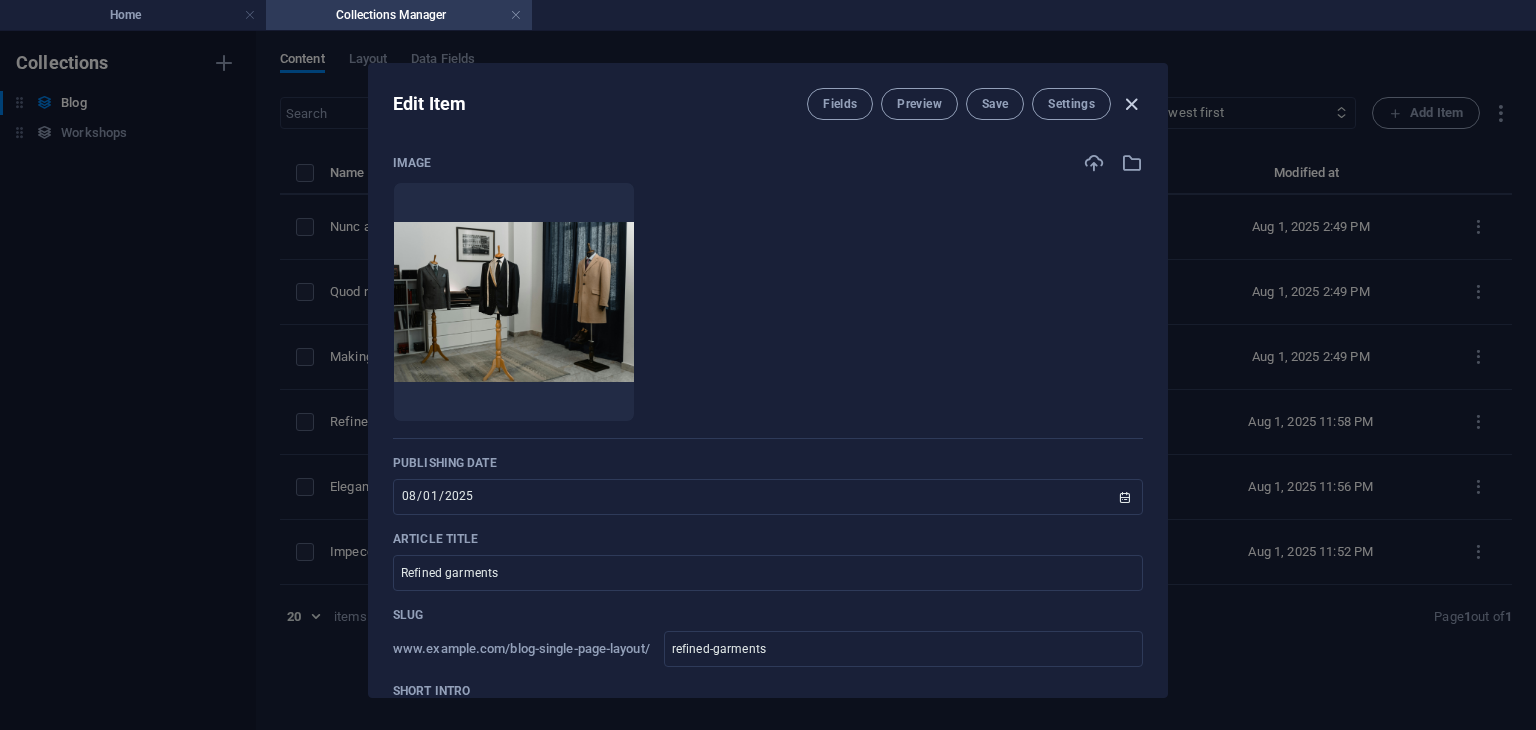 click at bounding box center (1131, 104) 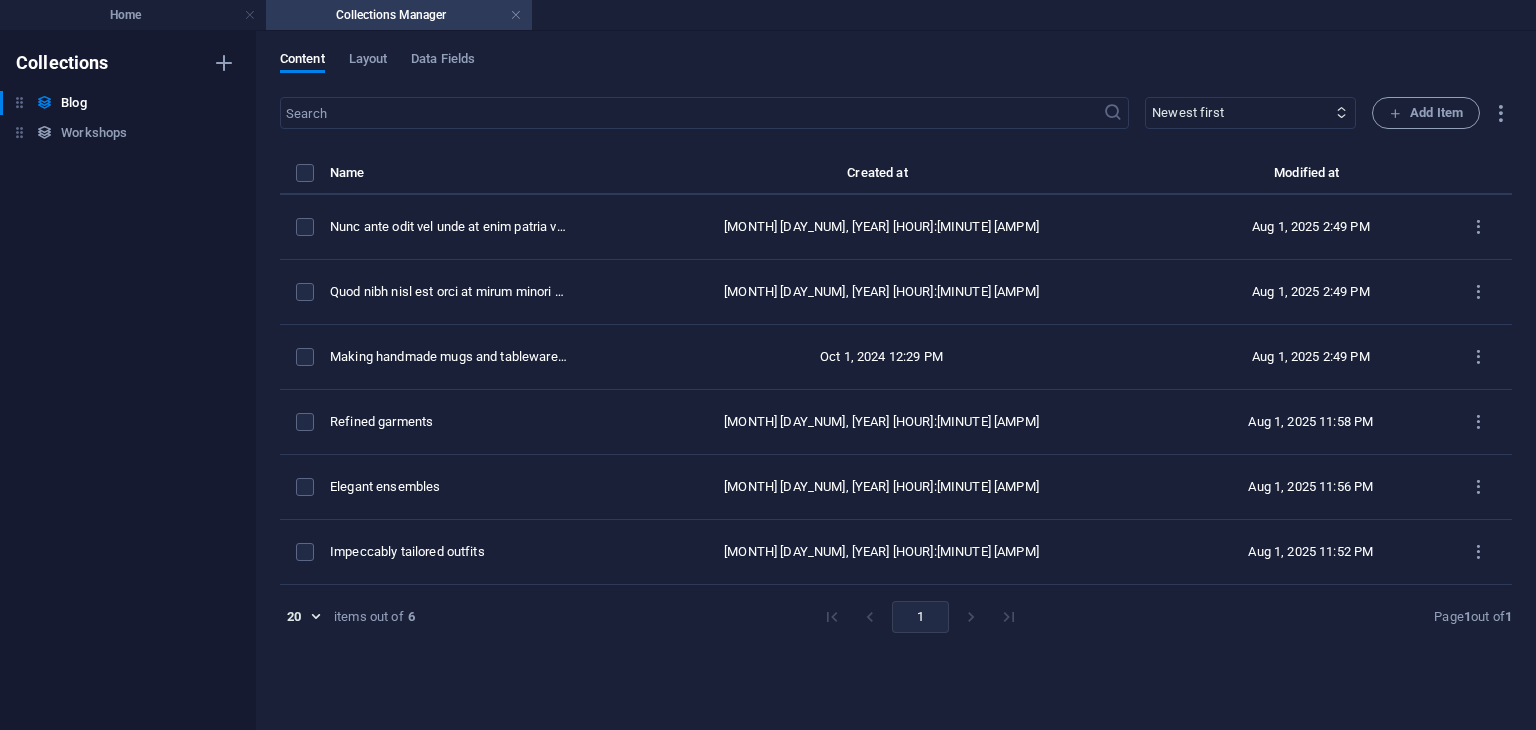 type on "2025-08-01" 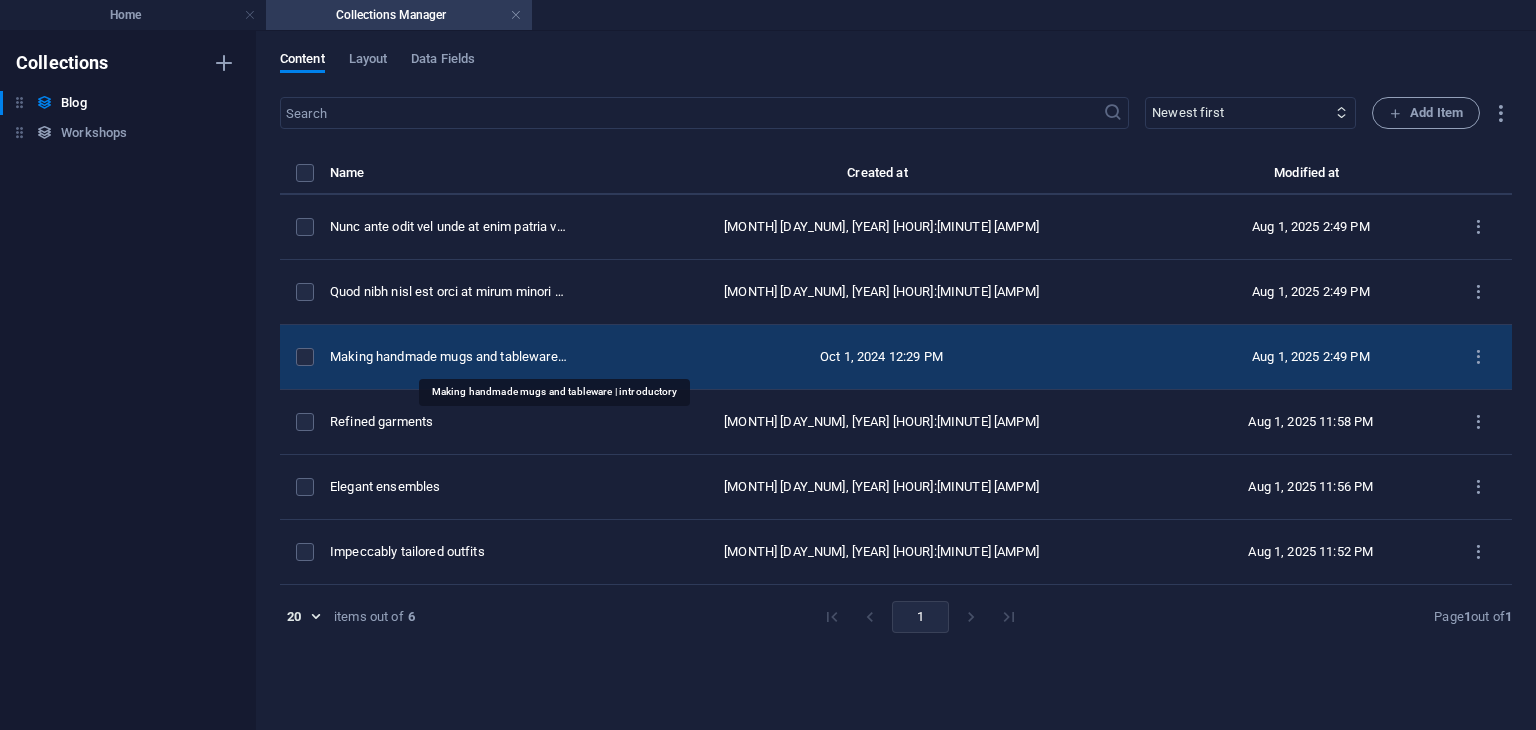click on "Making handmade mugs and tableware | introductory" at bounding box center (450, 357) 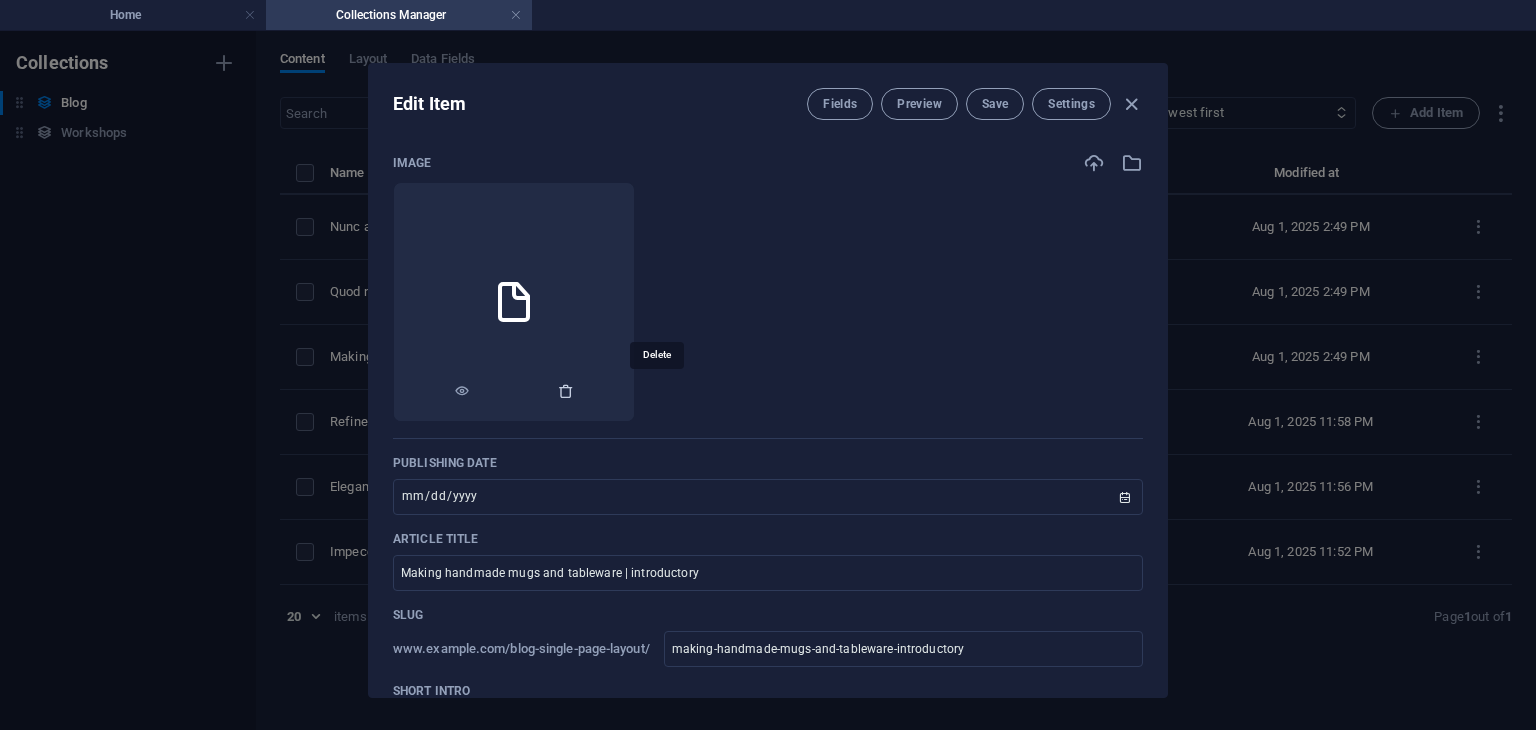 click at bounding box center (566, 391) 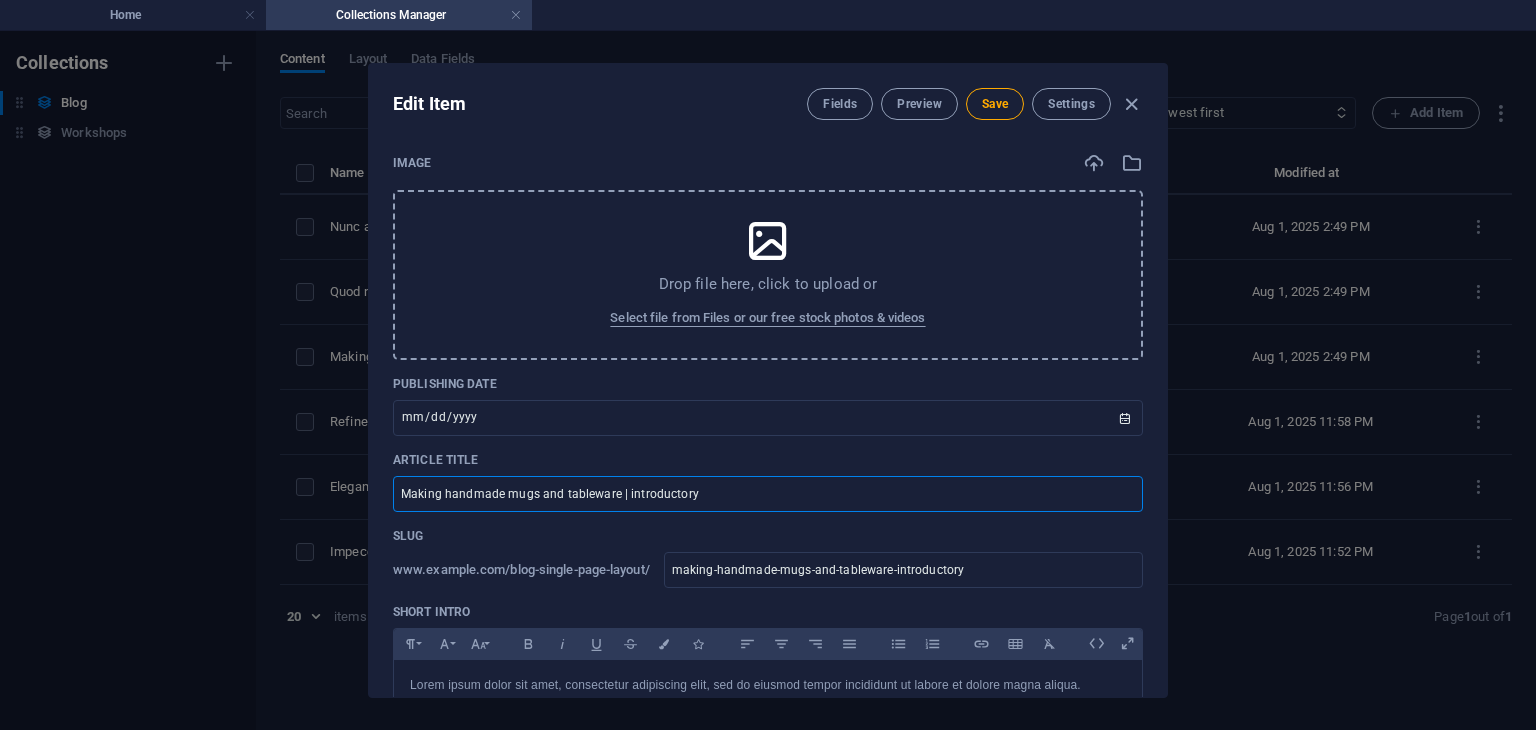 drag, startPoint x: 730, startPoint y: 486, endPoint x: 336, endPoint y: 491, distance: 394.03174 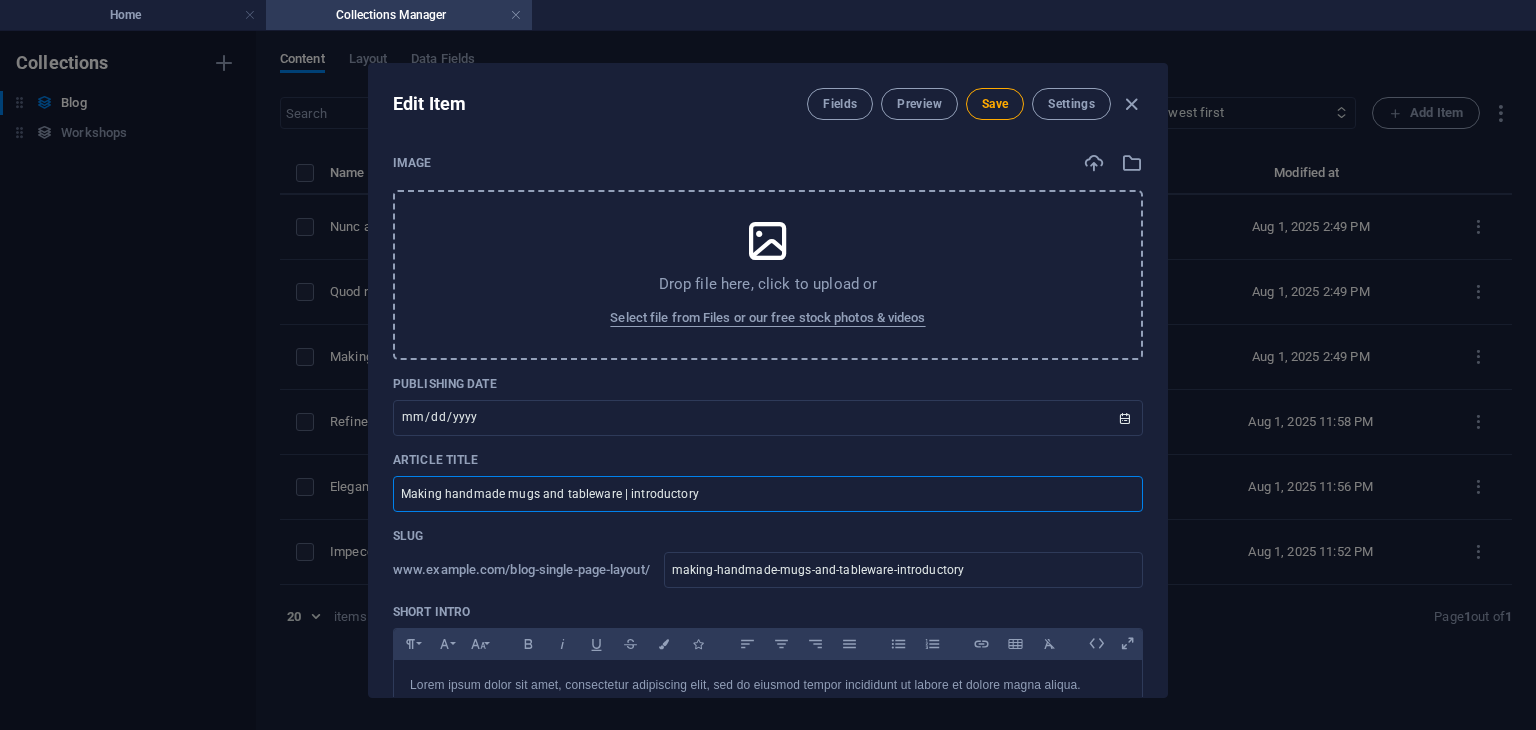 click on "Edit Item Fields Preview Save Settings Image Drop file here, click to upload or Select file from Files or our free stock photos & videos Publishing Date 2024-10-01 ​ Article title Making handmade mugs and tableware | introductory ​ Slug www.example.com/blog-single-page-layout/ making-handmade-mugs-and-tableware-introductory ​ Short Intro Paragraph Format Normal Heading 1 Heading 2 Heading 3 Heading 4 Heading 5 Heading 6 Code Font Family Arial Georgia Impact Tahoma Times New Roman Verdana Font Size 8 9 10 11 12 14 18 24 30 36 48 60 72 96 Bold Italic Underline Strikethrough Colors Icons Align Left Align Center Align Right Align Justify Unordered List Ordered List Insert Link Insert Table Clear Formatting Lorem ipsum dolor sit amet, consectetur adipiscing elit, sed do eiusmod tempor incididunt ut labore et dolore magna aliqua. <p>Lorem ipsum dolor sit amet, consectetur adipiscing elit, sed do eiusmod tempor incididunt ut labore et dolore magna aliqua.</p> Long Description Paragraph Format Normal Heading 1" at bounding box center (768, 380) 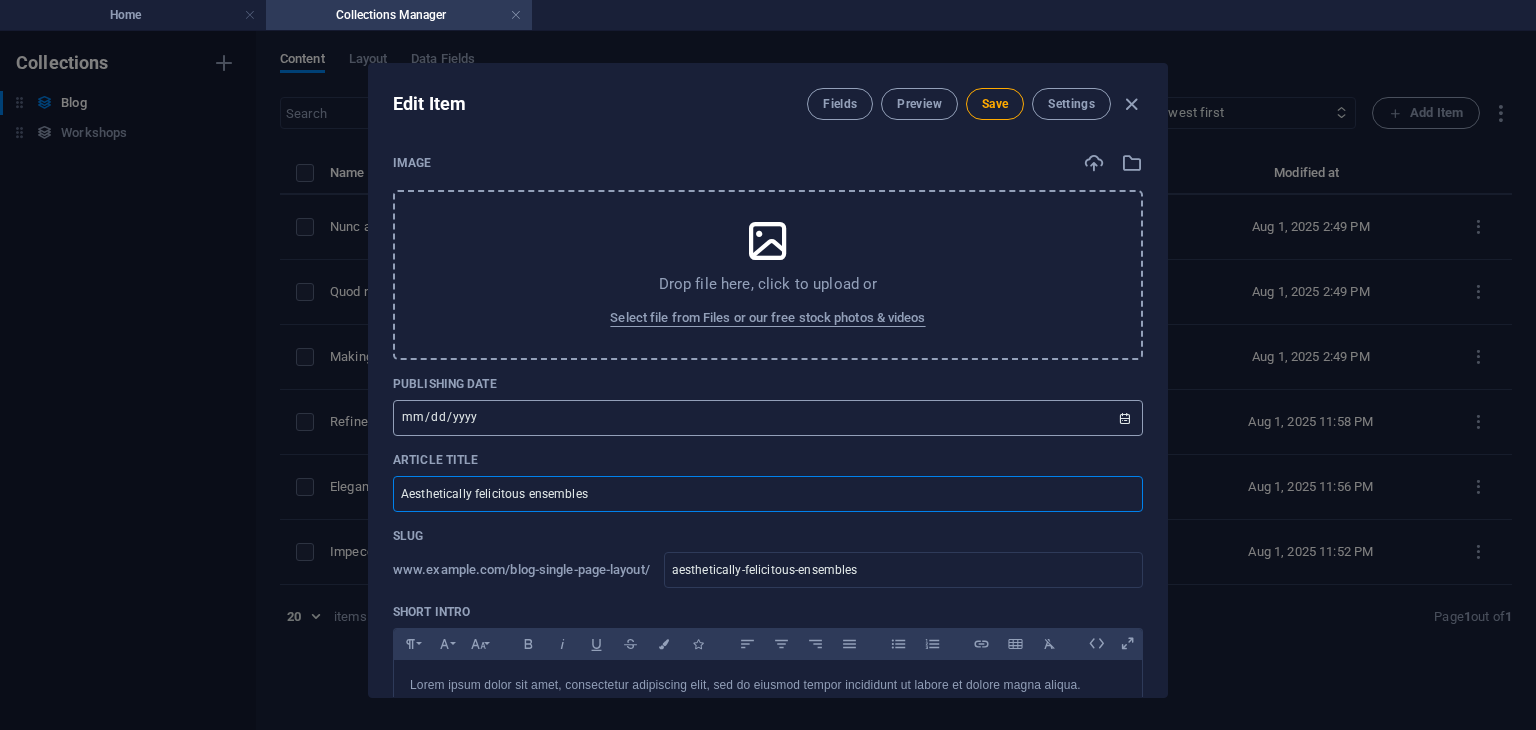 type on "Aesthetically felicitous ensembles" 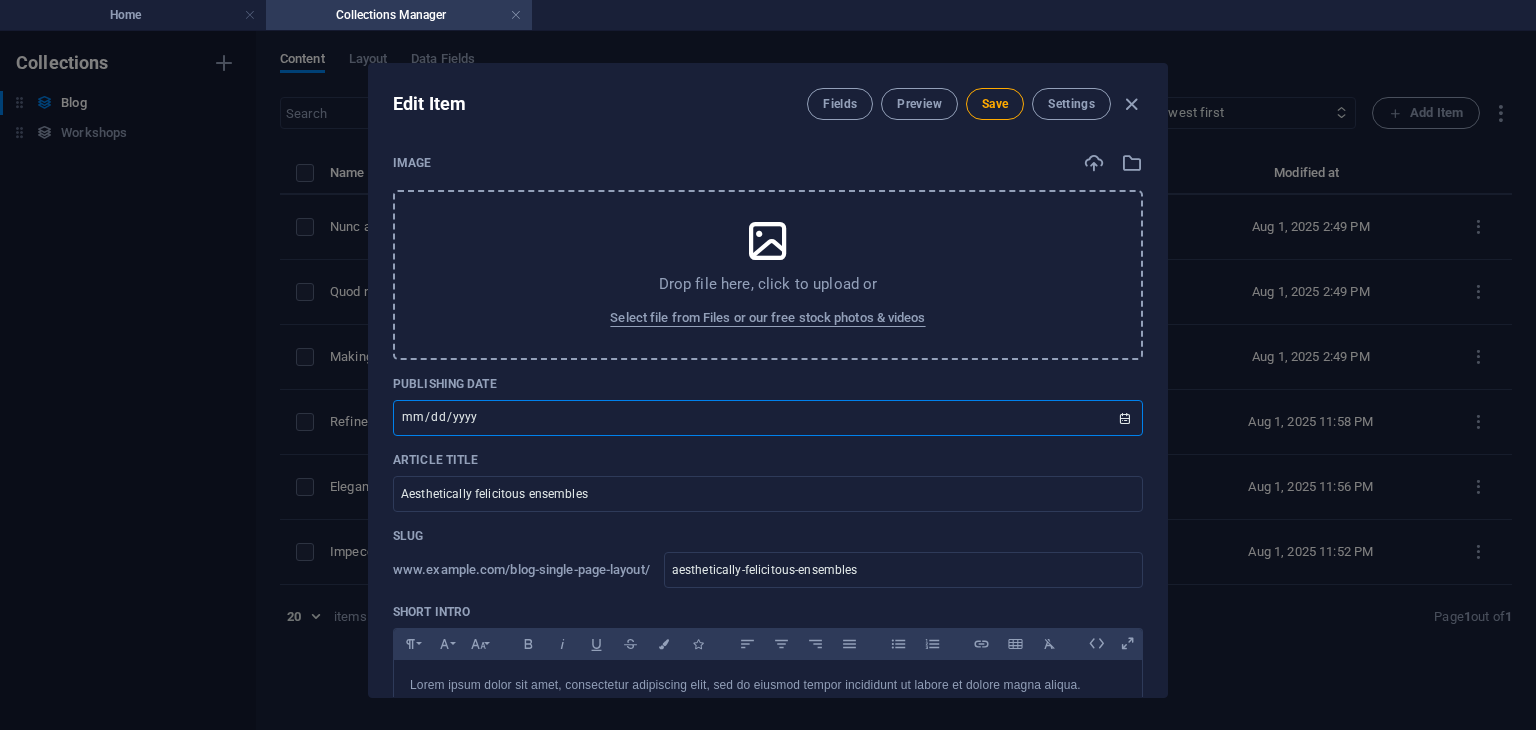click on "2024-10-01" at bounding box center (768, 418) 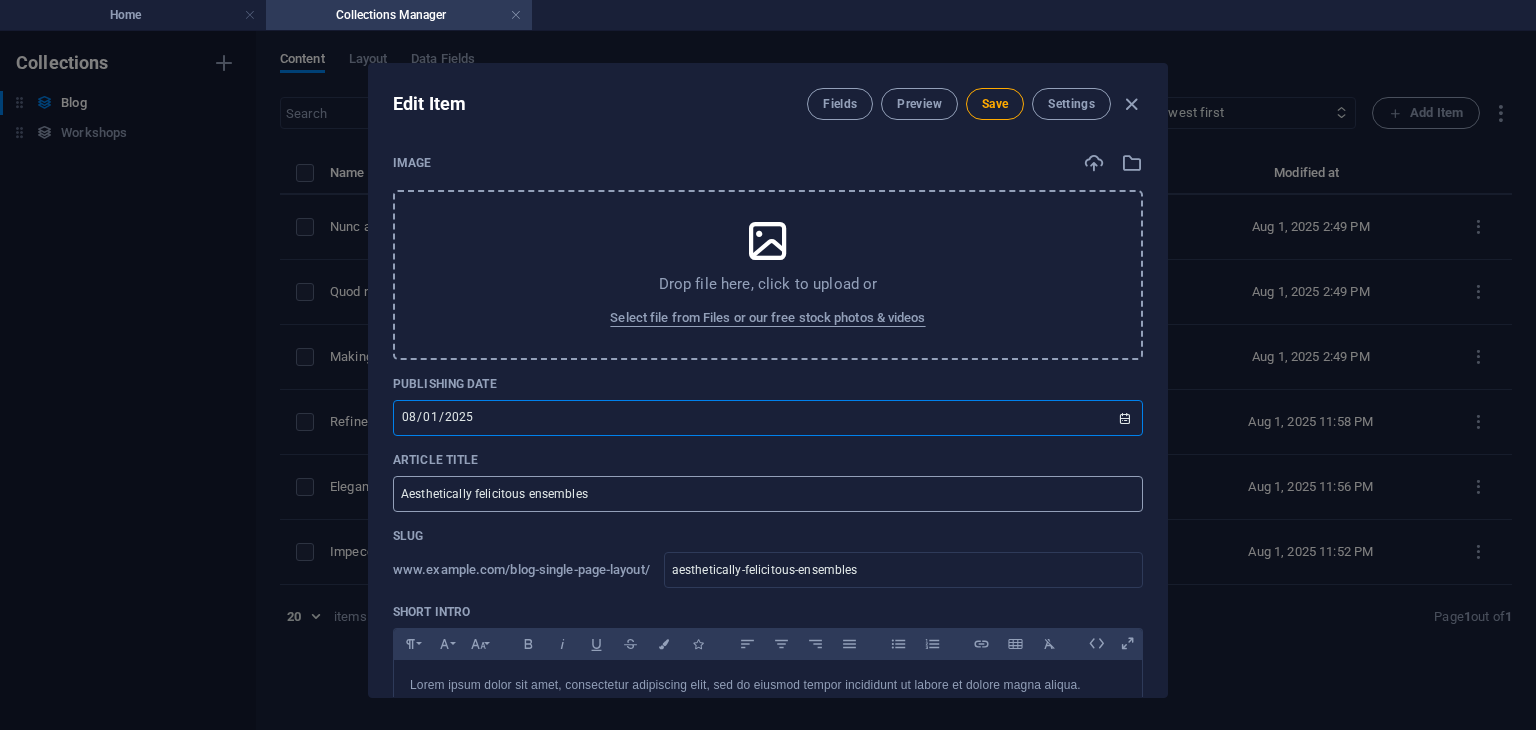 type on "2025-08-01" 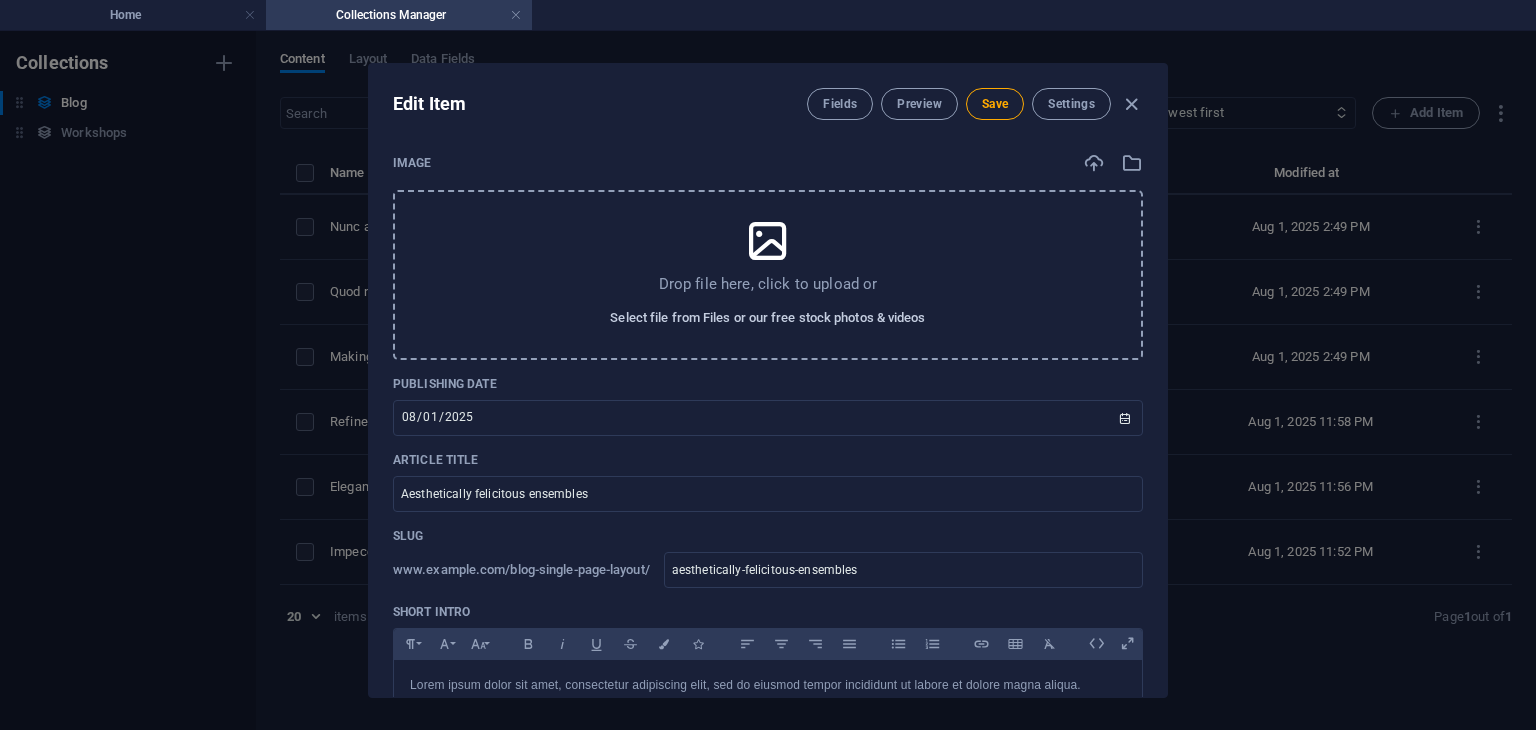 click on "Select file from Files or our free stock photos & videos" at bounding box center (767, 318) 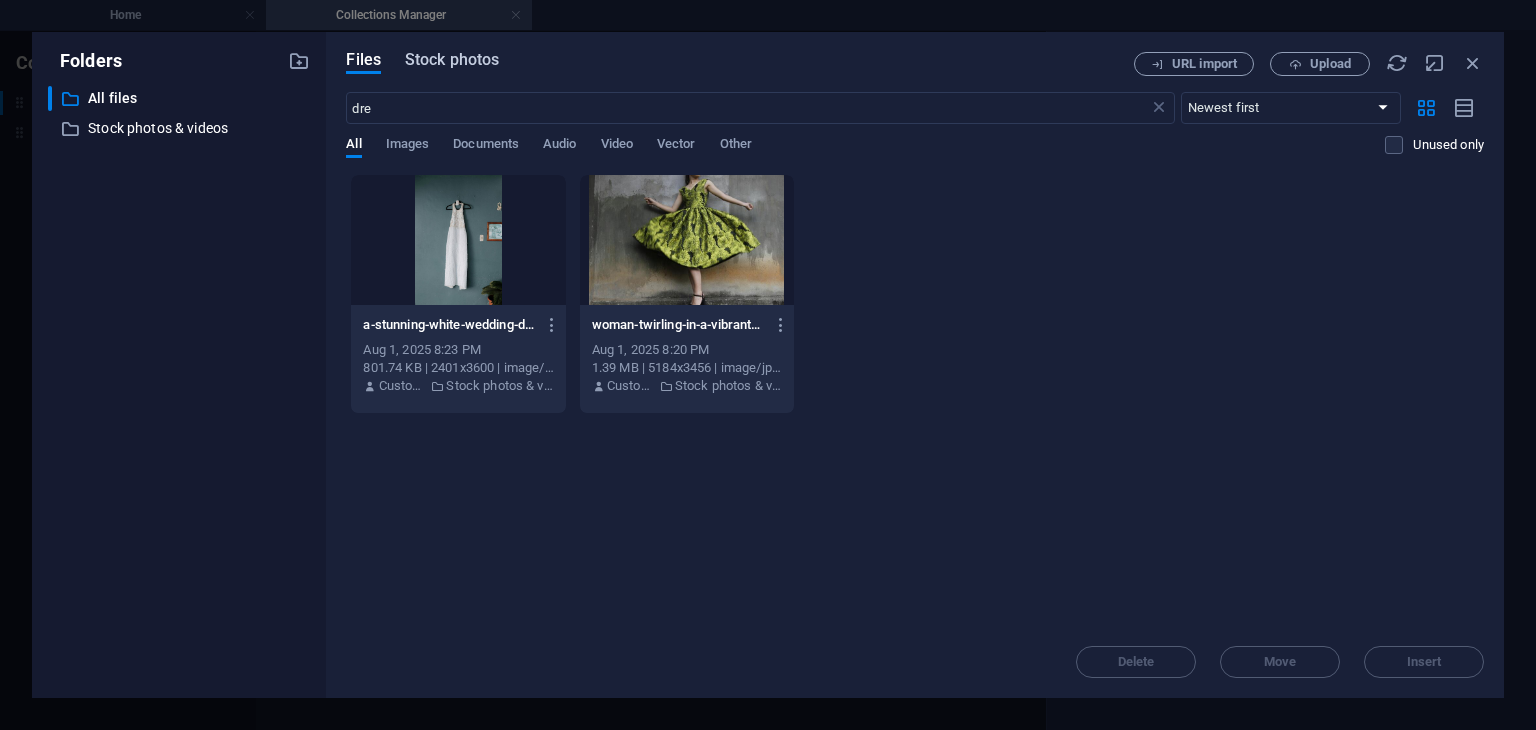 click on "Stock photos" at bounding box center (452, 60) 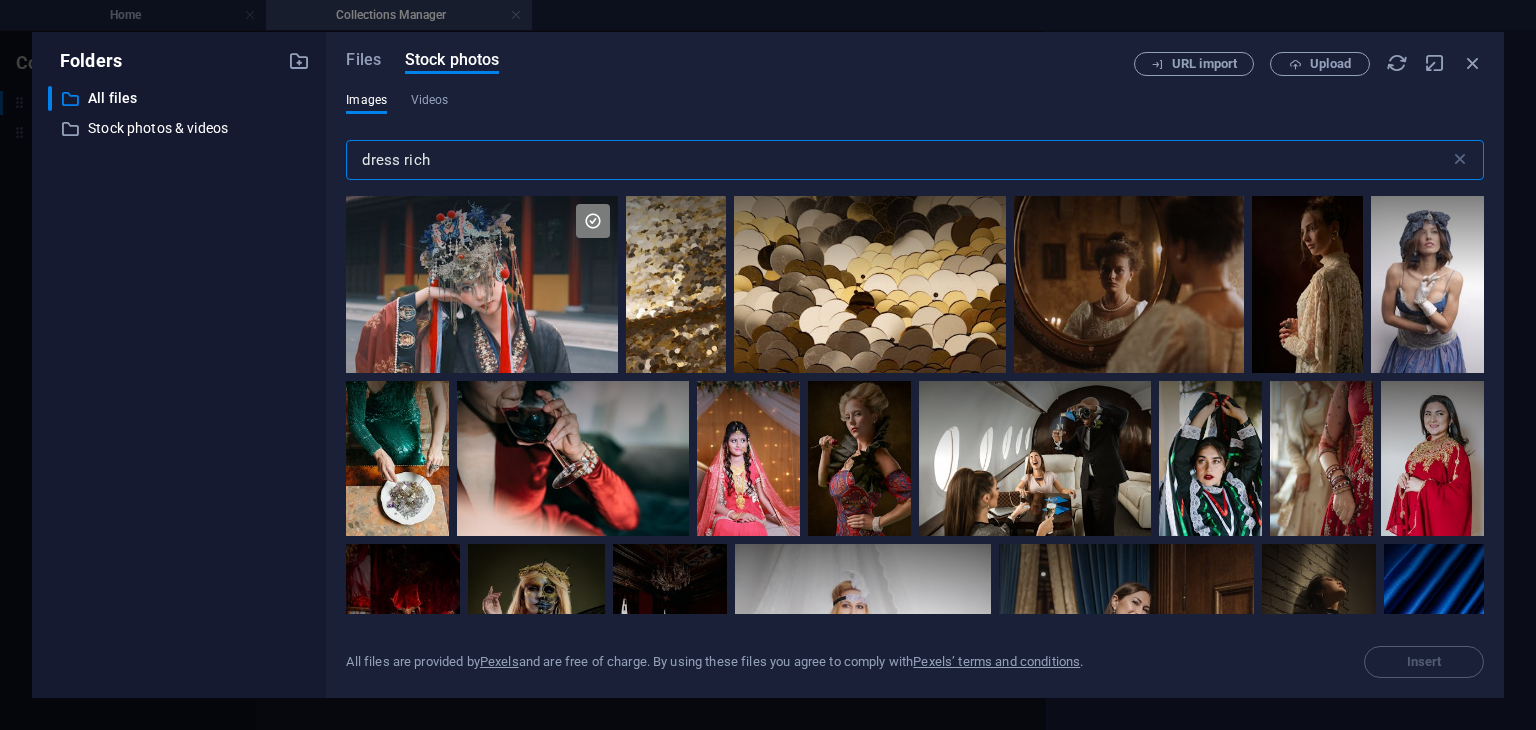 drag, startPoint x: 469, startPoint y: 156, endPoint x: 319, endPoint y: 151, distance: 150.08331 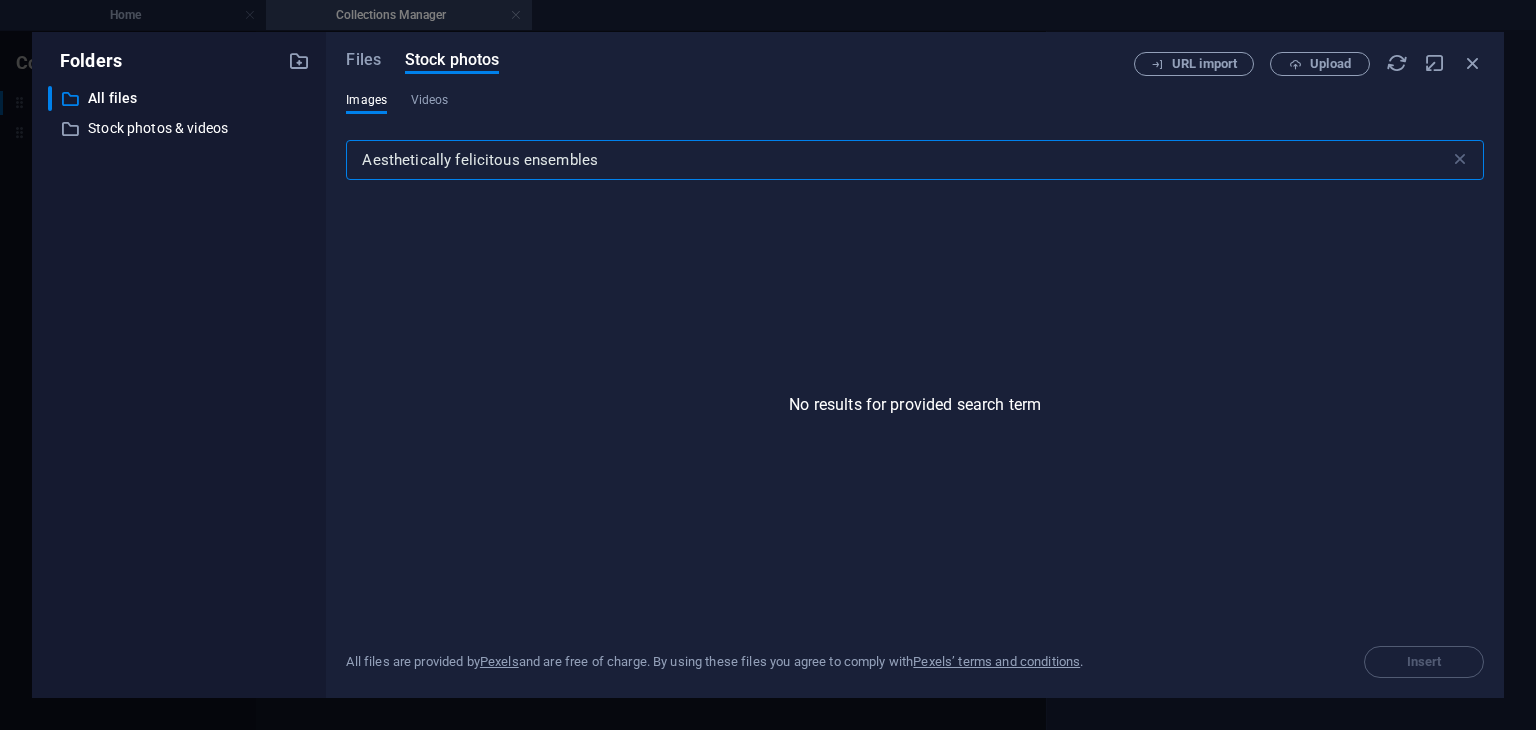 drag, startPoint x: 618, startPoint y: 159, endPoint x: 452, endPoint y: 159, distance: 166 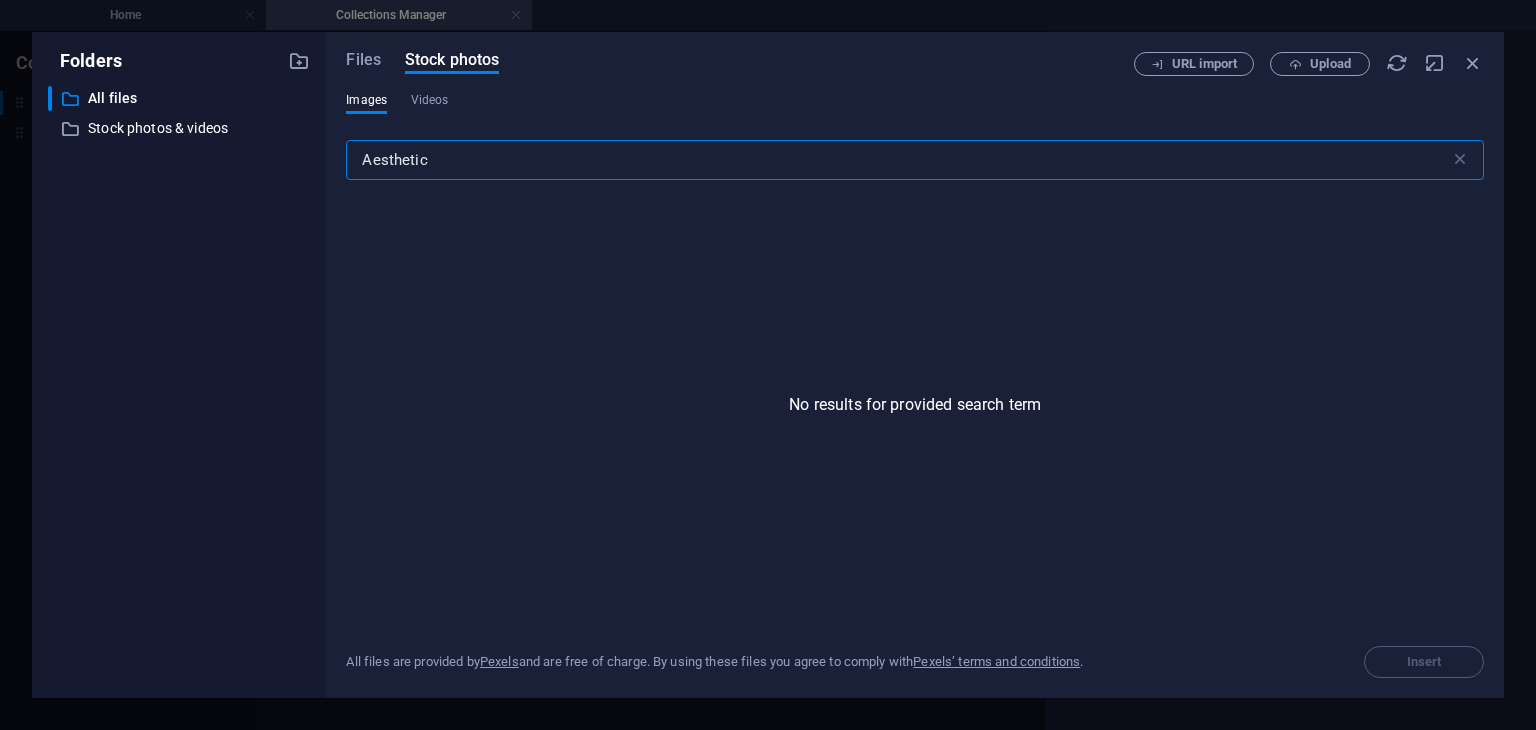 click on "Aesthetic" at bounding box center [897, 160] 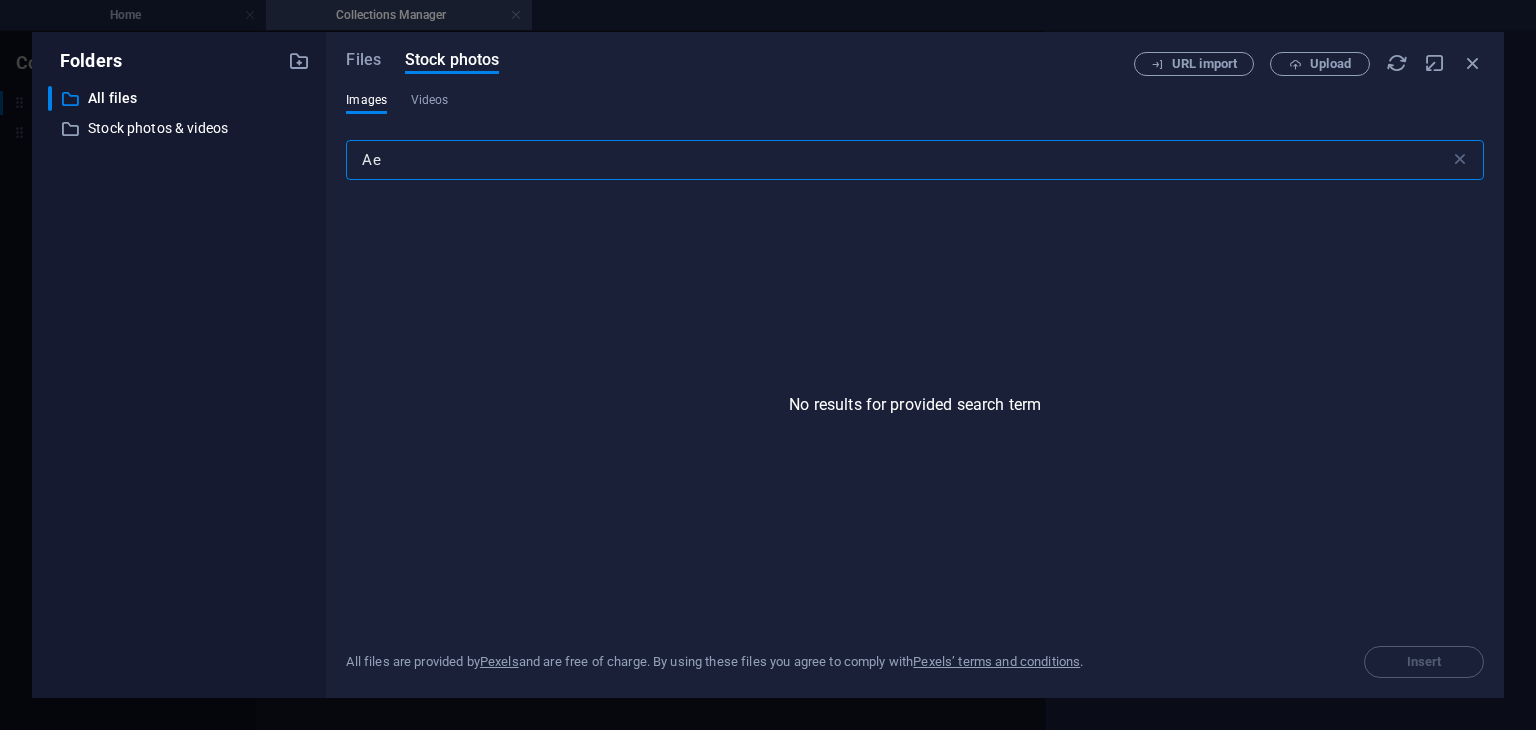 type on "A" 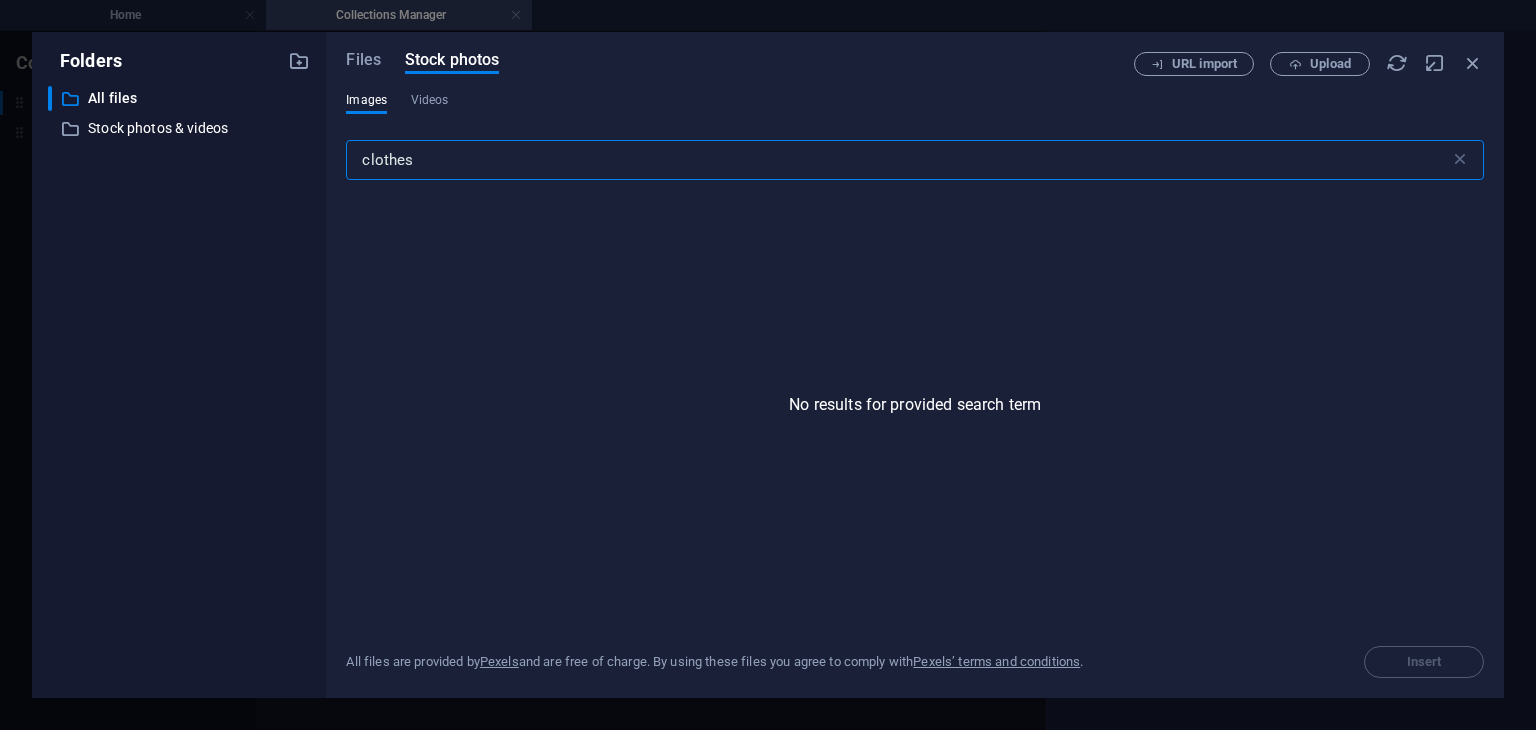 click on "clothes" at bounding box center (897, 160) 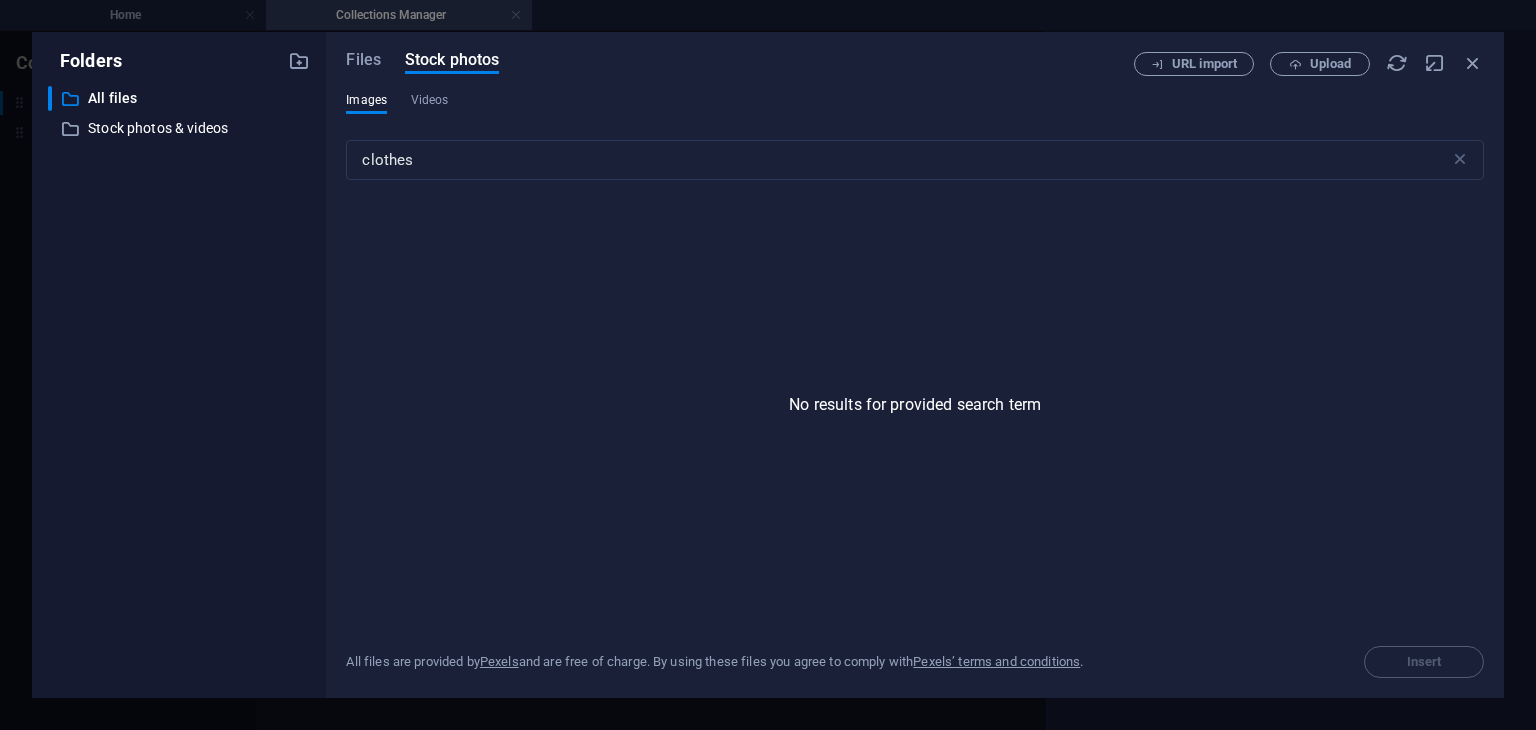 click on "Files Stock photos URL import Upload Images Videos clothes ​ No results for provided search term All files are provided by  Pexels  and are free of charge. By using these files you agree to comply with  Pexels’ terms and conditions . Insert" at bounding box center [915, 365] 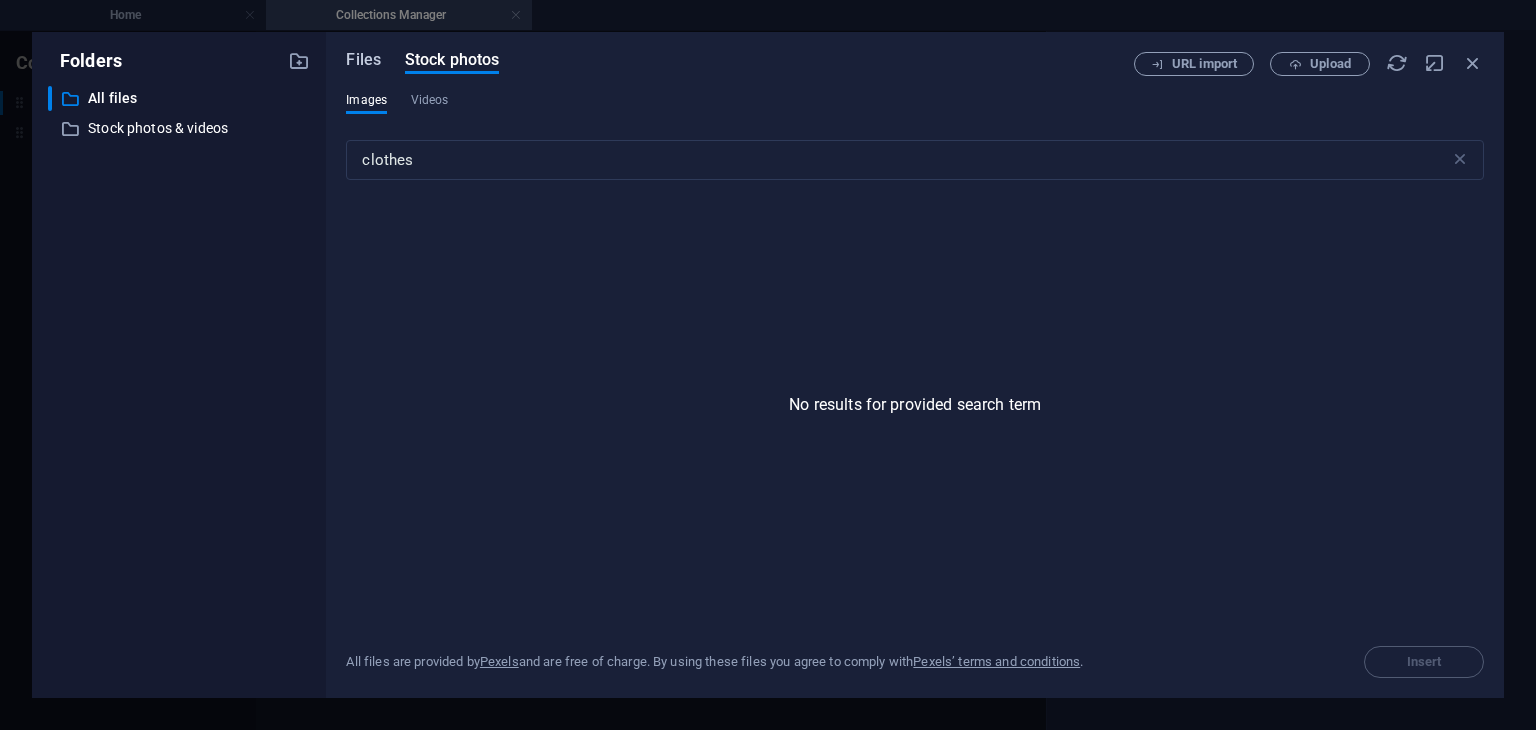 click on "Files" at bounding box center [363, 60] 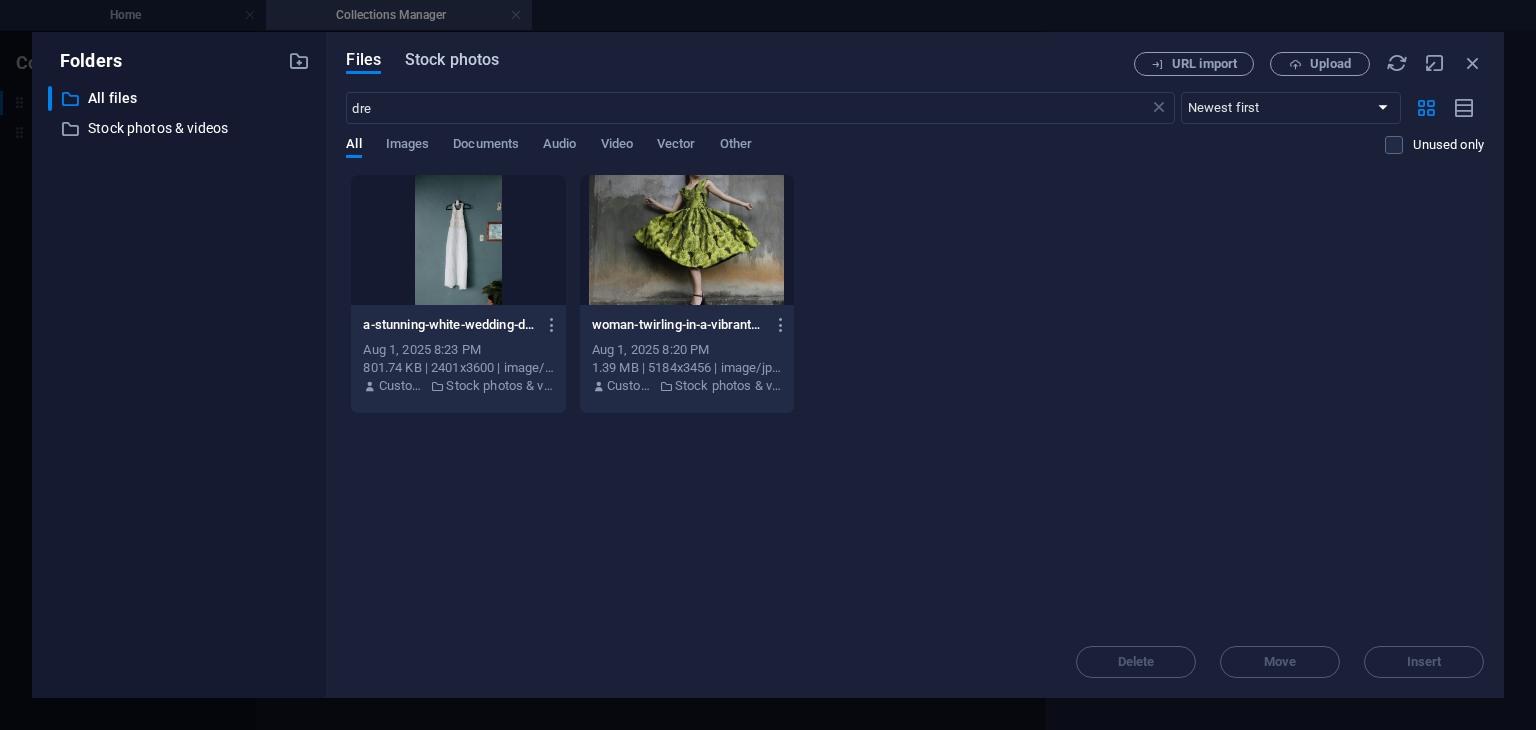 click on "Stock photos" at bounding box center [452, 60] 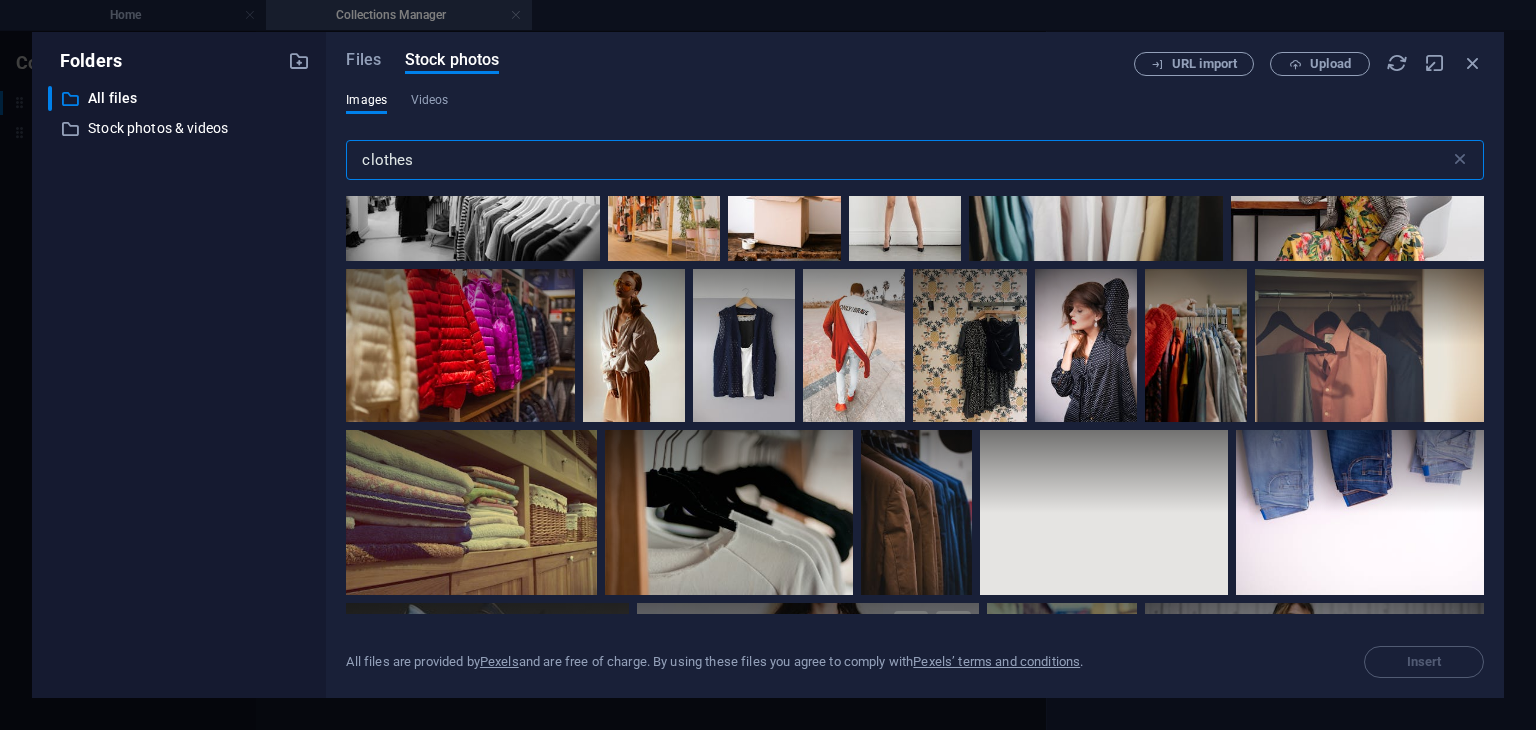 scroll, scrollTop: 1848, scrollLeft: 0, axis: vertical 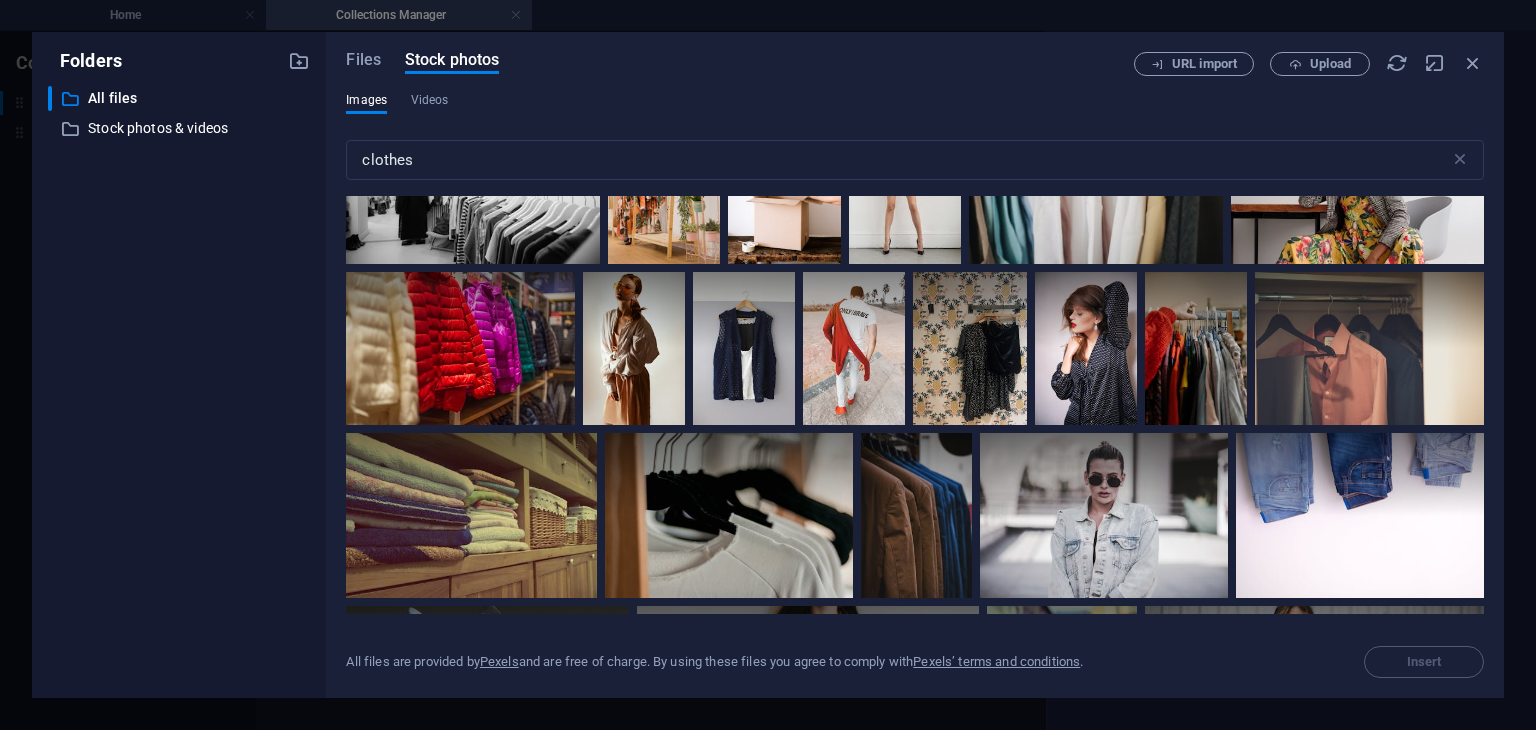 click on "All files are provided by  Pexels  and are free of charge. By using these files you agree to comply with  Pexels’ terms and conditions . Insert" at bounding box center (915, 646) 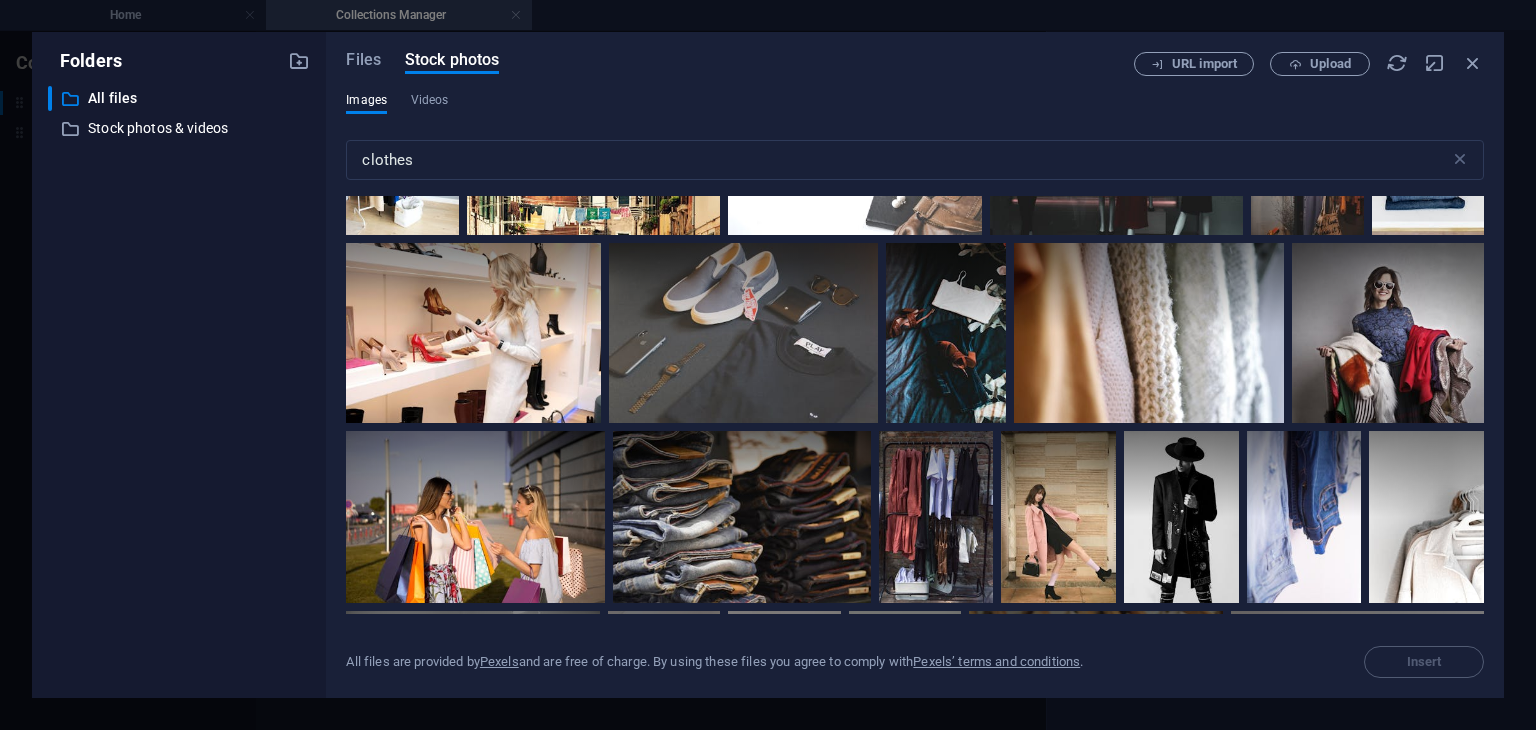 scroll, scrollTop: 2048, scrollLeft: 0, axis: vertical 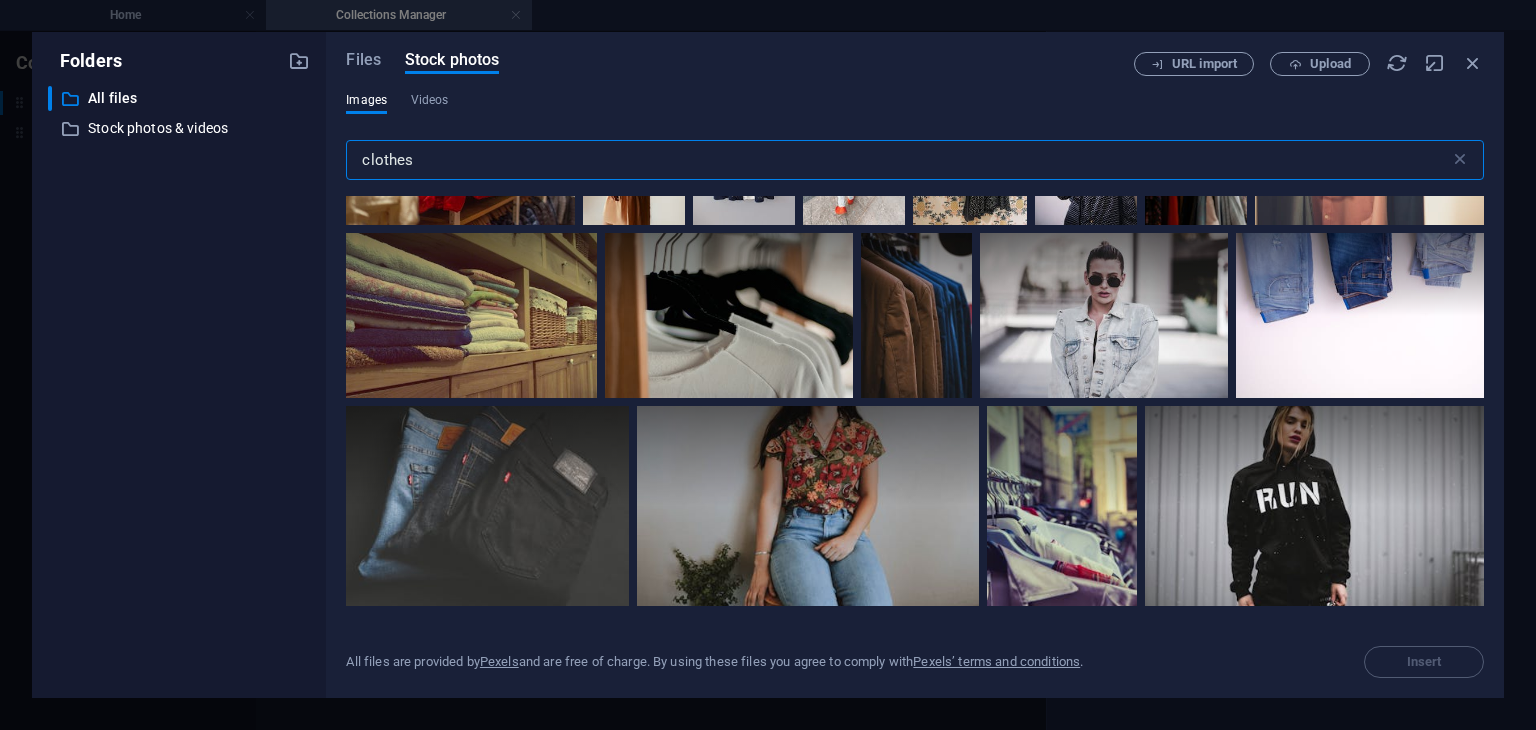 click on "clothes" at bounding box center (897, 160) 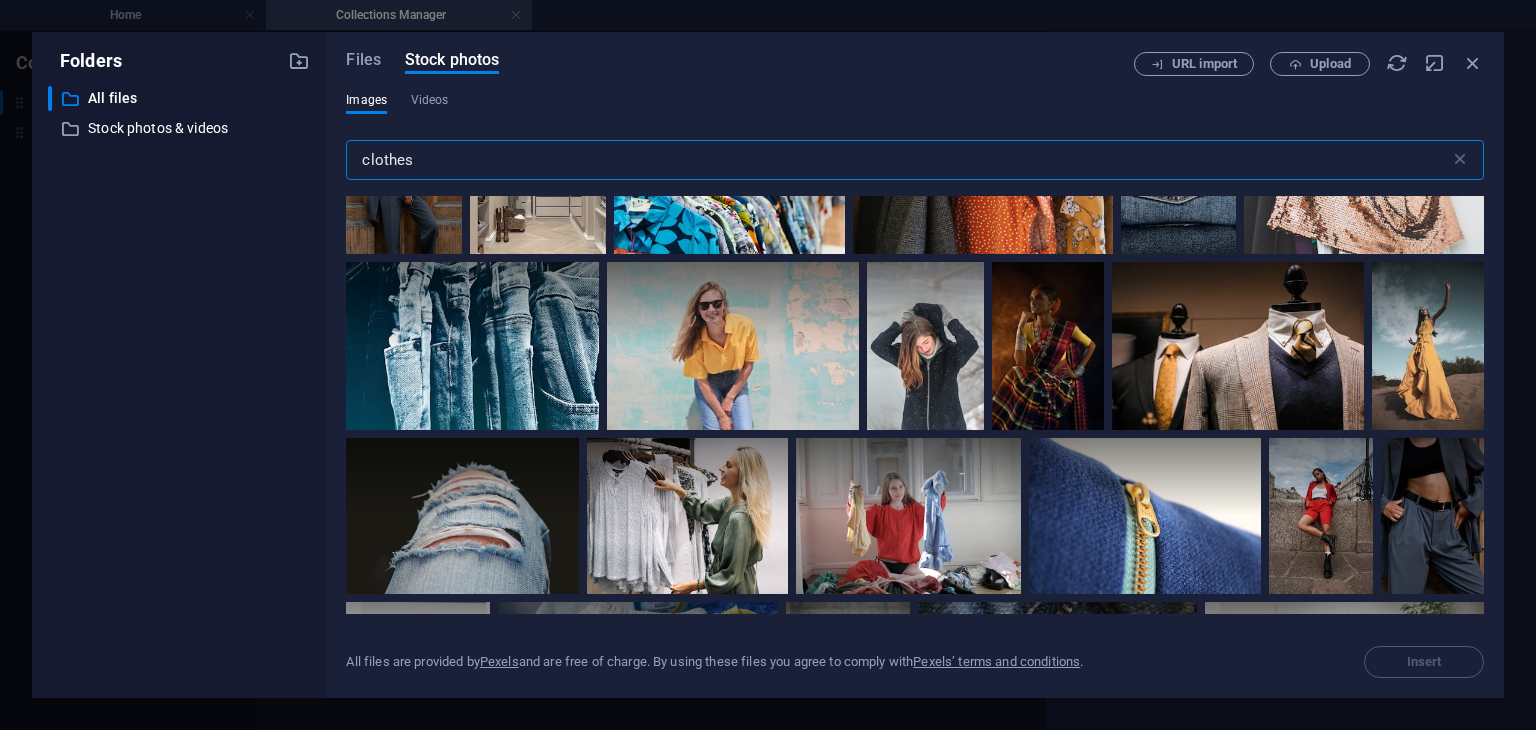 scroll, scrollTop: 3244, scrollLeft: 0, axis: vertical 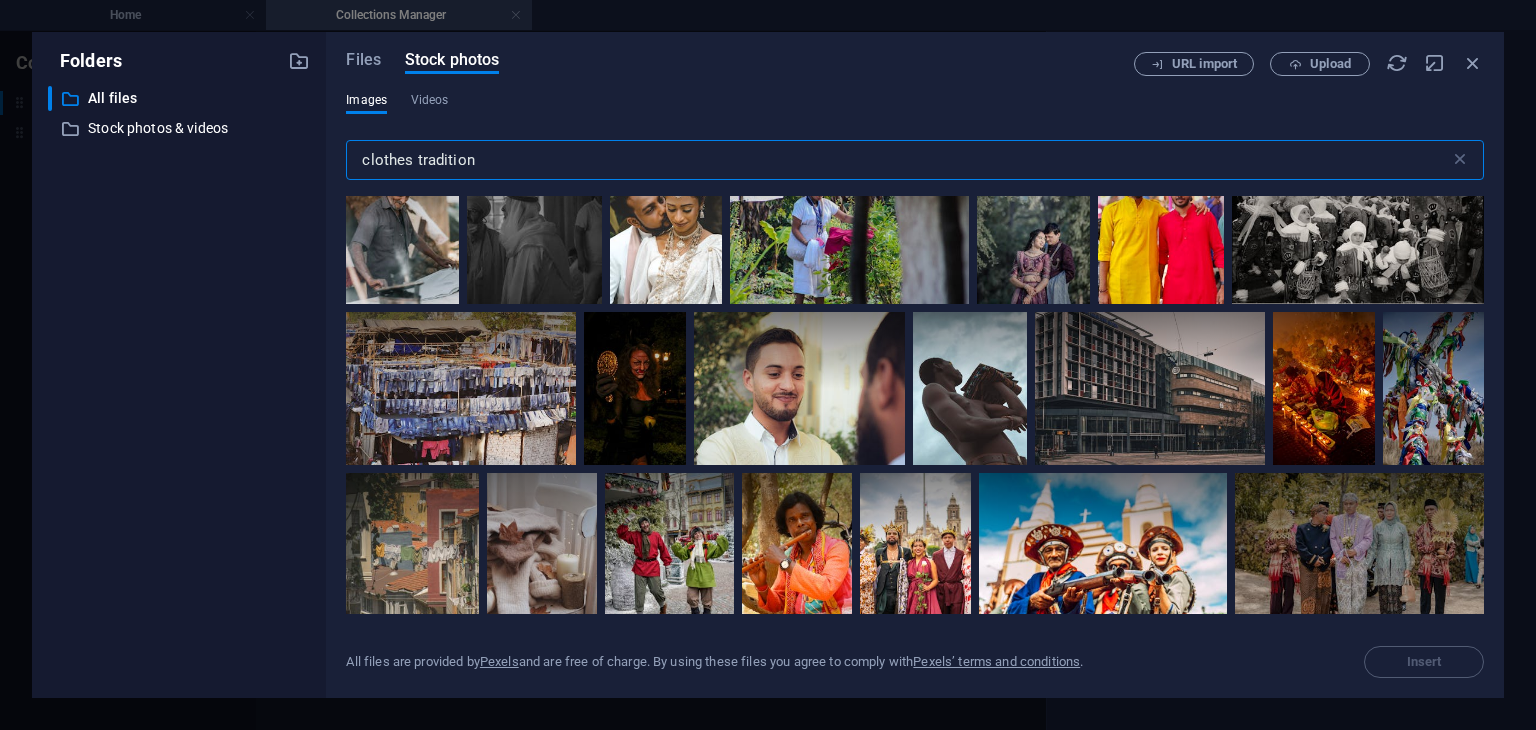 drag, startPoint x: 577, startPoint y: 161, endPoint x: 263, endPoint y: 182, distance: 314.70145 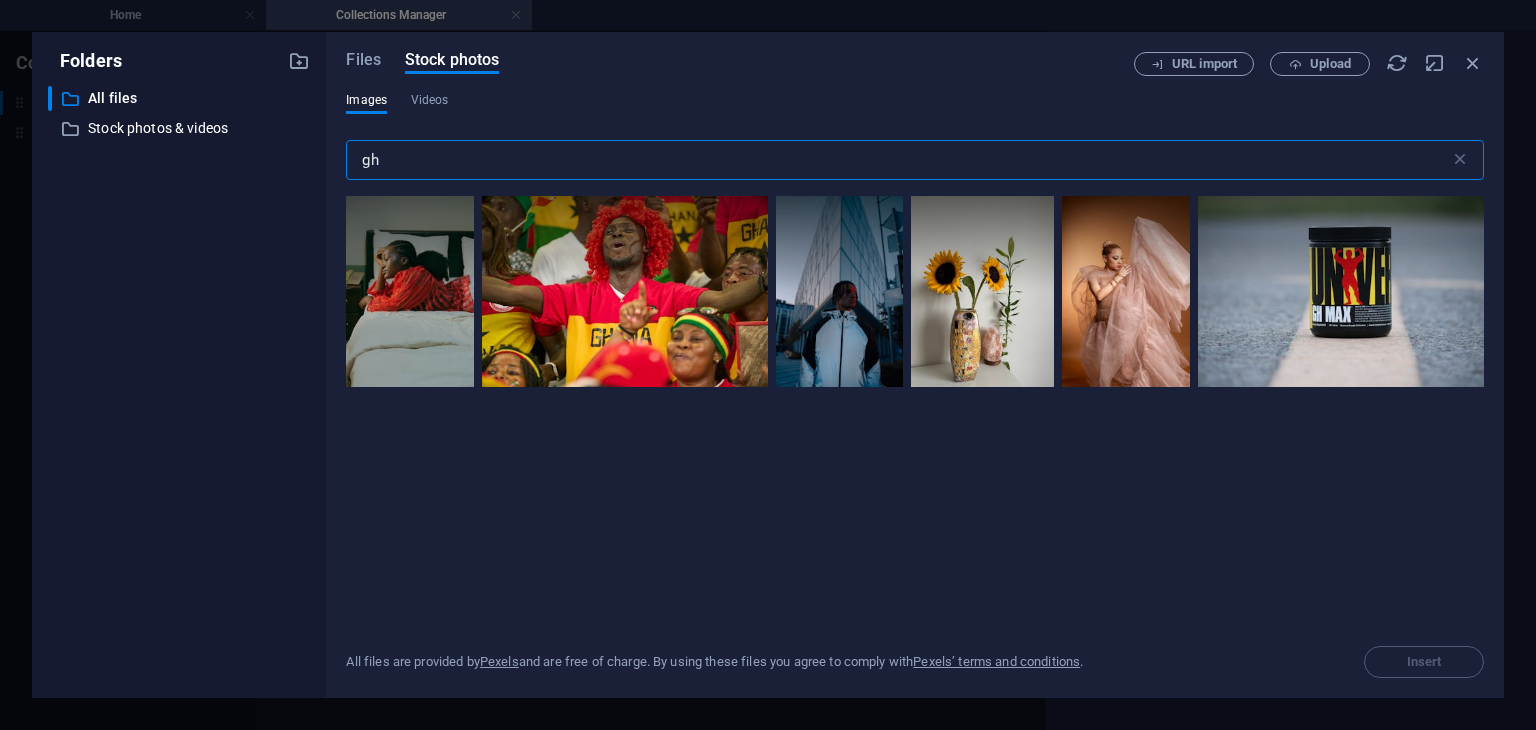 type on "g" 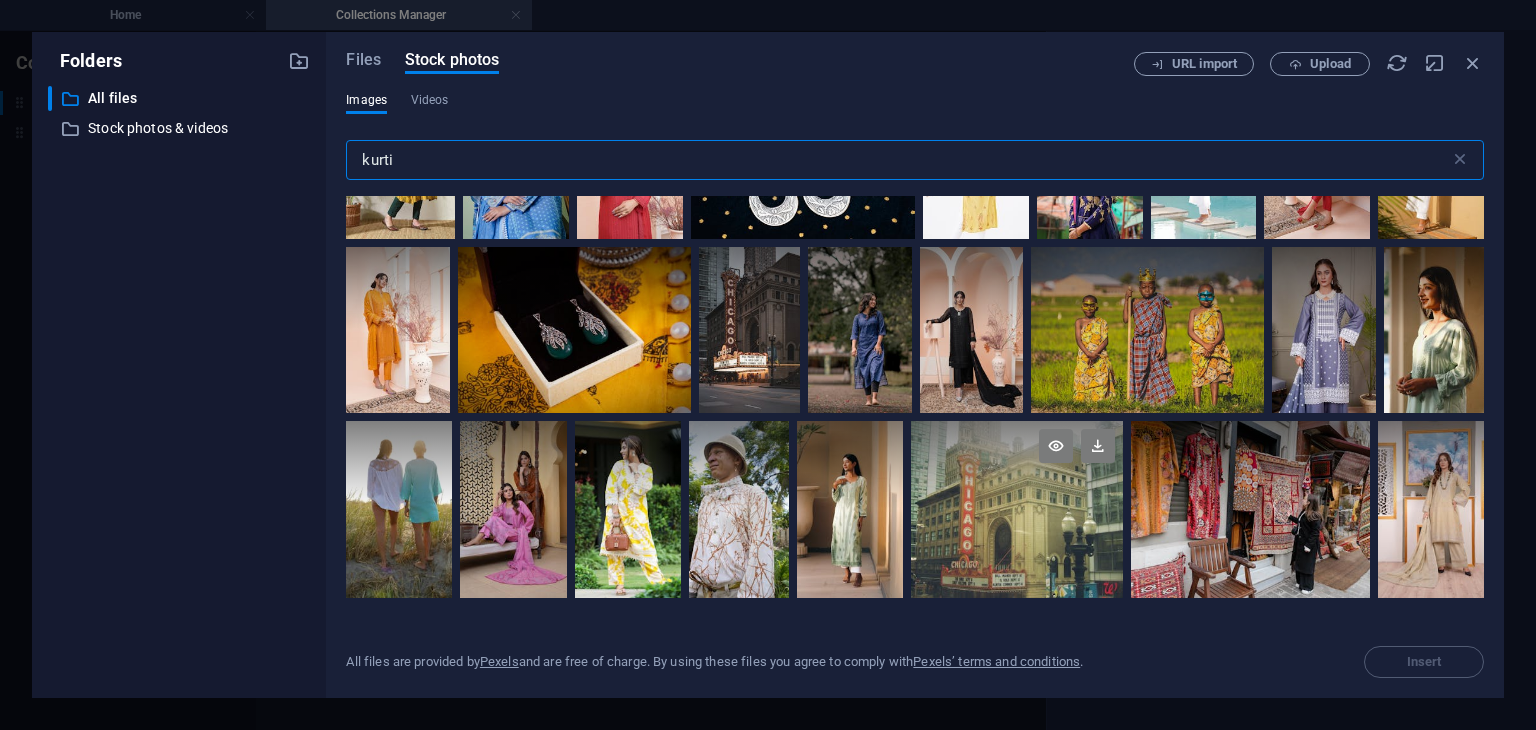 scroll, scrollTop: 0, scrollLeft: 0, axis: both 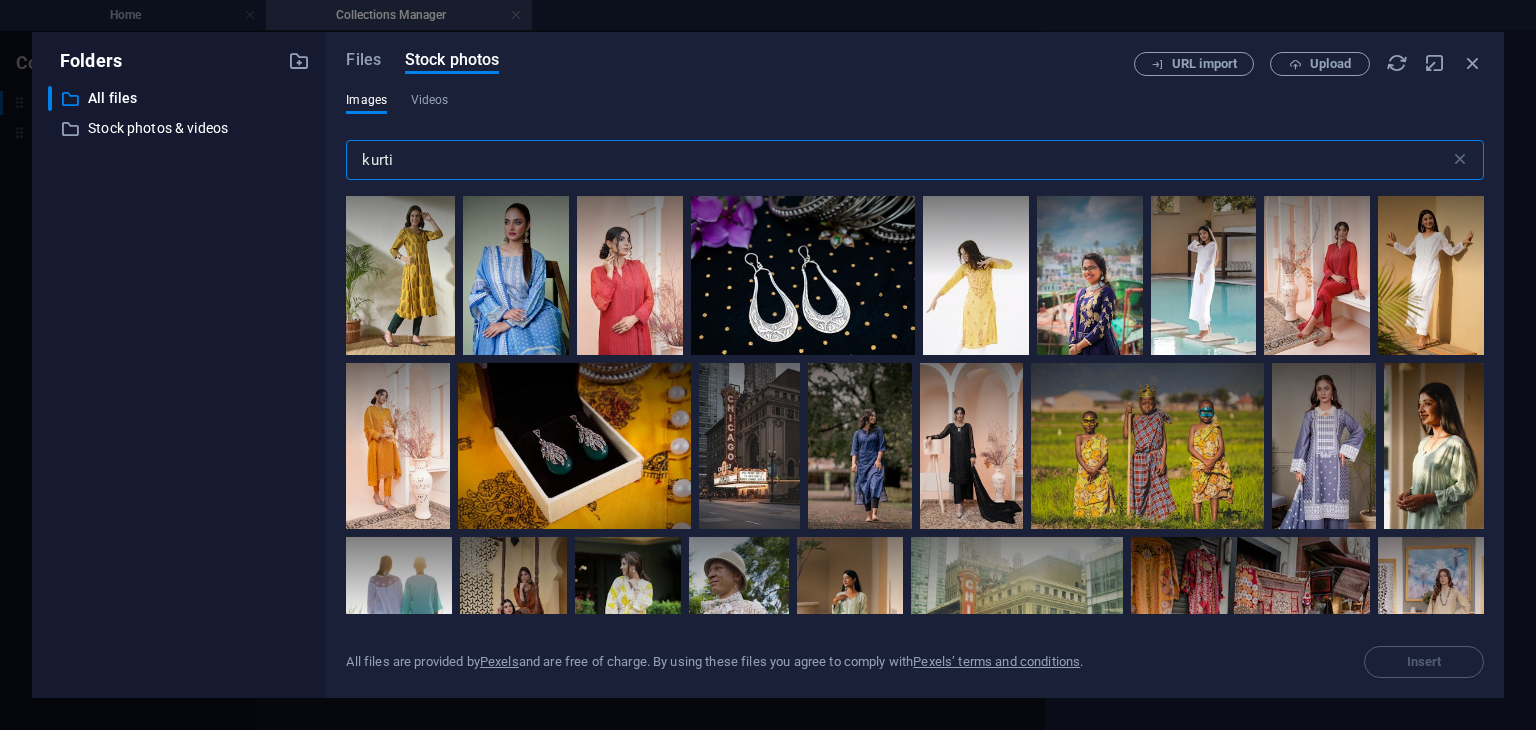 drag, startPoint x: 749, startPoint y: 165, endPoint x: 310, endPoint y: 164, distance: 439.00113 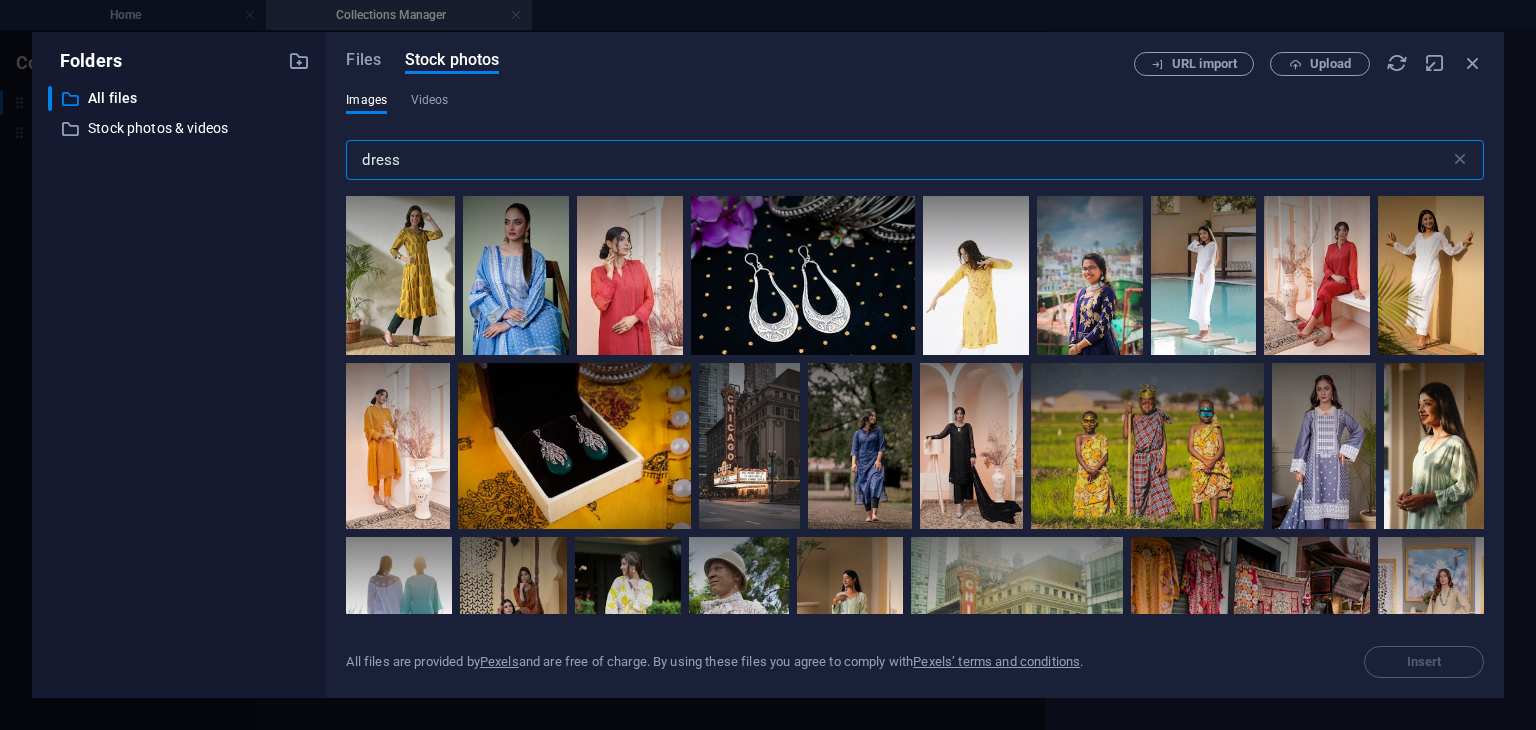 type on "dress" 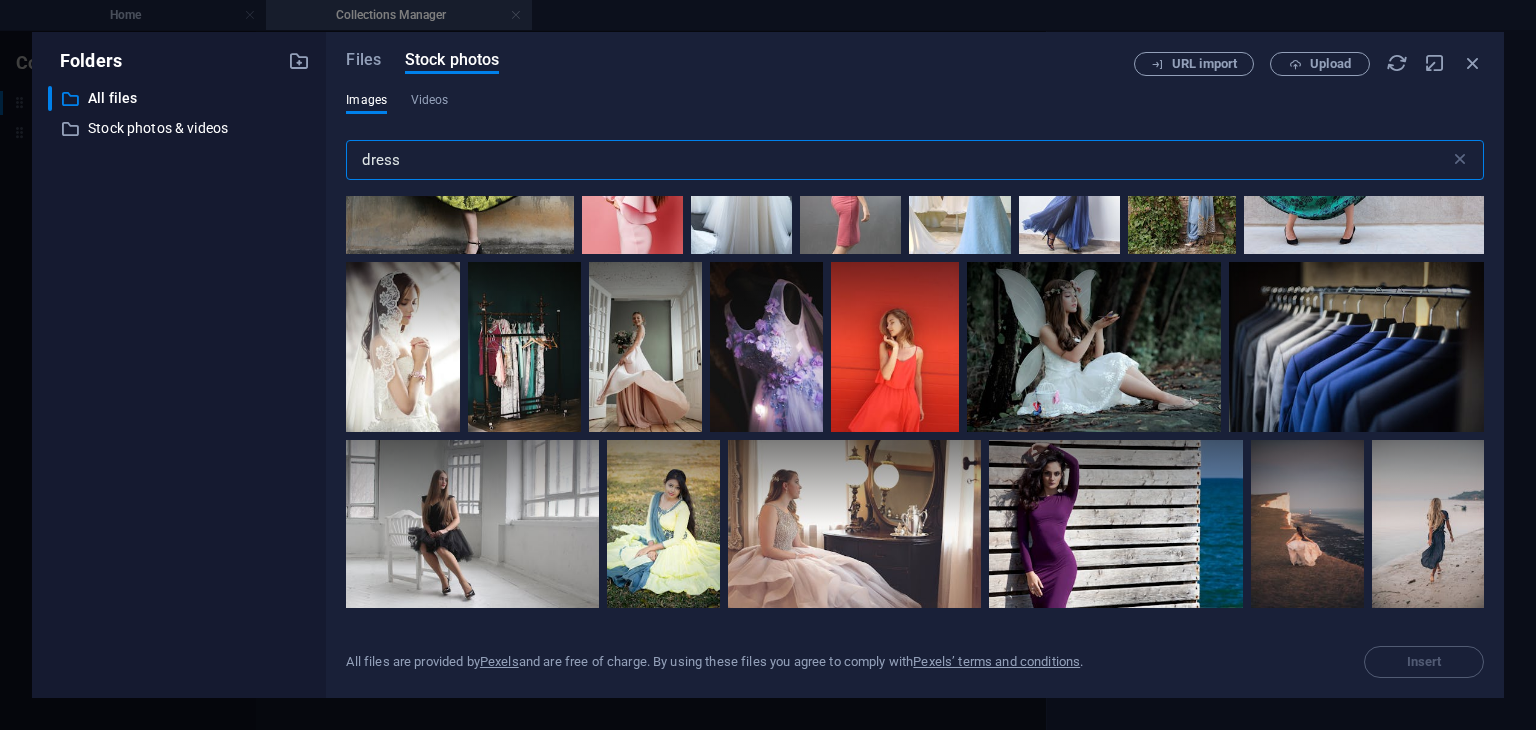scroll, scrollTop: 0, scrollLeft: 0, axis: both 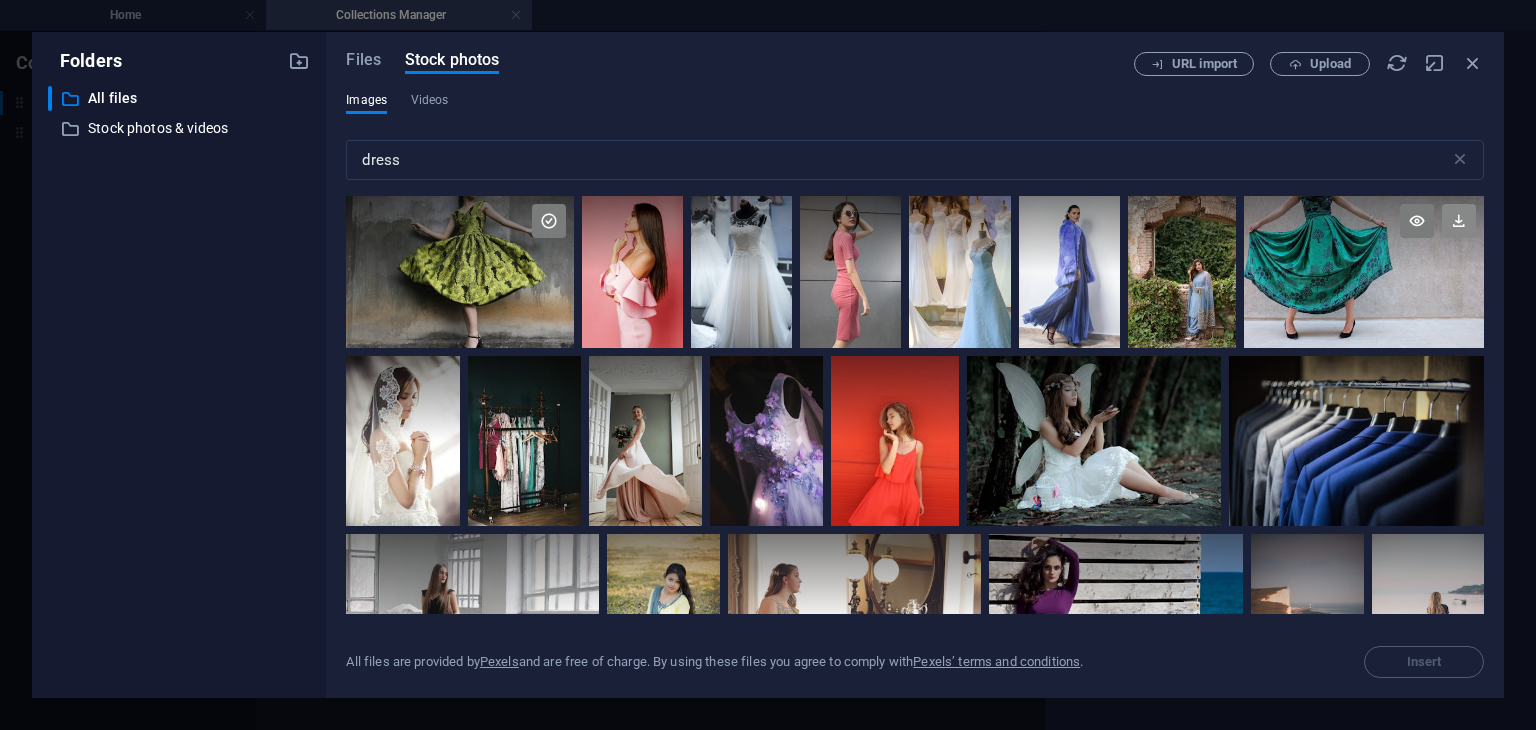 click at bounding box center [1459, 221] 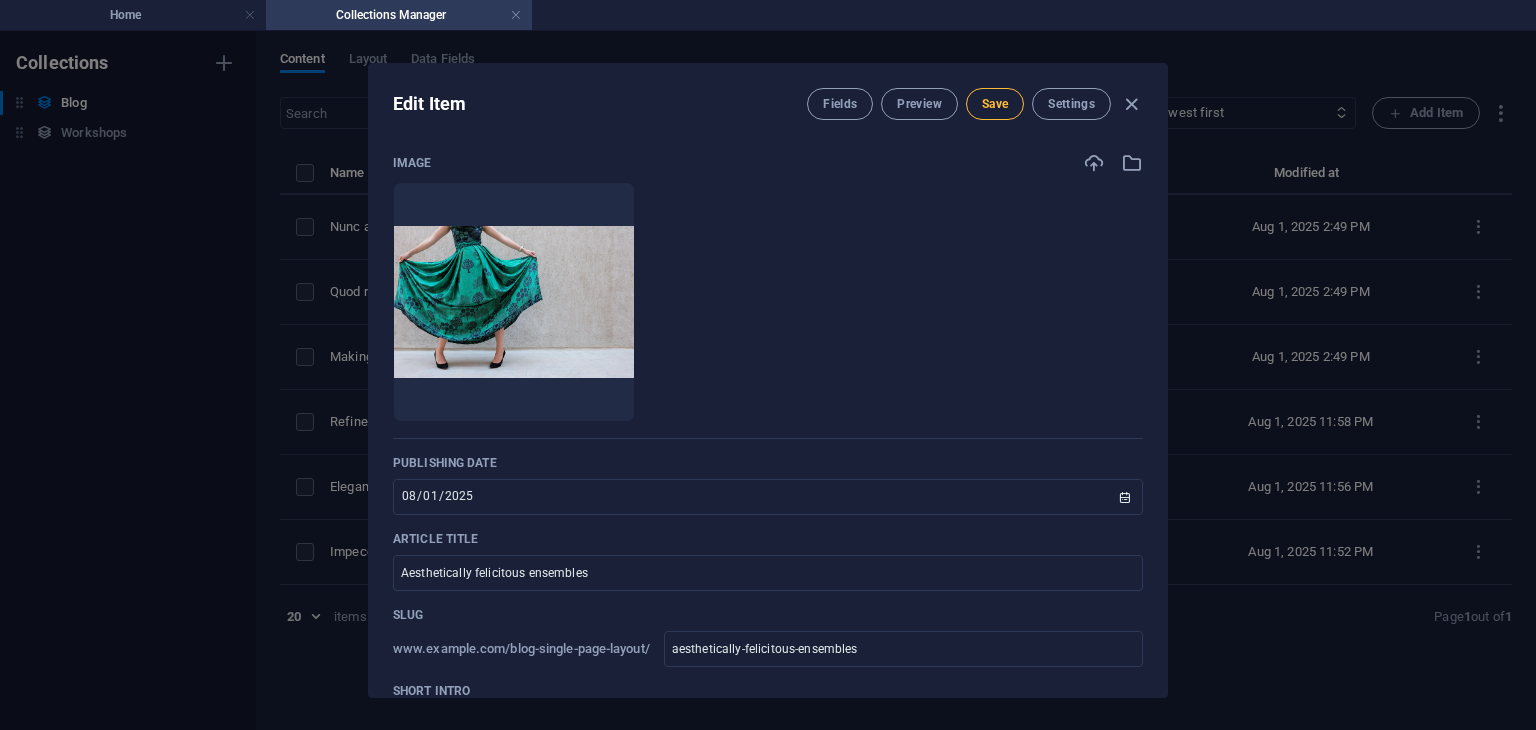 click on "Save" at bounding box center (995, 104) 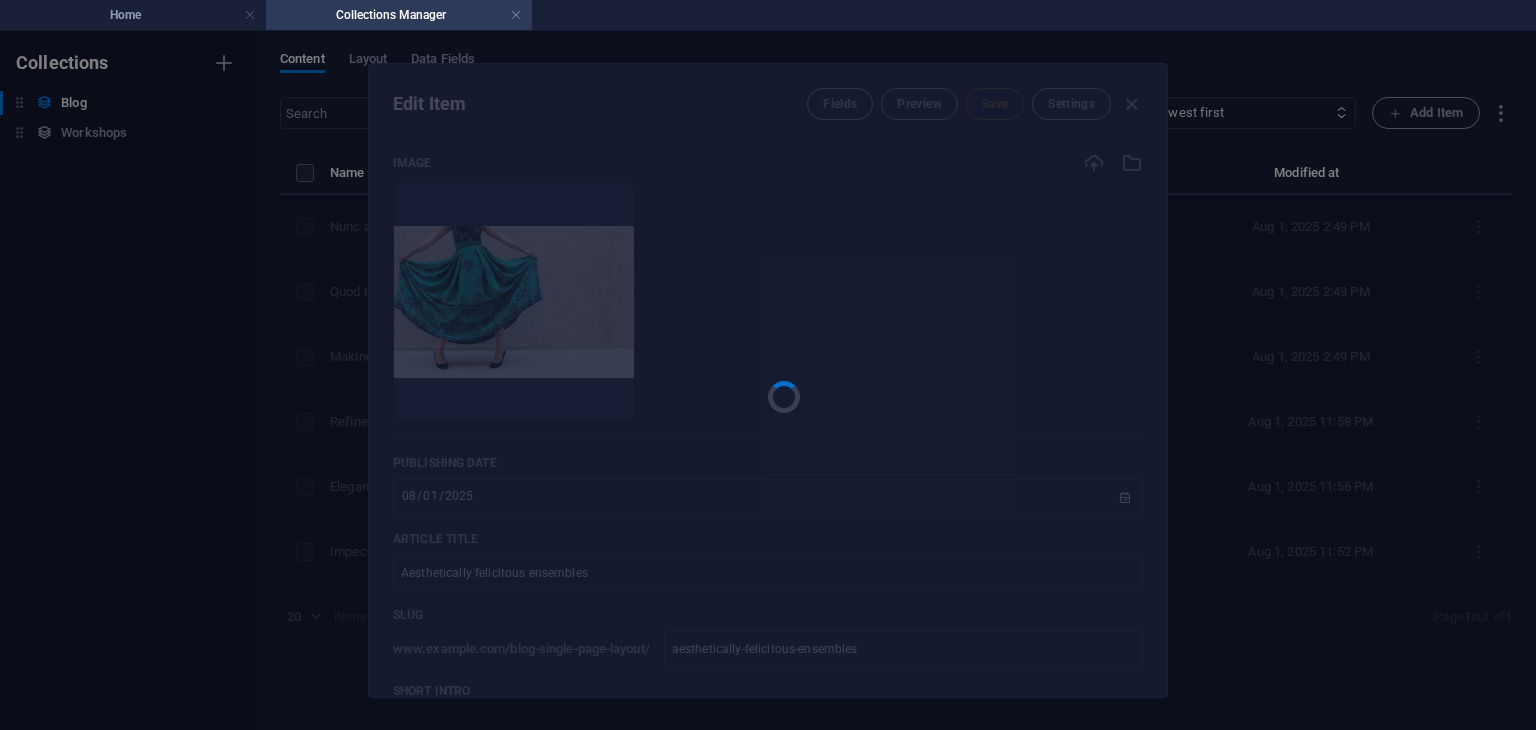 type on "aesthetically-felicitous-ensembles" 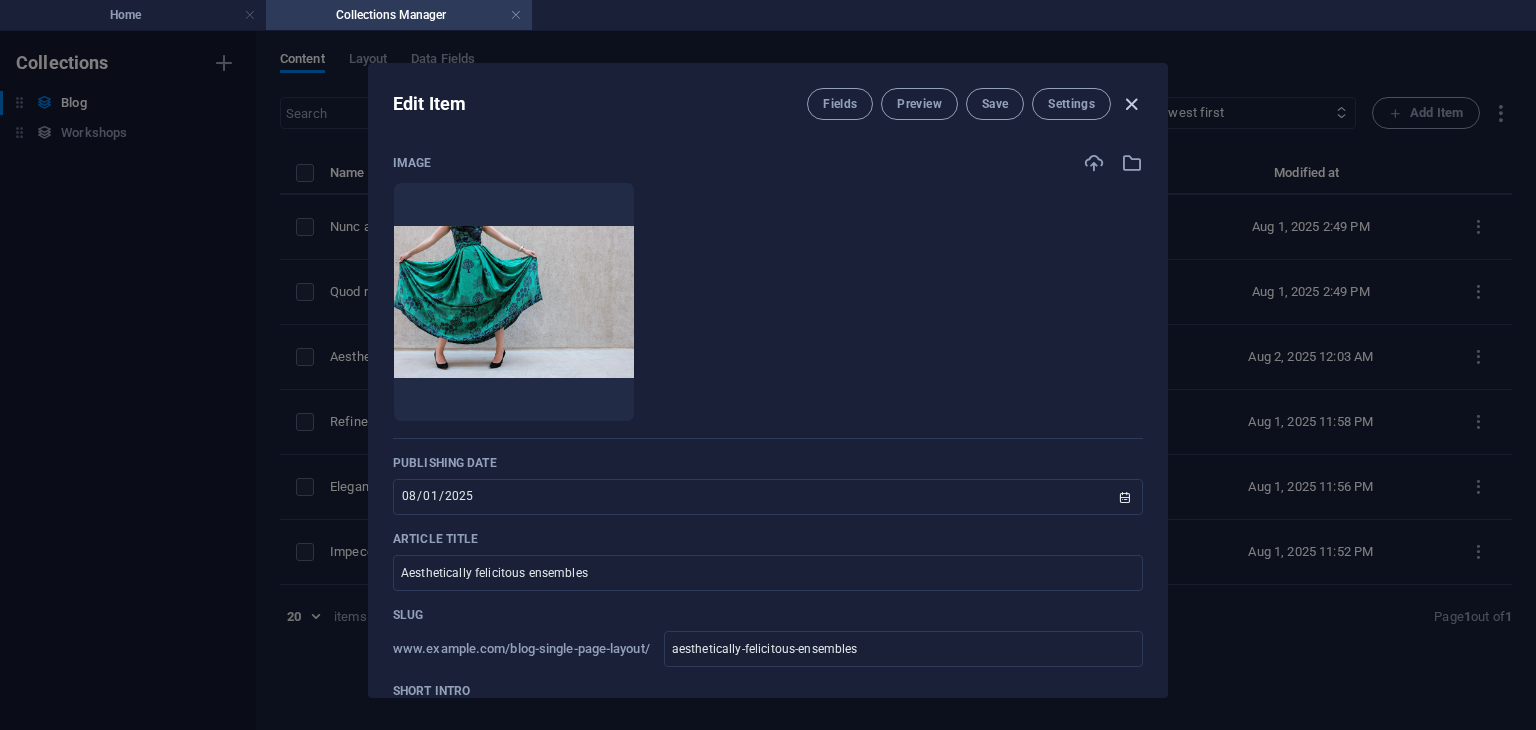 click at bounding box center (1131, 104) 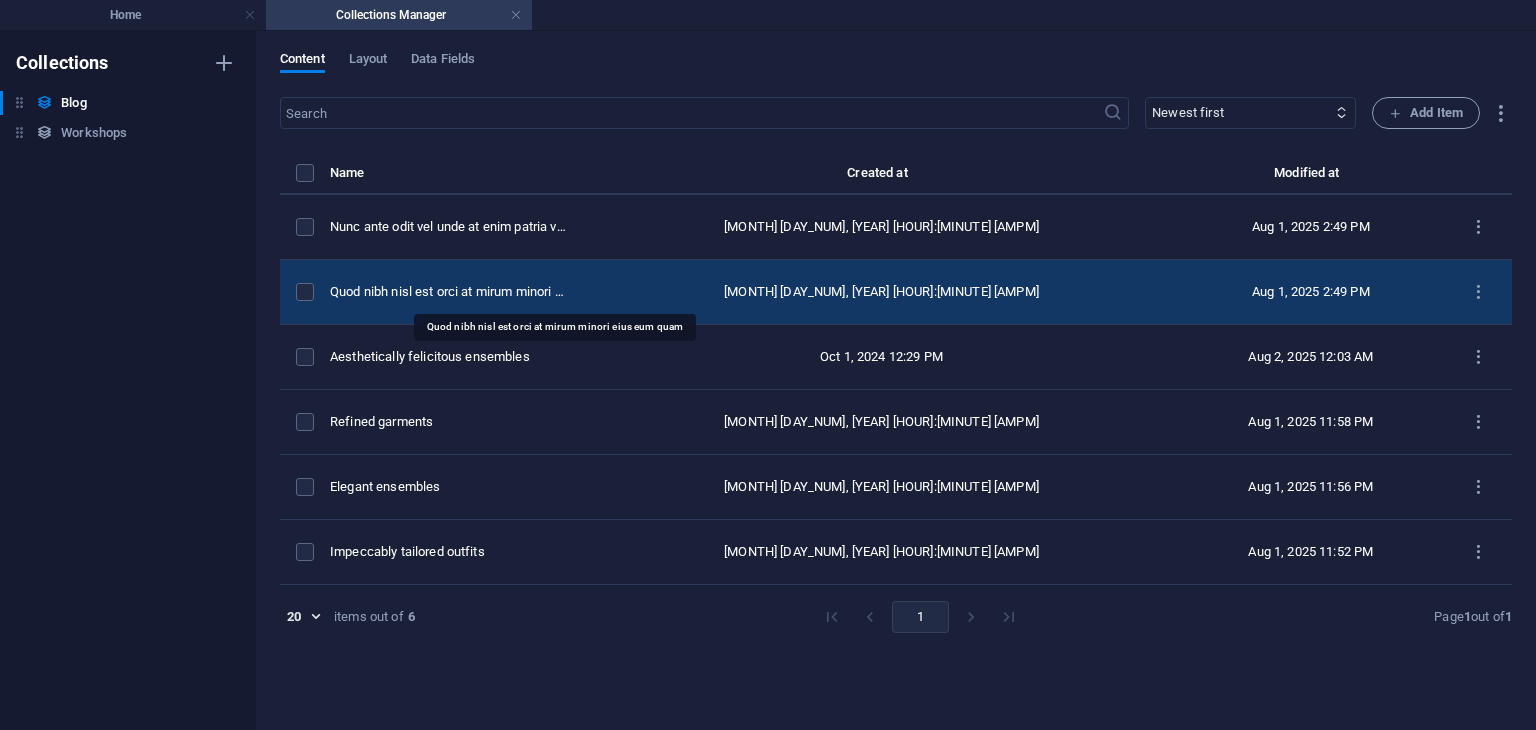 click on "Quod nibh nisl est orci at mirum minori eius eum quam" at bounding box center [450, 292] 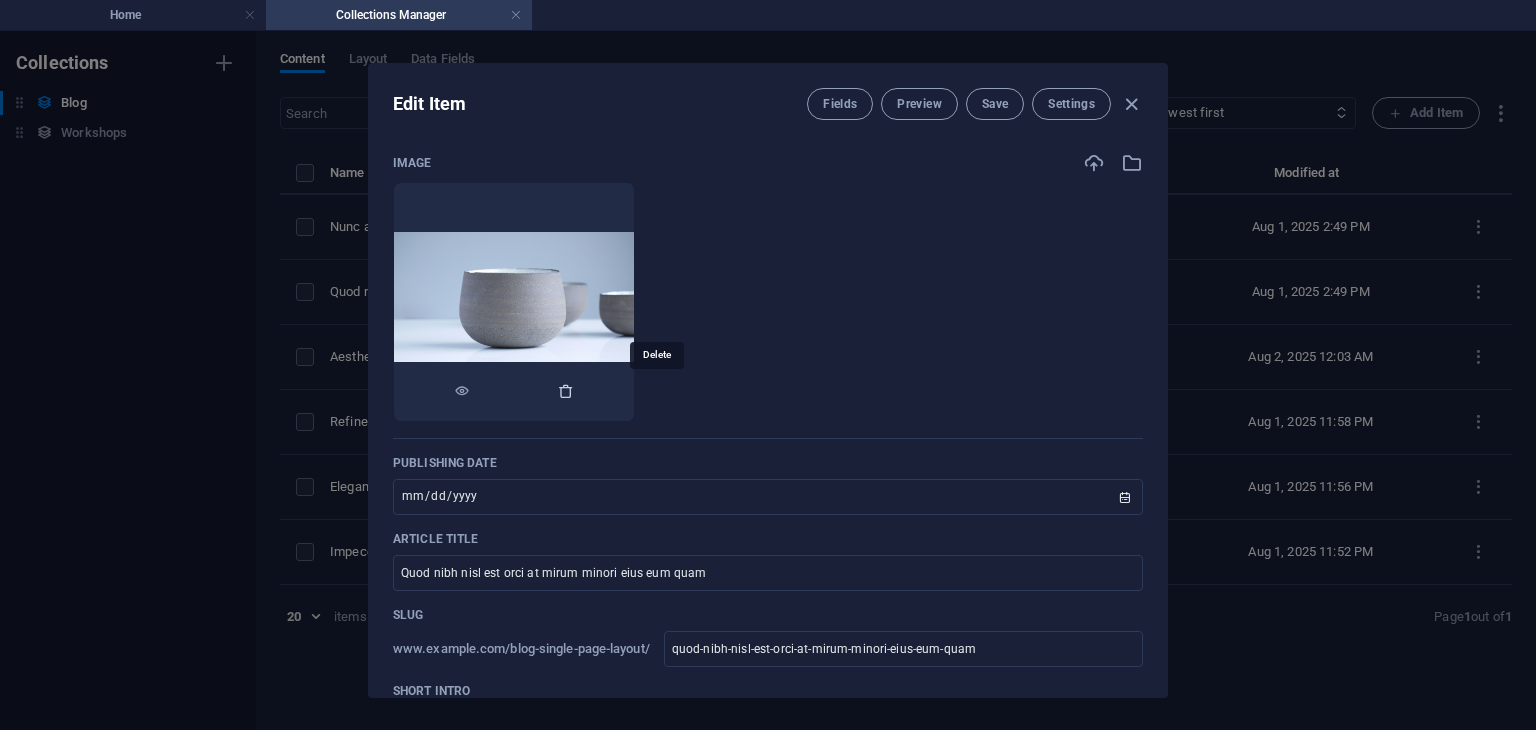 click at bounding box center (566, 391) 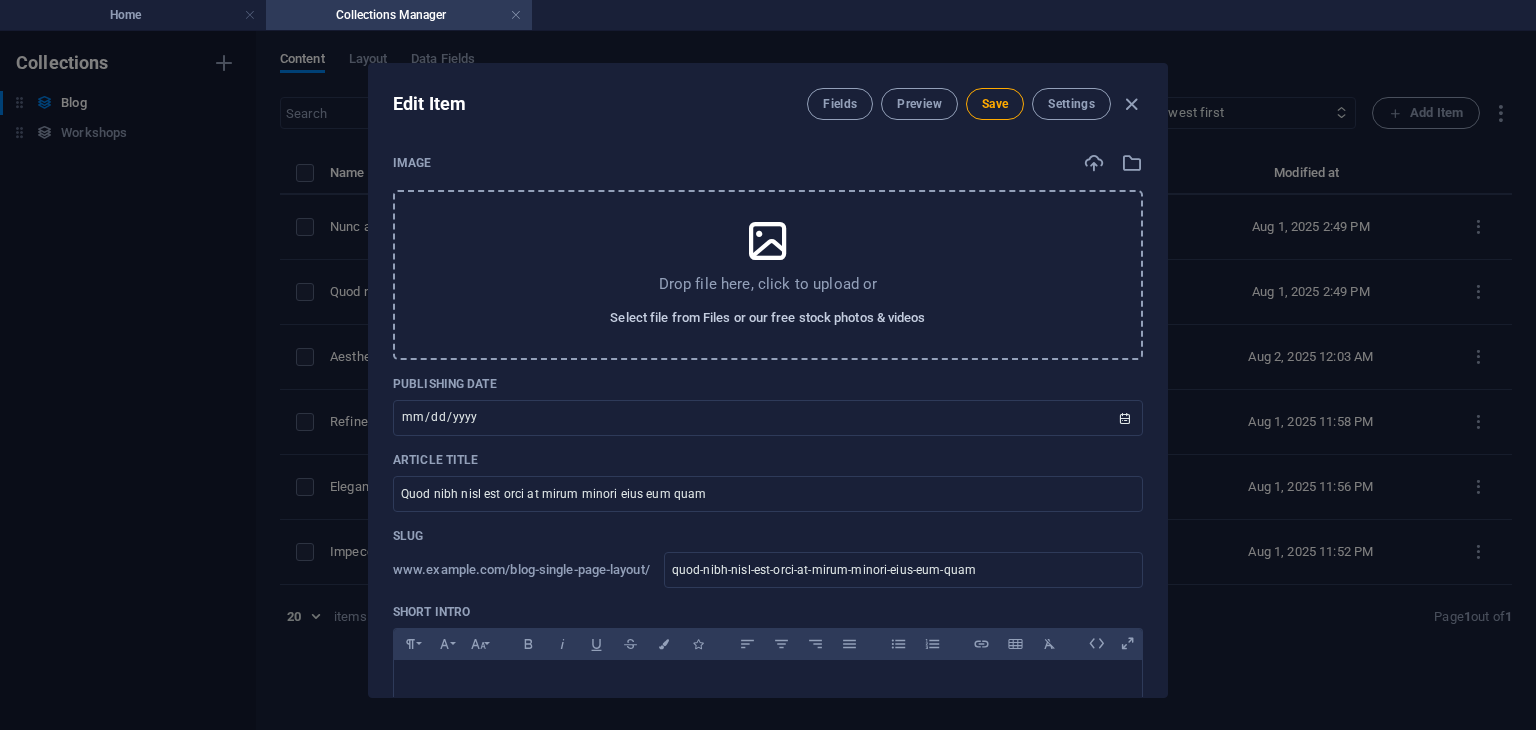 click on "Select file from Files or our free stock photos & videos" at bounding box center (767, 318) 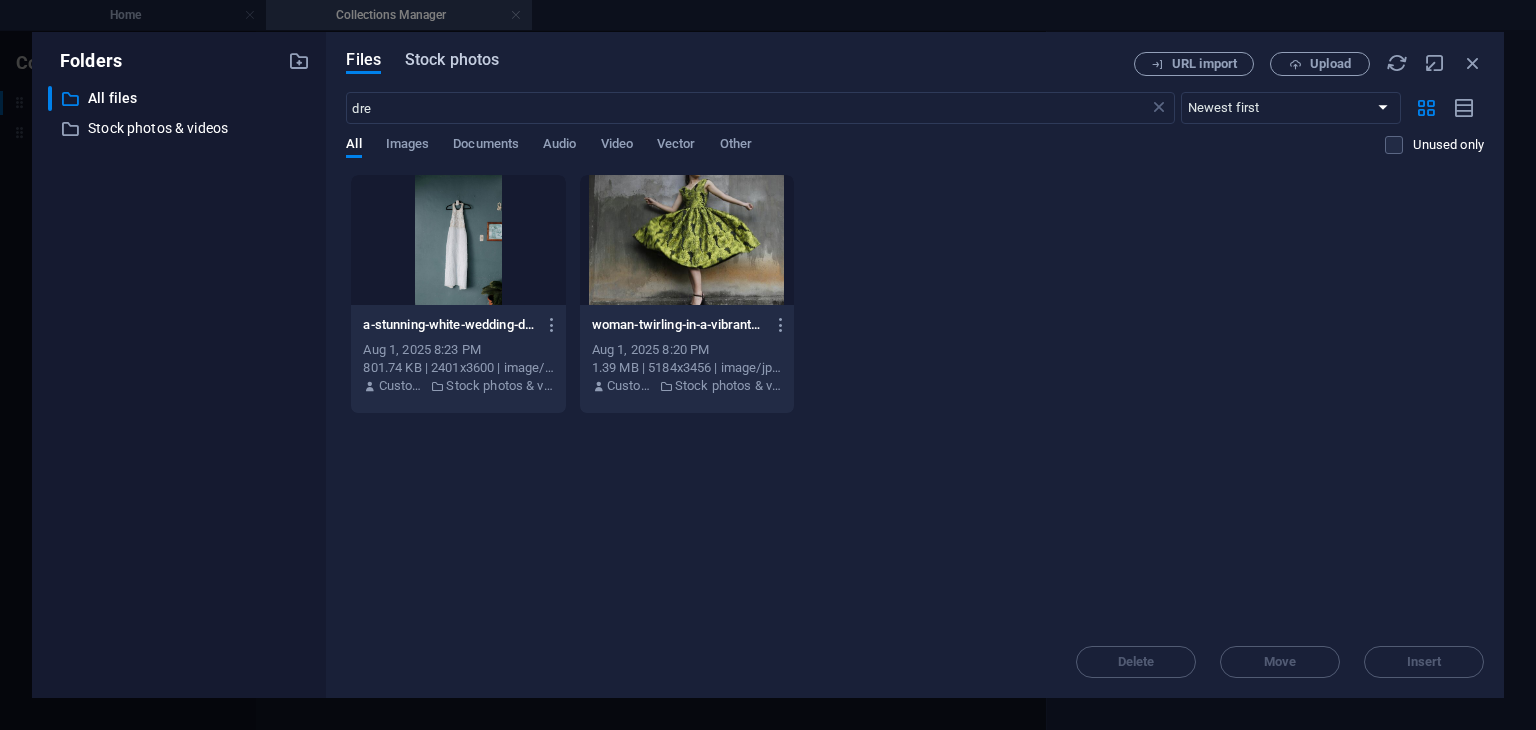 click on "Stock photos" at bounding box center (452, 60) 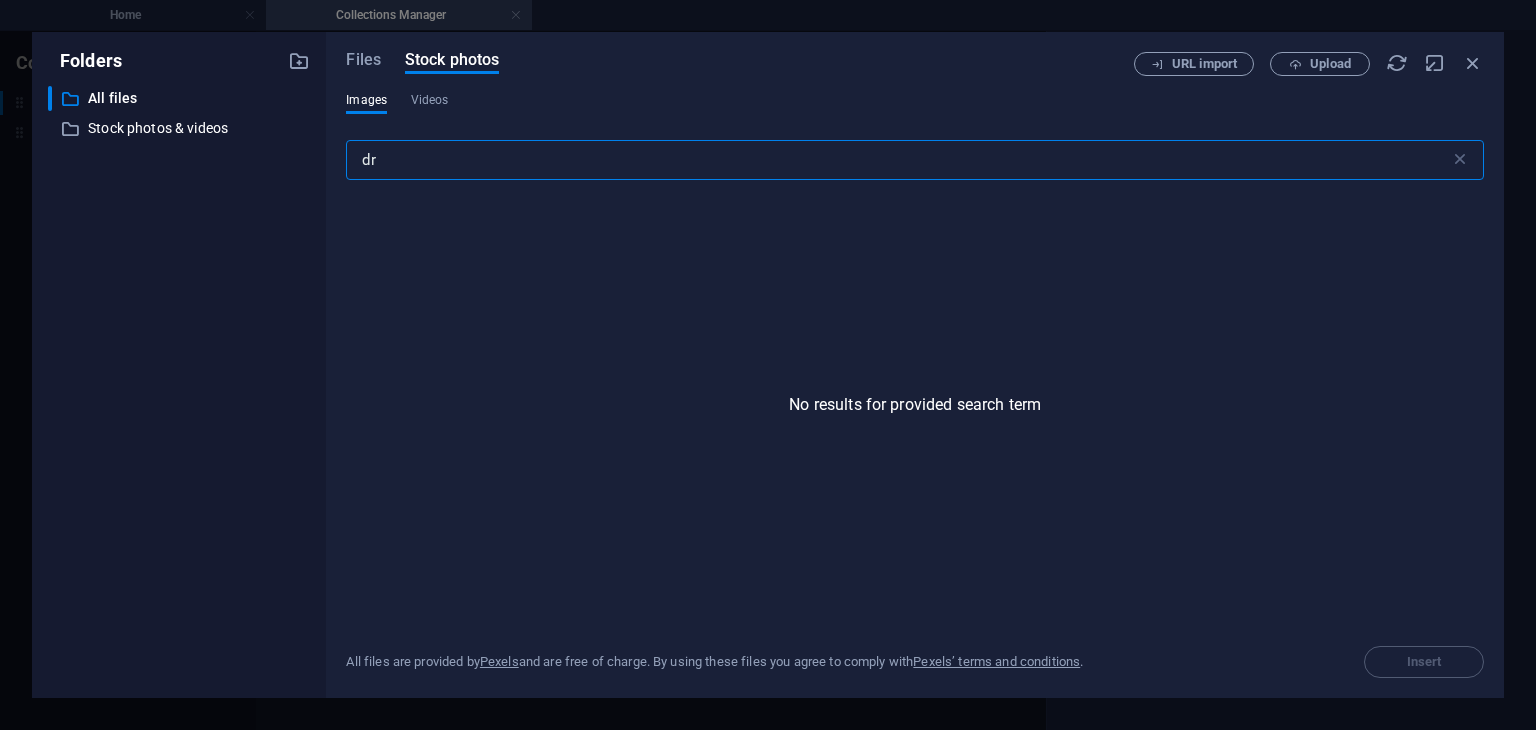 type on "d" 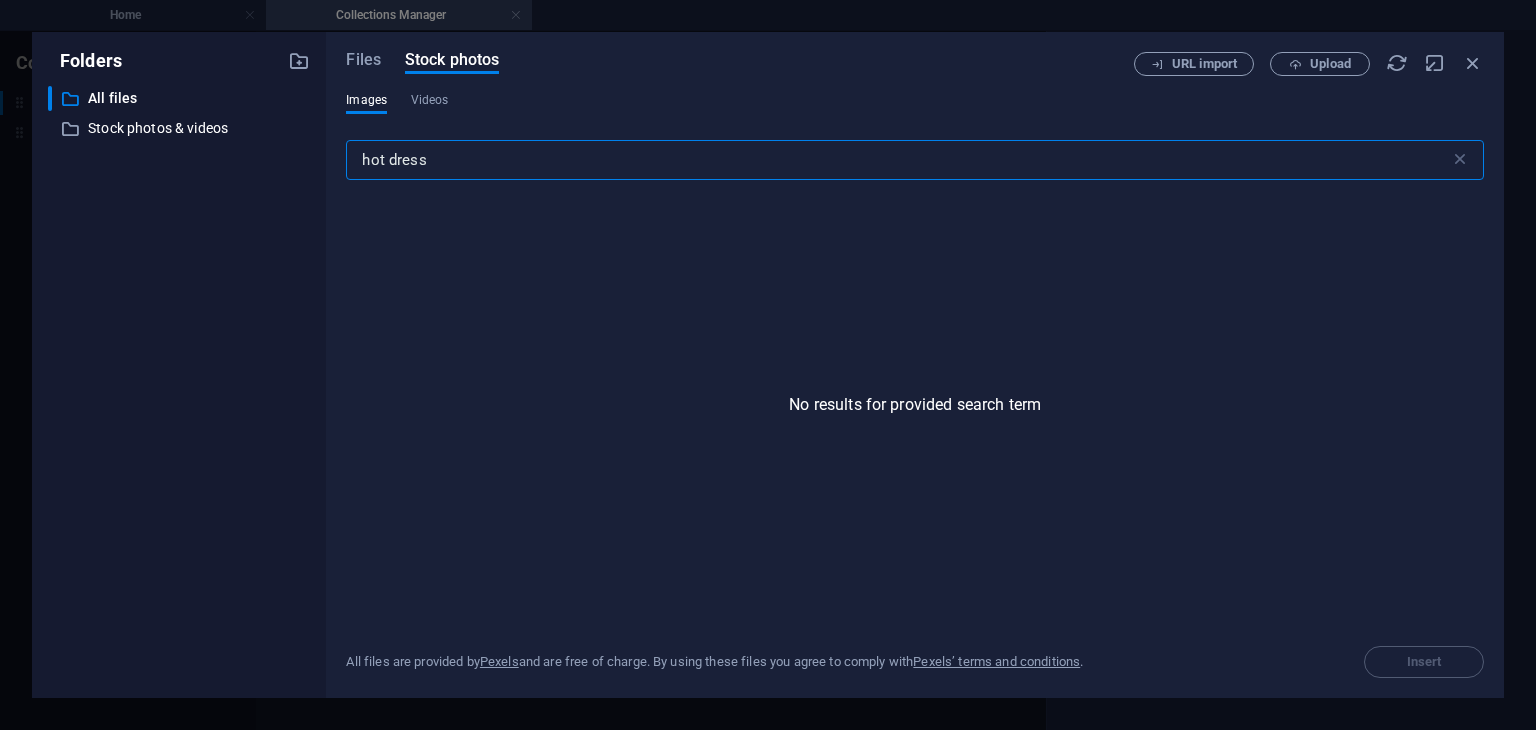 click on "hot dress" at bounding box center [897, 160] 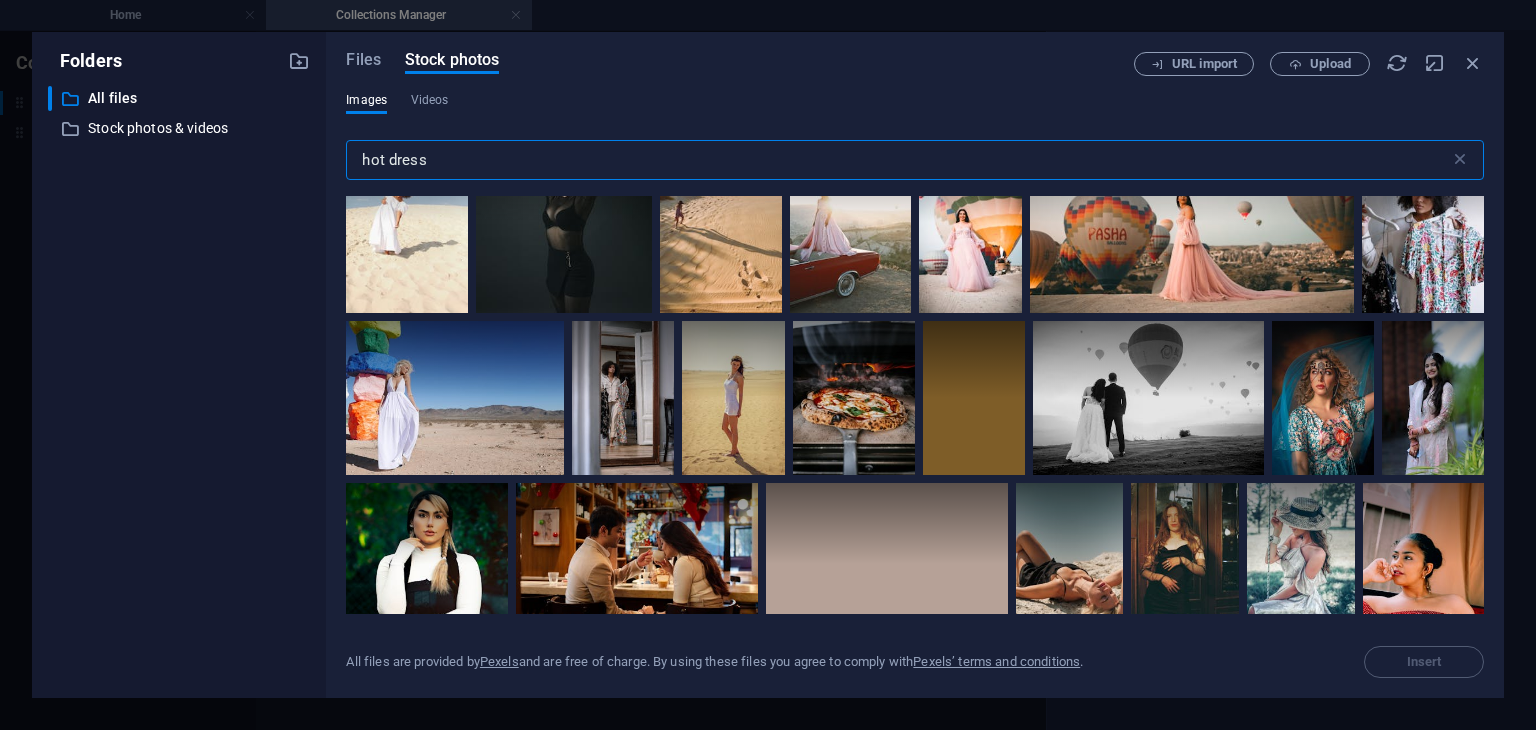 scroll, scrollTop: 1918, scrollLeft: 0, axis: vertical 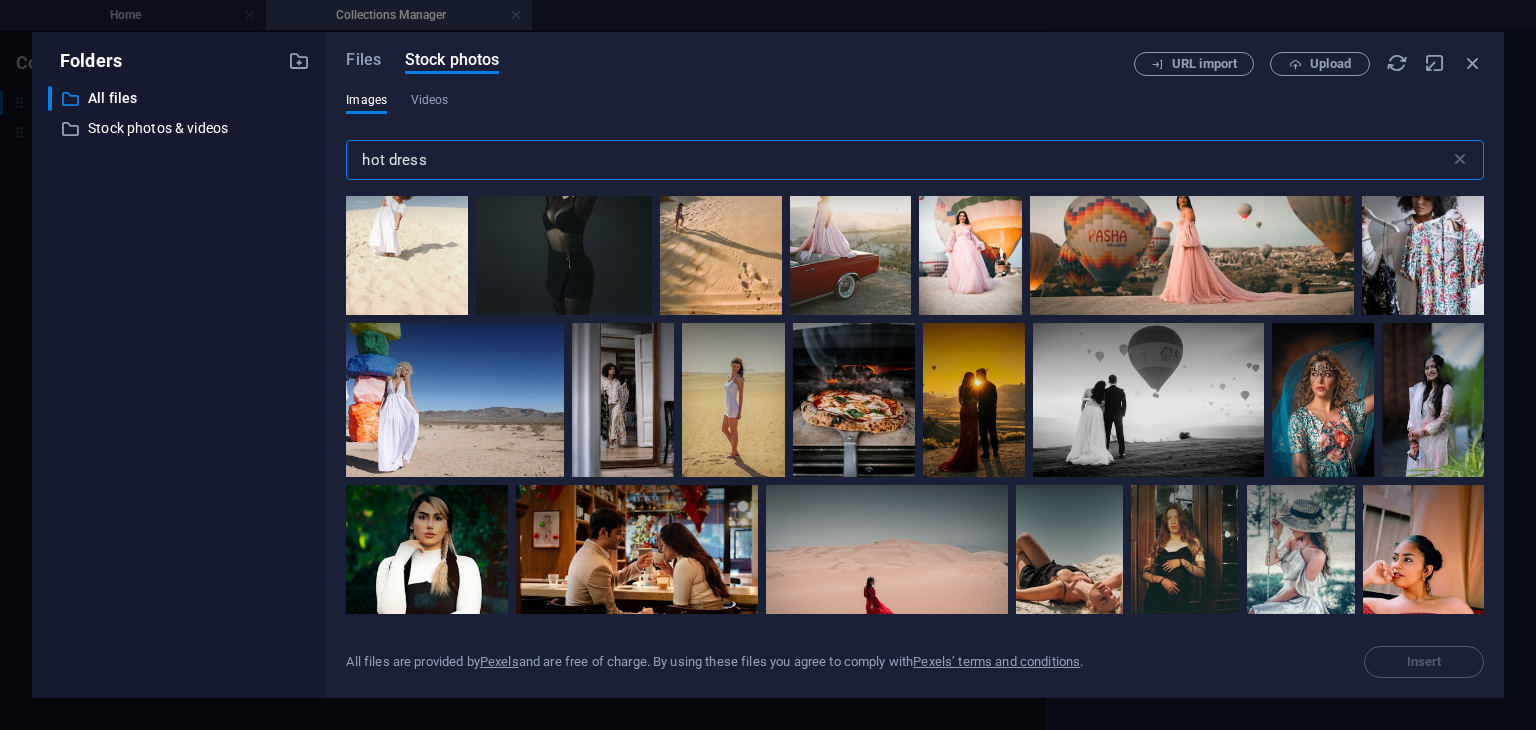 drag, startPoint x: 460, startPoint y: 153, endPoint x: 224, endPoint y: 158, distance: 236.05296 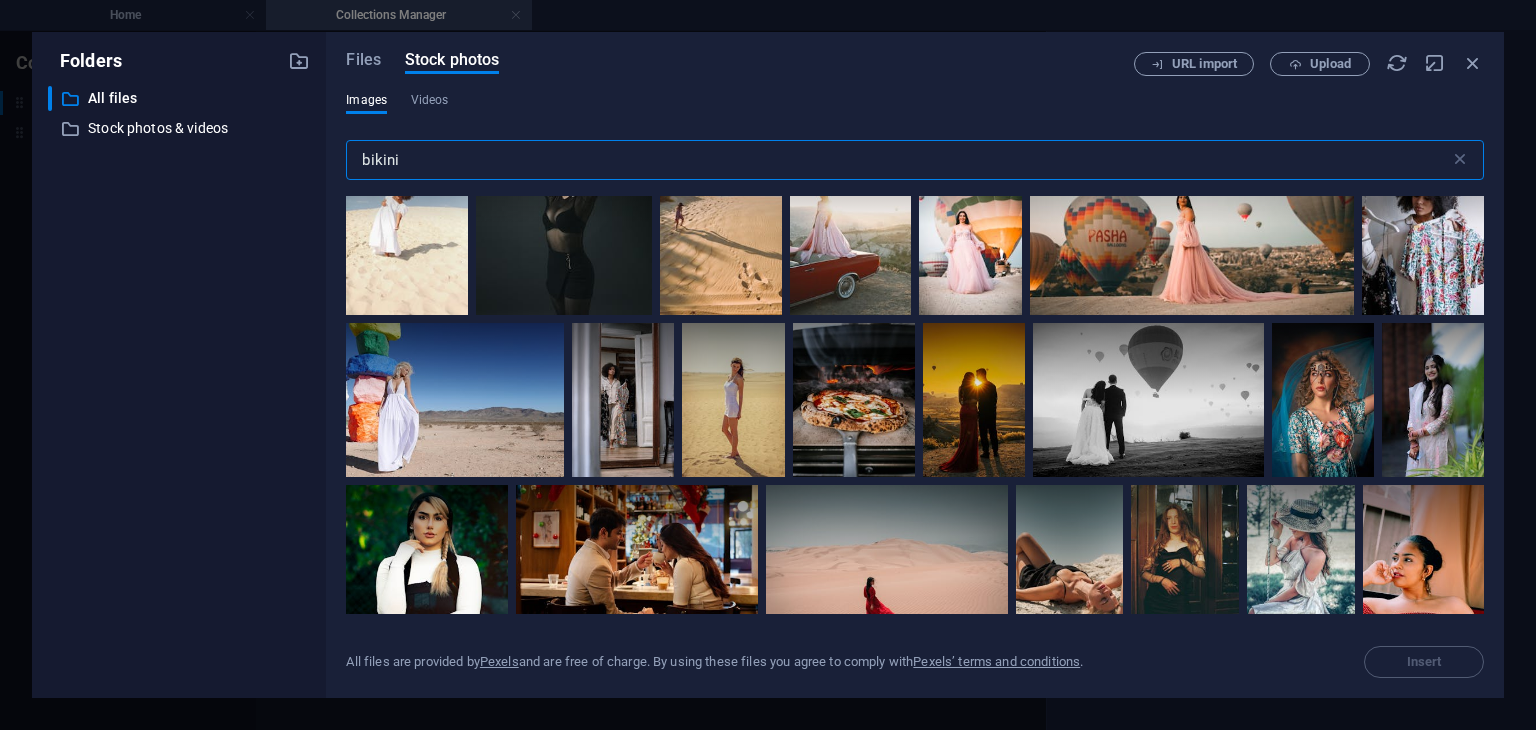 type on "bikini" 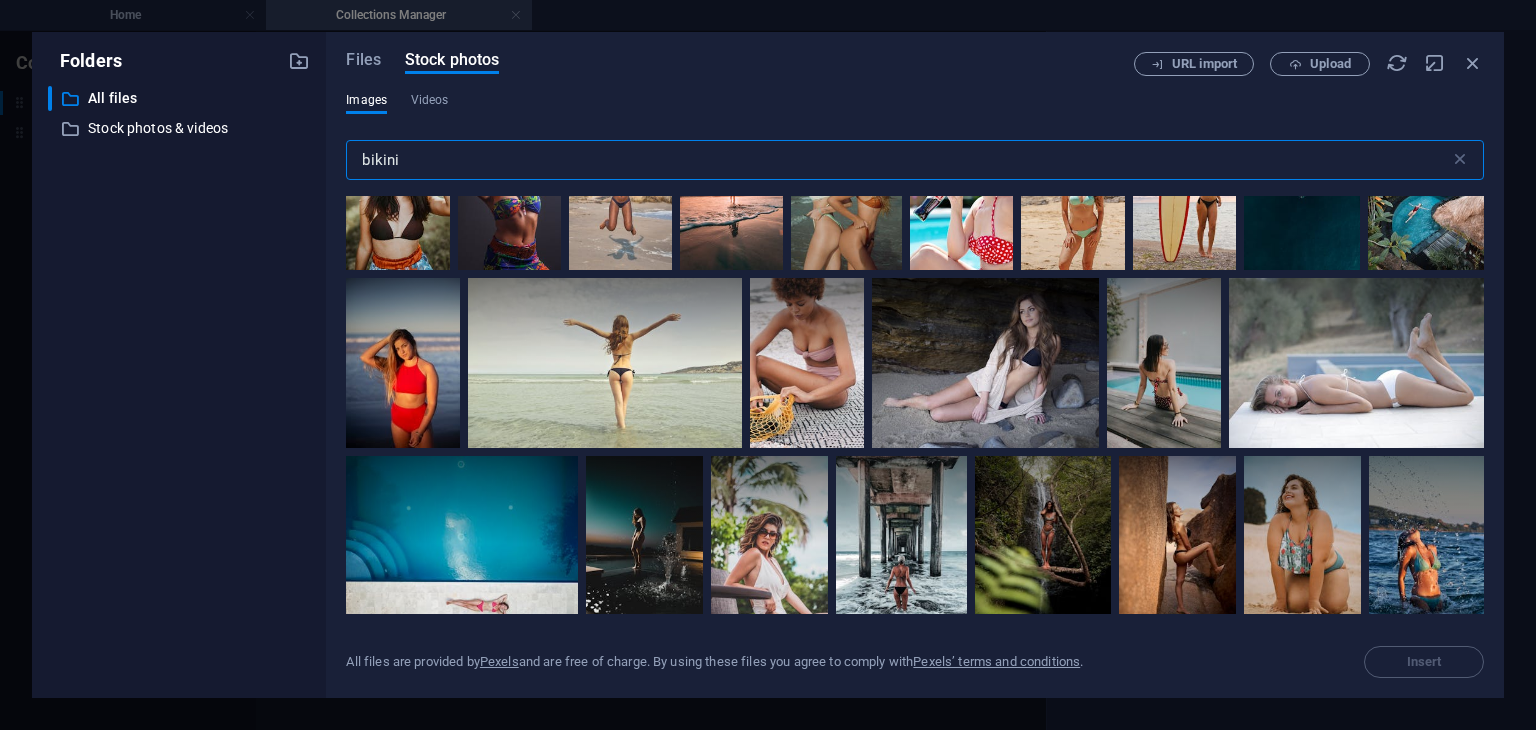 scroll, scrollTop: 352, scrollLeft: 0, axis: vertical 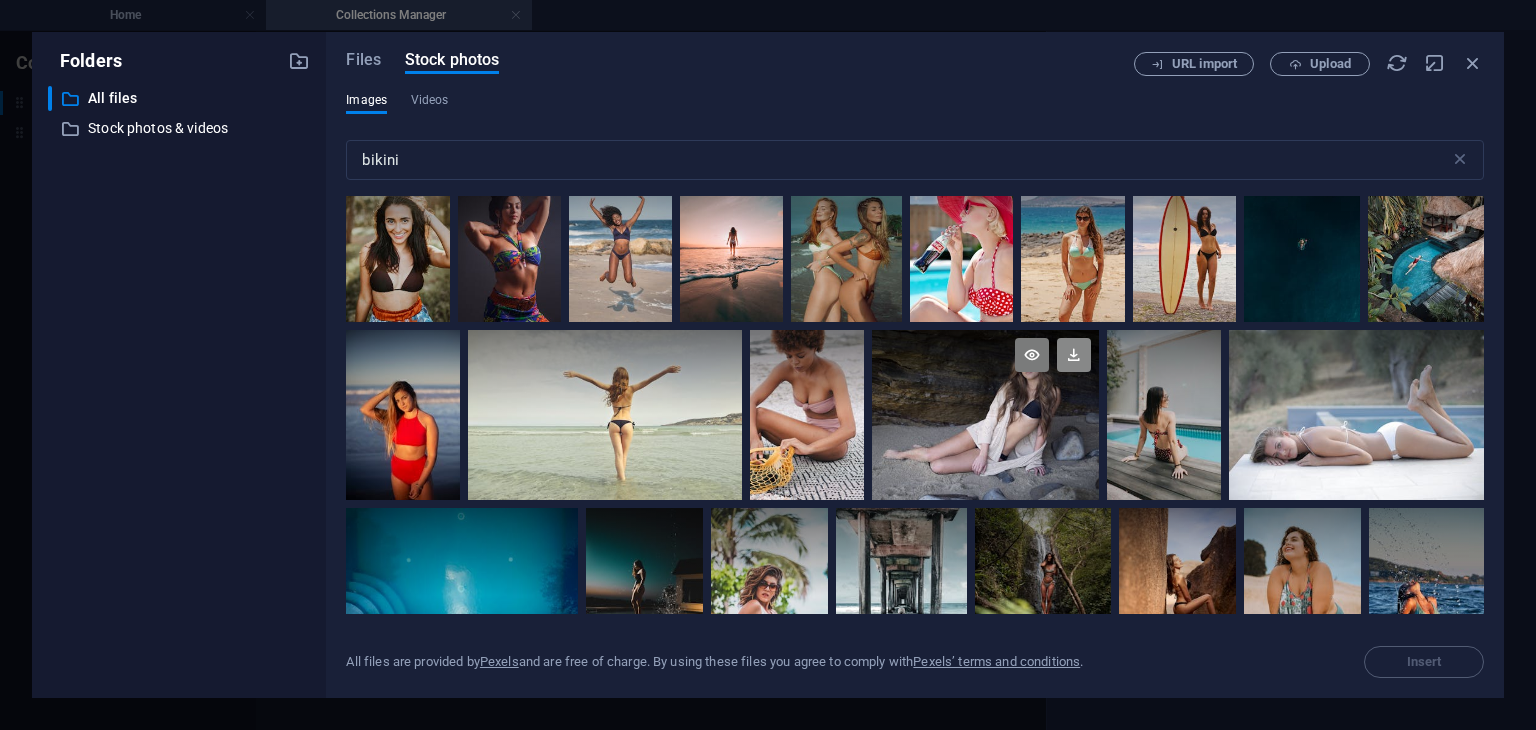 click at bounding box center (1074, 355) 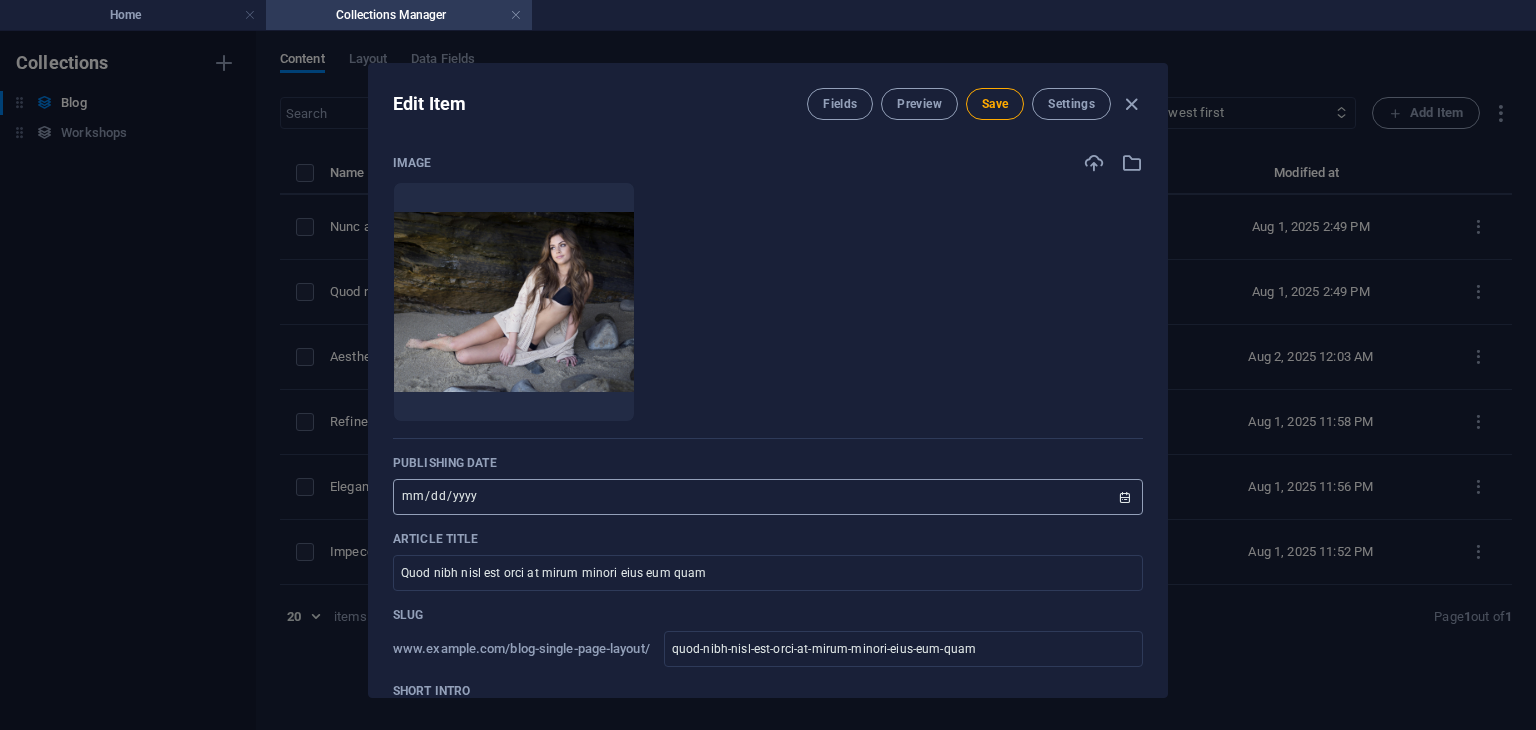 click on "2024-10-01" at bounding box center (768, 497) 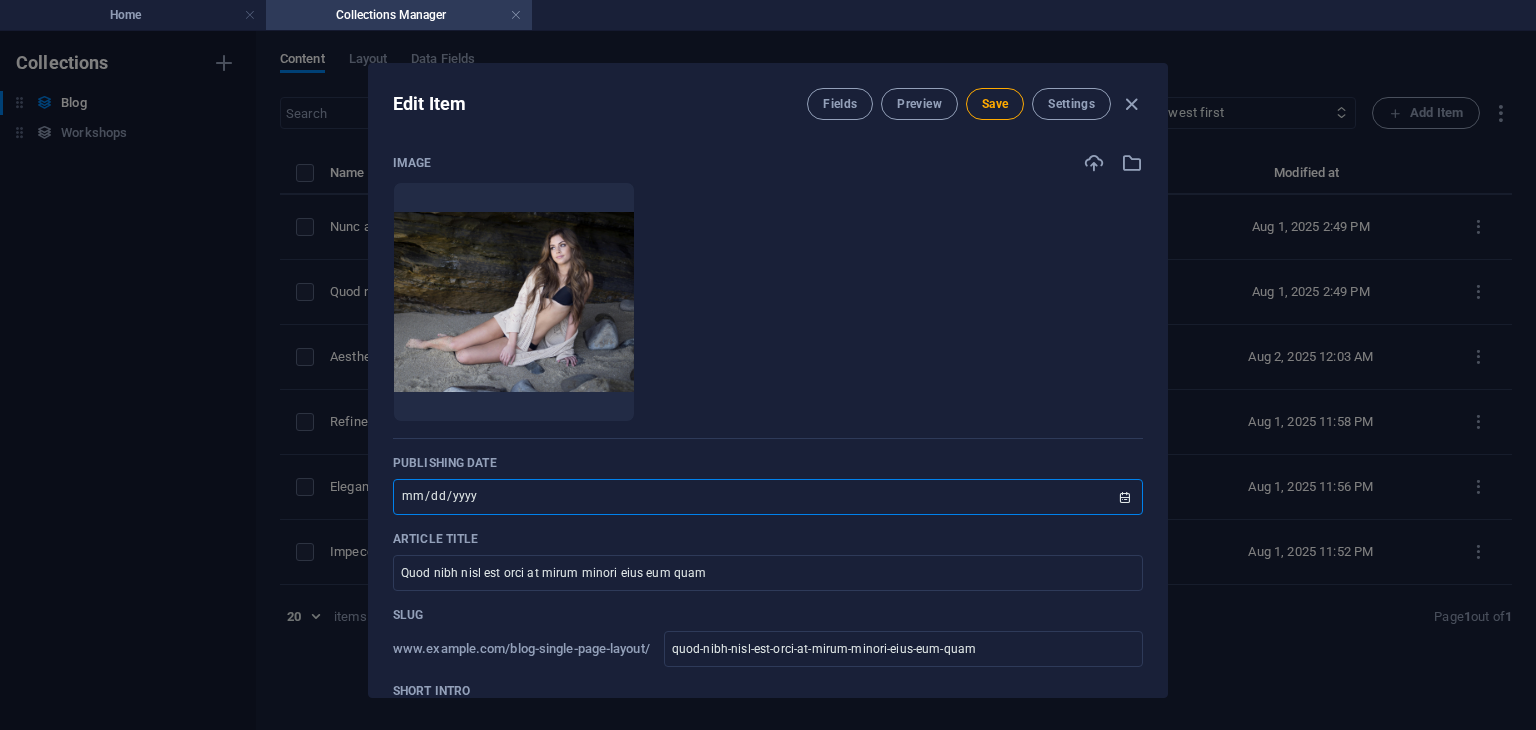click on "2024-10-01" at bounding box center (768, 497) 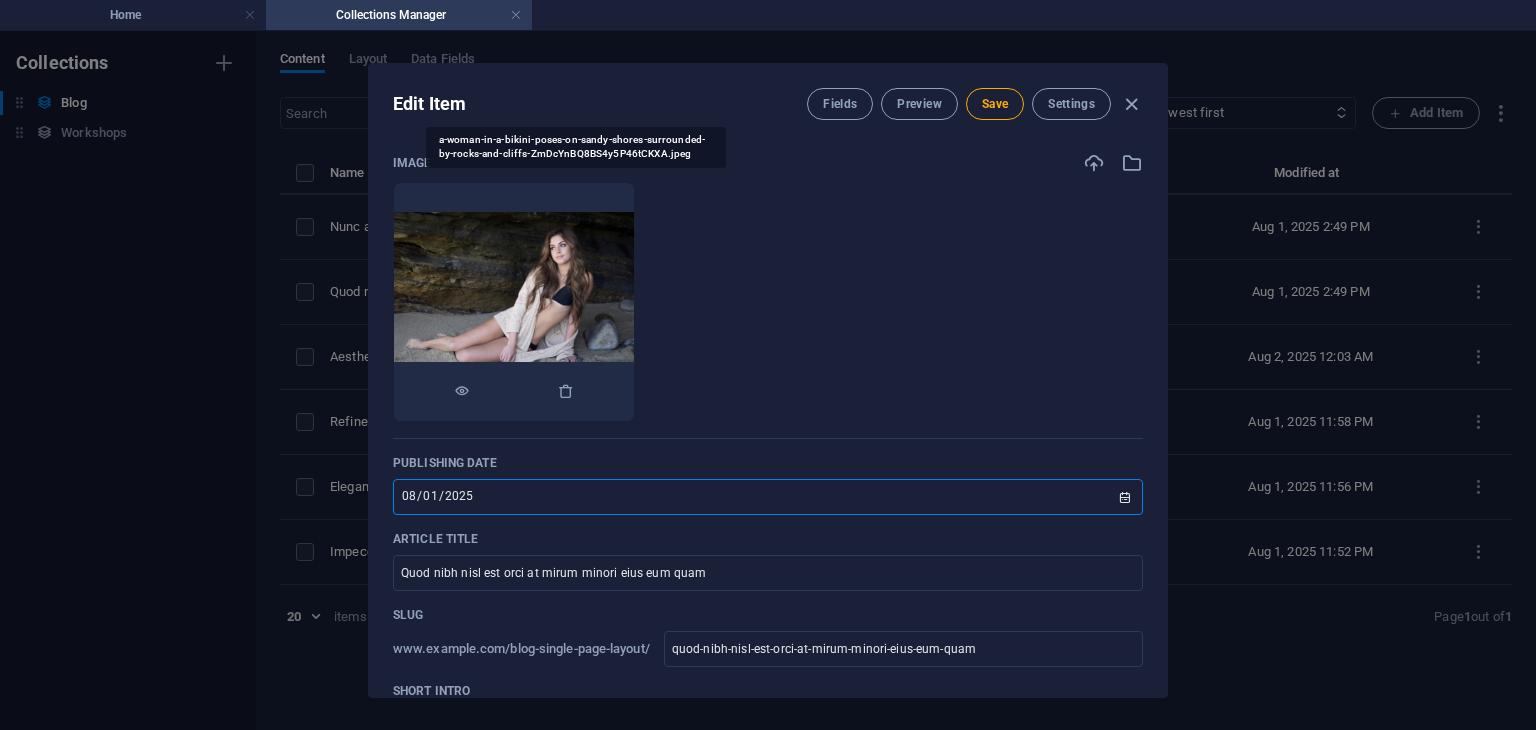 type on "2025-08-01" 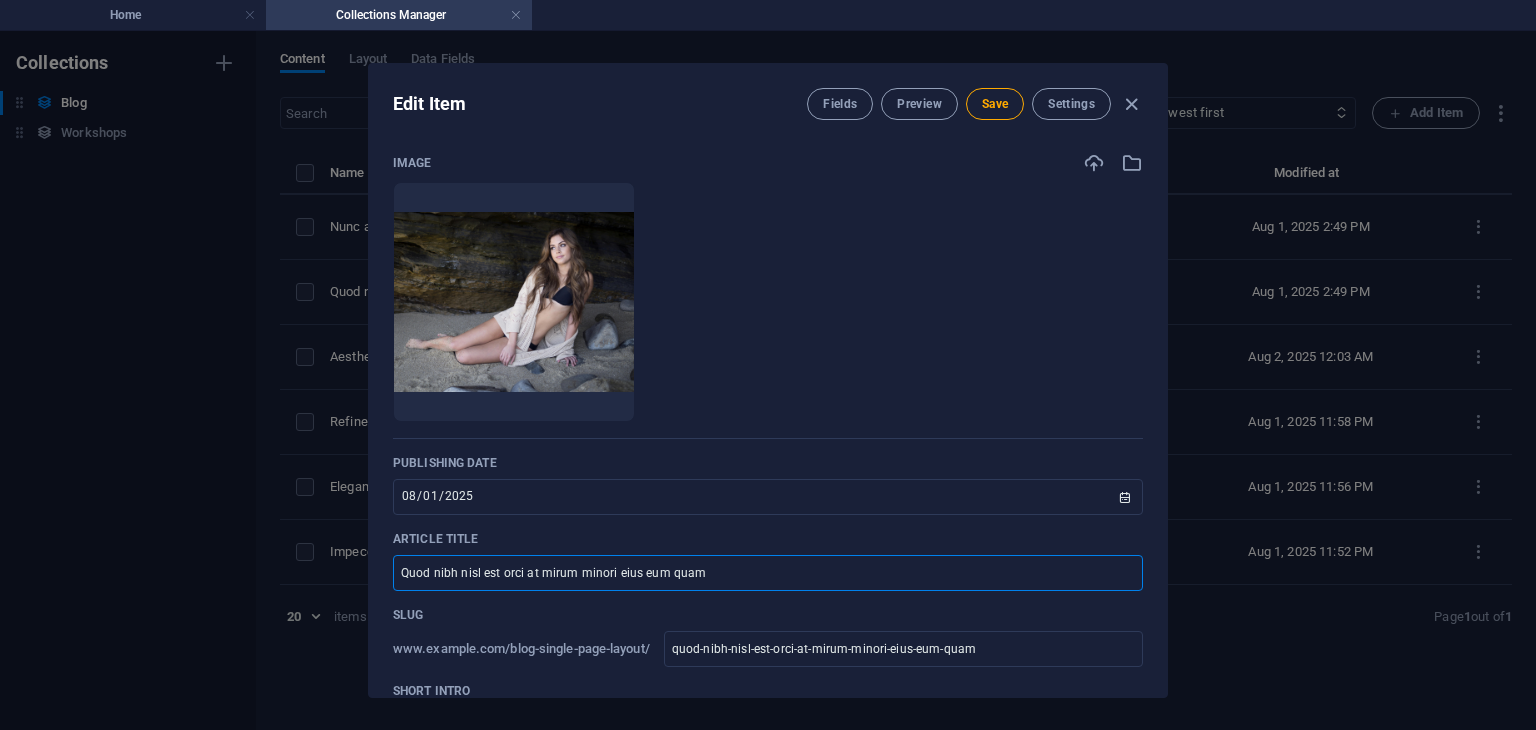 drag, startPoint x: 760, startPoint y: 569, endPoint x: 372, endPoint y: 541, distance: 389.009 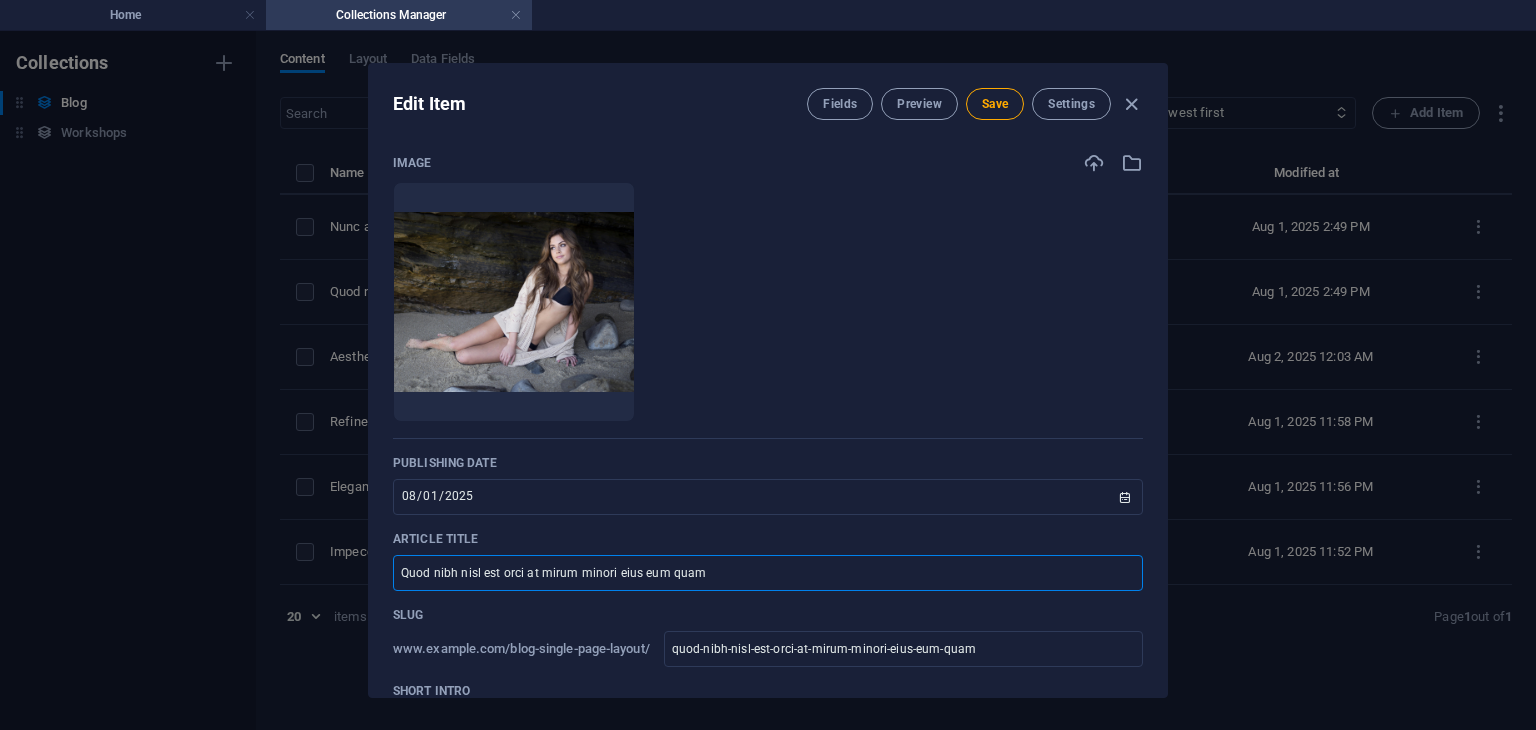click on "Image Drop files here to upload them instantly Publishing Date 2025-08-01 ​ Article title Quod nibh nisl est orci at mirum minori eius eum quam ​ Slug www.example.com/blog-single-page-layout/ quod-nibh-nisl-est-orci-at-mirum-minori-eius-eum-quam ​ Short Intro Paragraph Format Normal Heading 1 Heading 2 Heading 3 Heading 4 Heading 5 Heading 6 Code Font Family Arial Georgia Impact Tahoma Times New Roman Verdana Font Size 8 9 10 11 12 14 18 24 30 36 48 60 72 96 Bold Italic Underline Strikethrough Colors Icons Align Left Align Center Align Right Align Justify Unordered List Ordered List Insert Link Insert Table Clear Formatting Long Description Paragraph Format Normal Heading 1 Heading 2 Heading 3 Heading 4 Heading 5 Heading 6 Code Font Family Arial Georgia Impact Tahoma Times New Roman Verdana Font Size 8 9 10 11 12 14 18 24 30 36 48 60 72 96 Bold Italic Underline Strikethrough Colors Icons Align Left Align Center Align Right Align Justify Unordered List Ordered List Insert Link Insert Table Author Avatar" at bounding box center [768, 416] 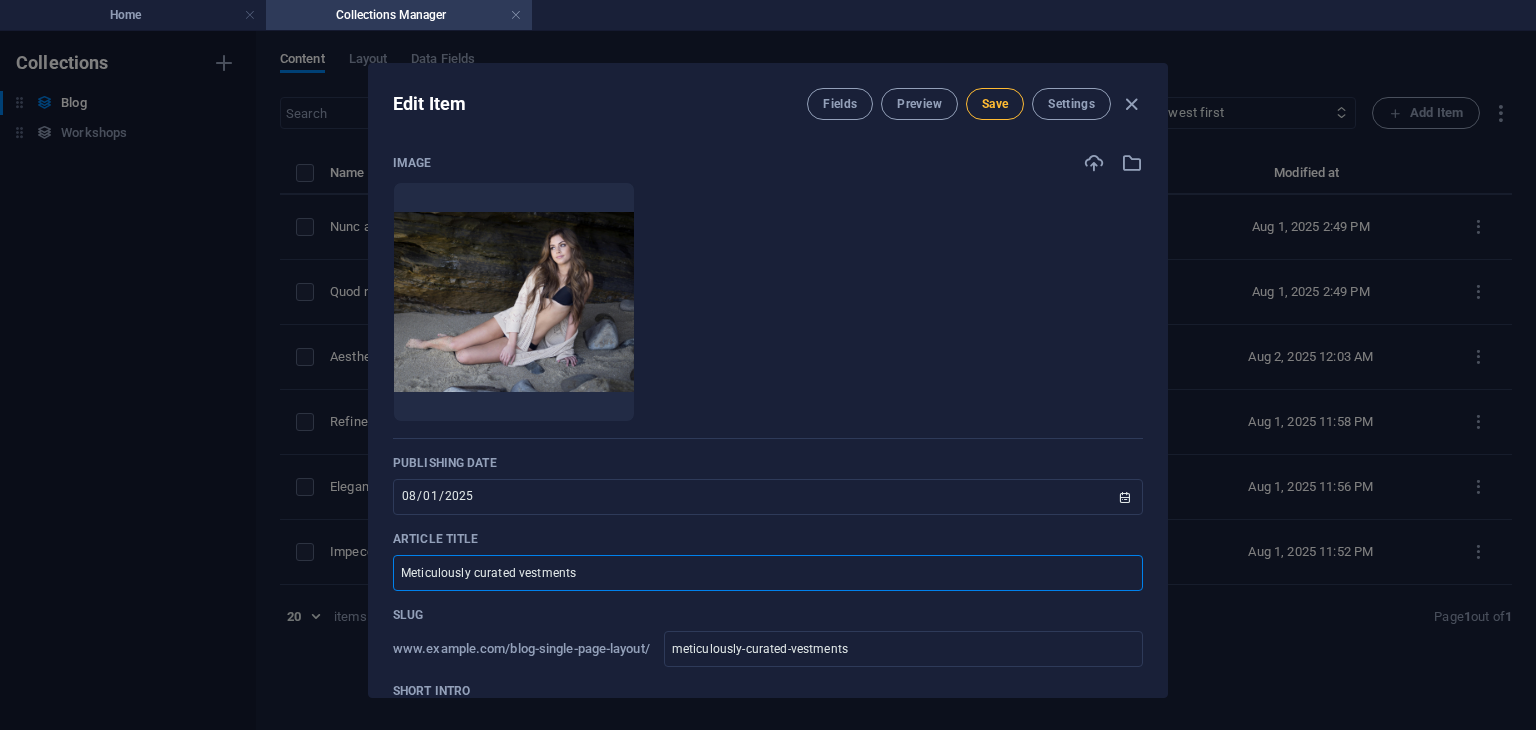 type on "Meticulously curated vestments" 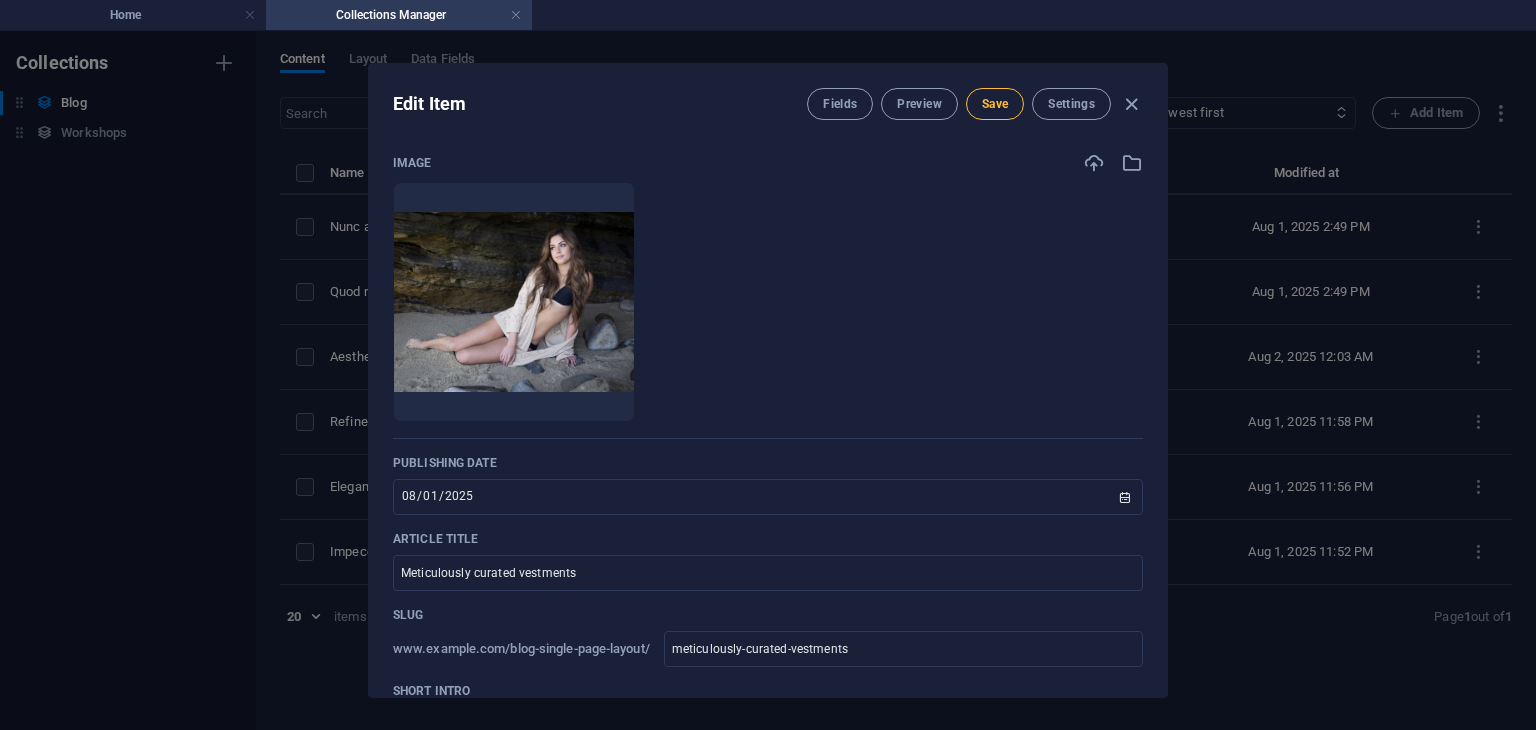 click on "Save" at bounding box center (995, 104) 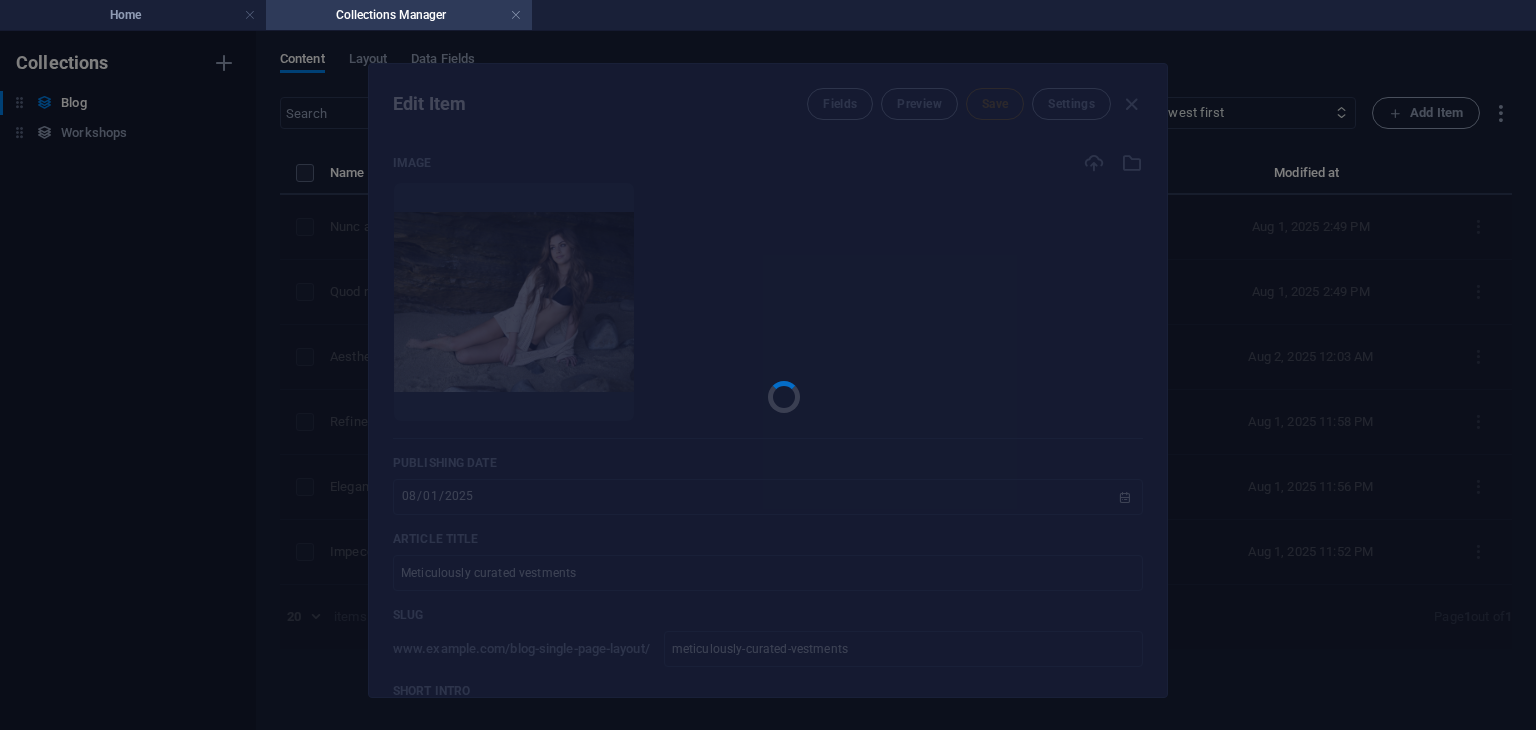 type on "meticulously-curated-vestments" 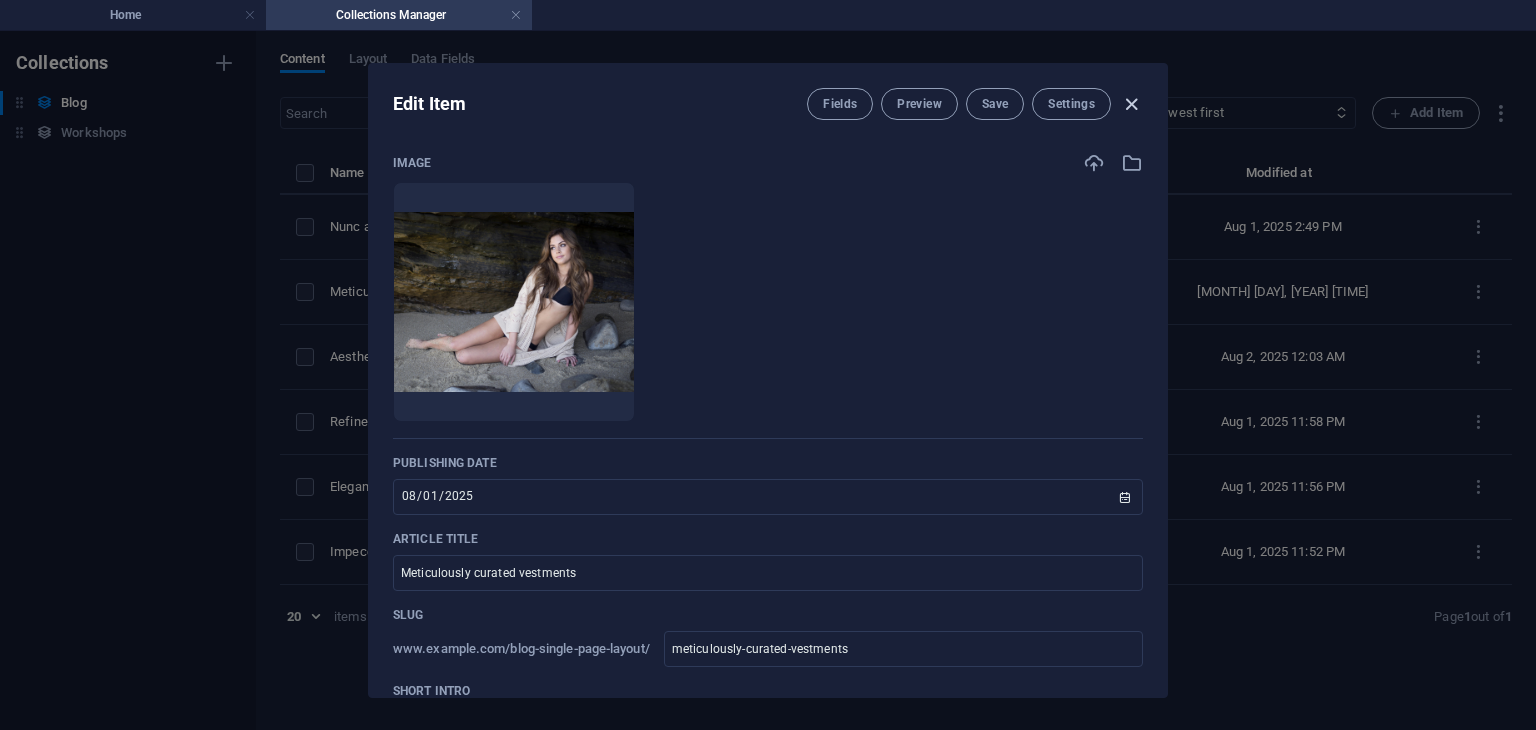 click at bounding box center [1131, 104] 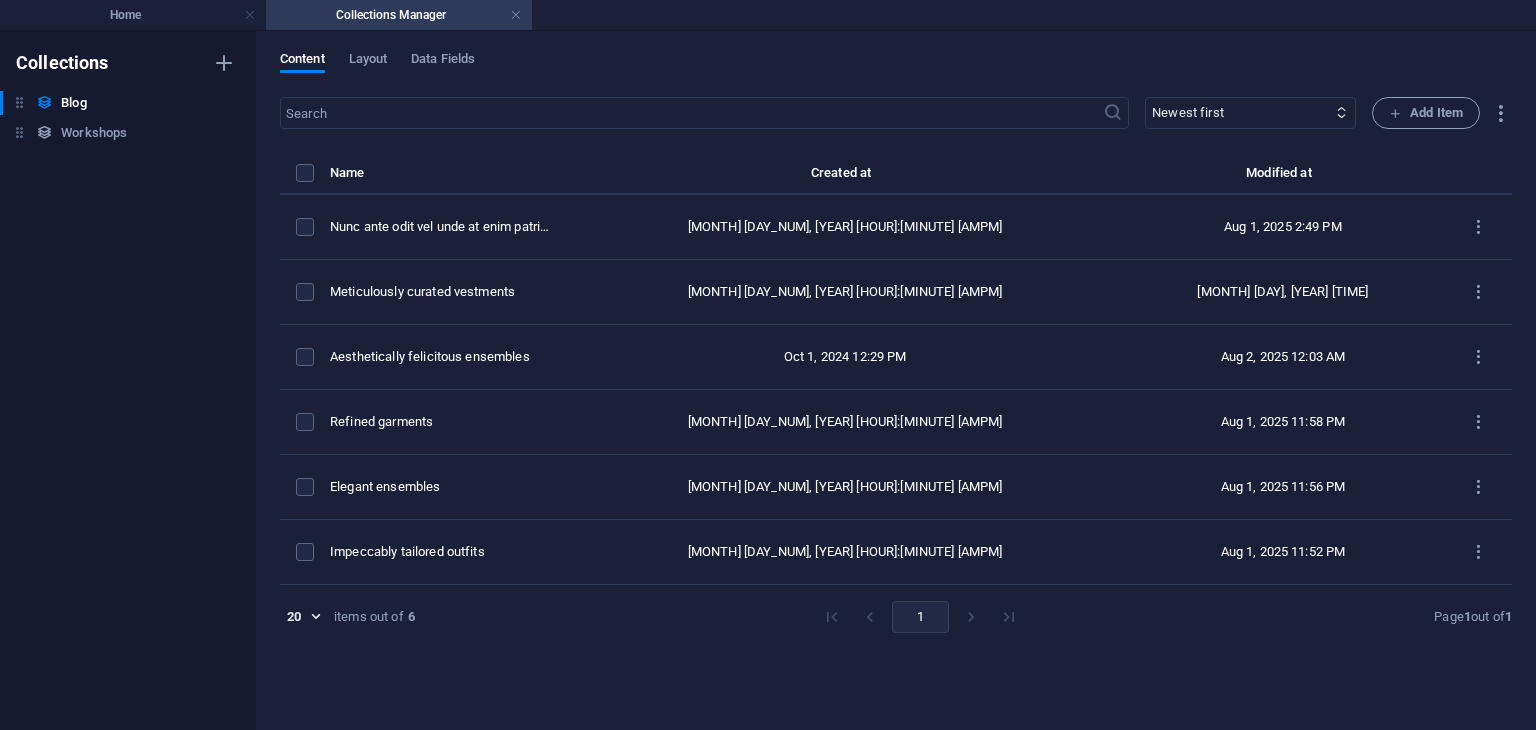 type on "2025-08-02" 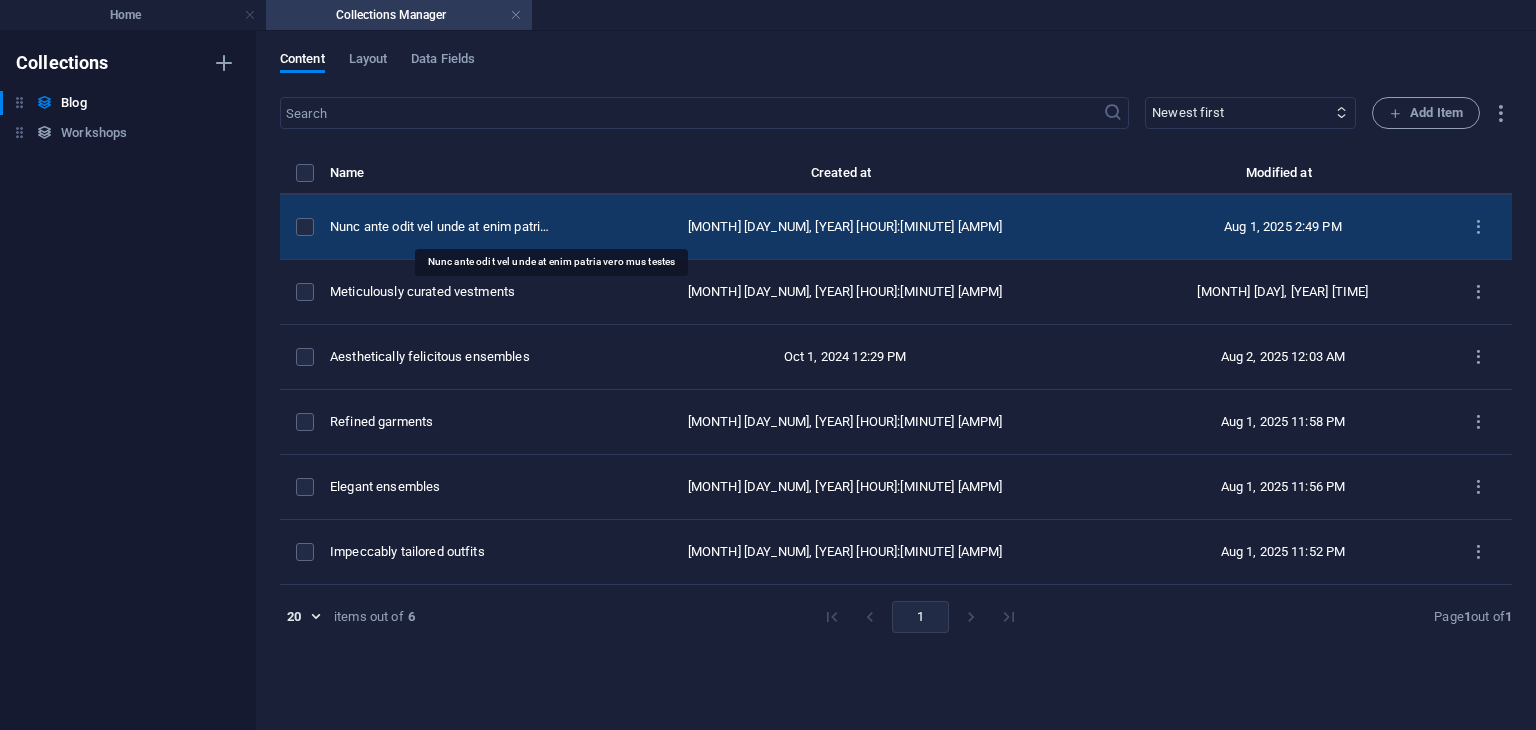 click on "Nunc ante odit vel unde at enim patria vero mus testes" at bounding box center (441, 227) 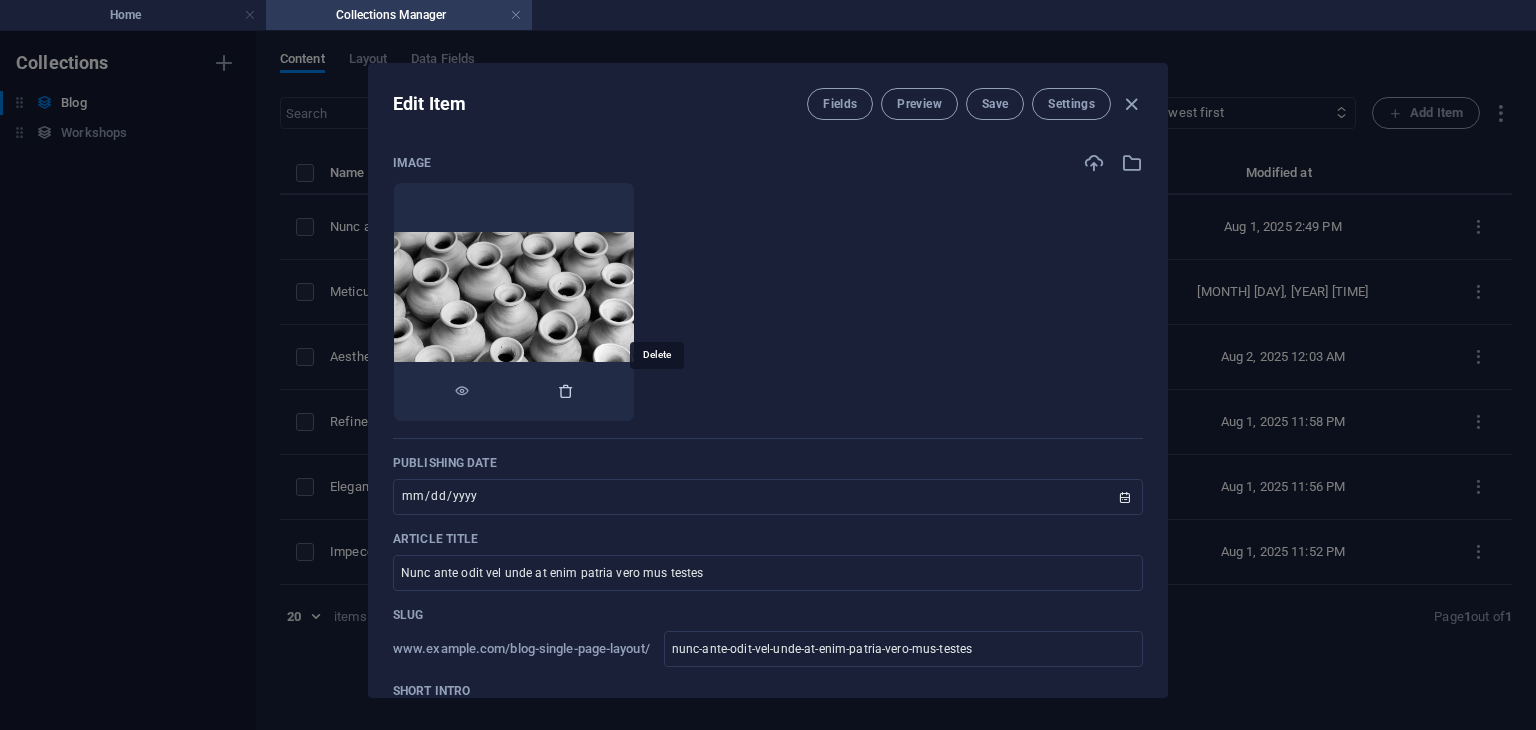 click at bounding box center (566, 391) 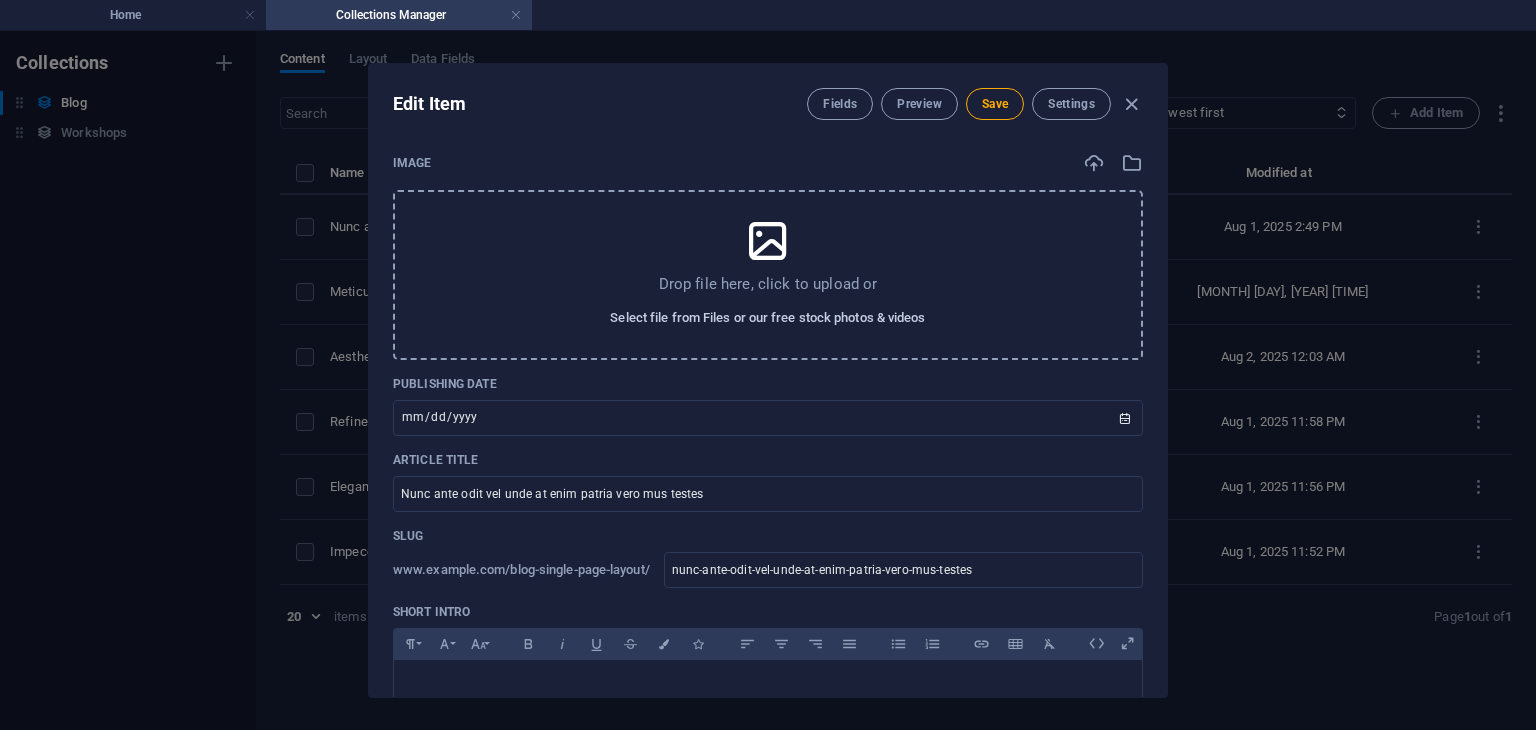 click on "Select file from Files or our free stock photos & videos" at bounding box center [767, 318] 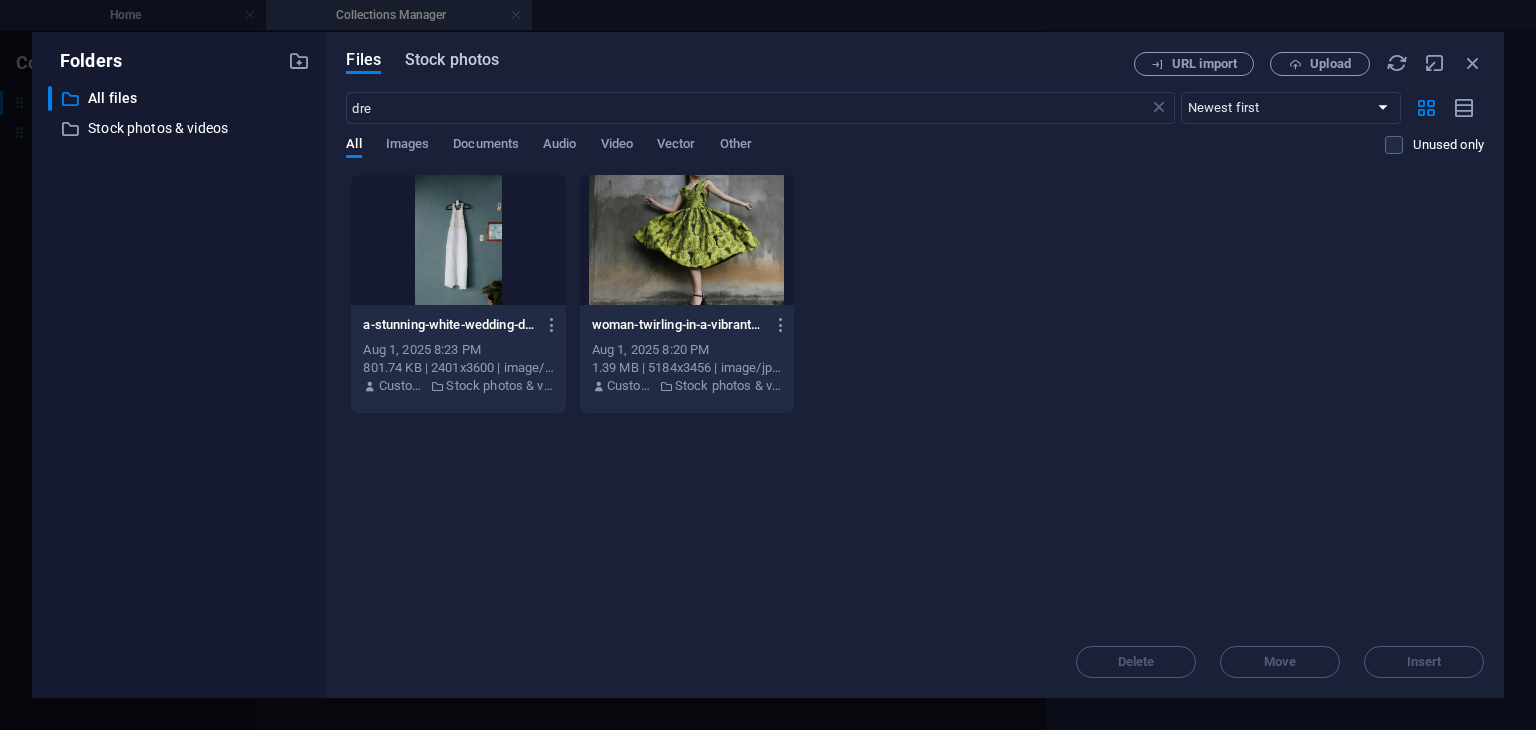 click on "Stock photos" at bounding box center (452, 60) 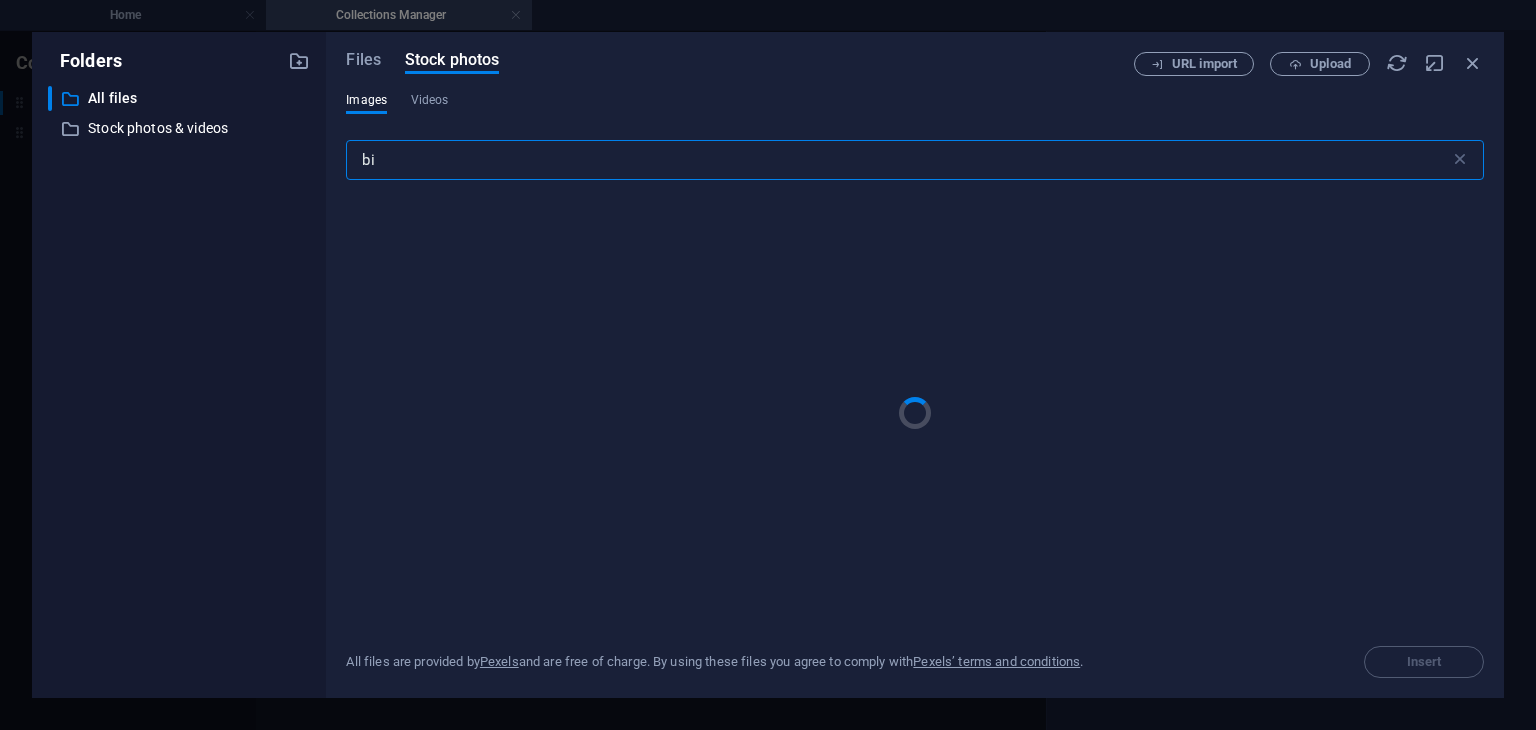 type on "b" 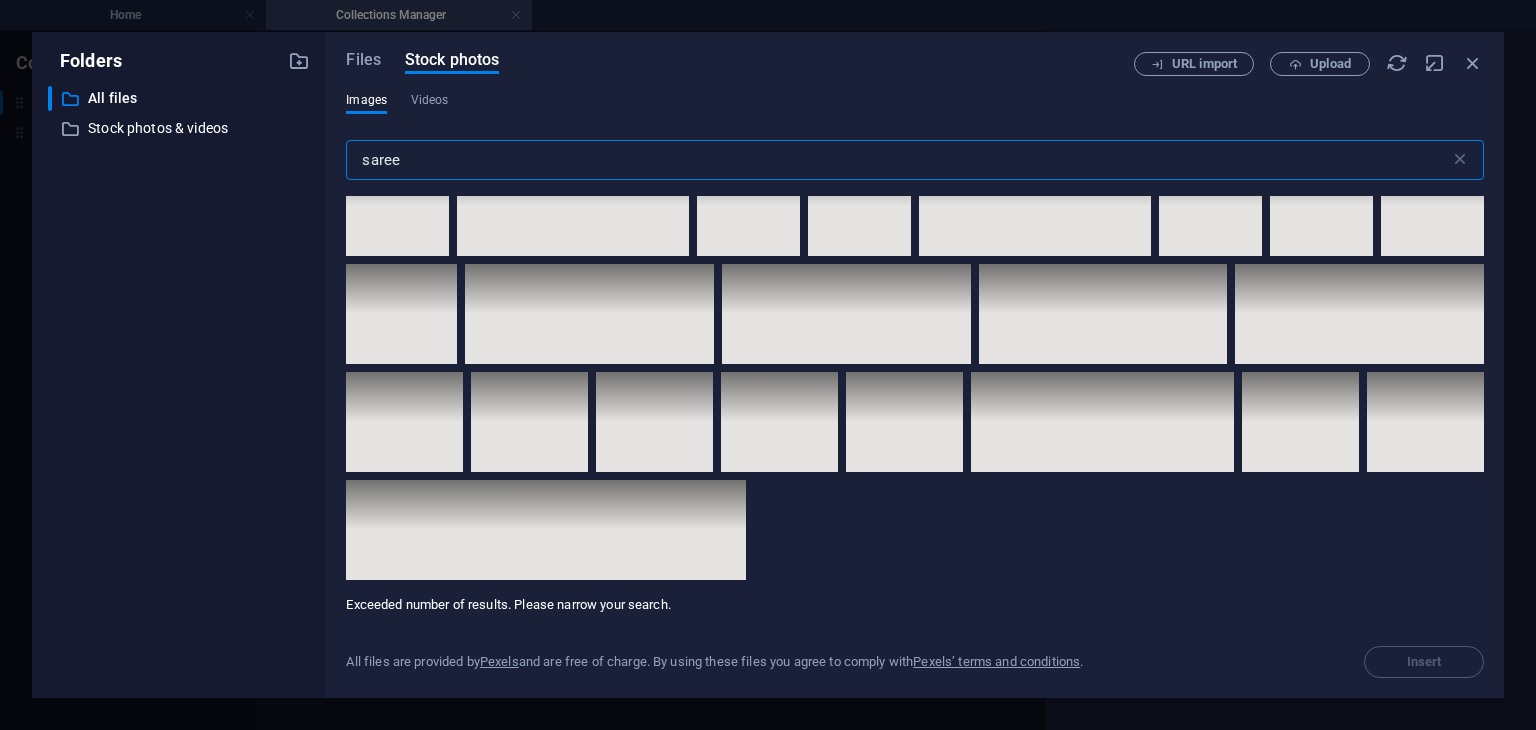 scroll, scrollTop: 11312, scrollLeft: 0, axis: vertical 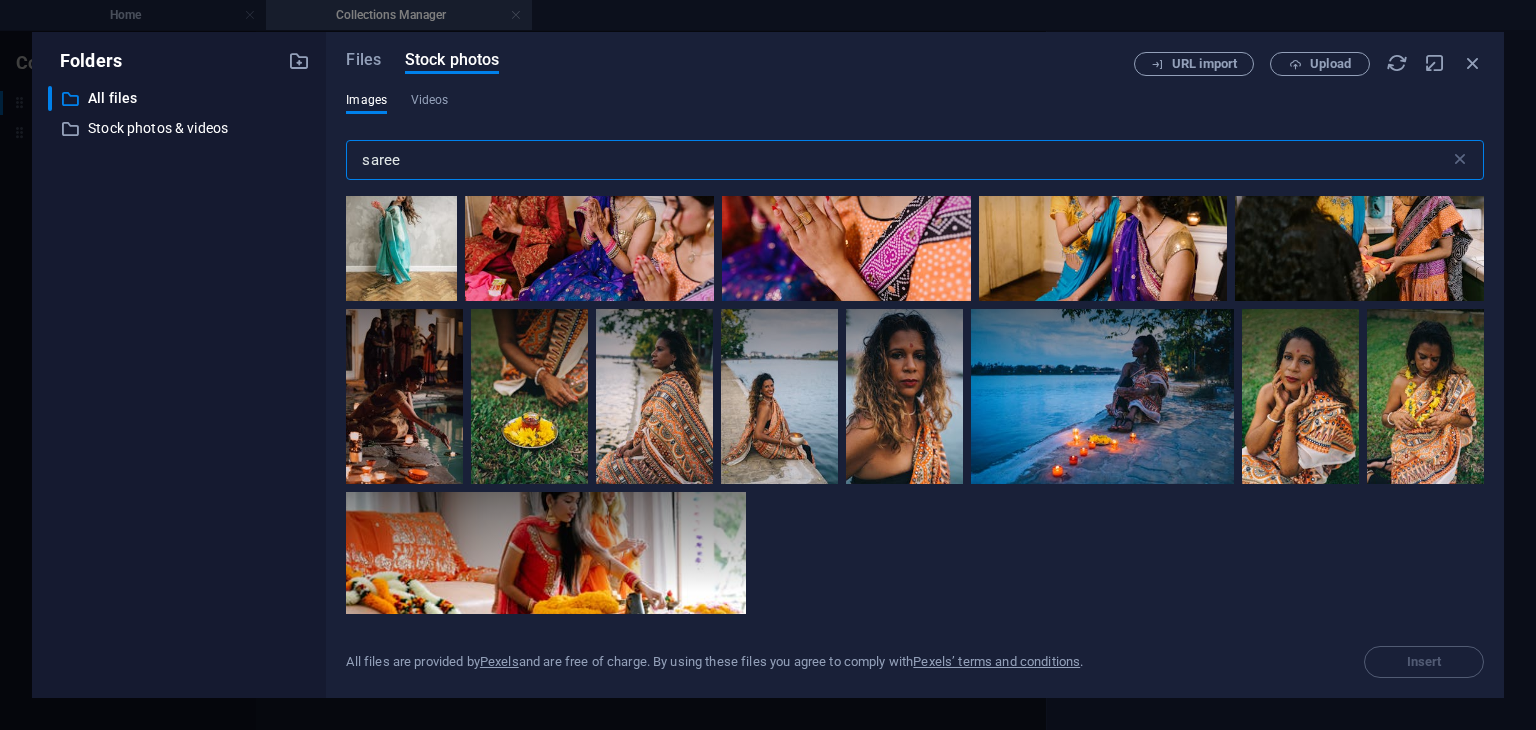 drag, startPoint x: 417, startPoint y: 153, endPoint x: 304, endPoint y: 154, distance: 113.004425 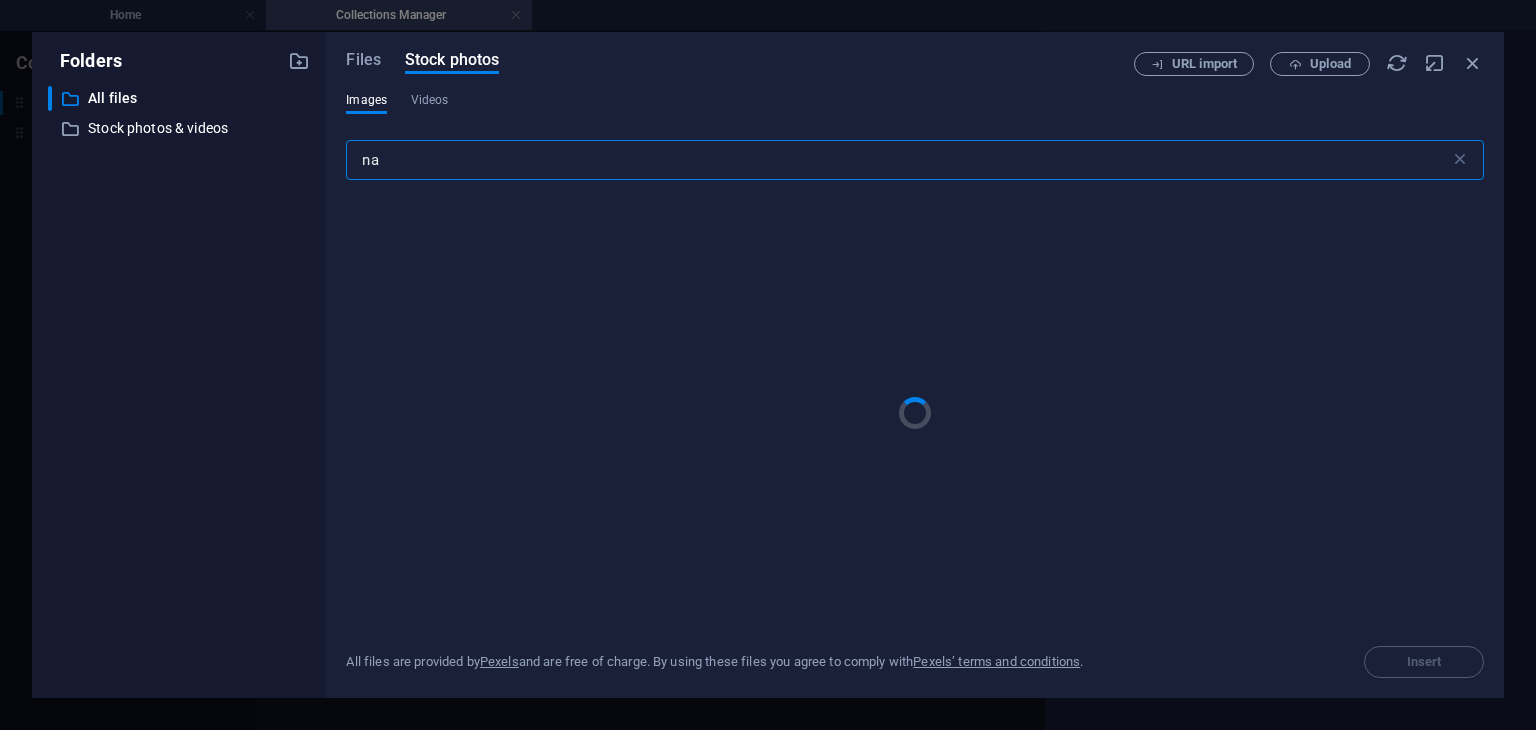type on "n" 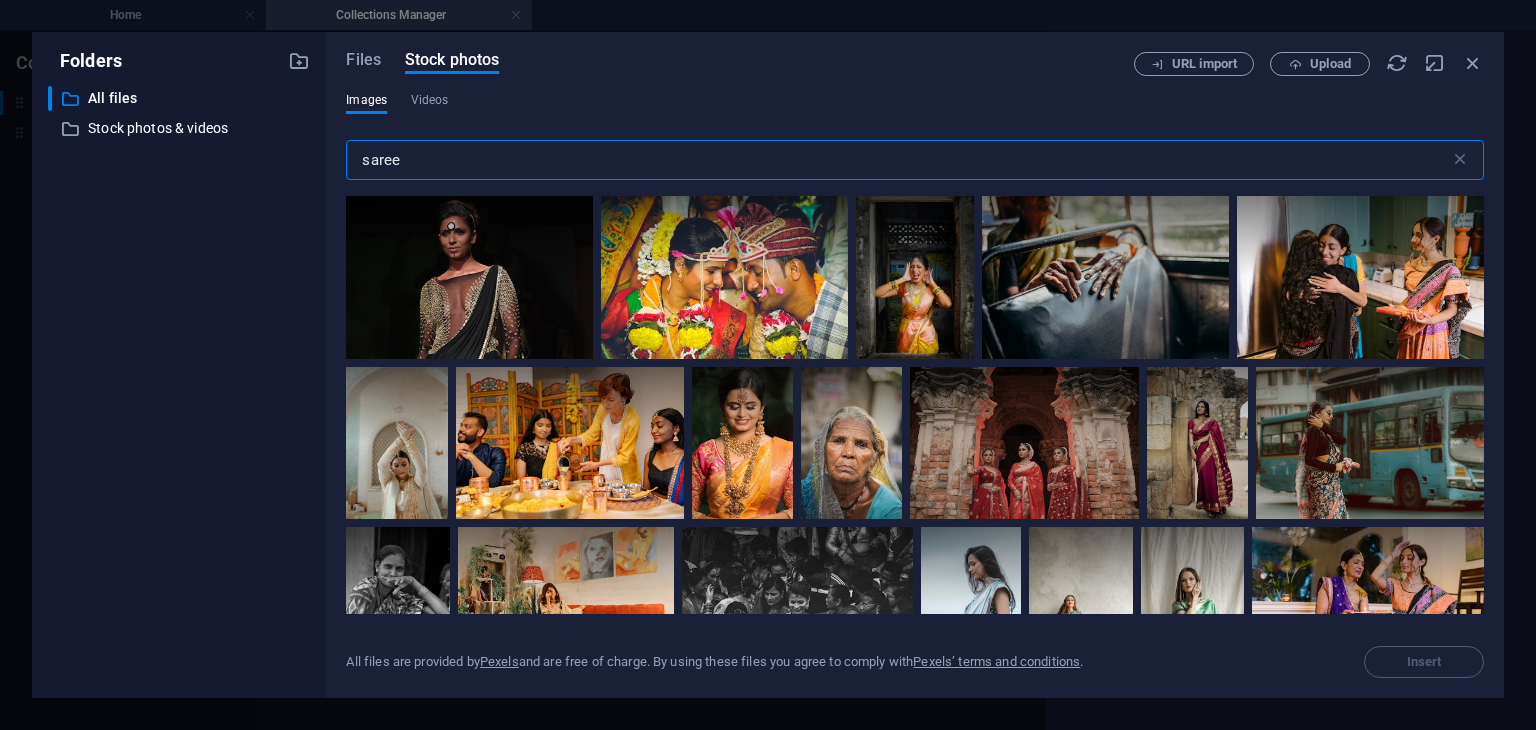 scroll, scrollTop: 2858, scrollLeft: 0, axis: vertical 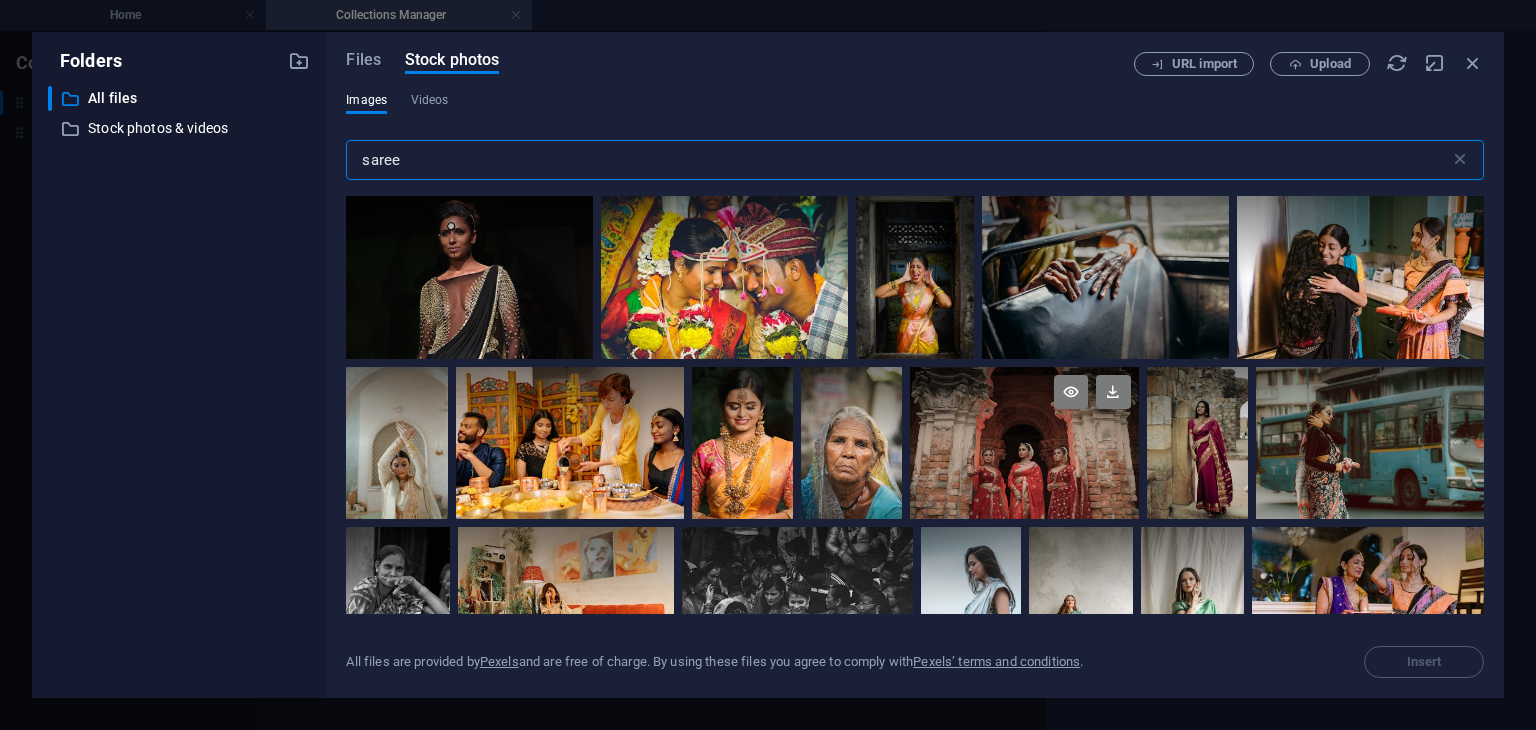 type on "saree" 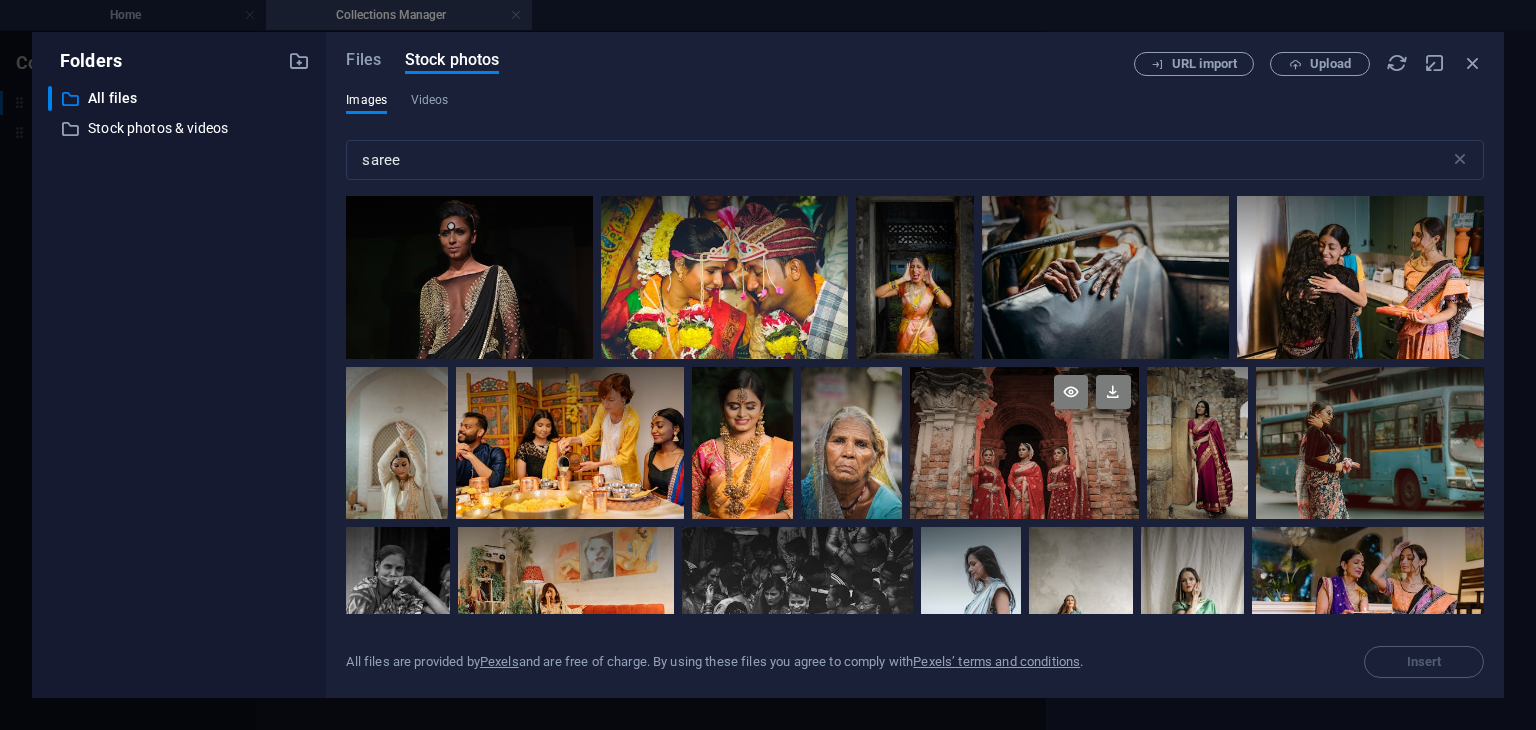 click at bounding box center (1024, 443) 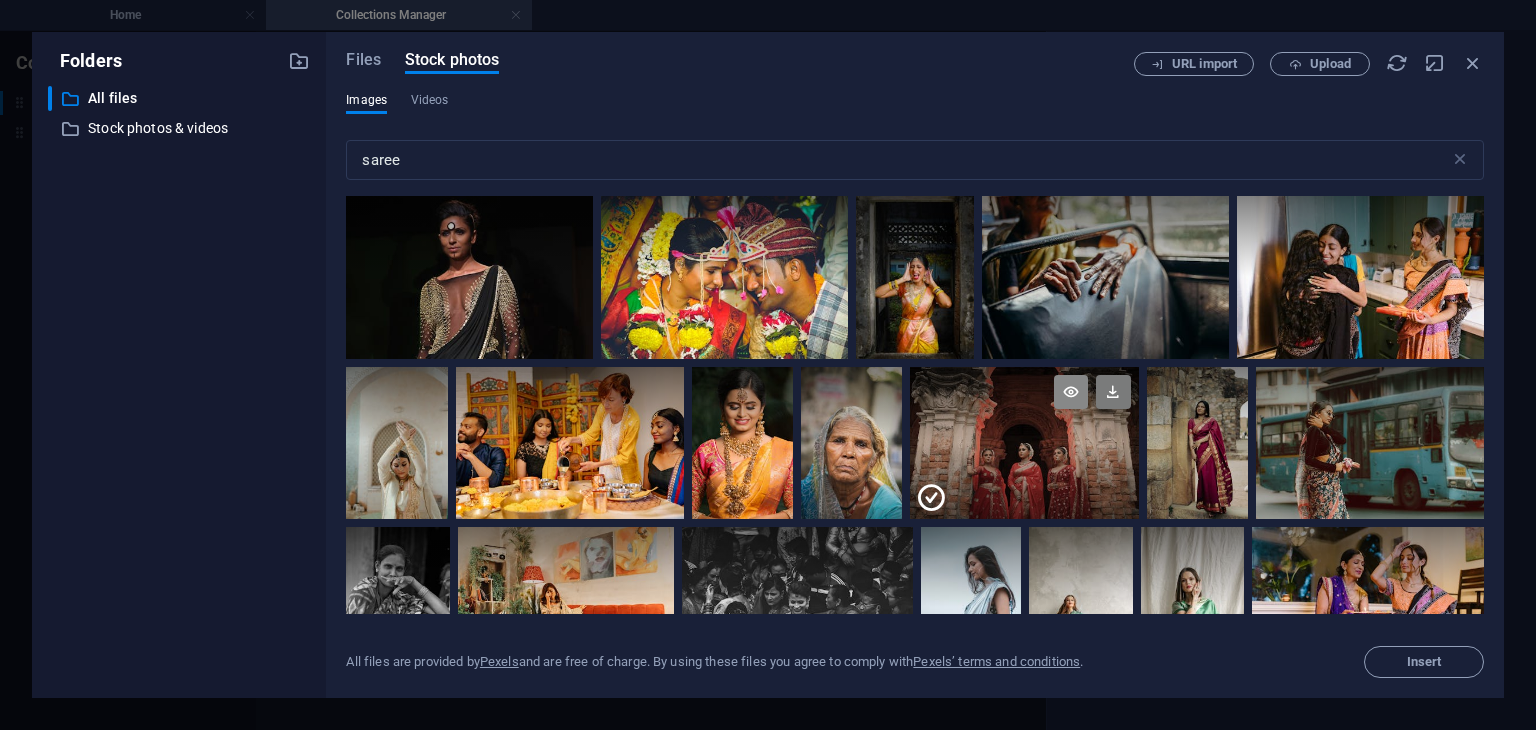 click at bounding box center (1071, 392) 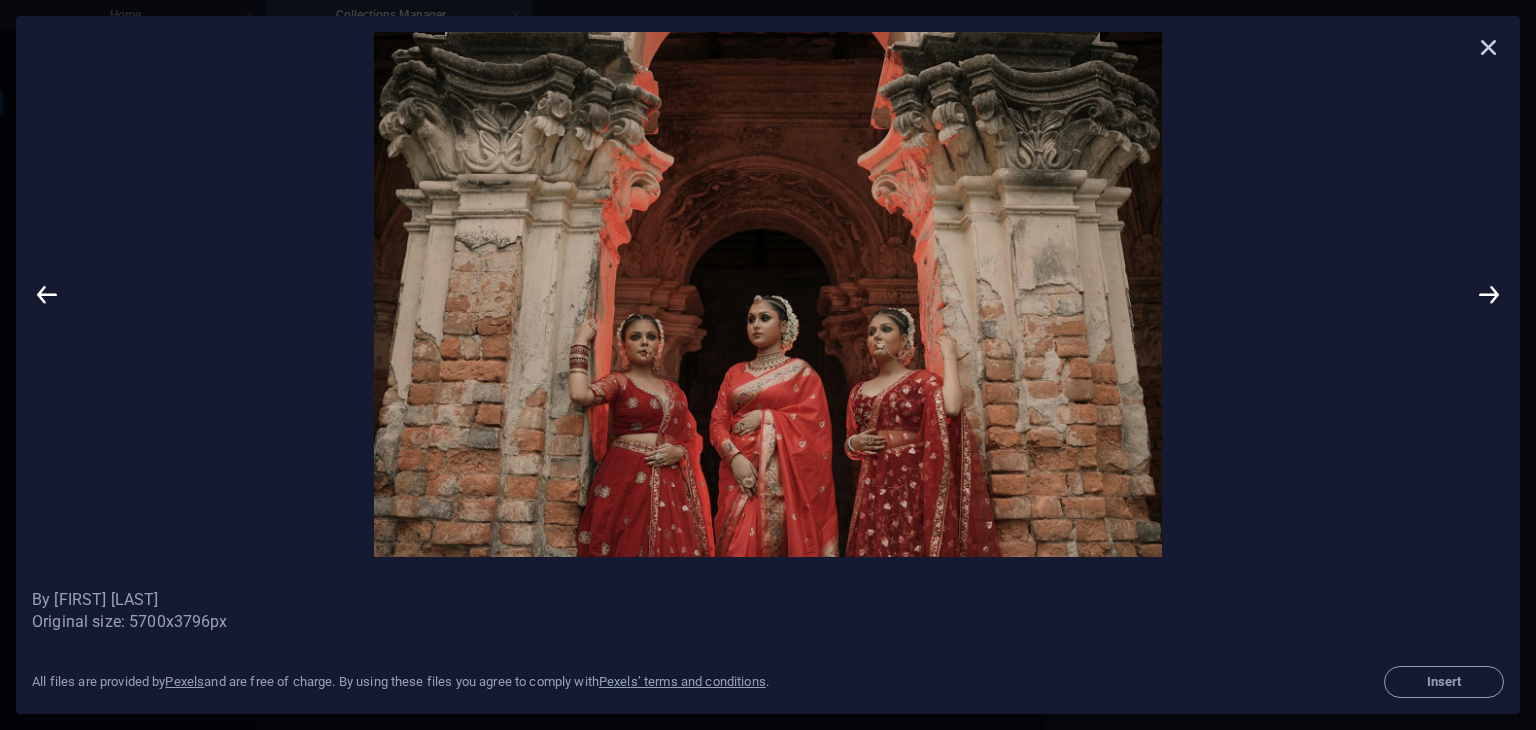 click at bounding box center [1489, 47] 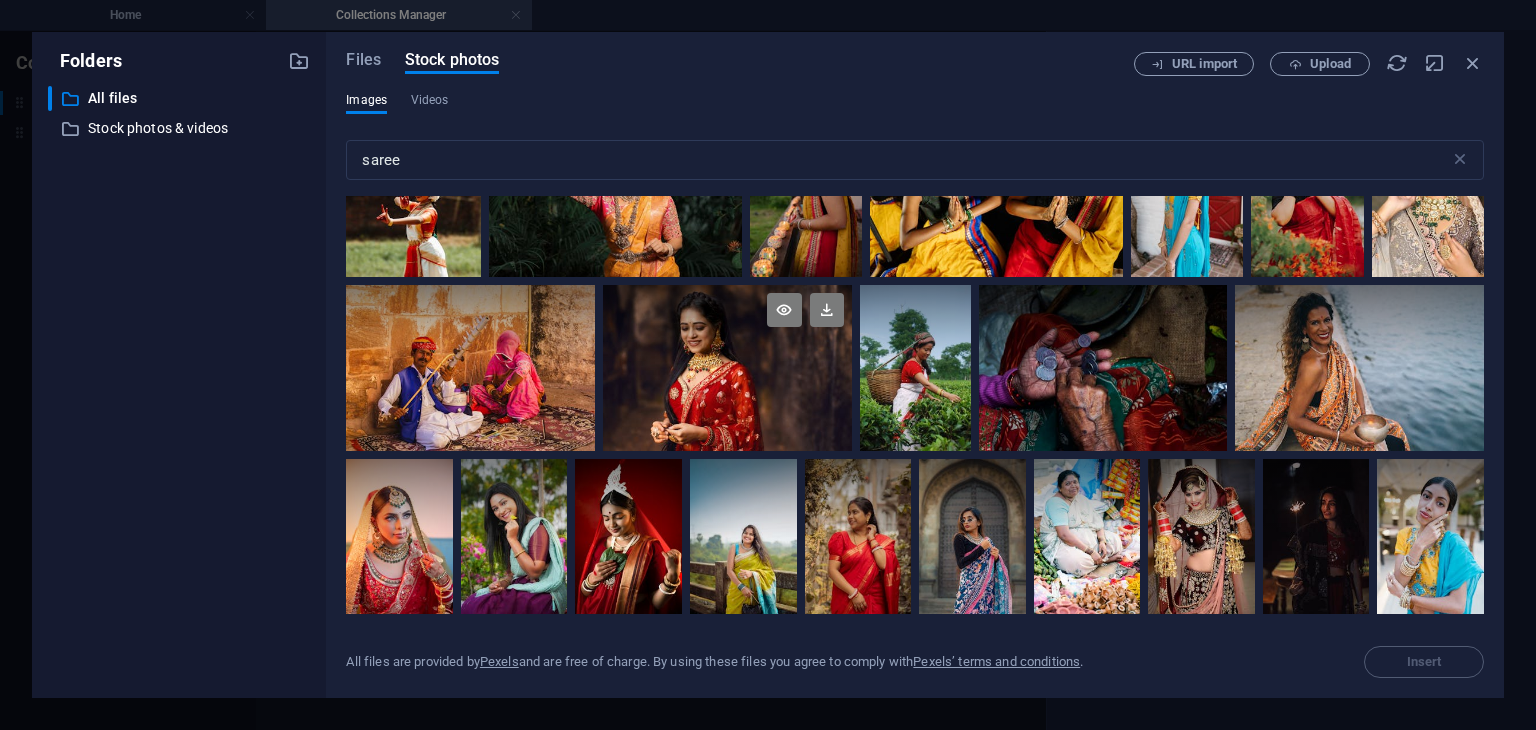 scroll, scrollTop: 2010, scrollLeft: 0, axis: vertical 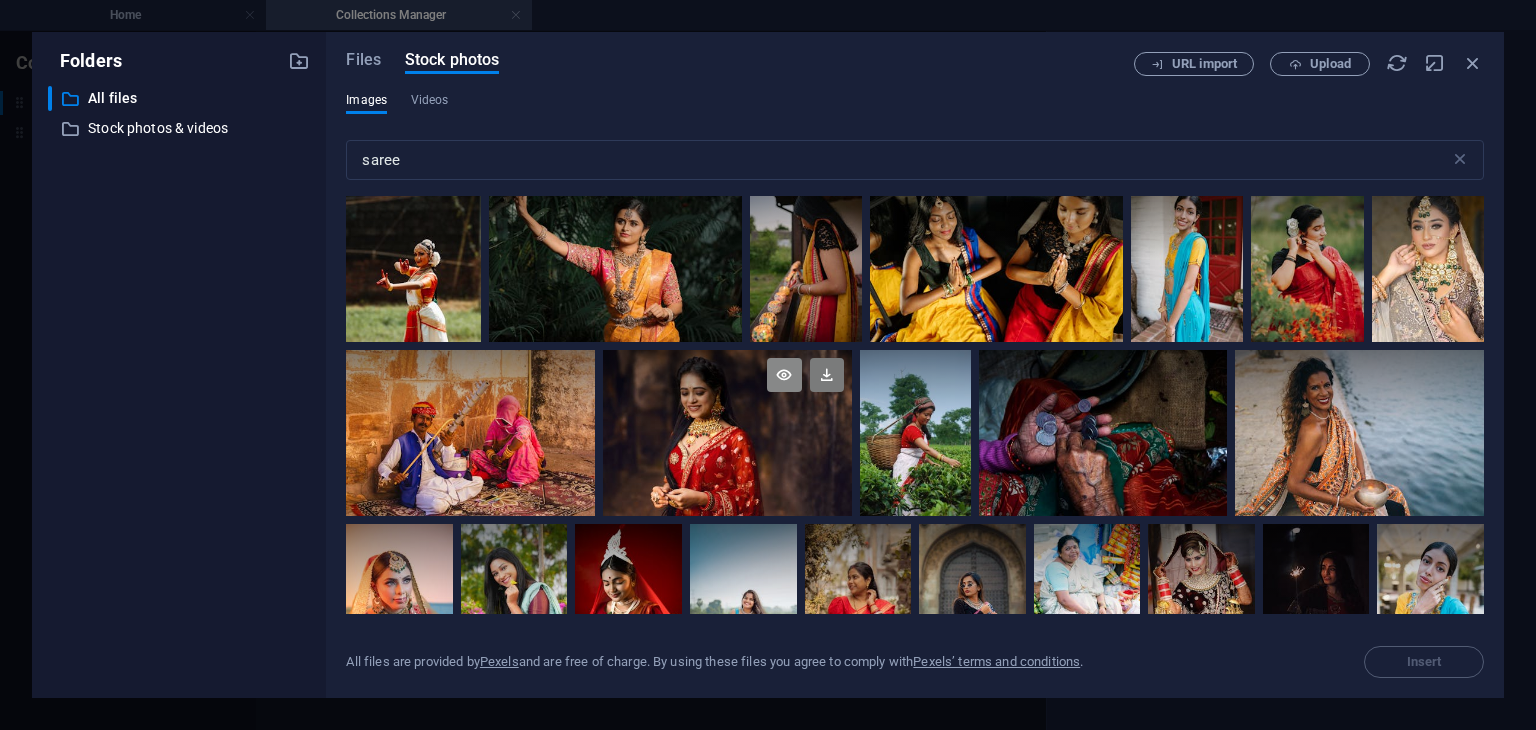 click at bounding box center [784, 375] 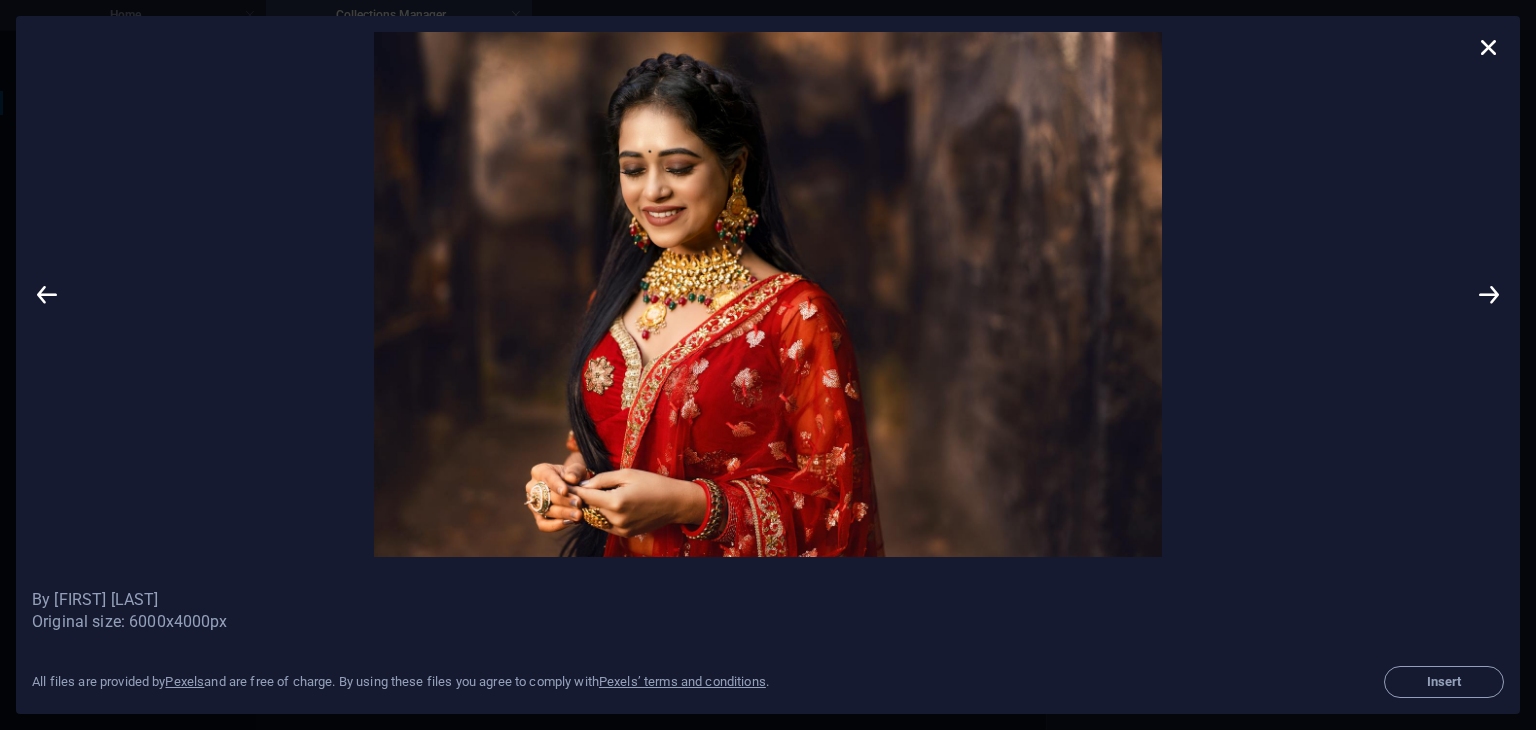 click at bounding box center (768, 294) 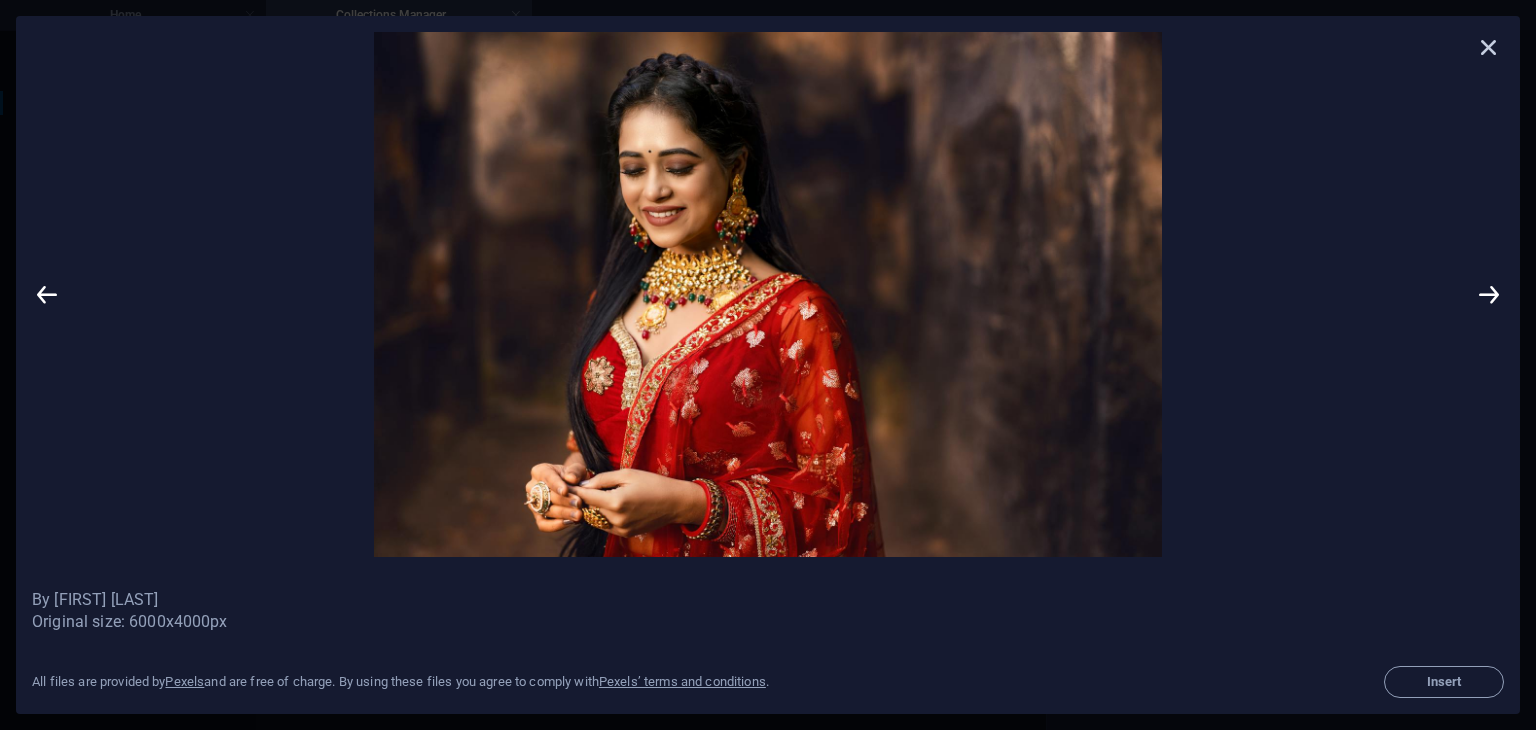 click at bounding box center (1489, 47) 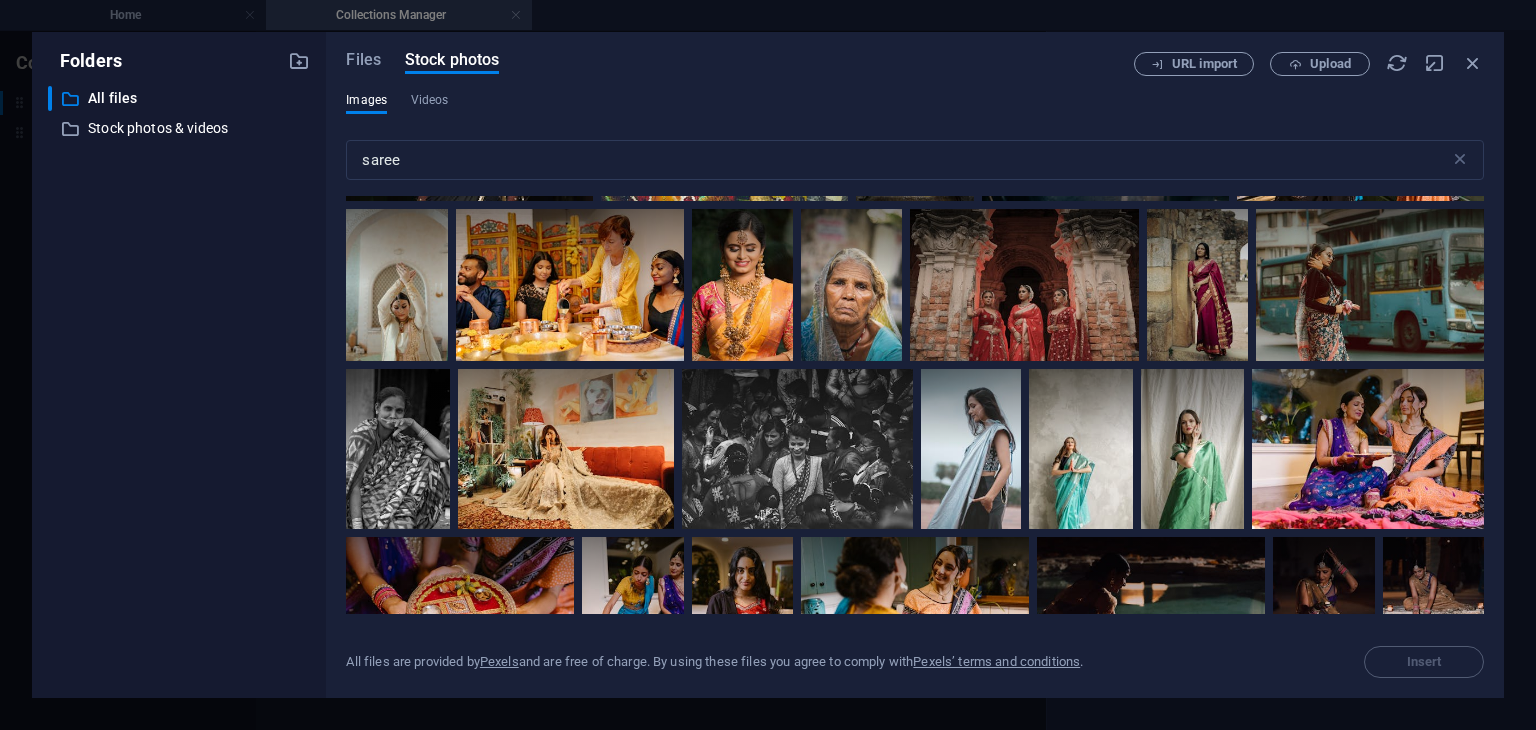 scroll, scrollTop: 3020, scrollLeft: 0, axis: vertical 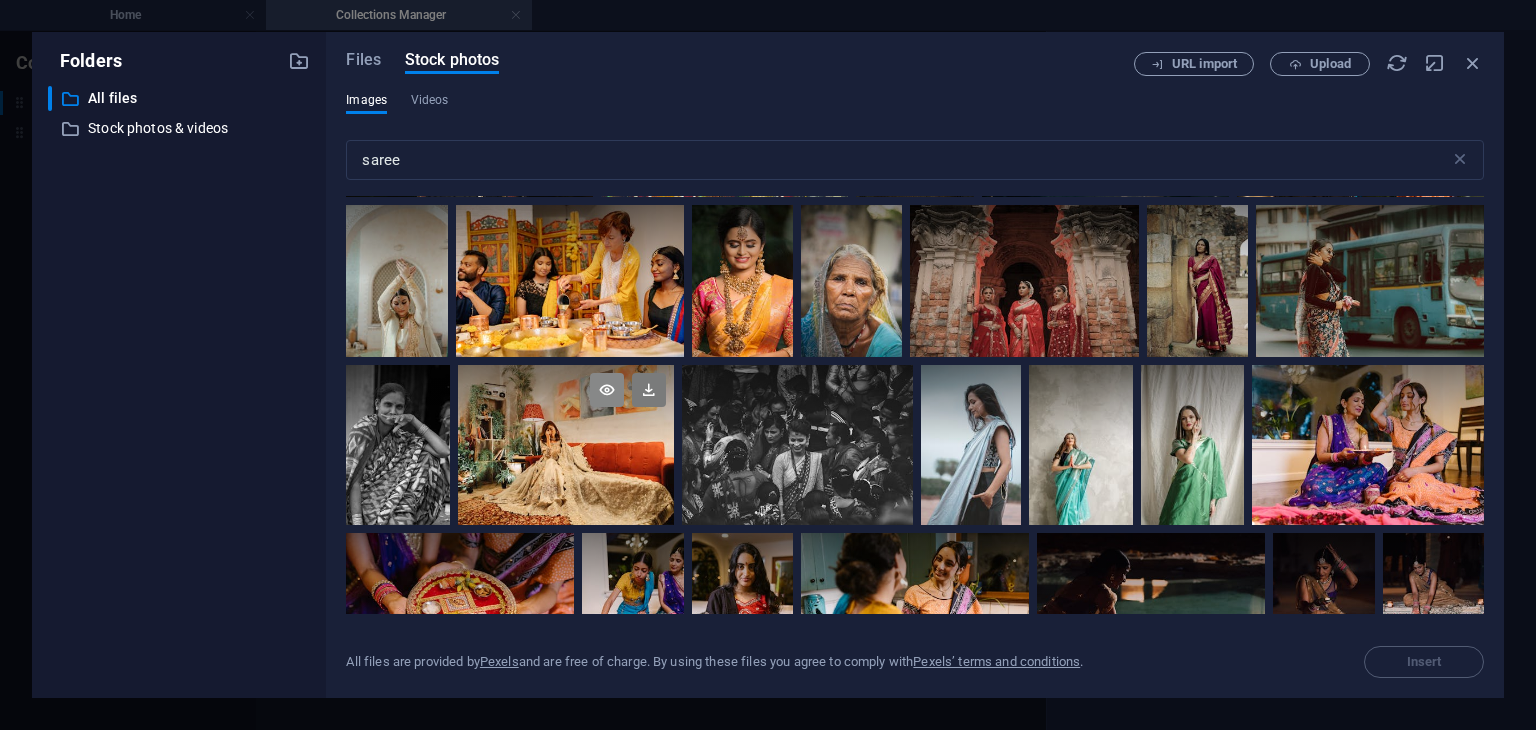 click at bounding box center [607, 390] 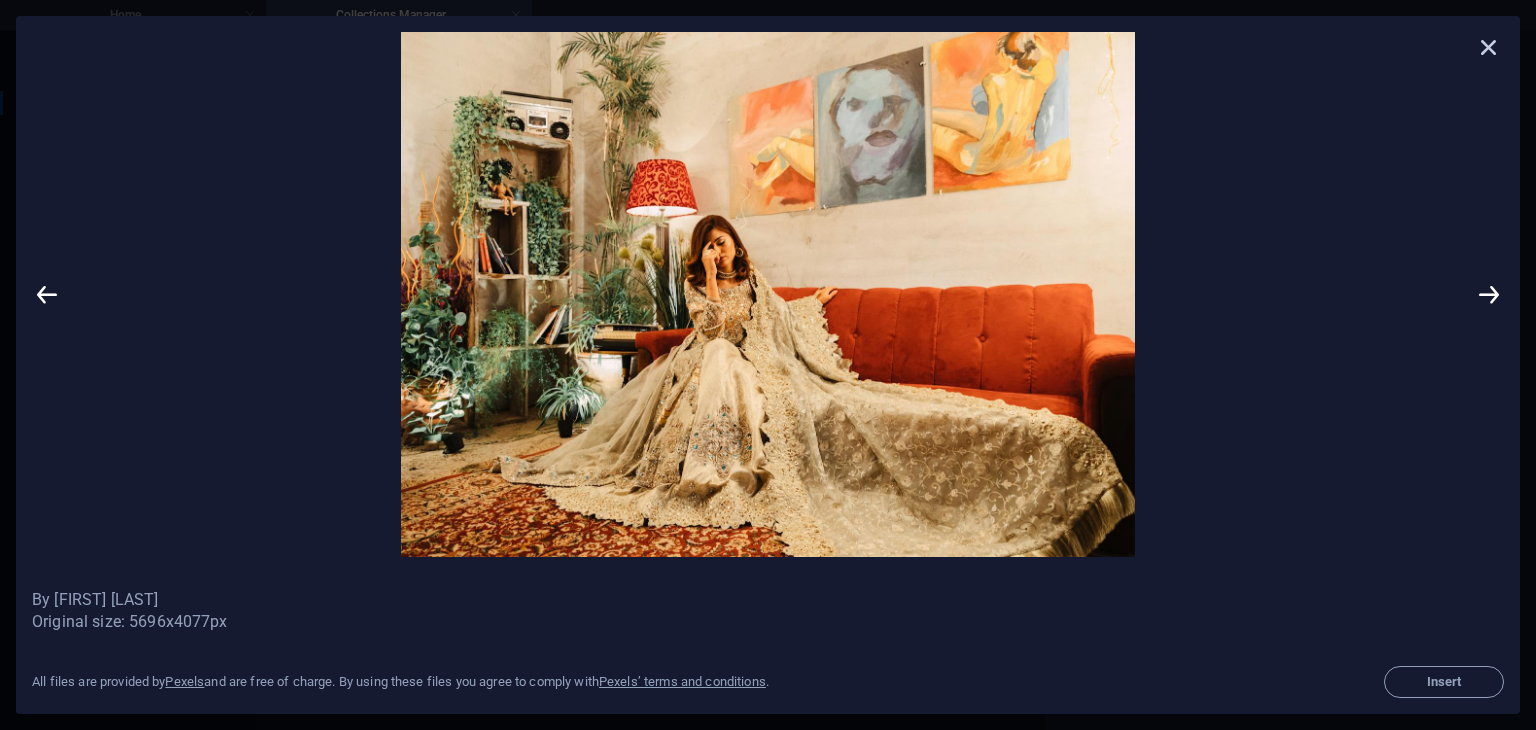 click at bounding box center (1489, 47) 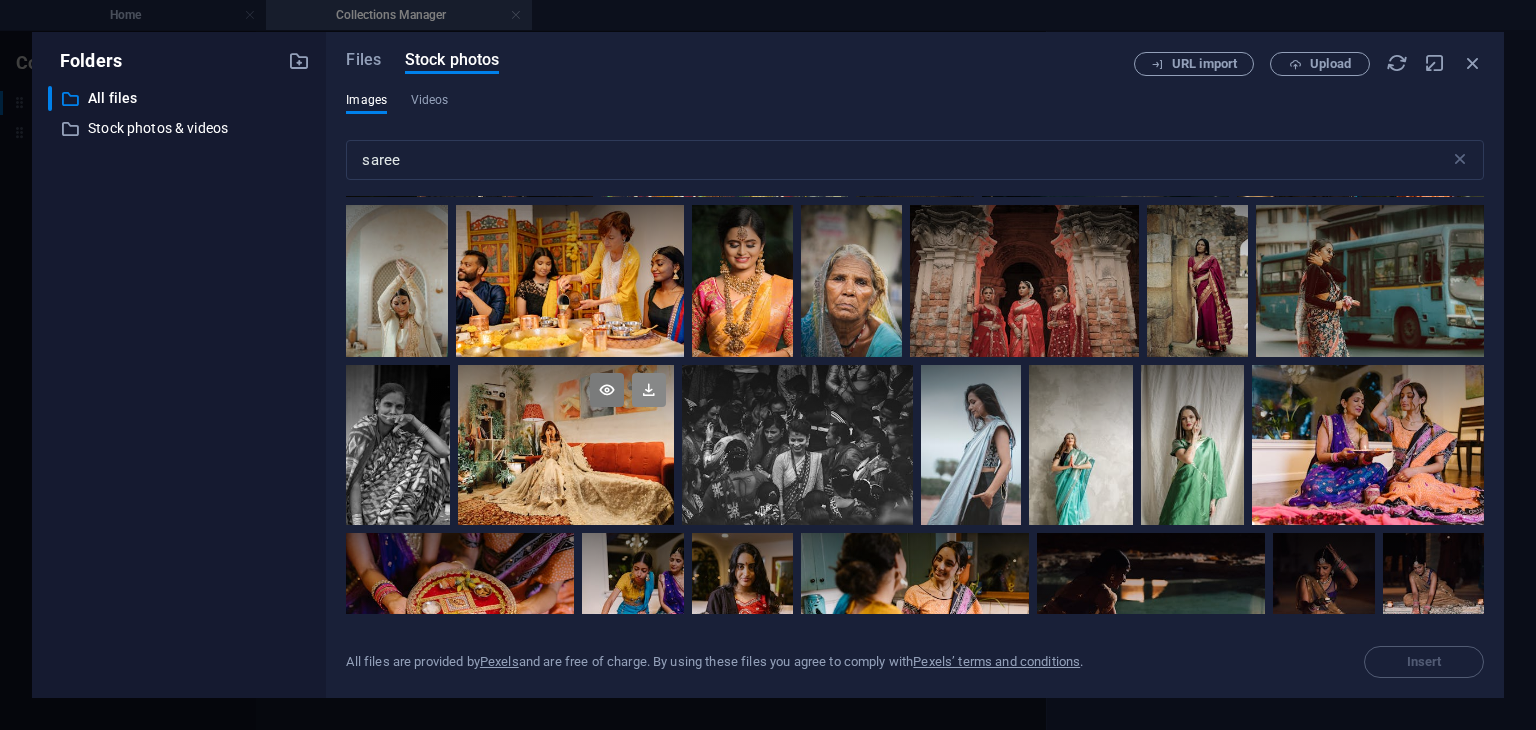 click at bounding box center (649, 390) 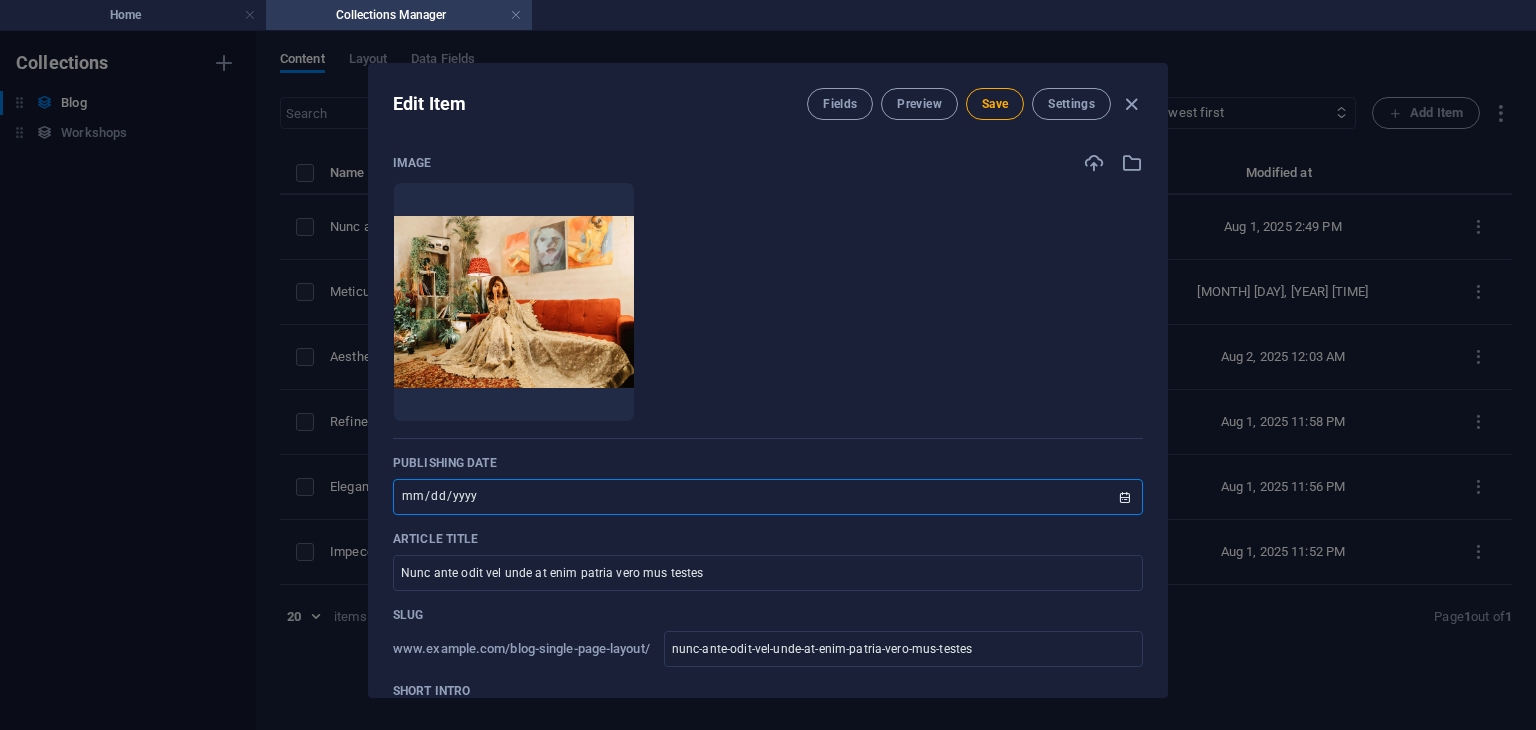 click on "2024-10-01" at bounding box center [768, 497] 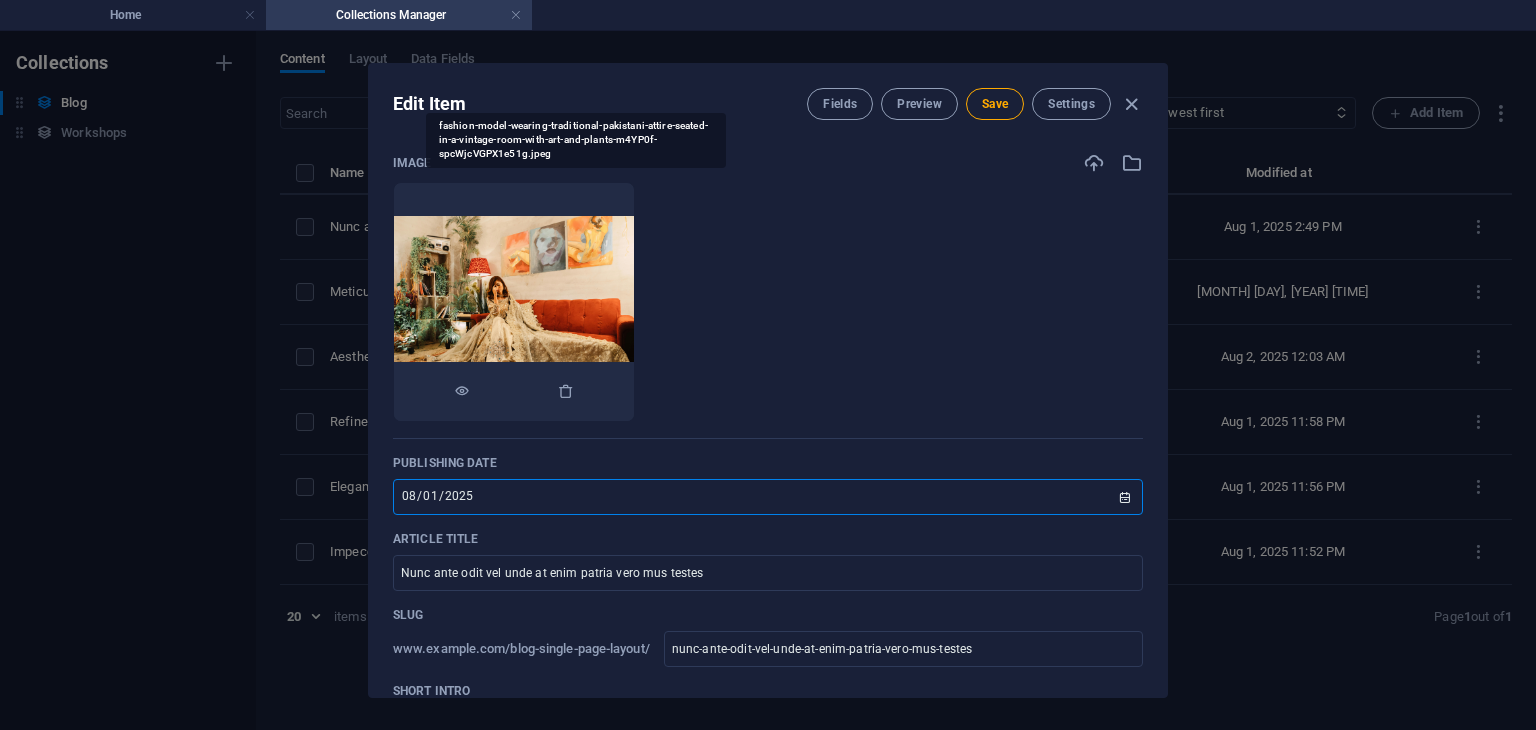 type on "2025-08-01" 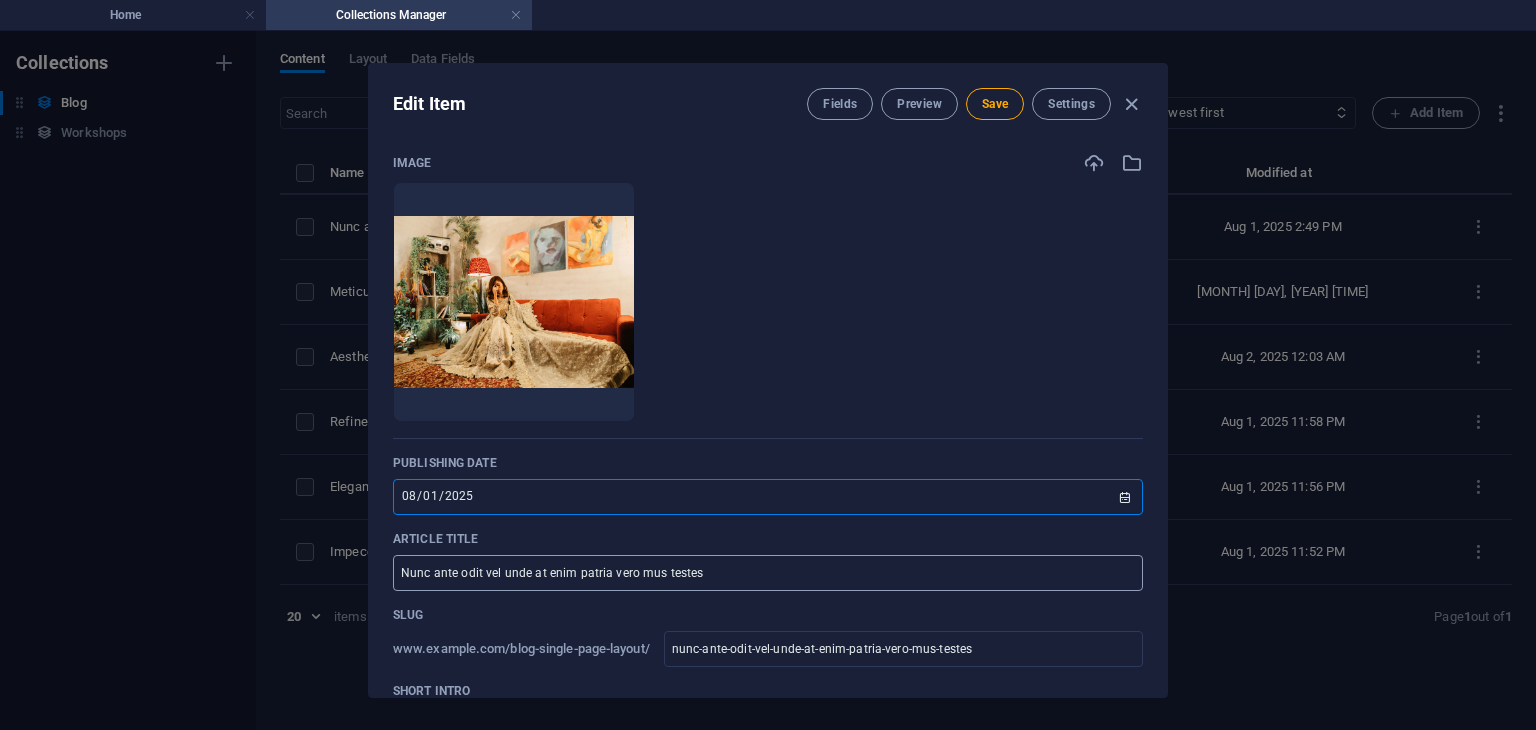 click on "Nunc ante odit vel unde at enim patria vero mus testes" at bounding box center [768, 573] 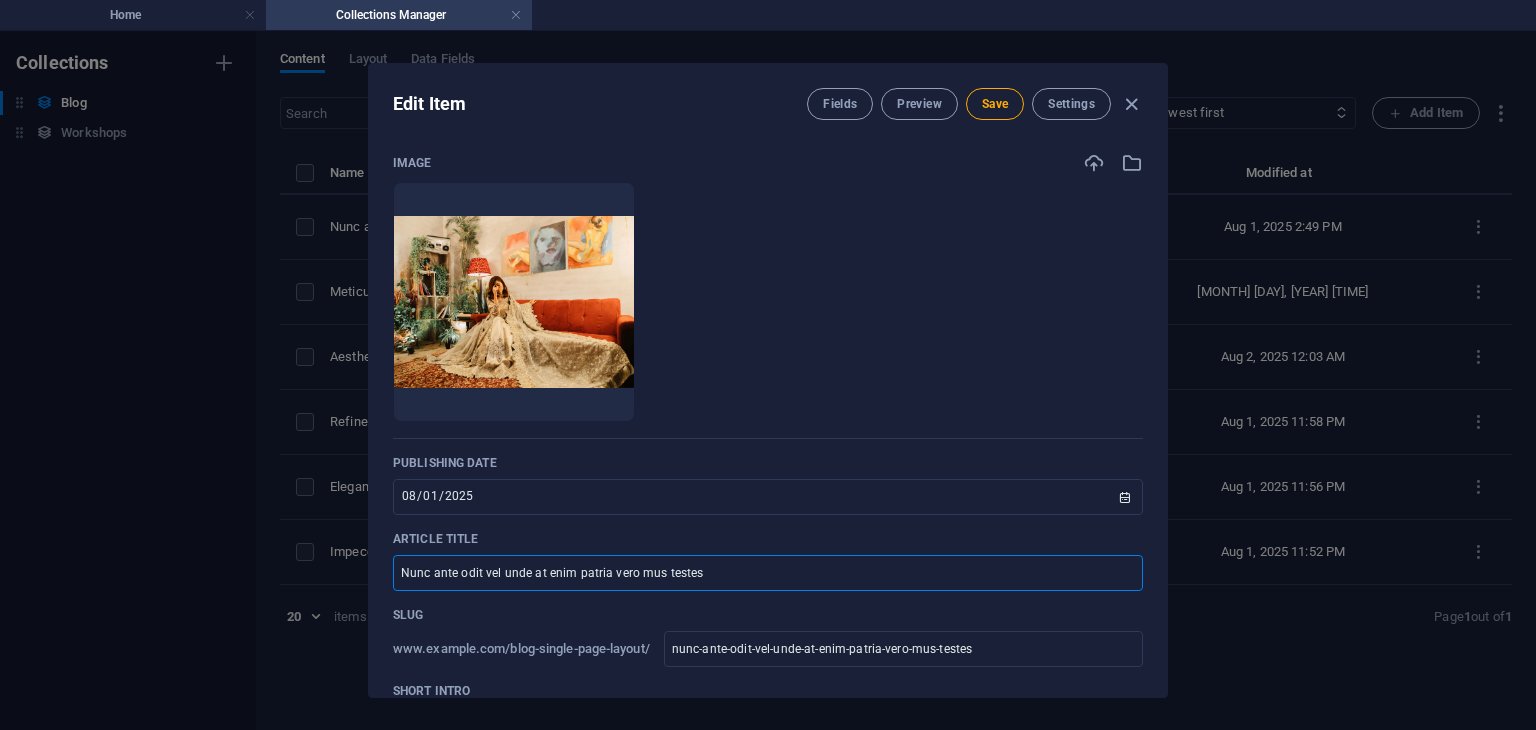 drag, startPoint x: 760, startPoint y: 580, endPoint x: 400, endPoint y: 573, distance: 360.06805 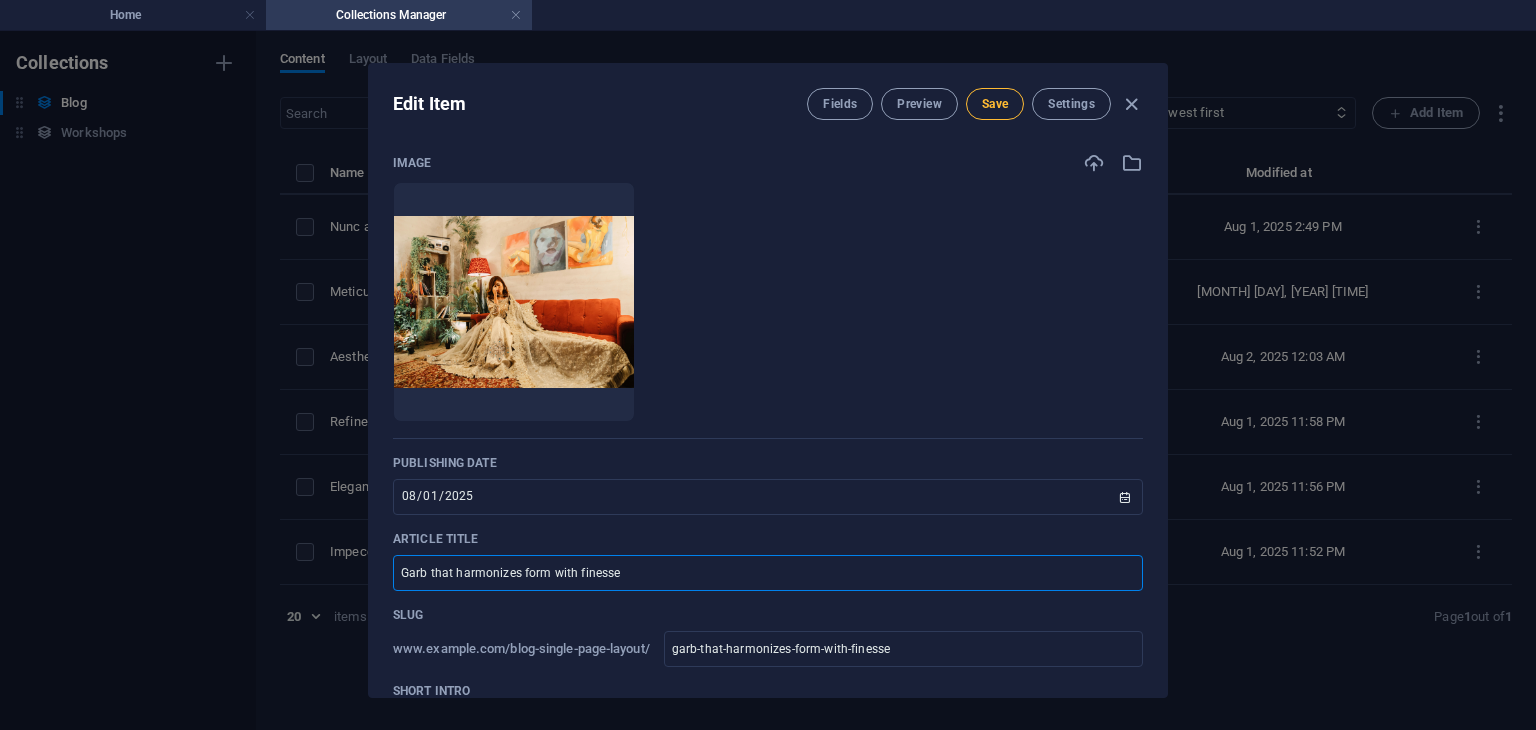 type on "Garb that harmonizes form with finesse" 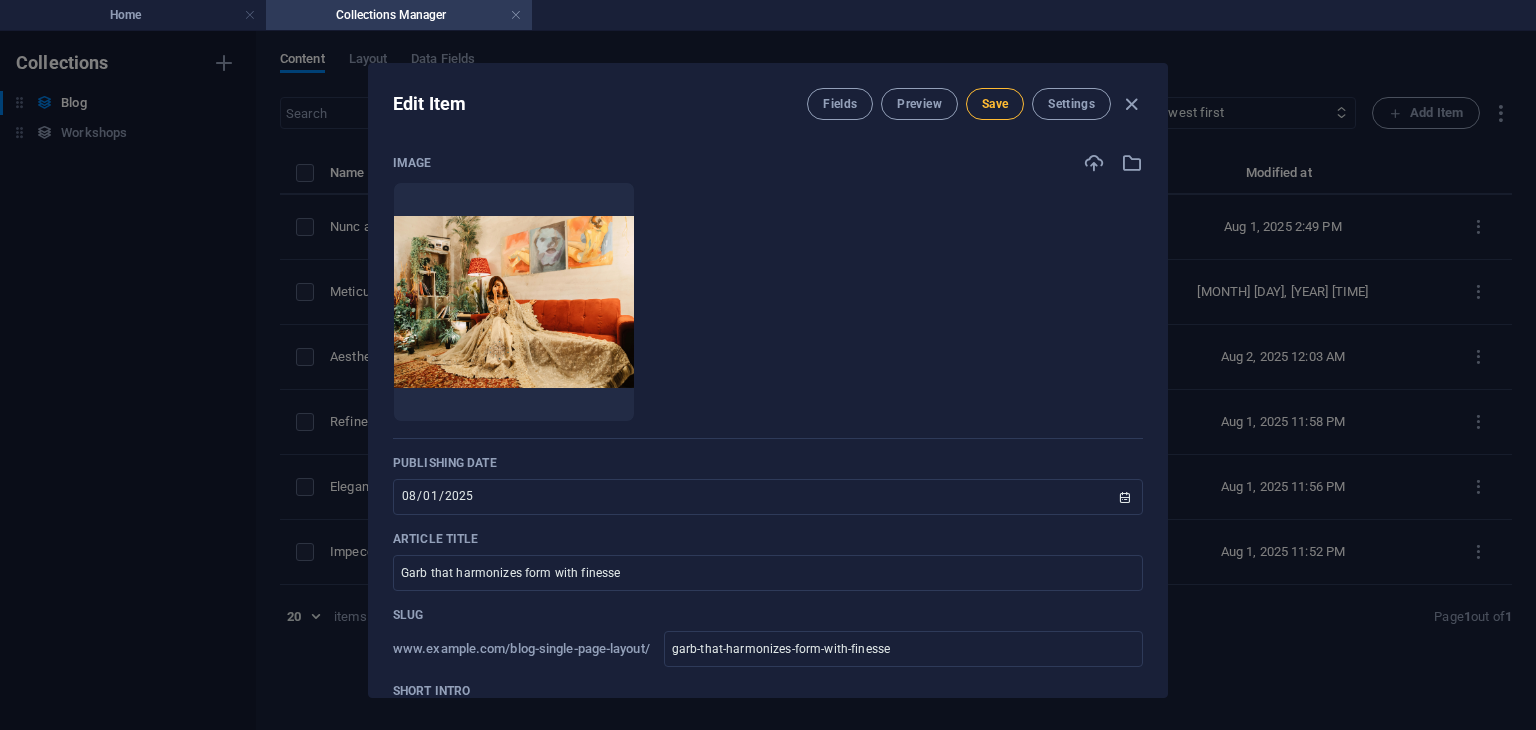 click on "Save" at bounding box center [995, 104] 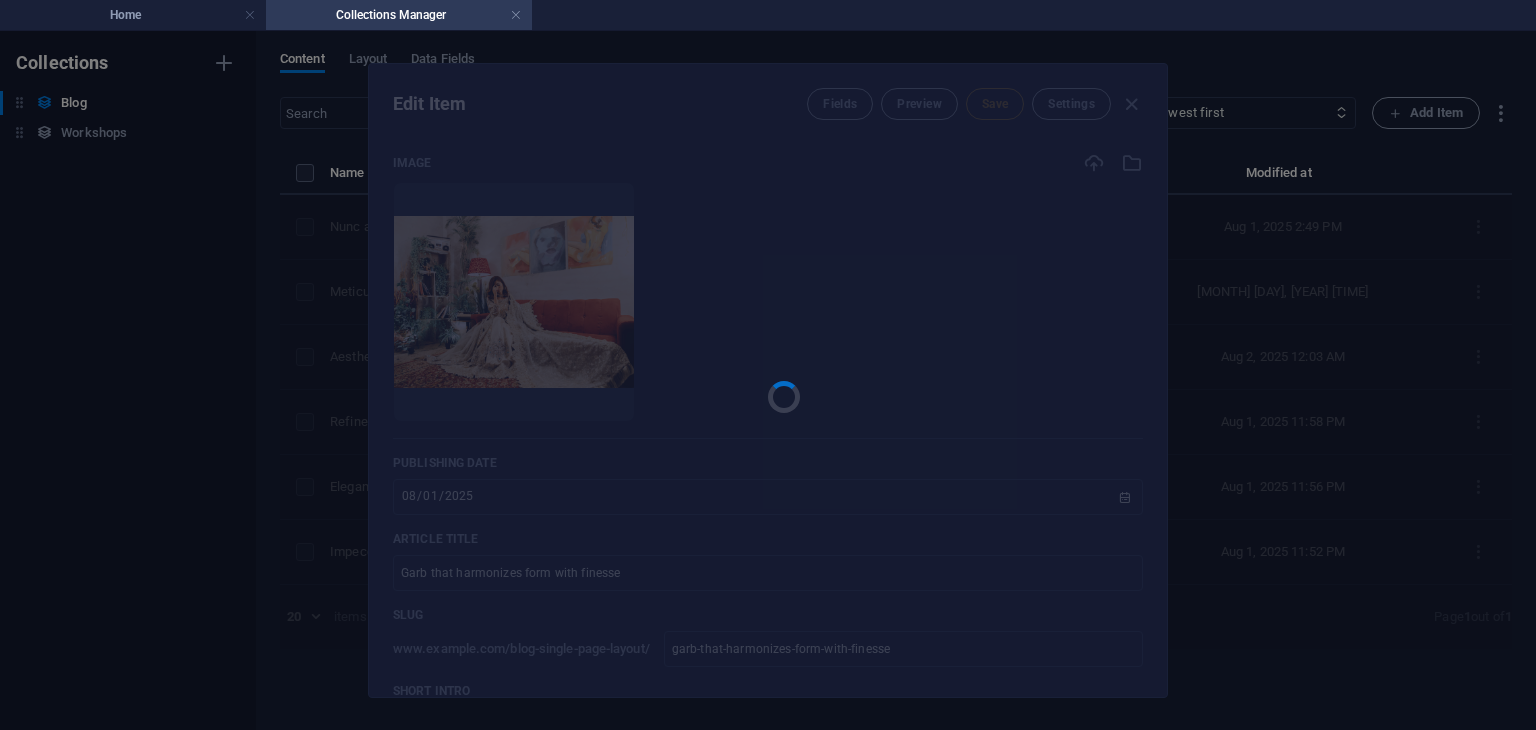 type on "garb-that-harmonizes-form-with-finesse" 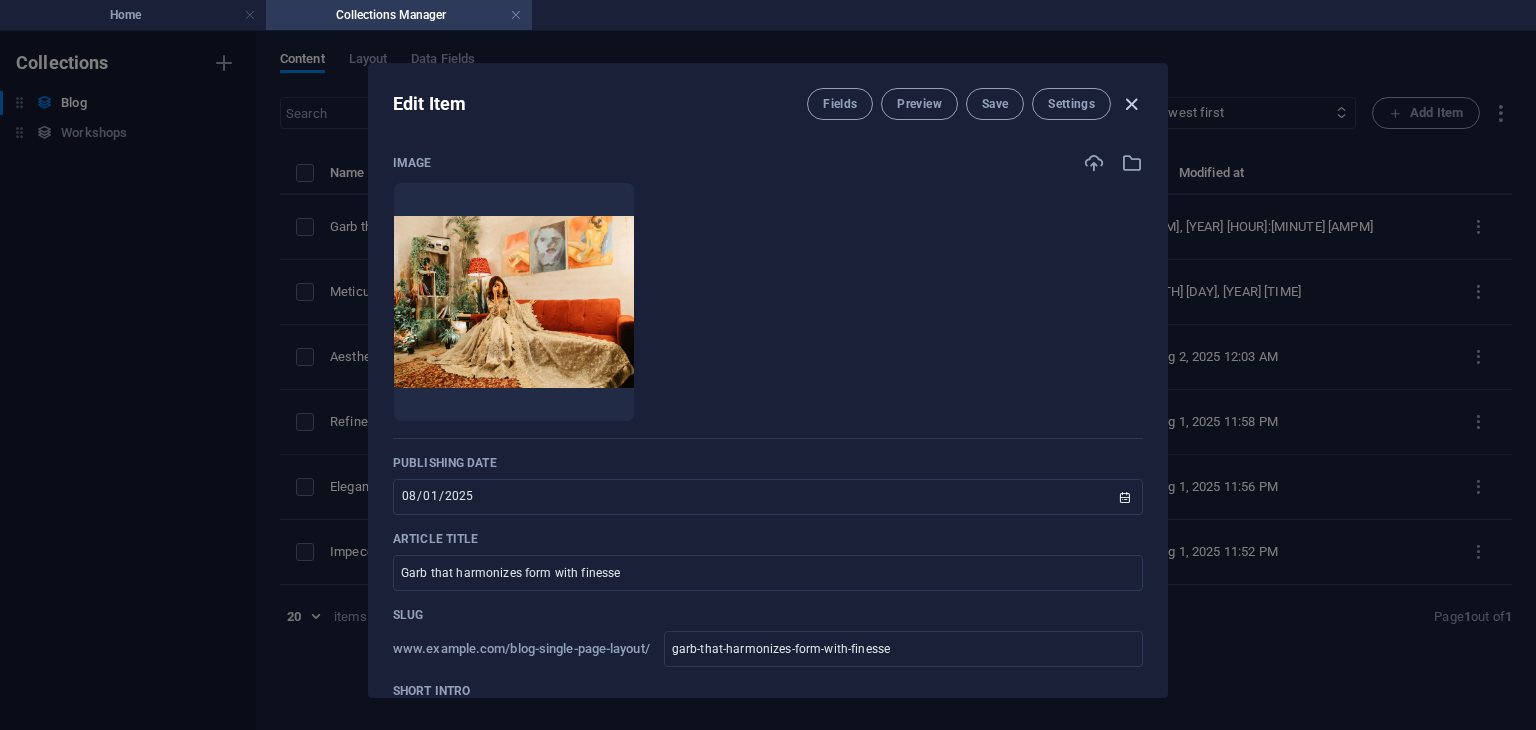 click at bounding box center [1131, 104] 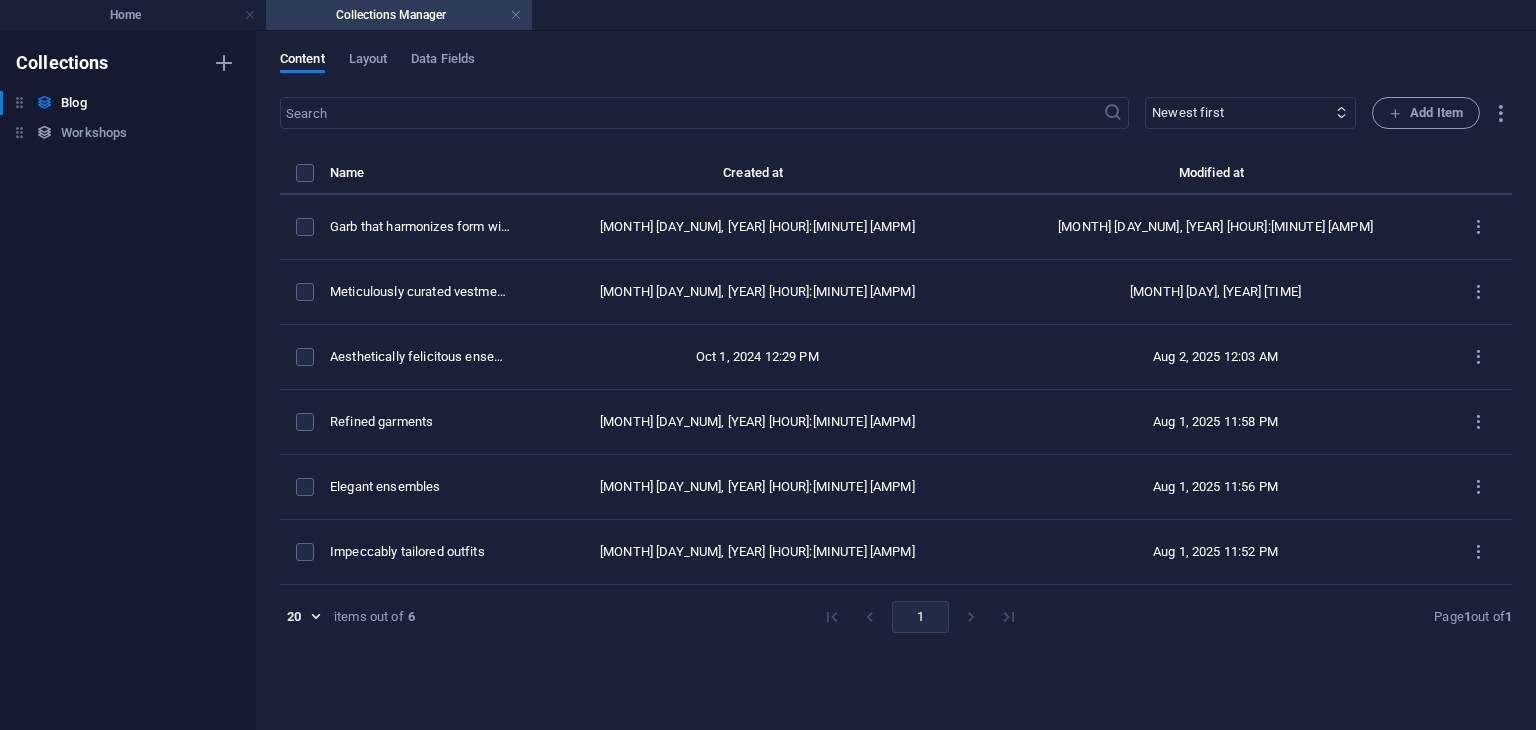 type on "2025-08-02" 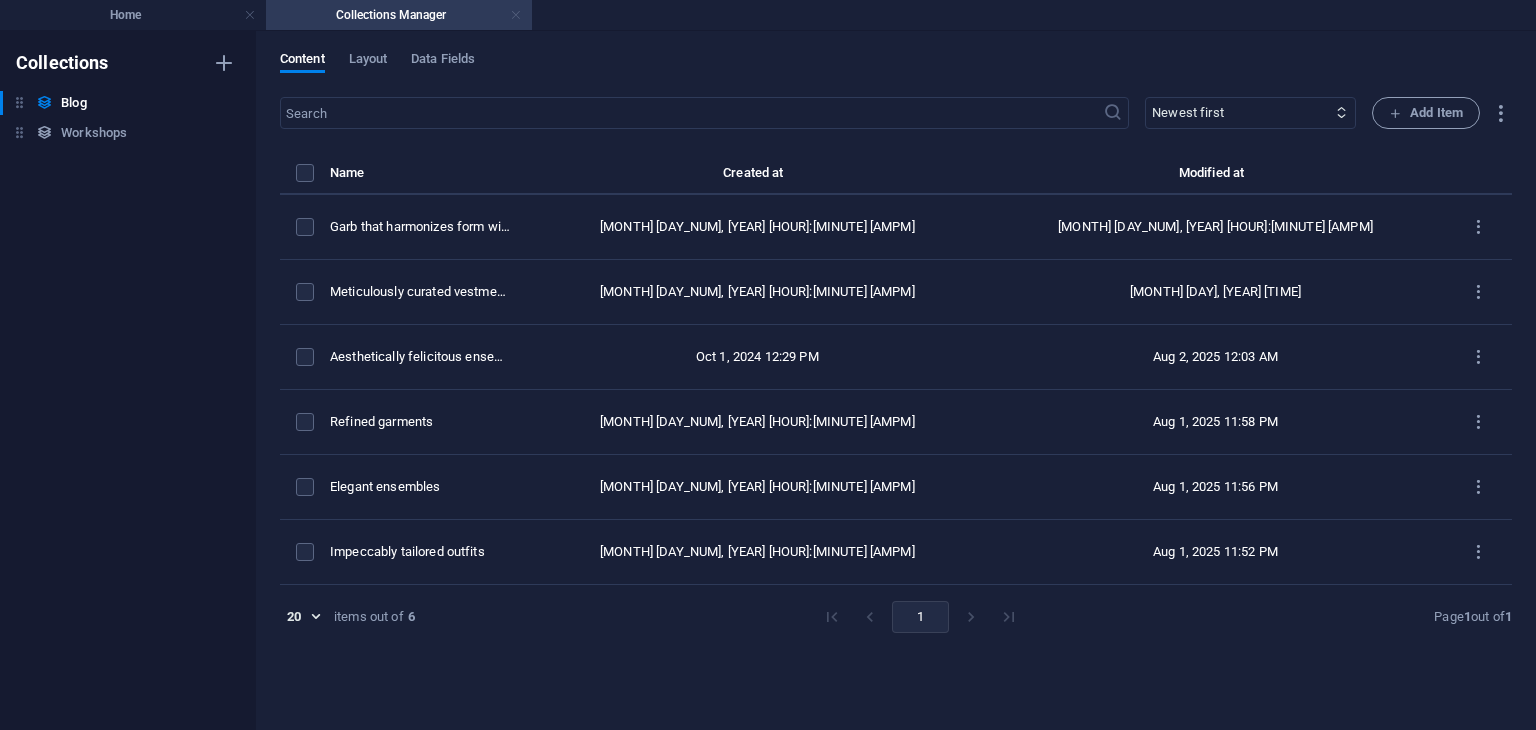 click at bounding box center (516, 15) 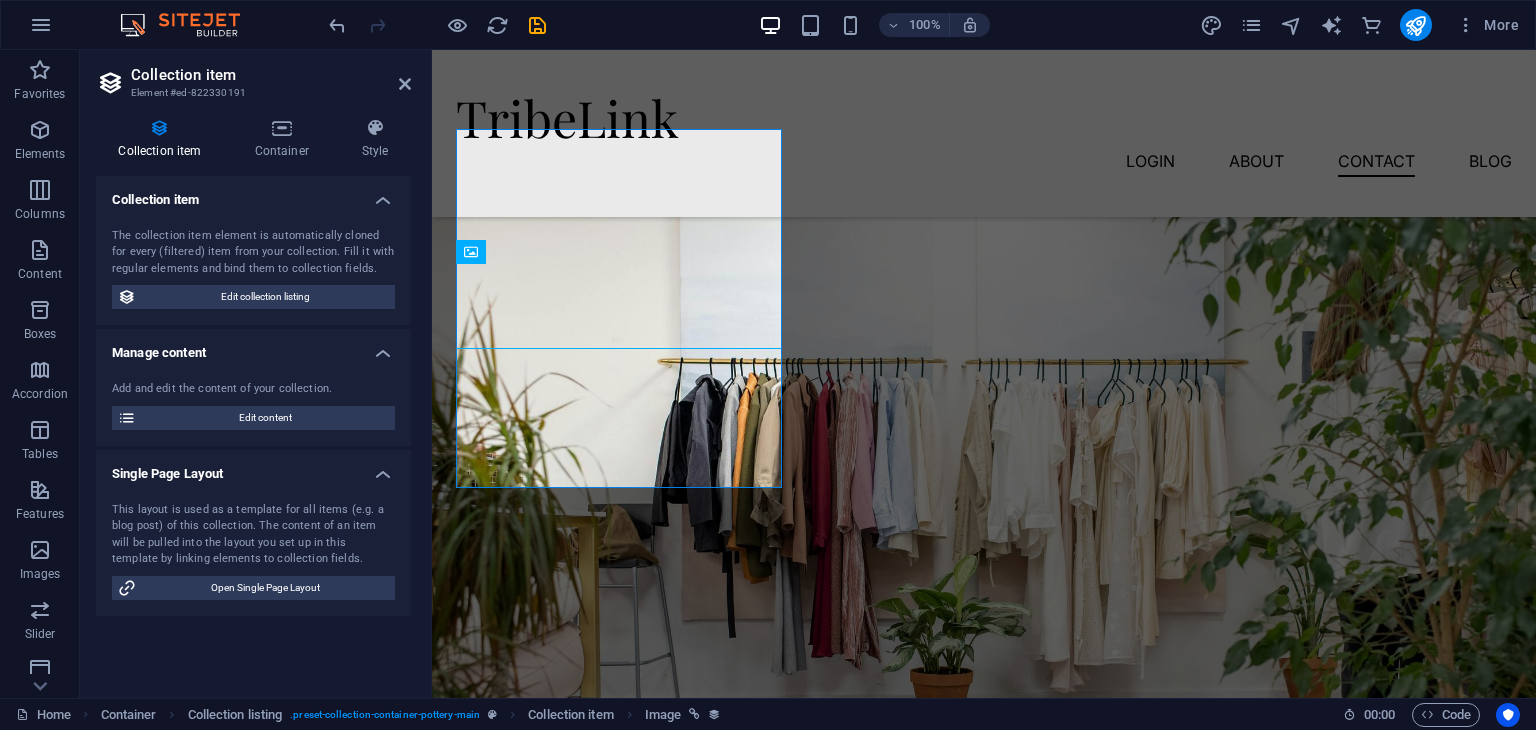 scroll, scrollTop: 2707, scrollLeft: 0, axis: vertical 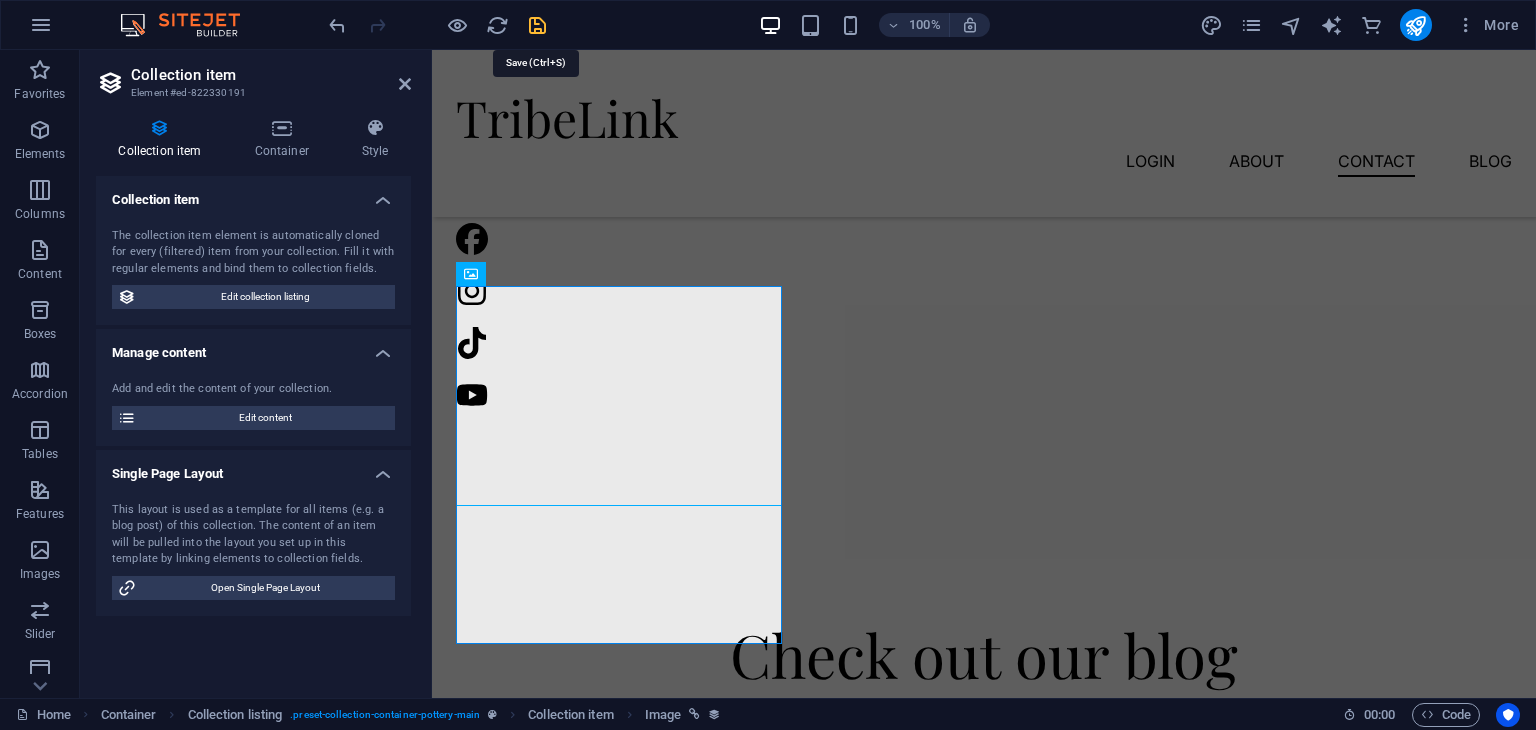 click at bounding box center [537, 25] 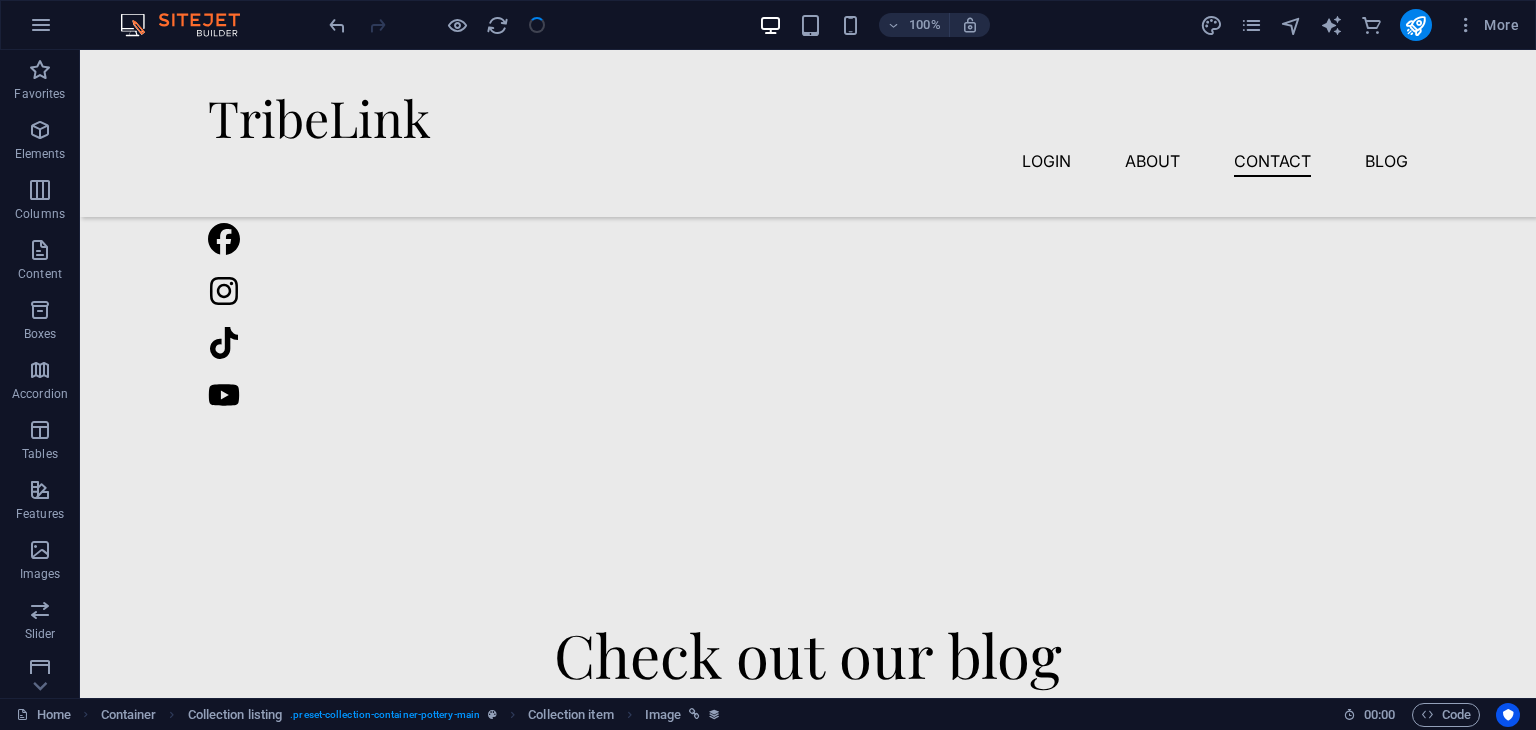 scroll, scrollTop: 2656, scrollLeft: 0, axis: vertical 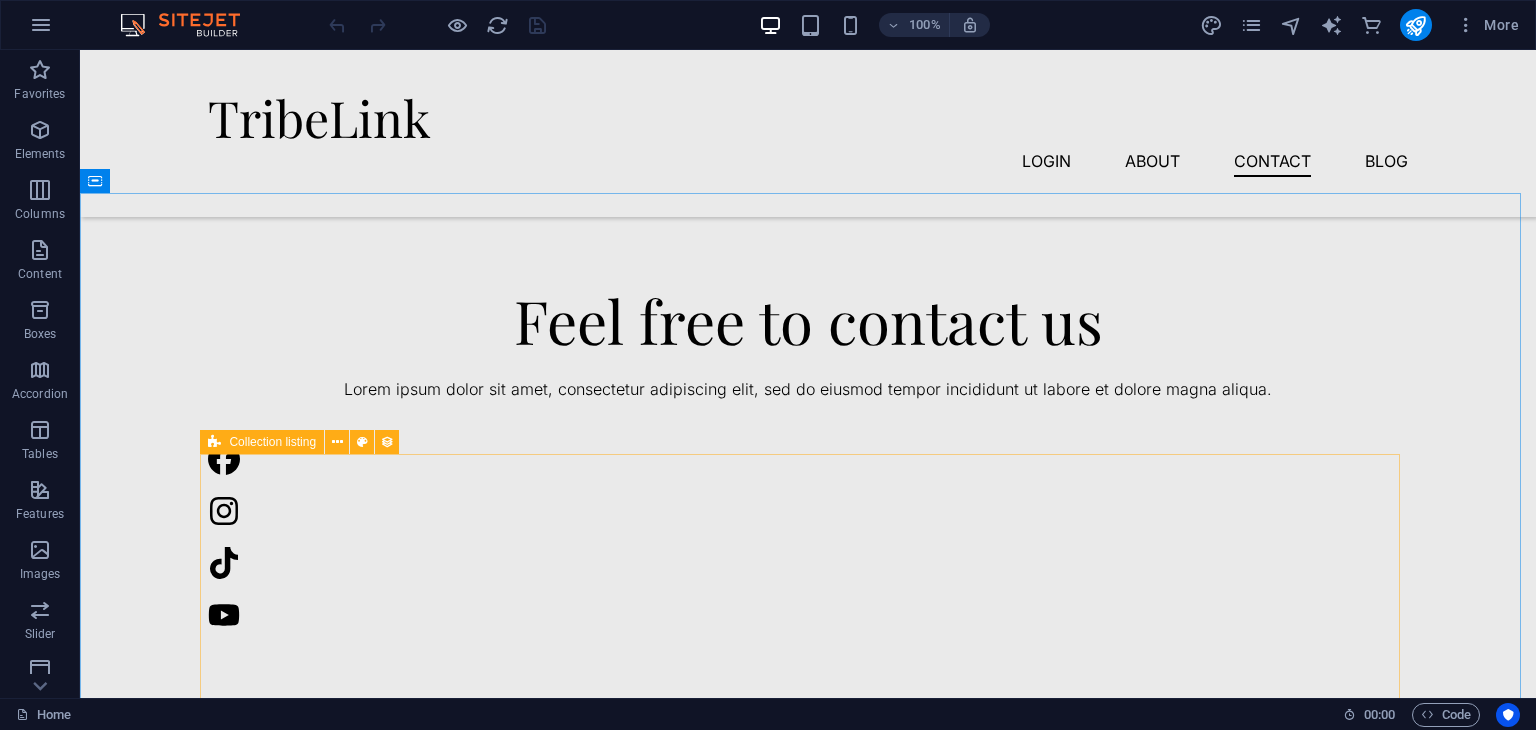 click on "Collection listing" at bounding box center [262, 442] 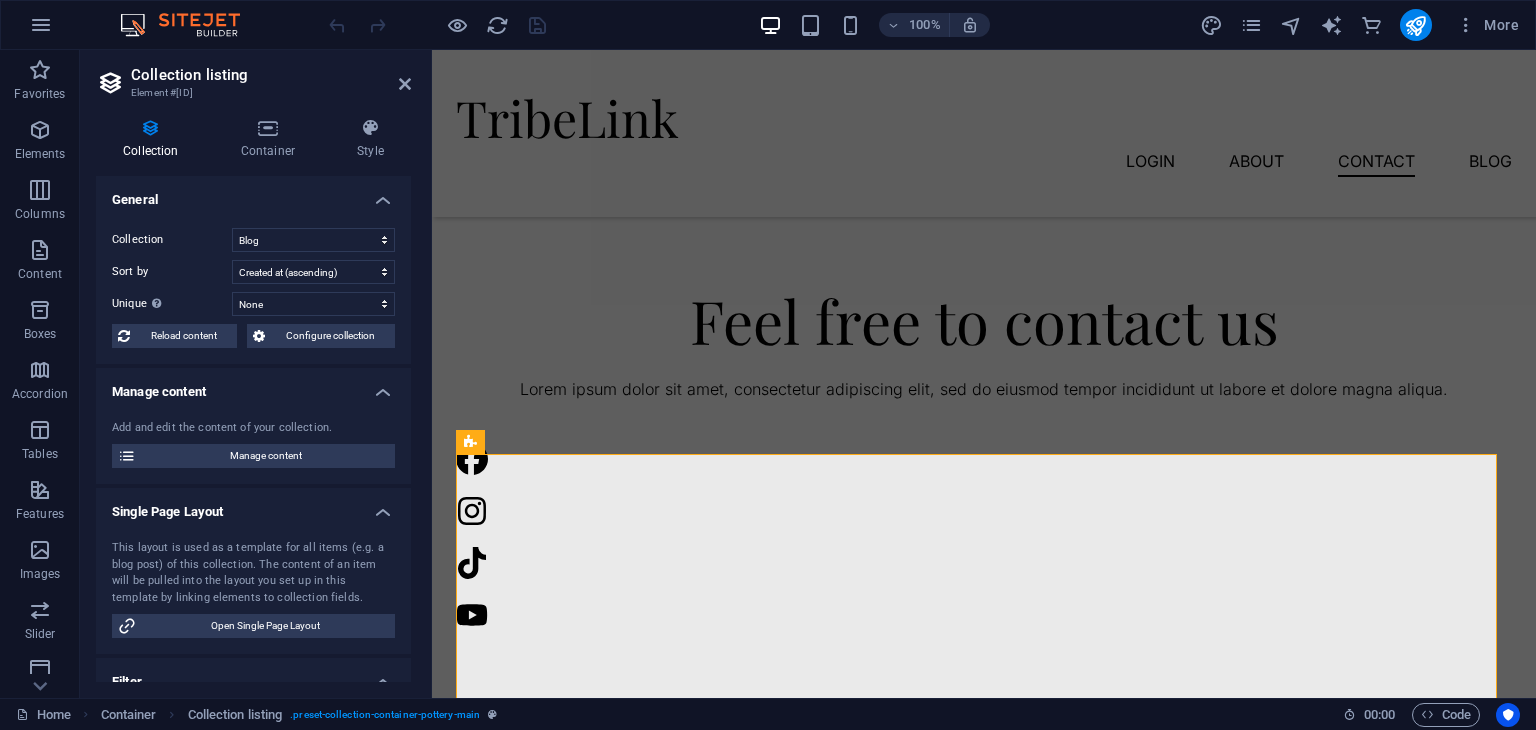 scroll, scrollTop: 2538, scrollLeft: 0, axis: vertical 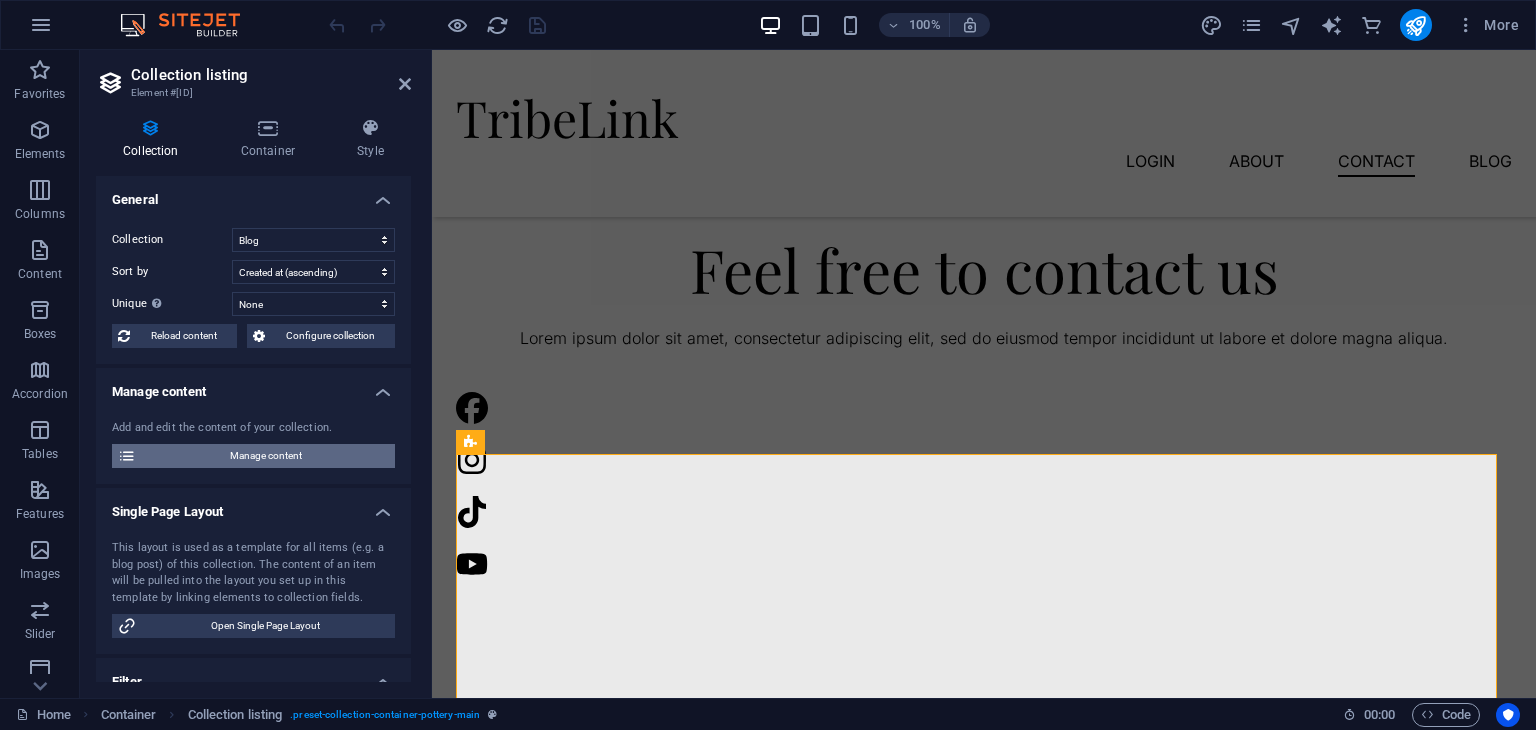 click on "Manage content" at bounding box center (265, 456) 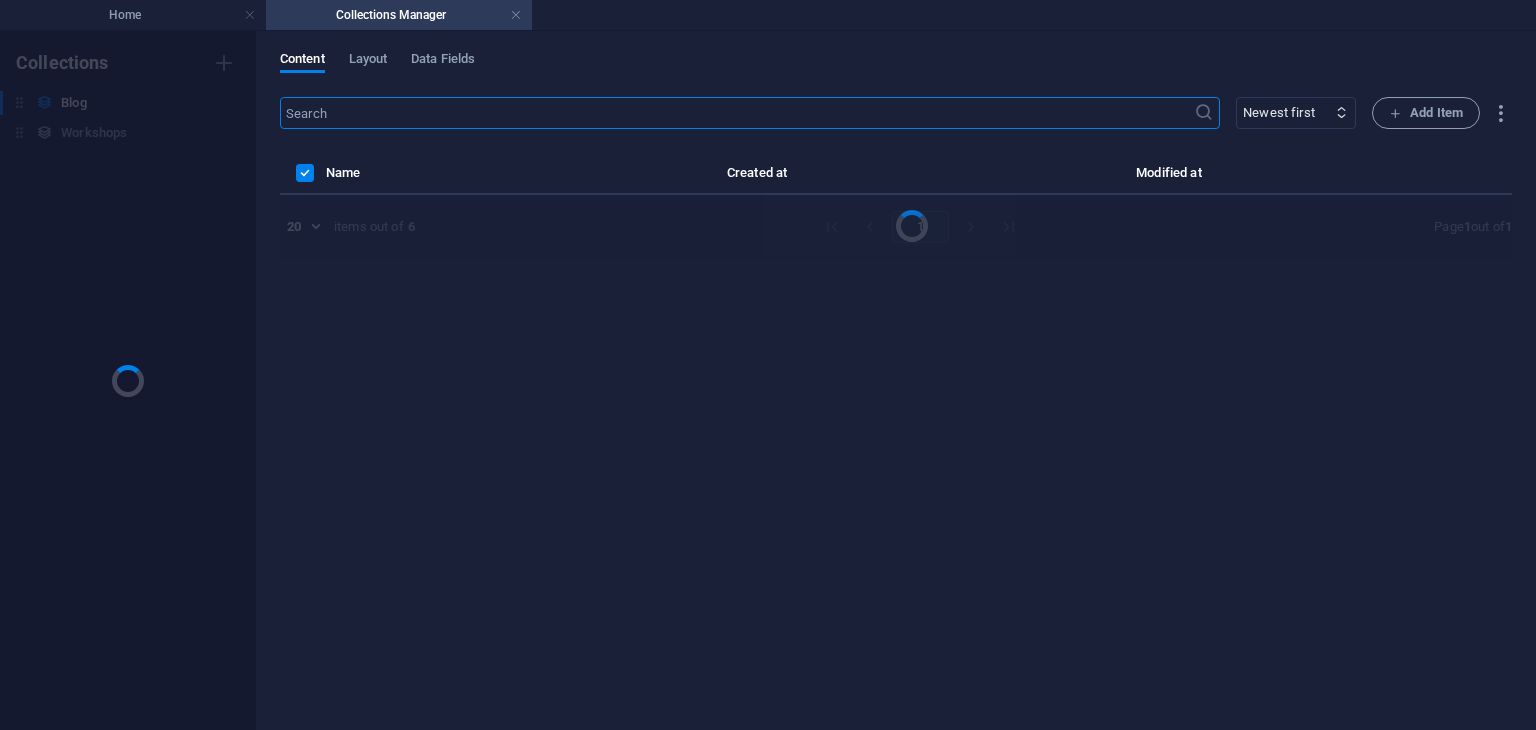 scroll, scrollTop: 0, scrollLeft: 0, axis: both 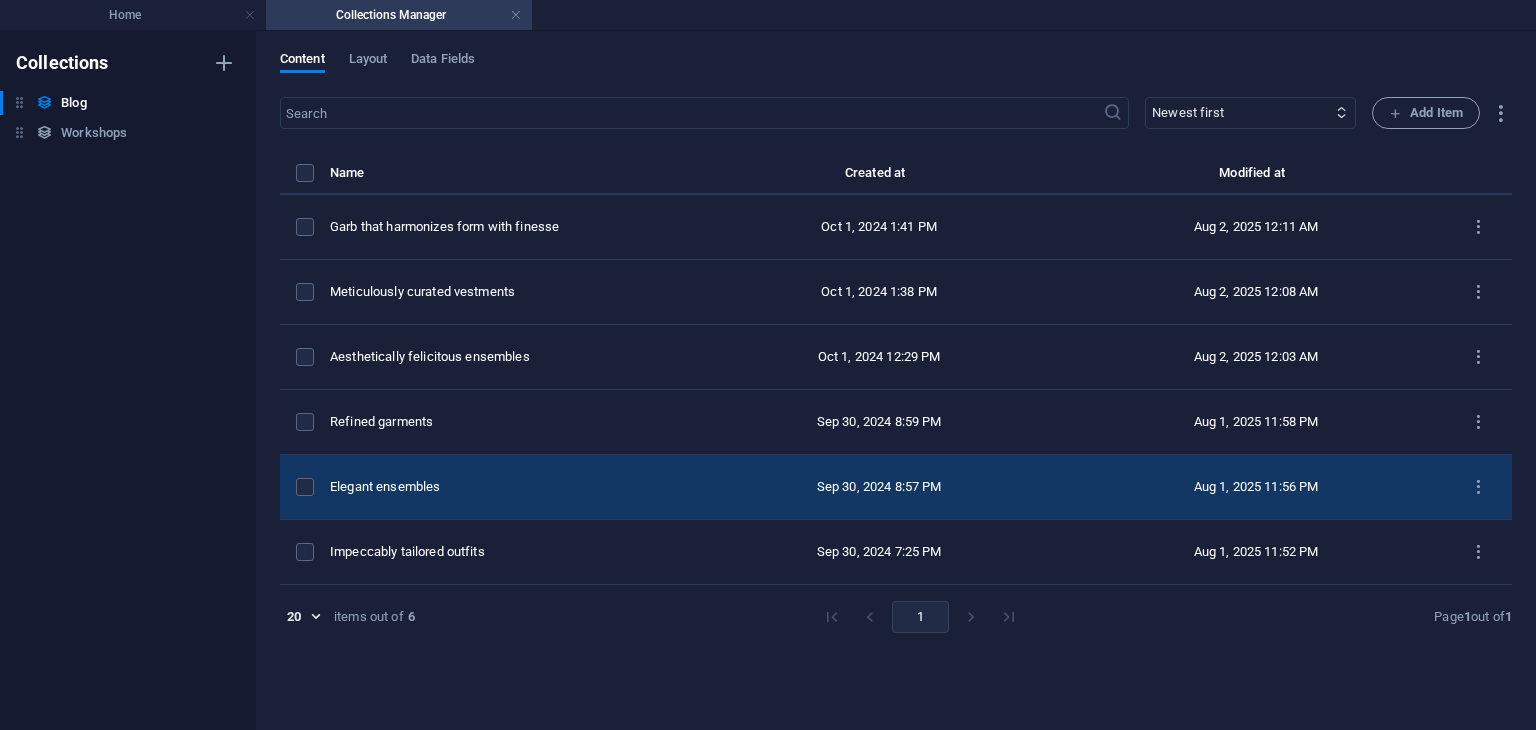 click on "Elegant ensembles" at bounding box center [502, 487] 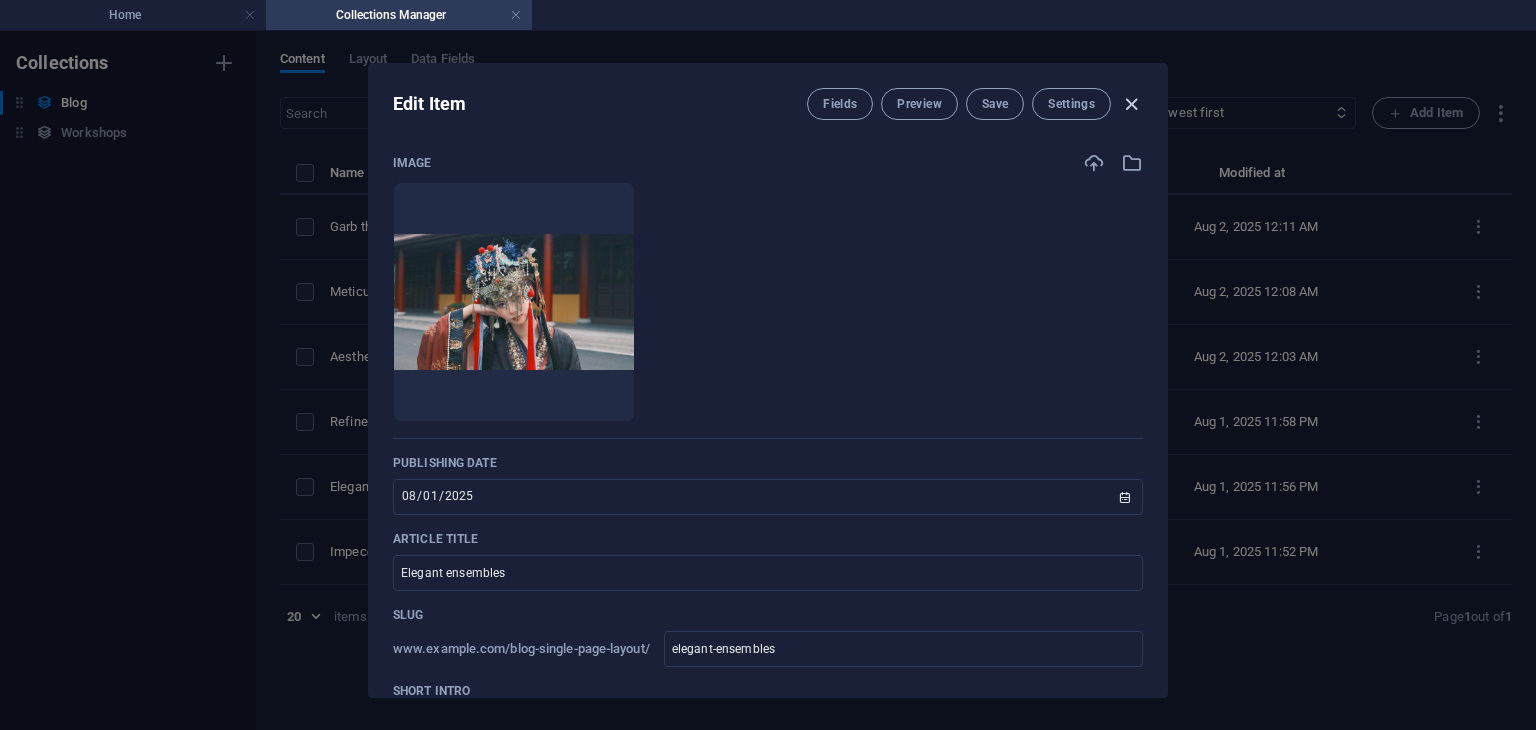 click at bounding box center [1131, 104] 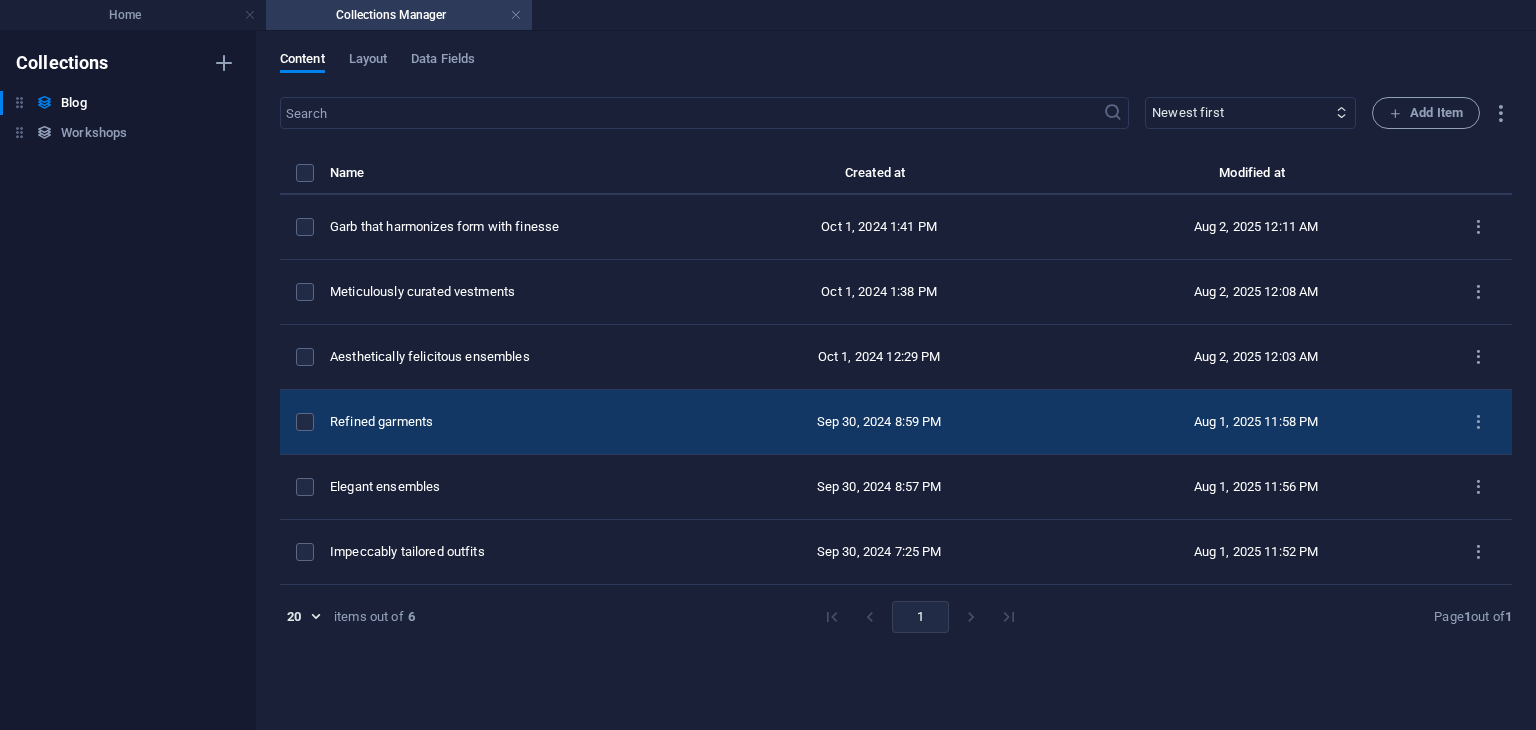 click on "Refined garments" at bounding box center (502, 422) 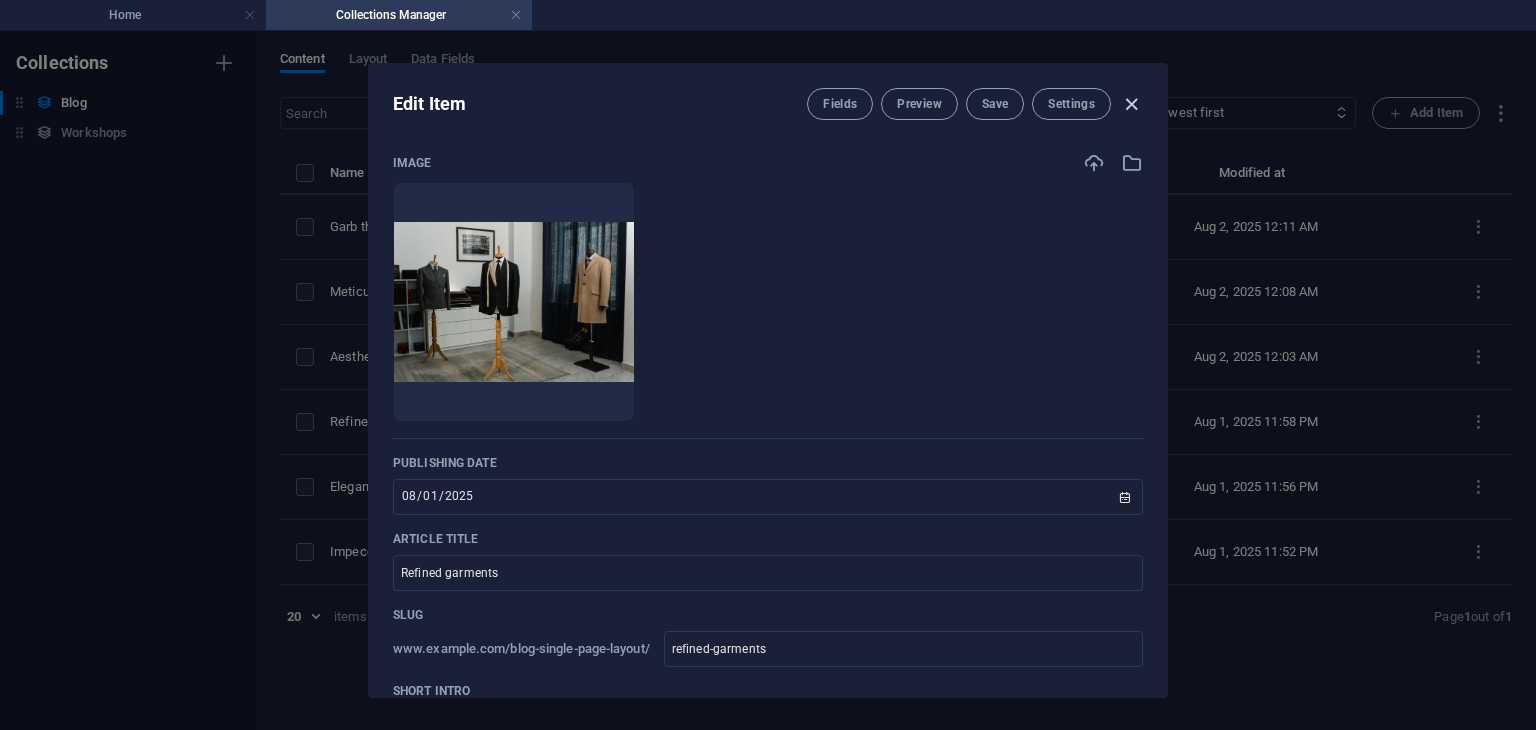 click at bounding box center (1131, 104) 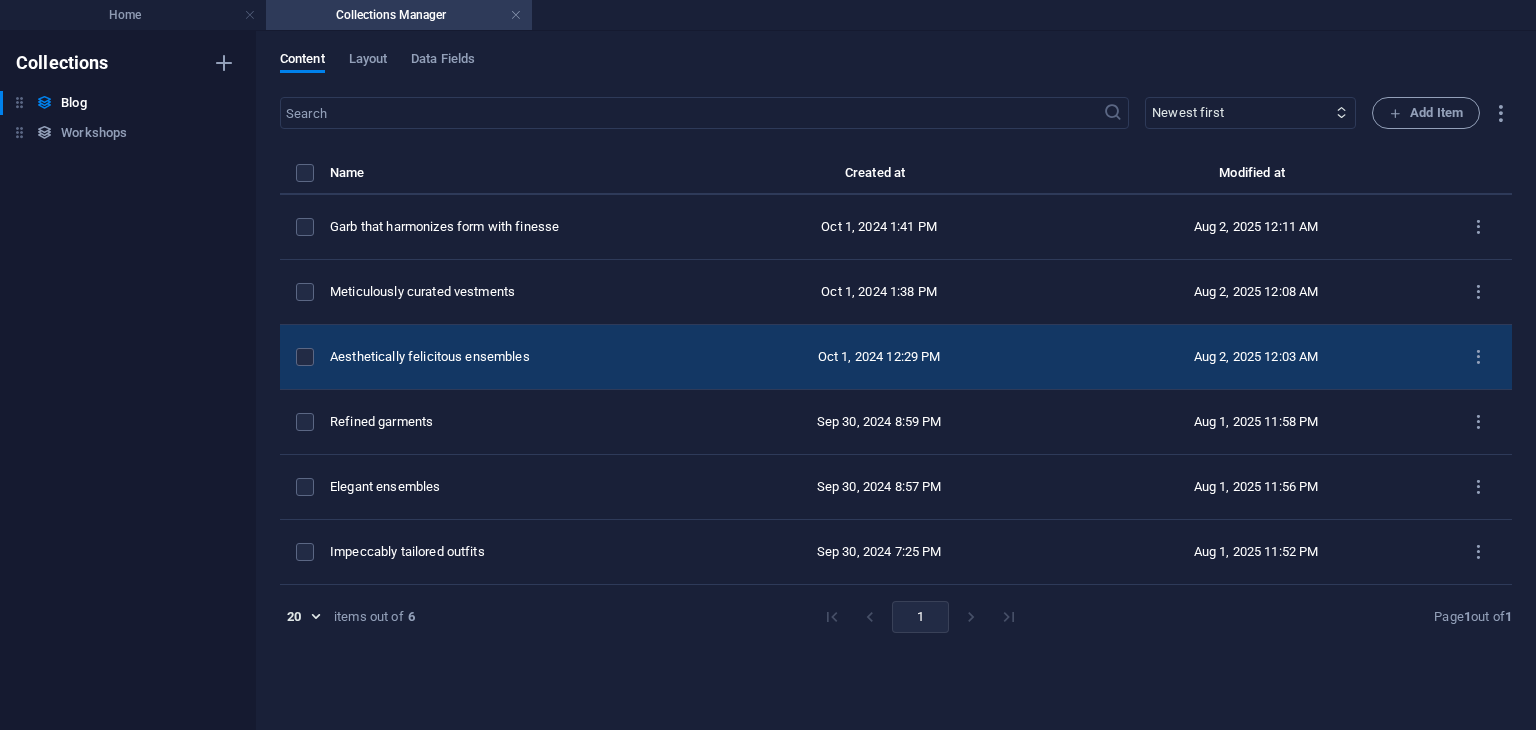 click on "Aesthetically felicitous ensembles" at bounding box center [502, 357] 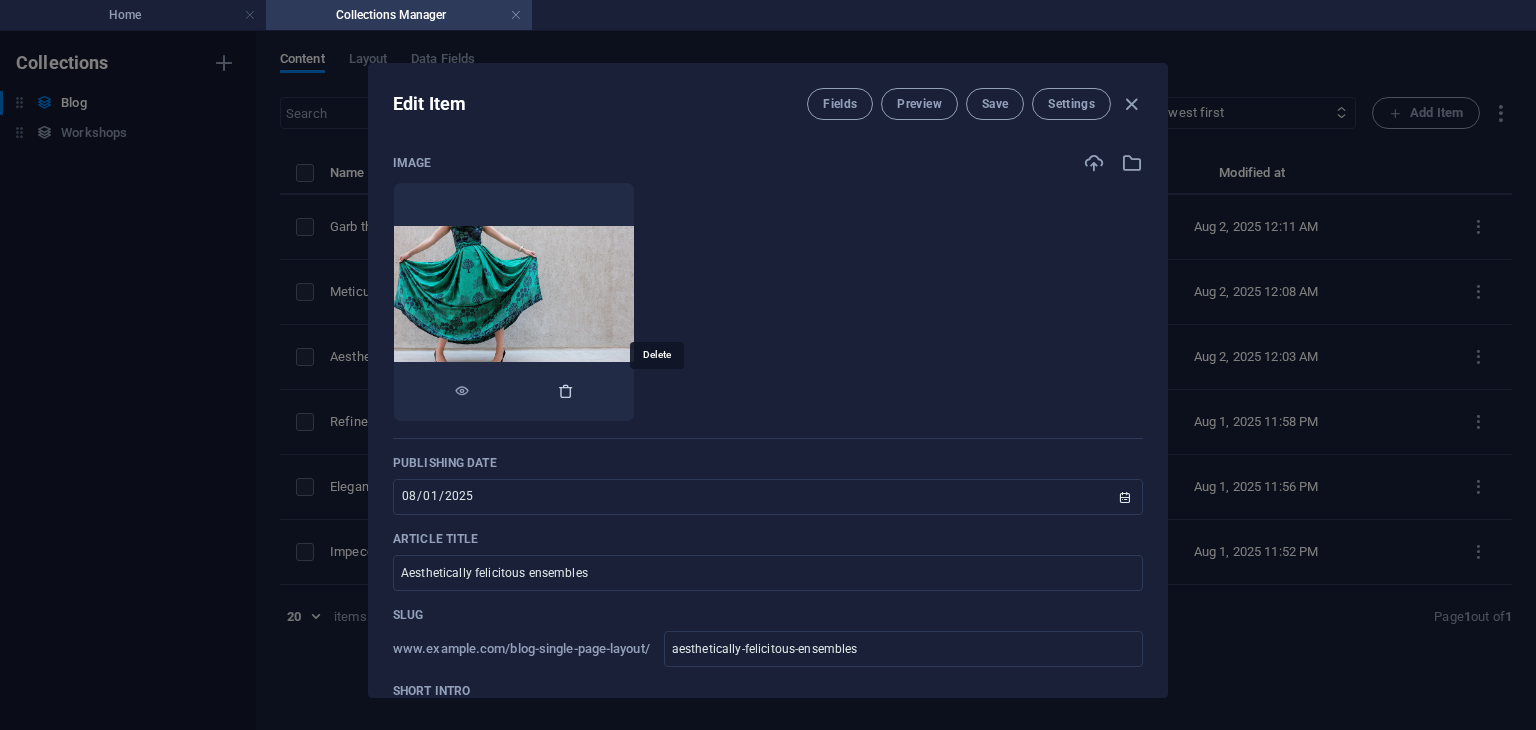 click at bounding box center [566, 391] 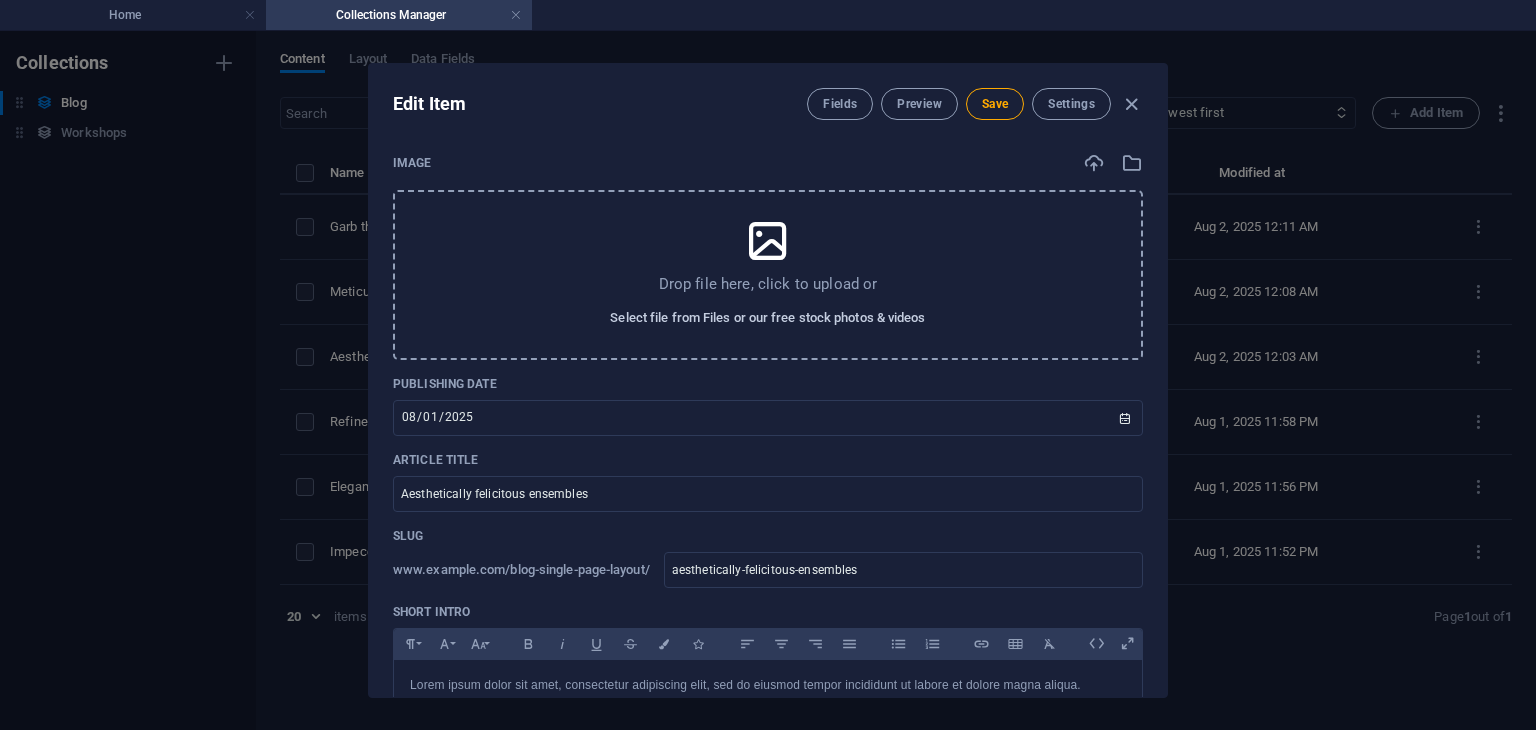 click on "Select file from Files or our free stock photos & videos" at bounding box center (767, 318) 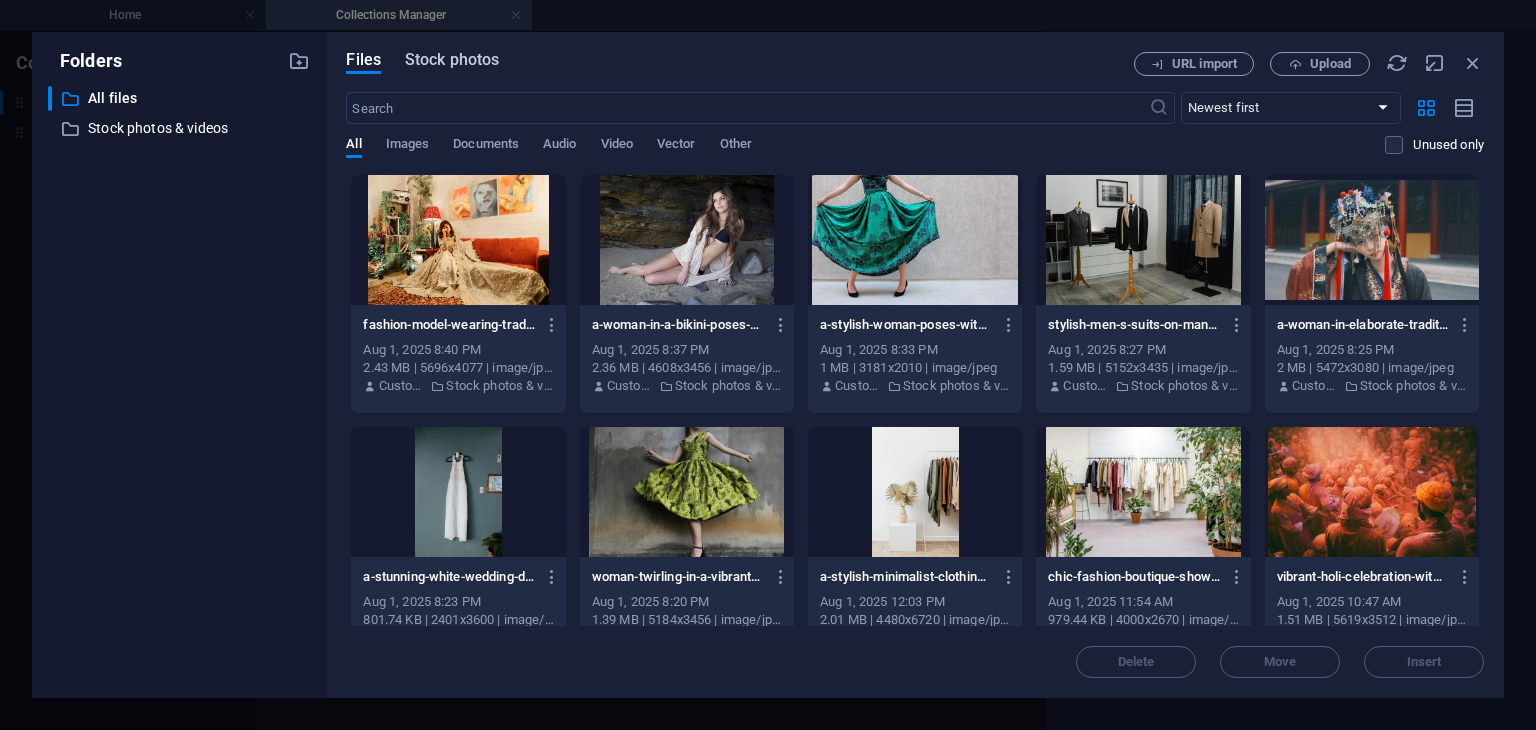 click on "Stock photos" at bounding box center (452, 60) 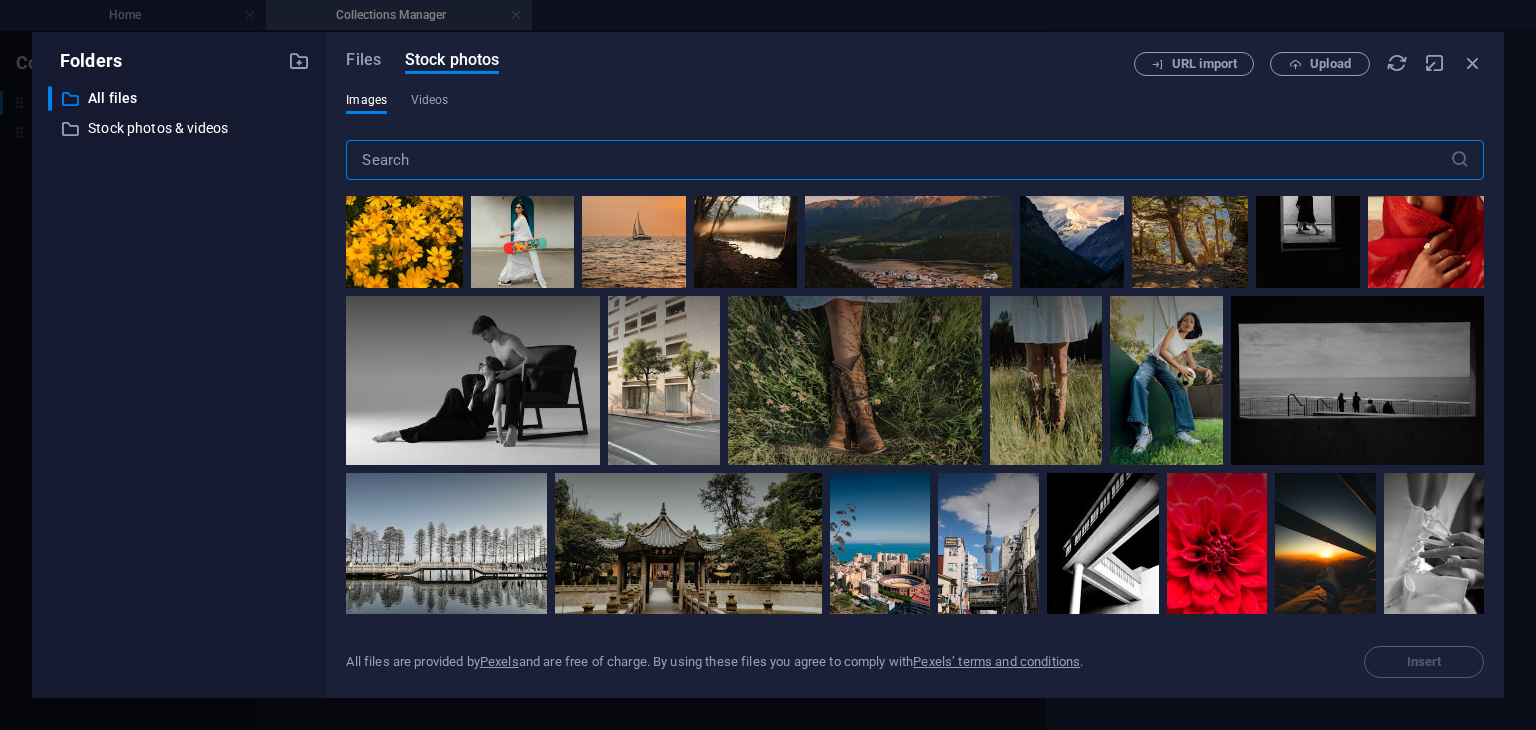 scroll, scrollTop: 607, scrollLeft: 0, axis: vertical 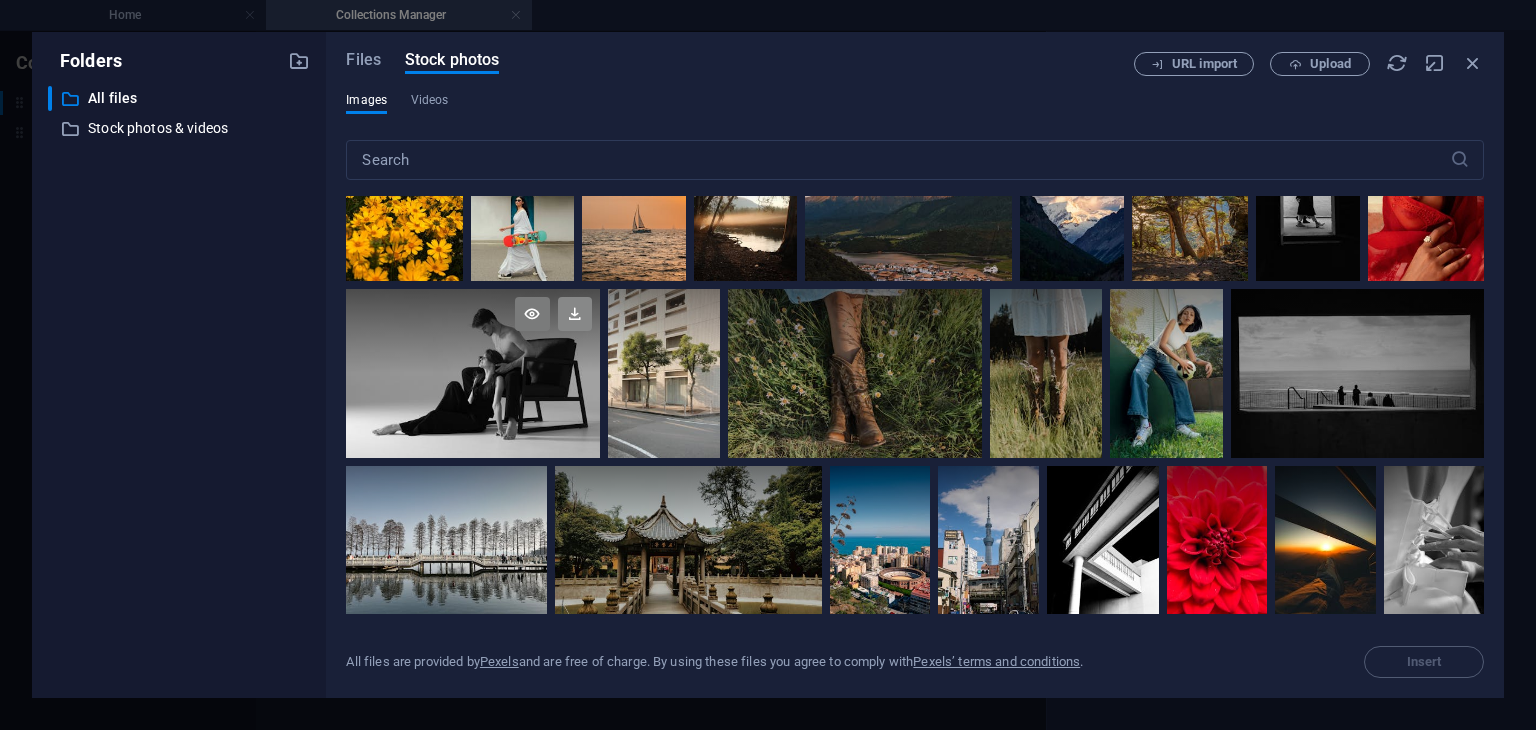 click at bounding box center (575, 314) 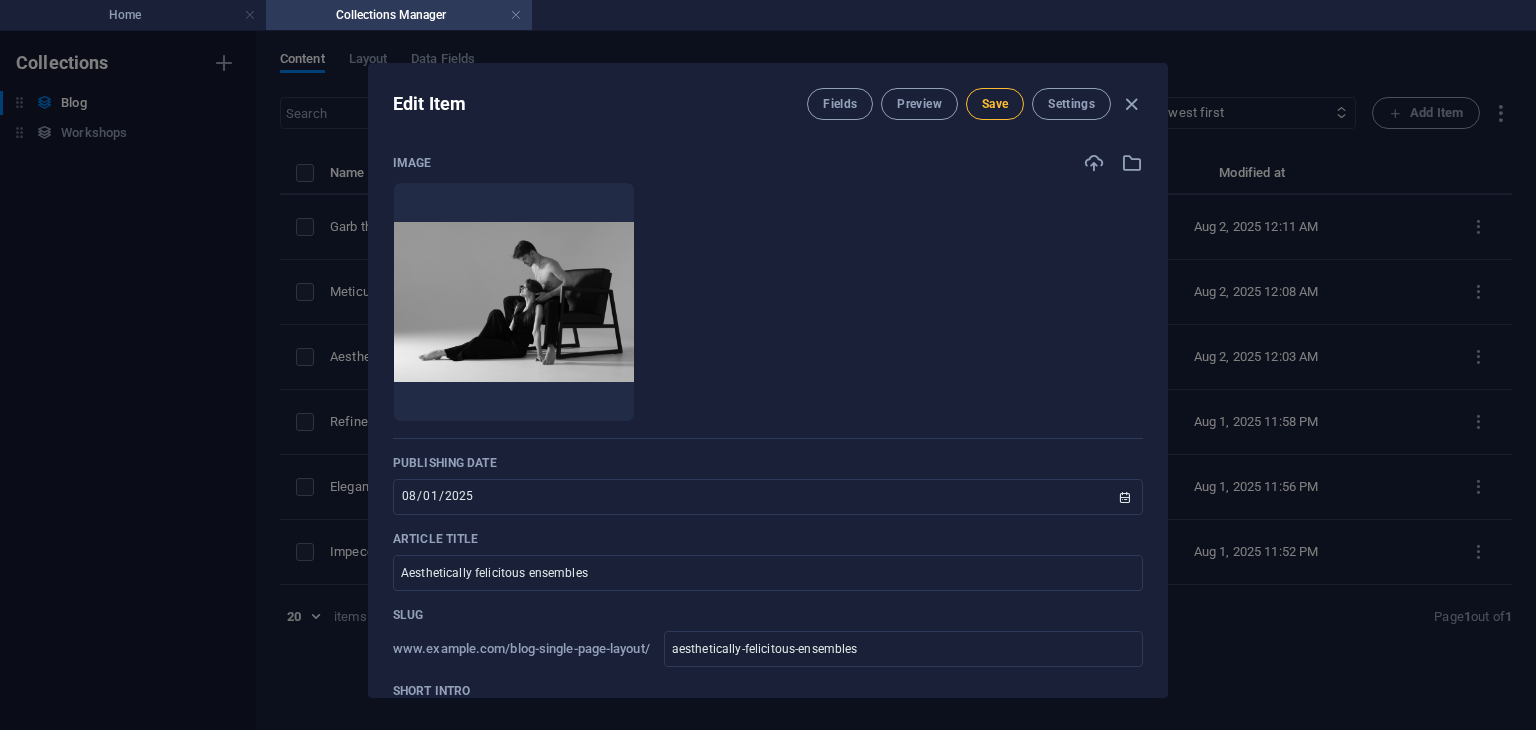 click on "Save" at bounding box center (995, 104) 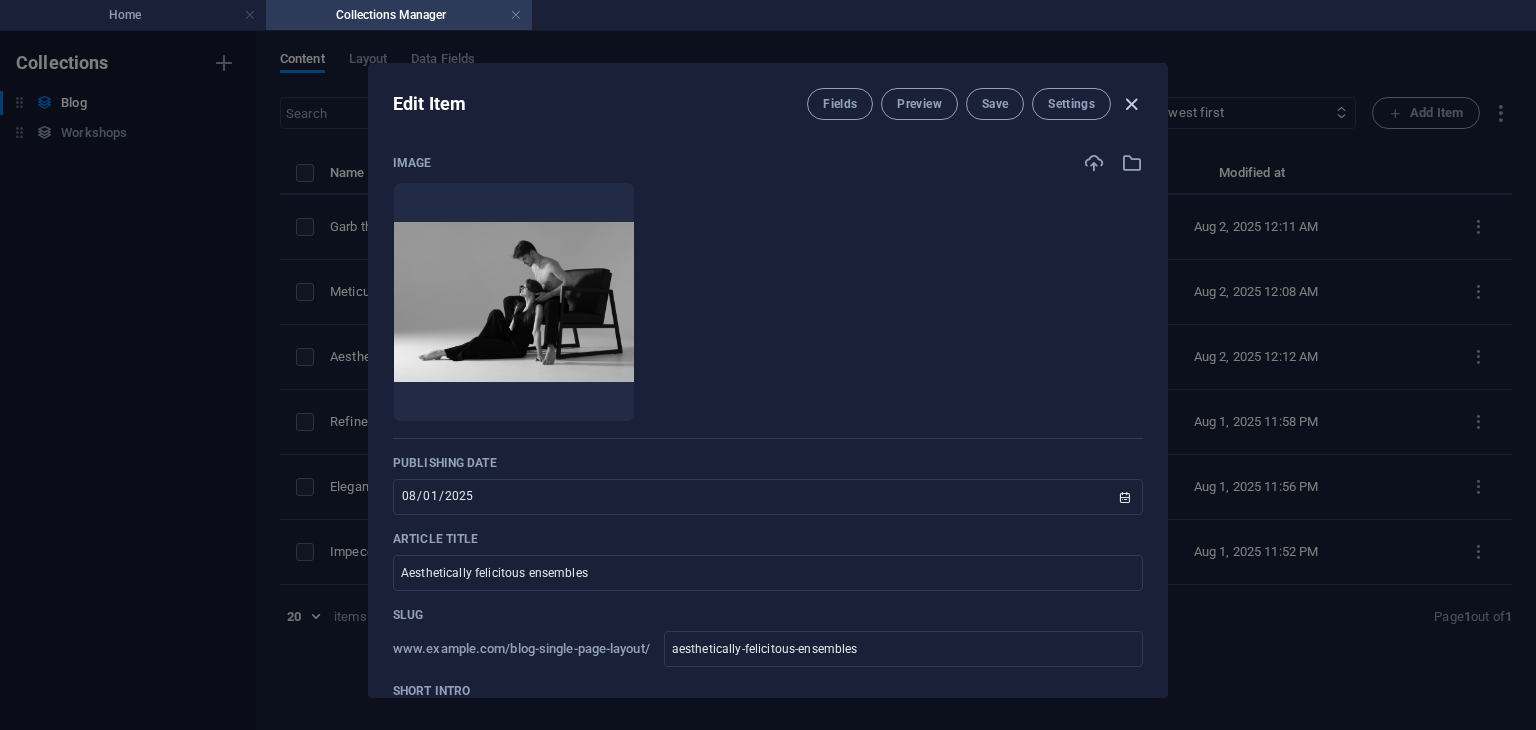 click at bounding box center [1131, 104] 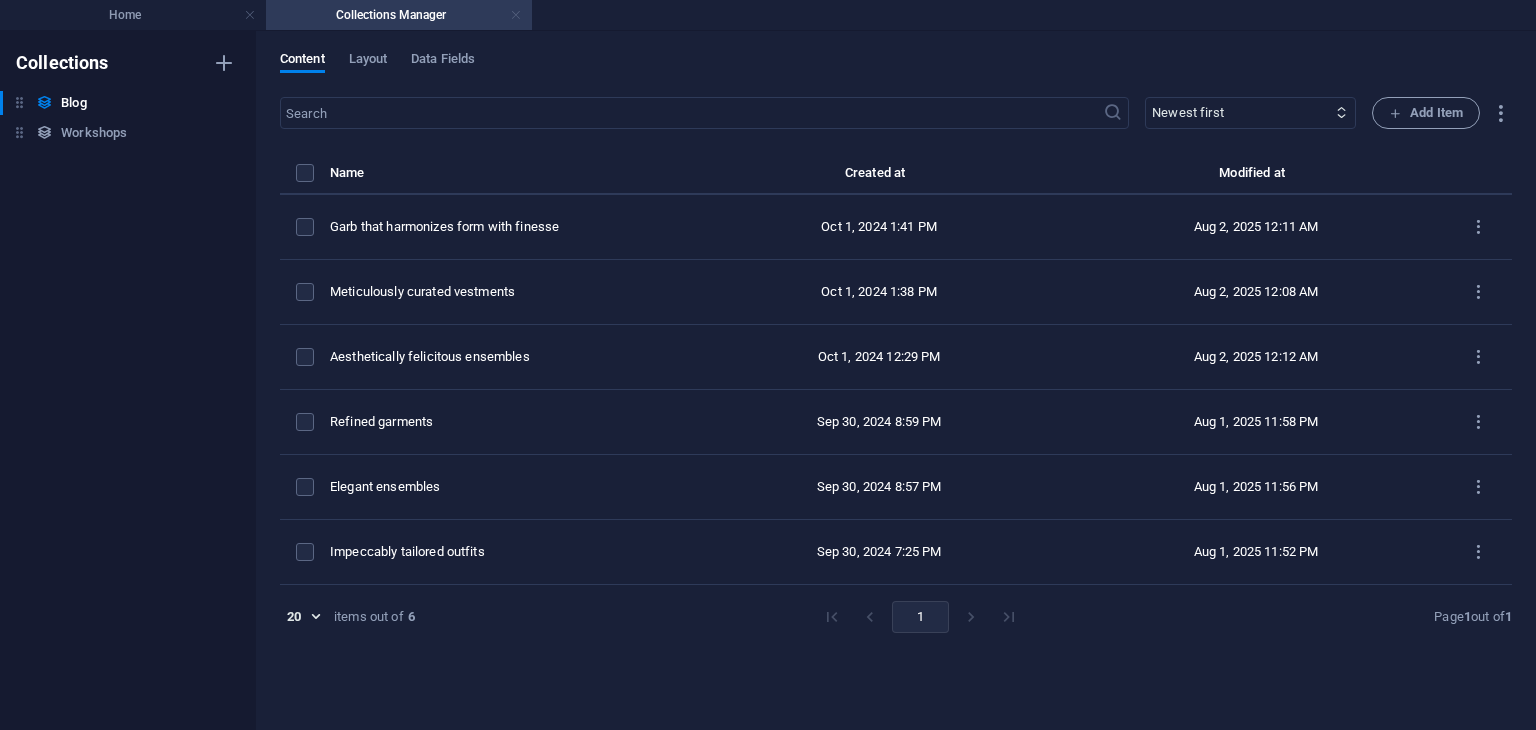 click at bounding box center (516, 15) 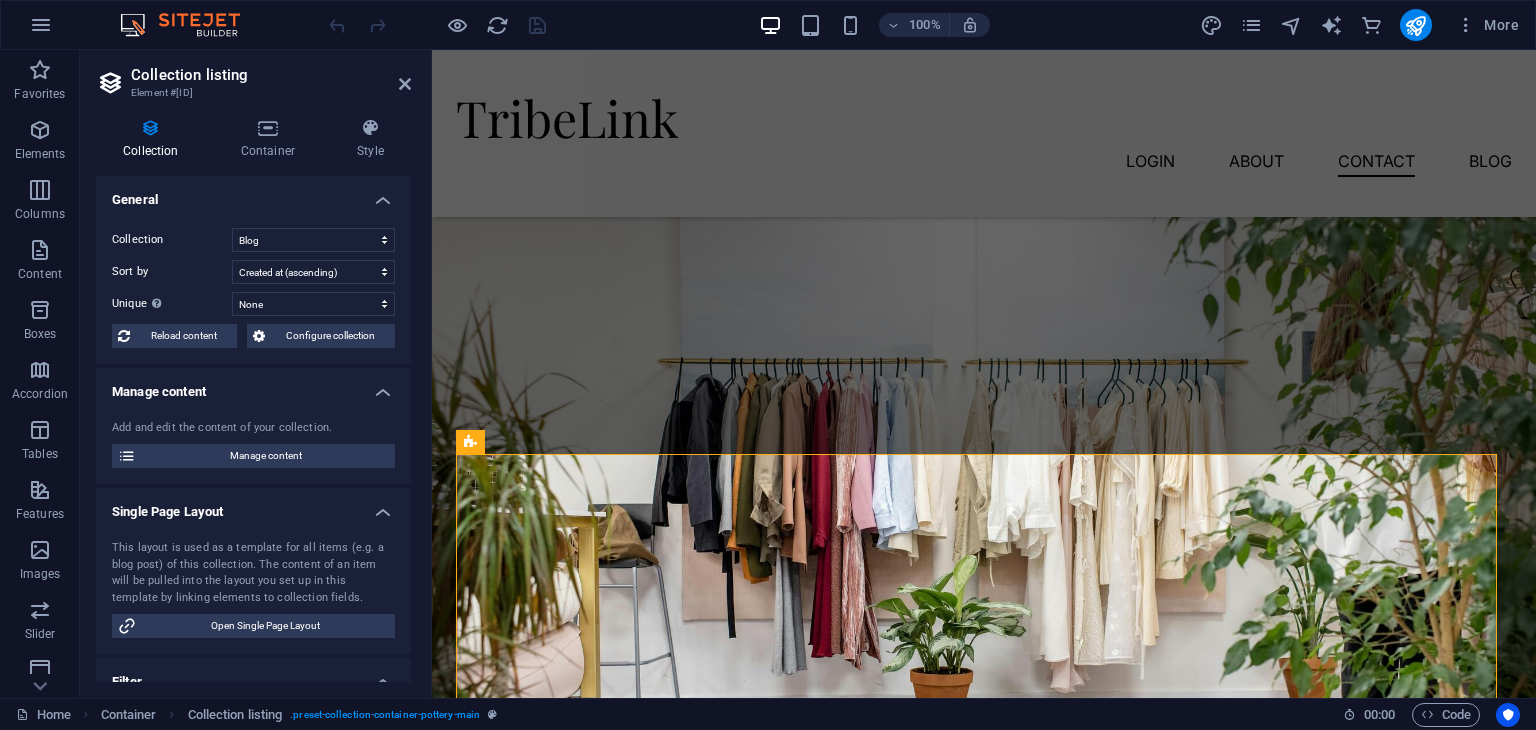 scroll, scrollTop: 2538, scrollLeft: 0, axis: vertical 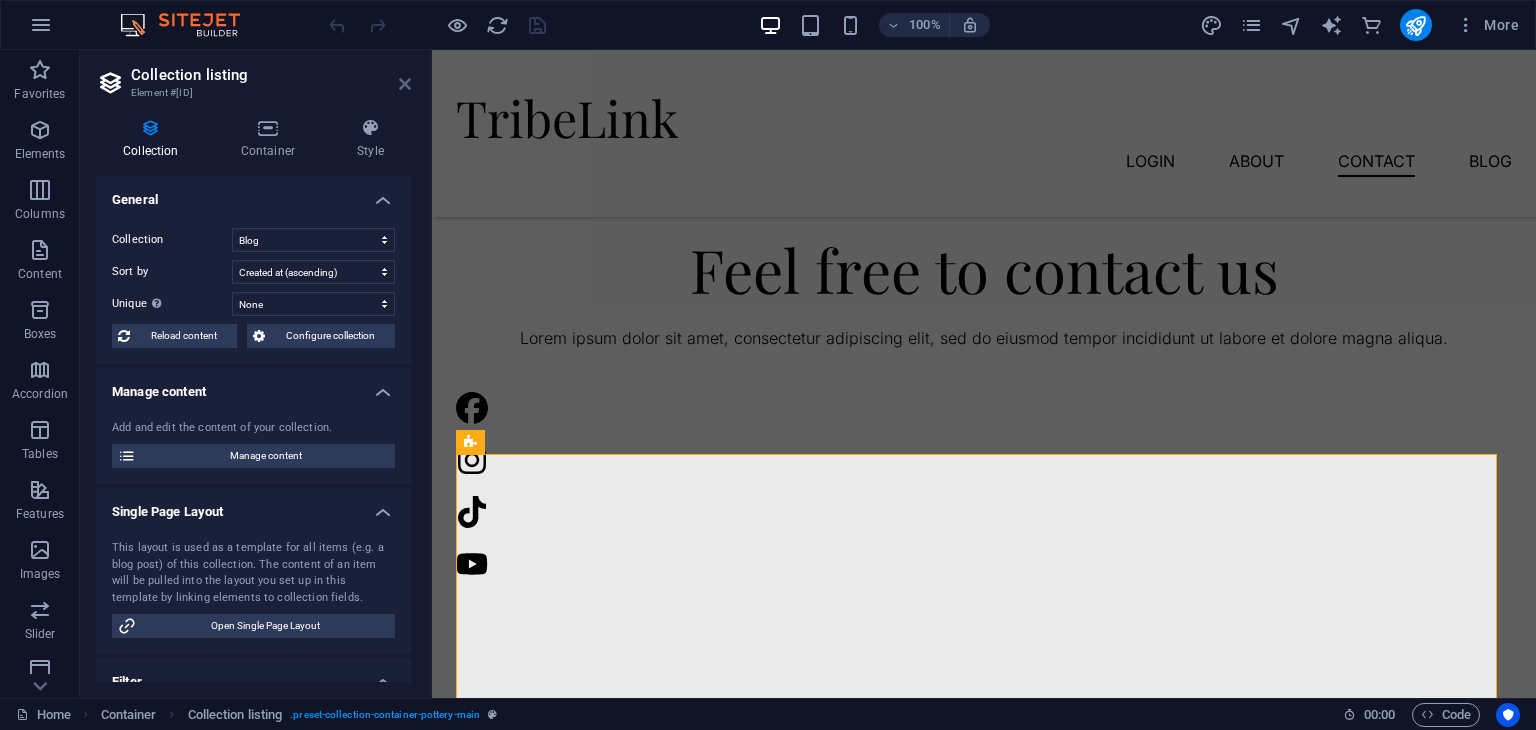 click at bounding box center (405, 84) 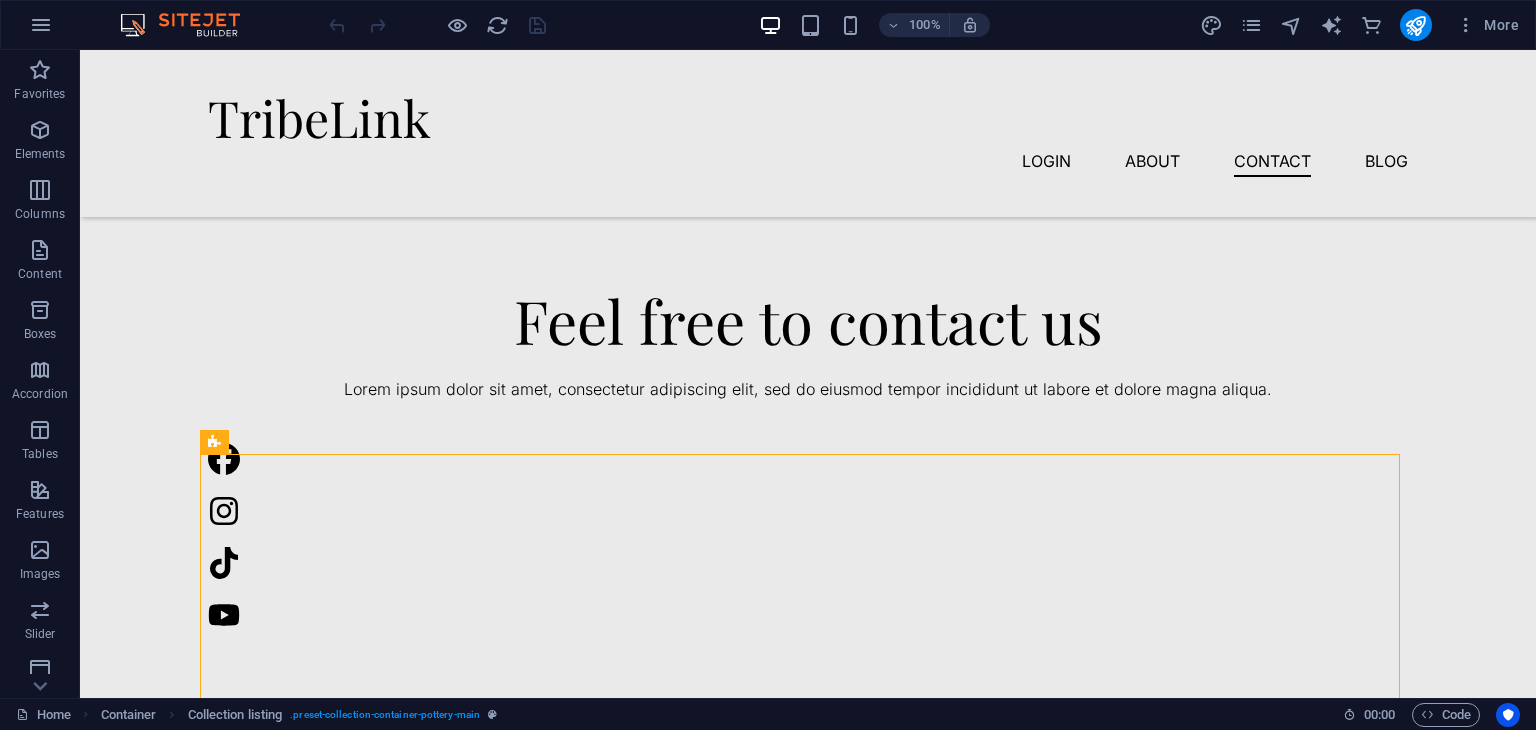 click at bounding box center [437, 25] 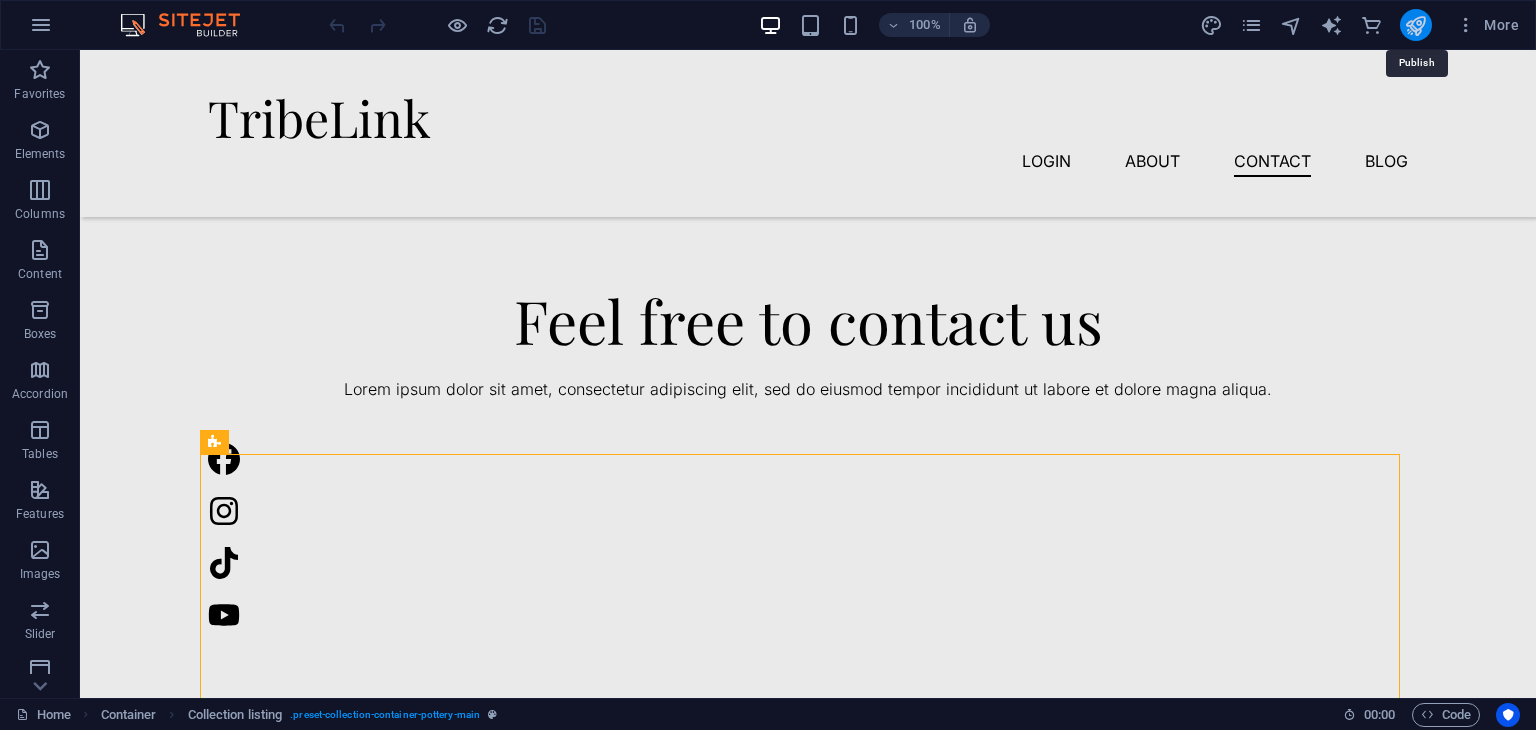 click at bounding box center [1415, 25] 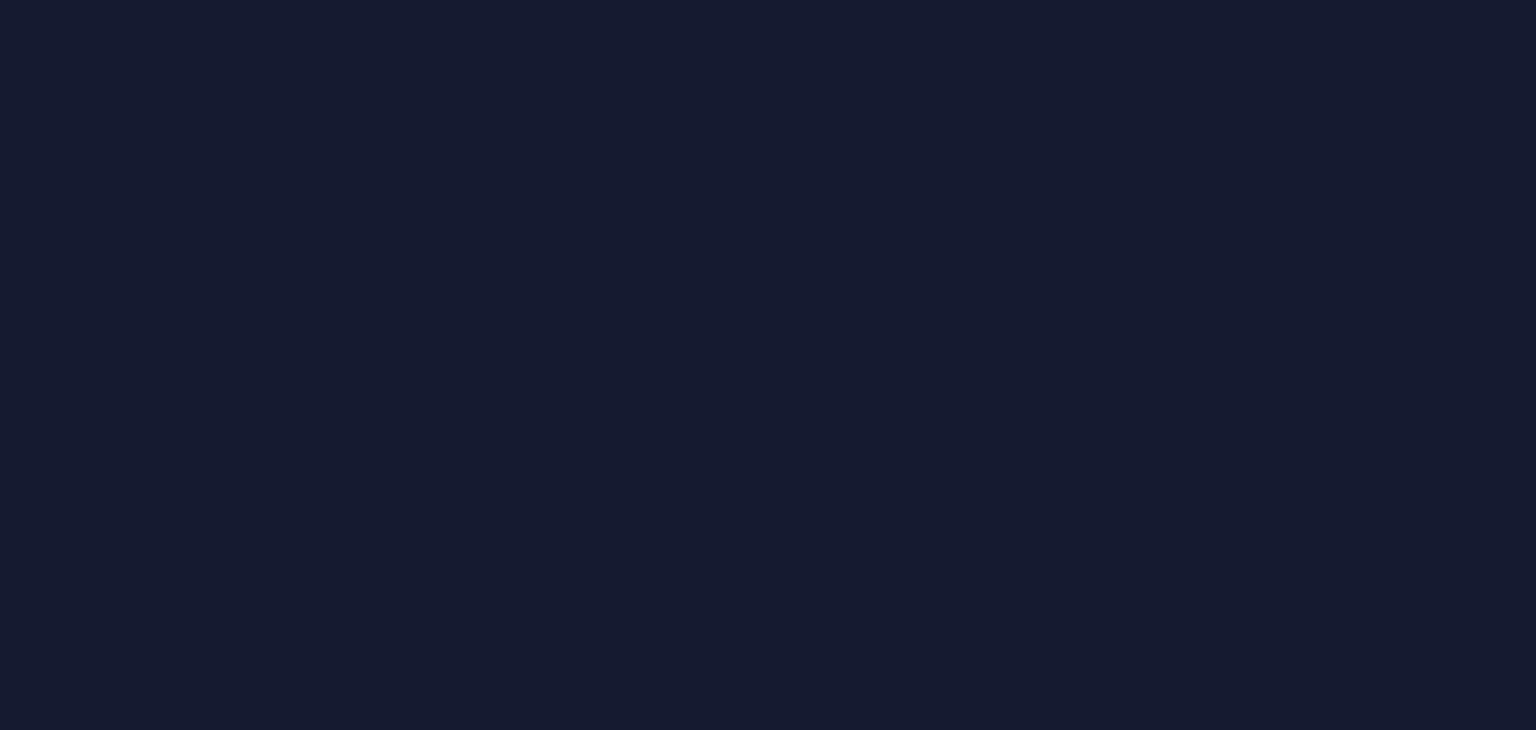 scroll, scrollTop: 0, scrollLeft: 0, axis: both 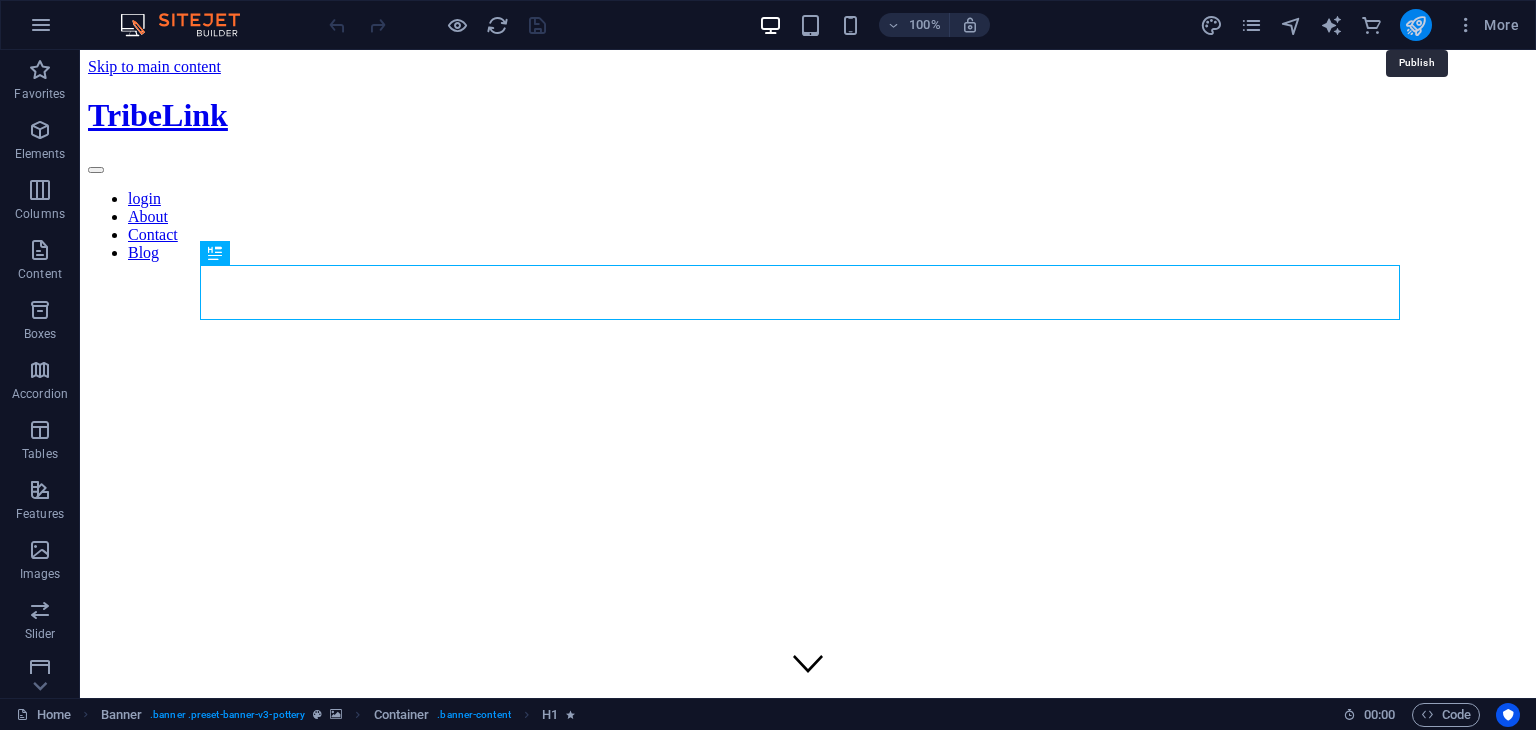 click at bounding box center [1415, 25] 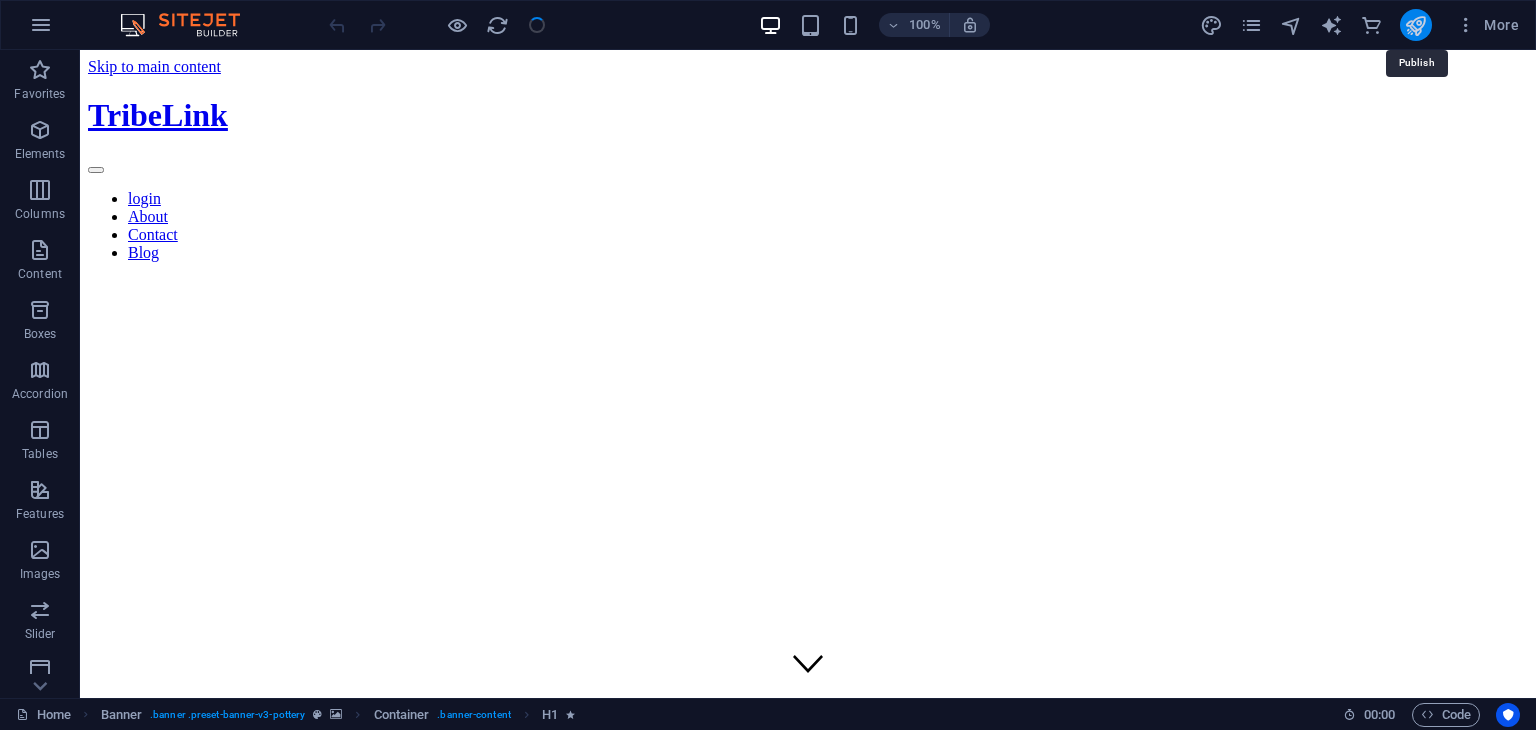 scroll, scrollTop: 0, scrollLeft: 0, axis: both 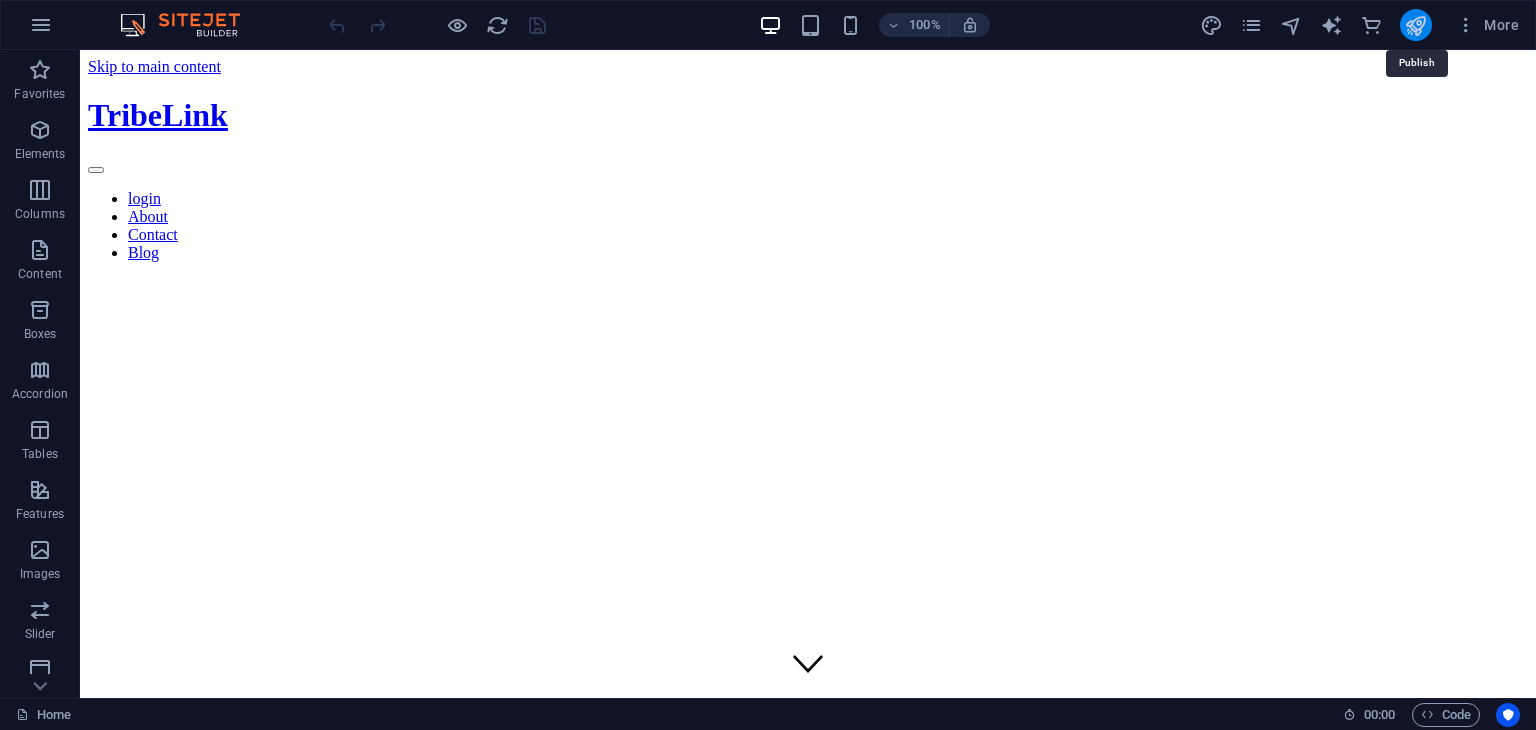 click at bounding box center (1415, 25) 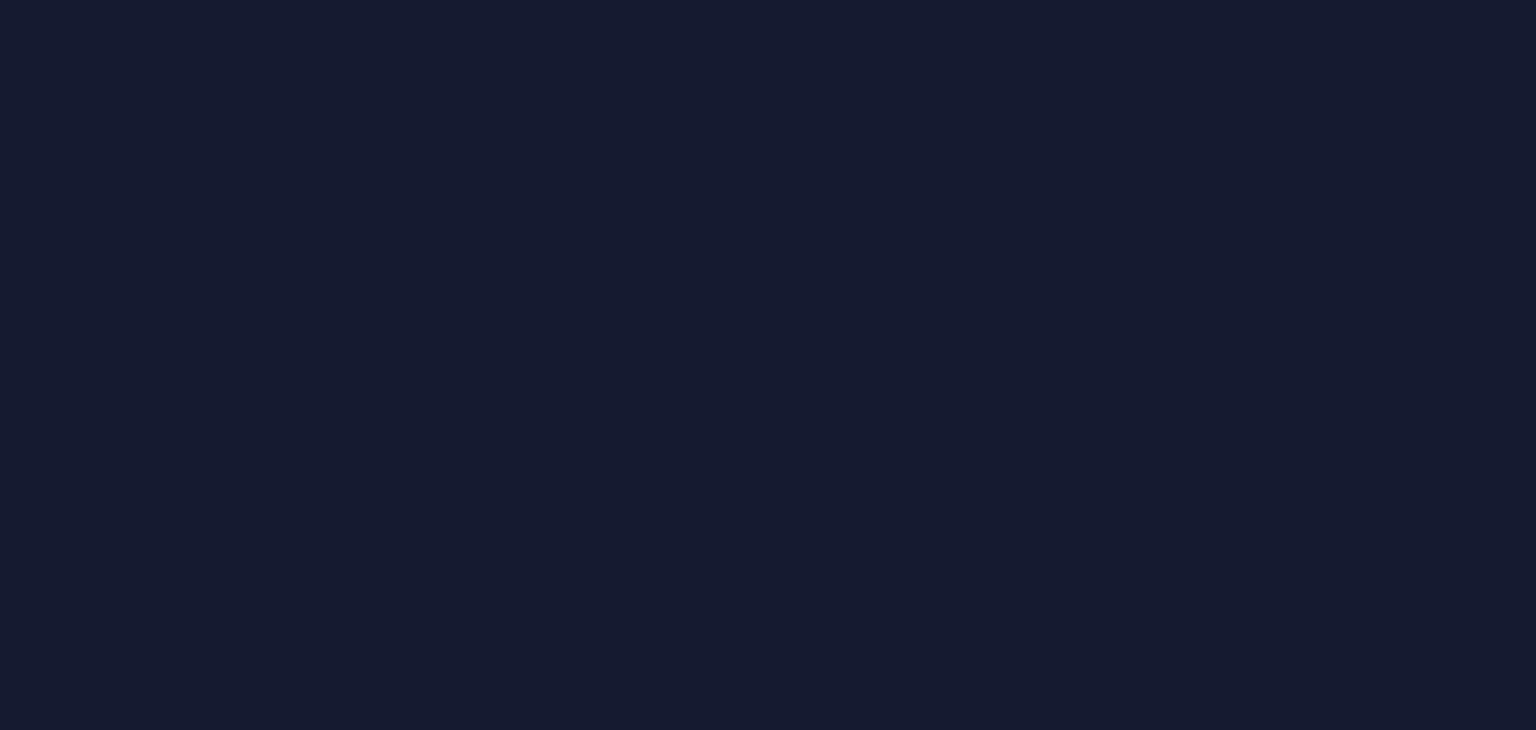 scroll, scrollTop: 0, scrollLeft: 0, axis: both 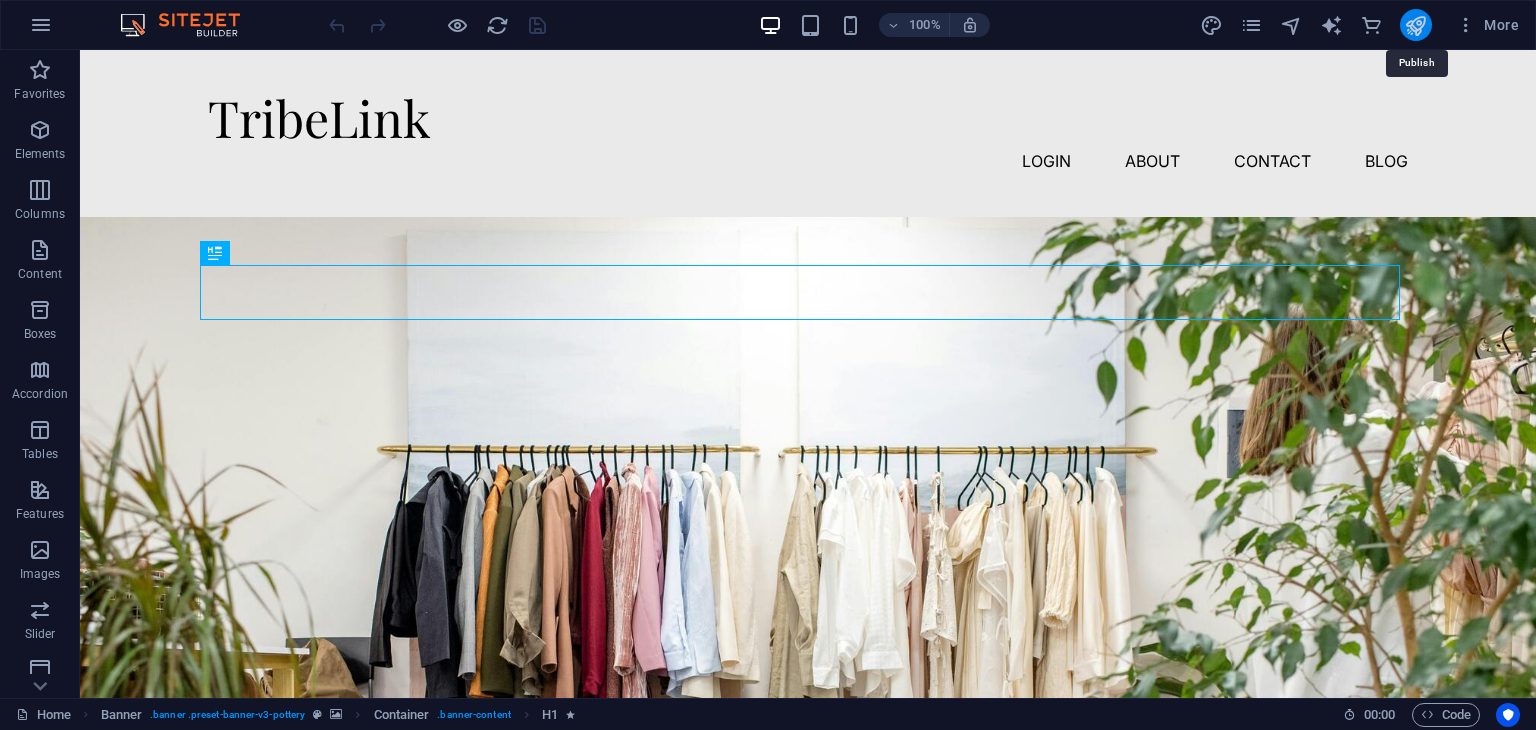 click at bounding box center [1415, 25] 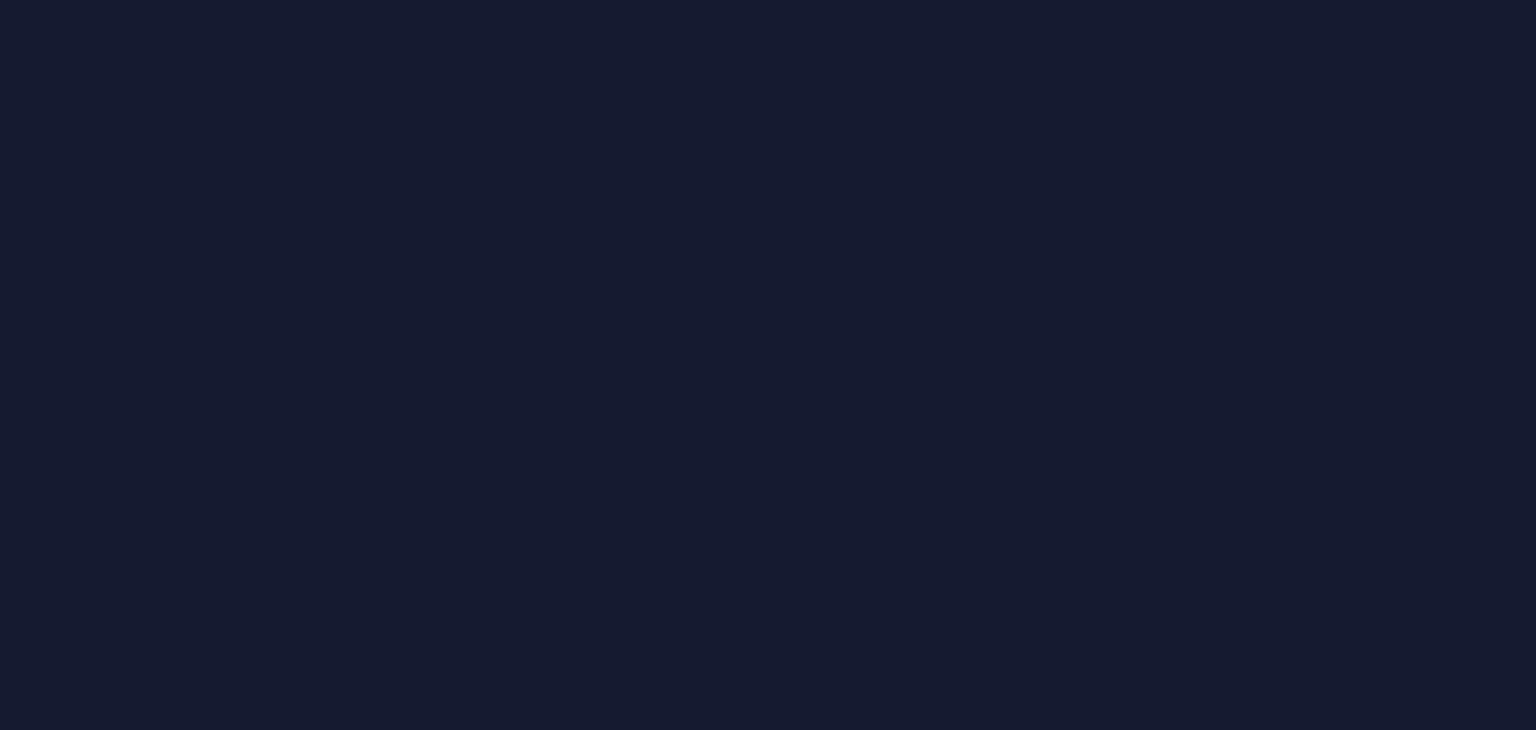 scroll, scrollTop: 0, scrollLeft: 0, axis: both 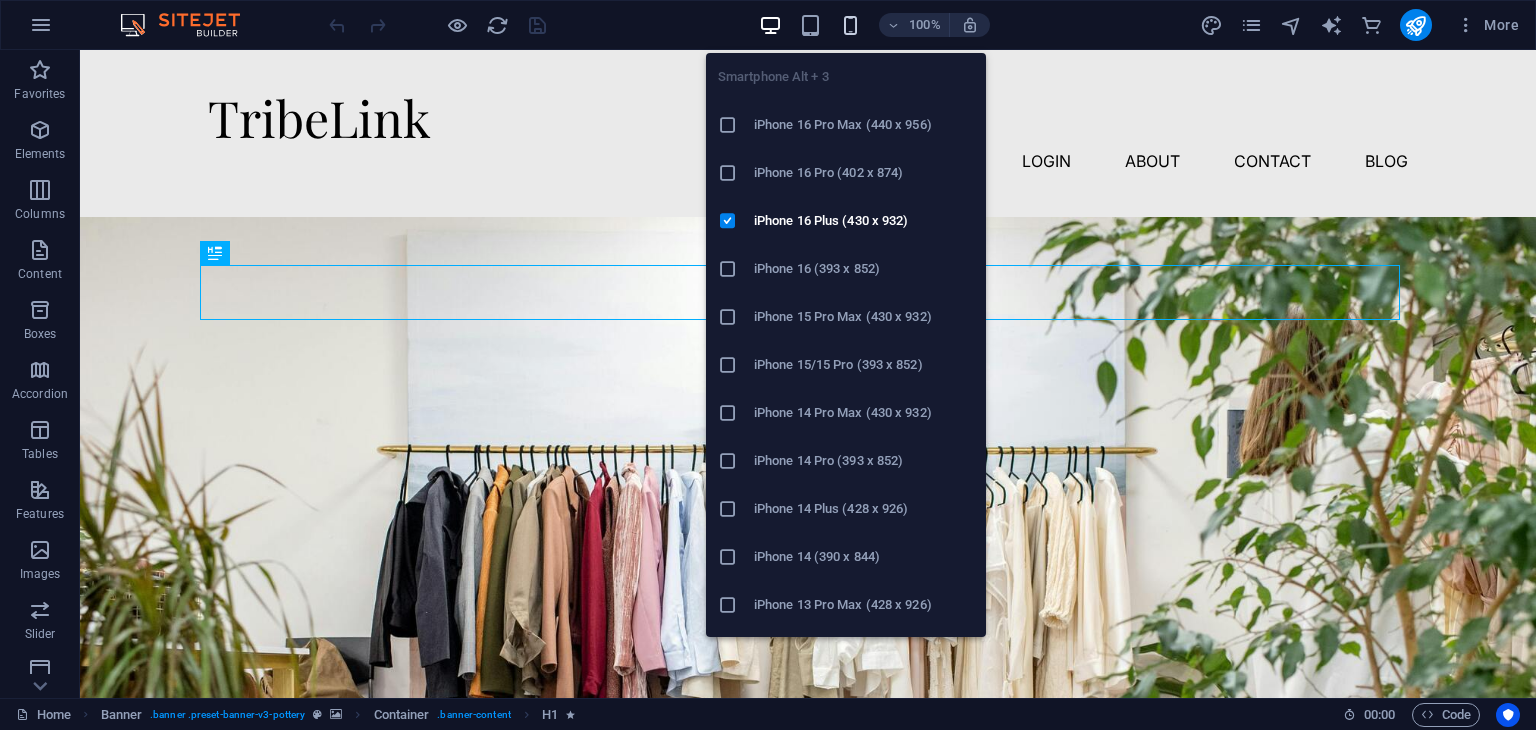 click at bounding box center [850, 25] 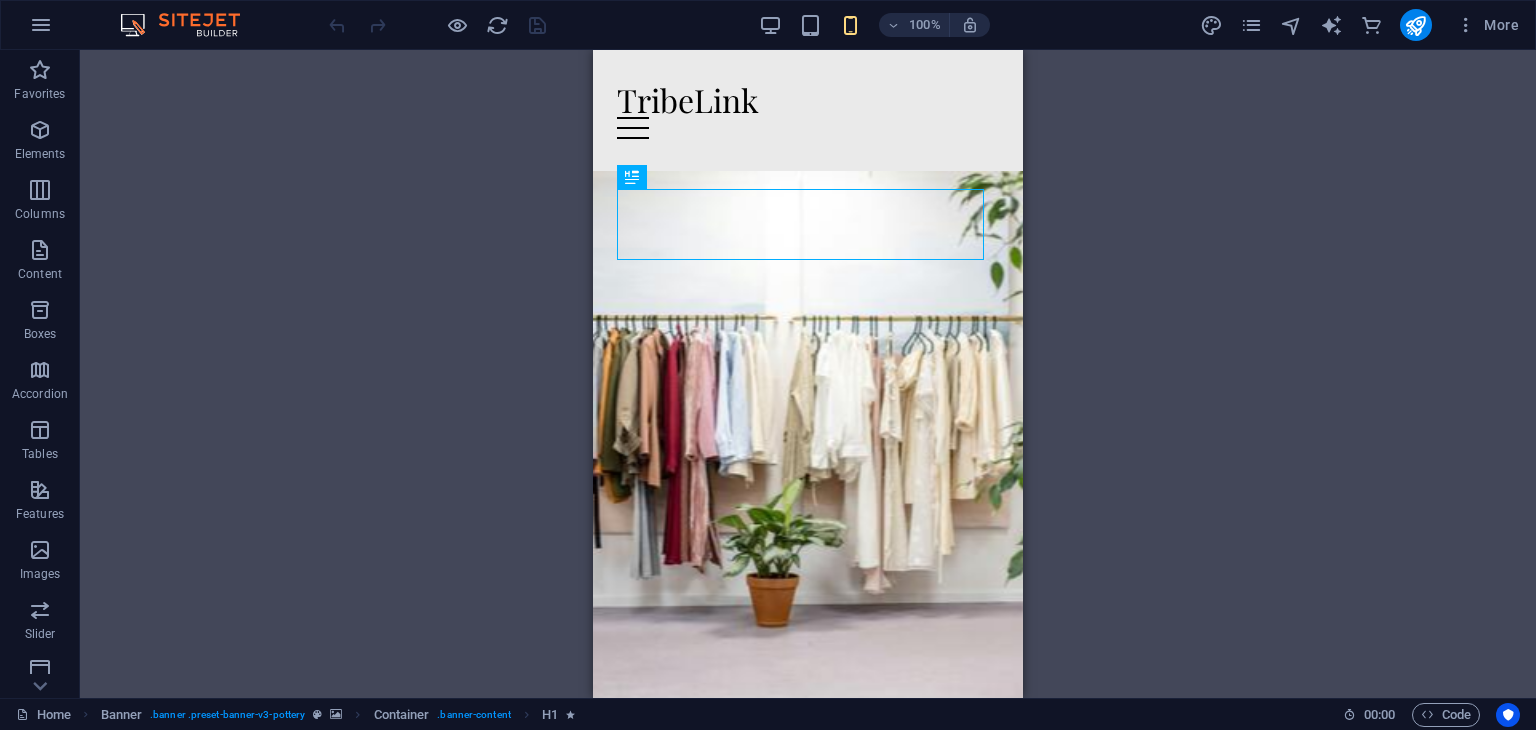 click on "Drag here to replace the existing content. Press “Ctrl” if you want to create a new element.
Banner   H1   Banner   Banner   Container   Menu Bar   Menu" at bounding box center [808, 374] 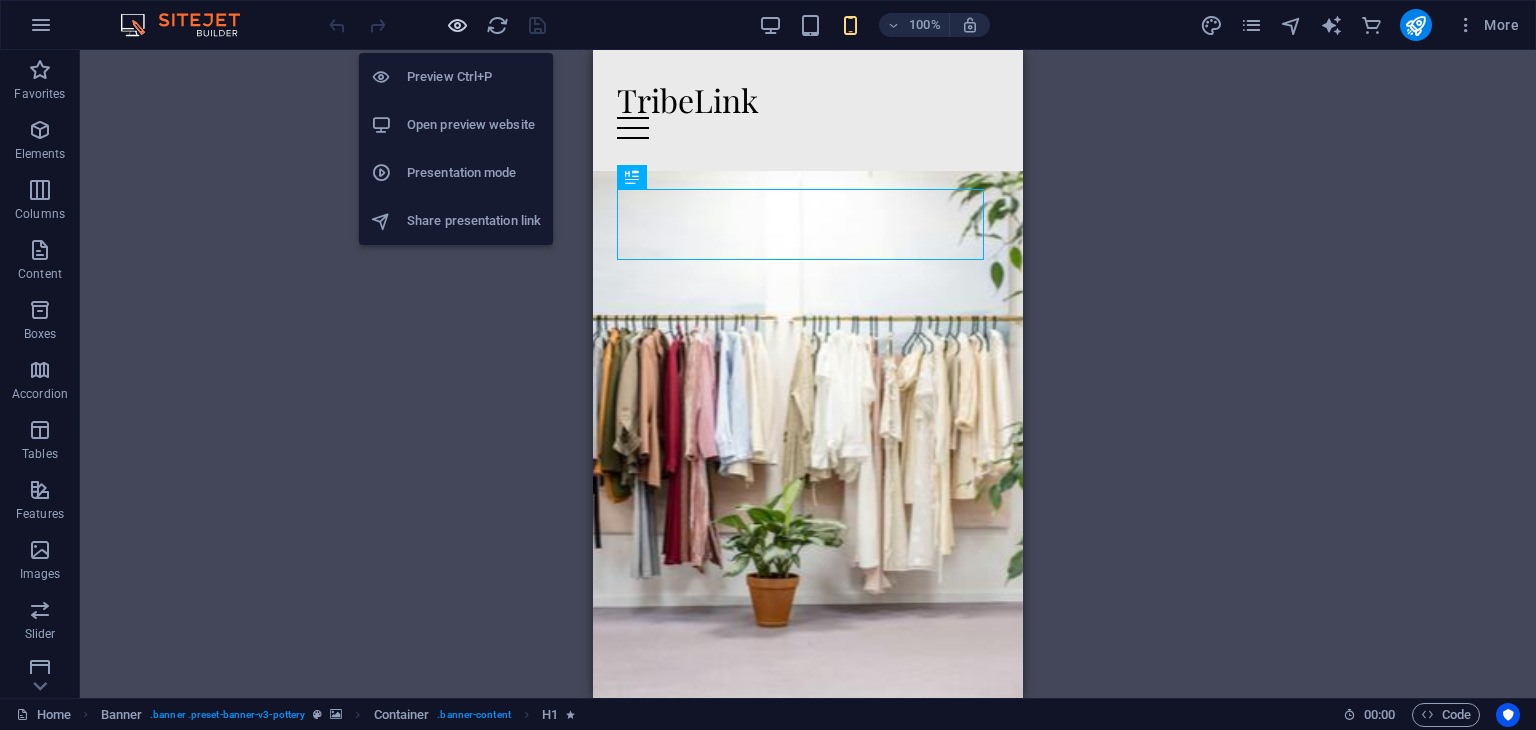 click at bounding box center [457, 25] 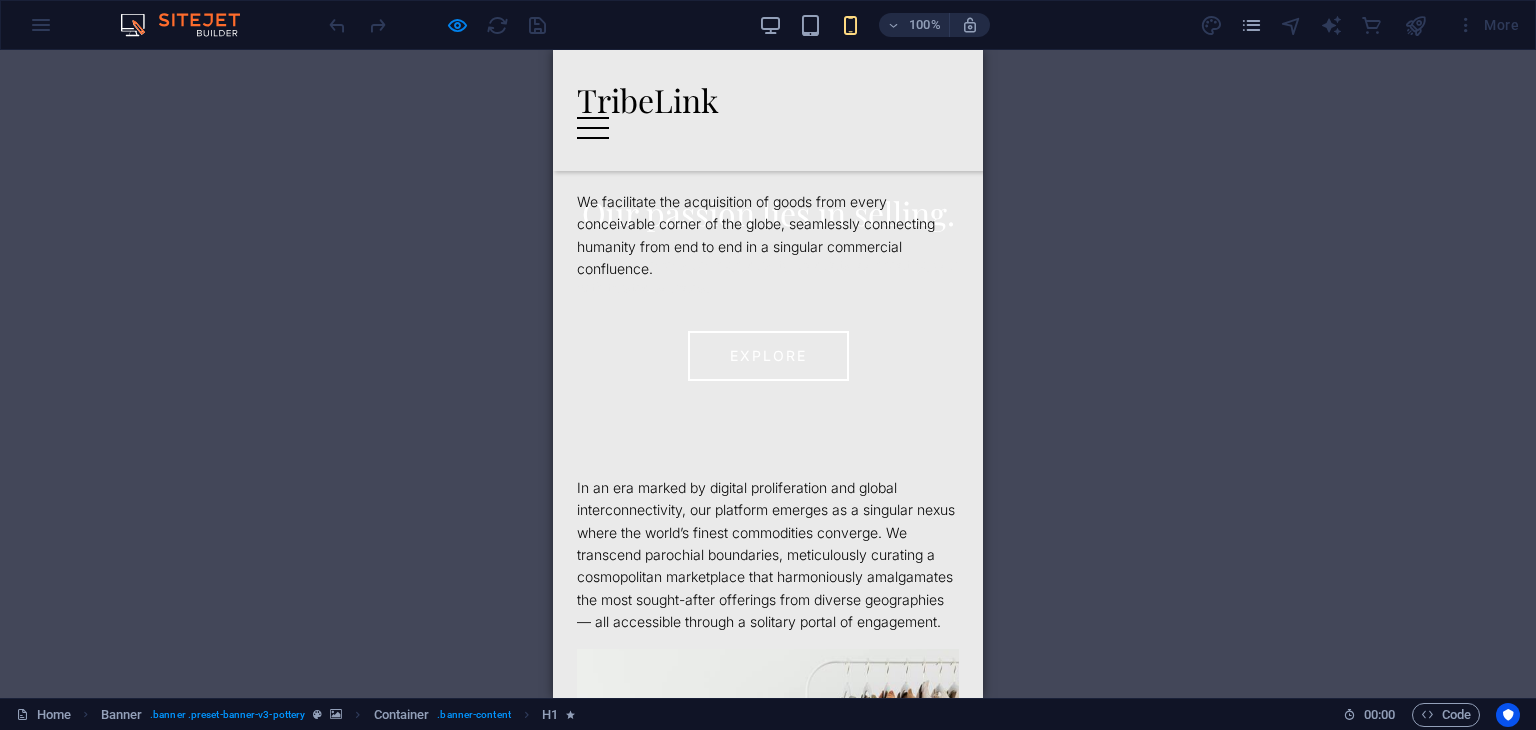 scroll, scrollTop: 0, scrollLeft: 0, axis: both 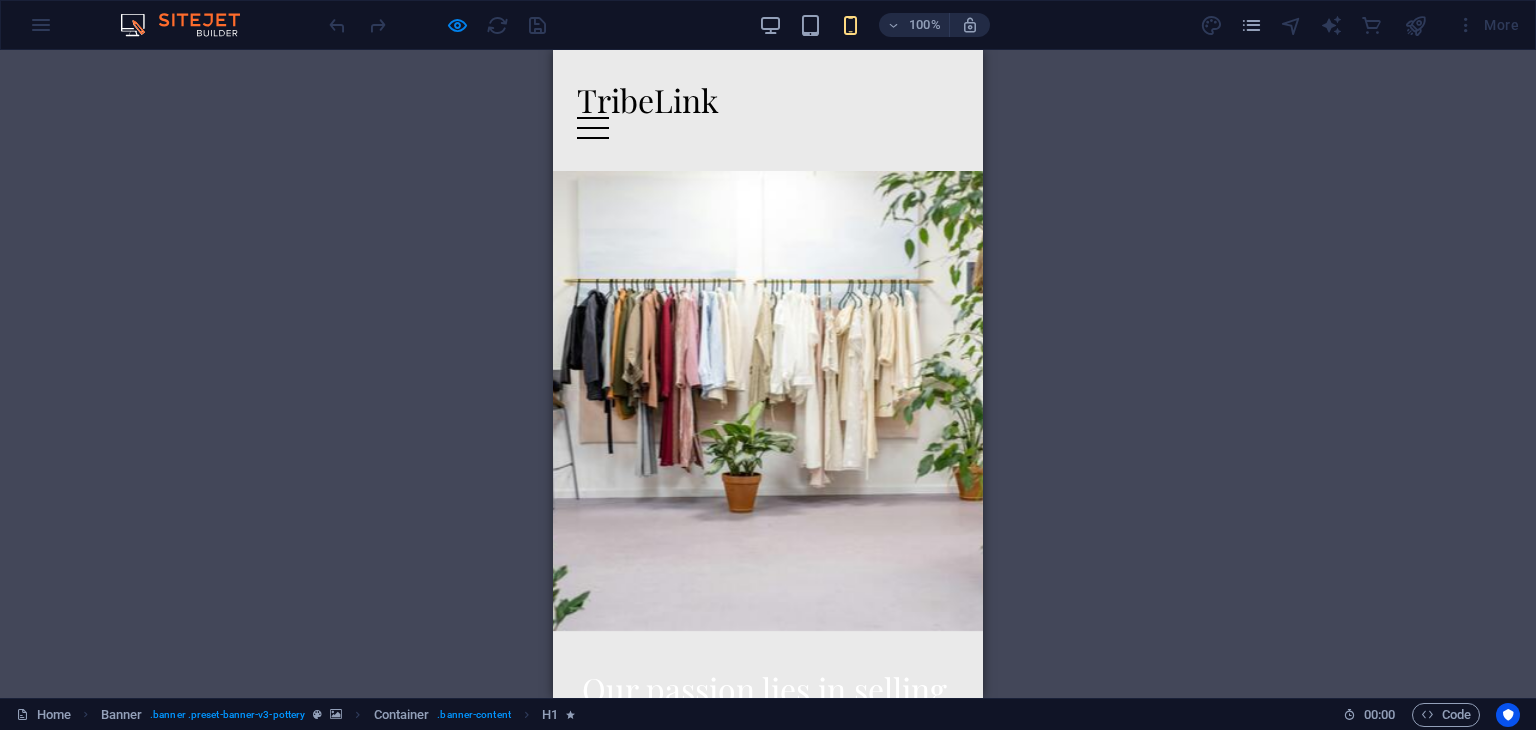 click at bounding box center [437, 25] 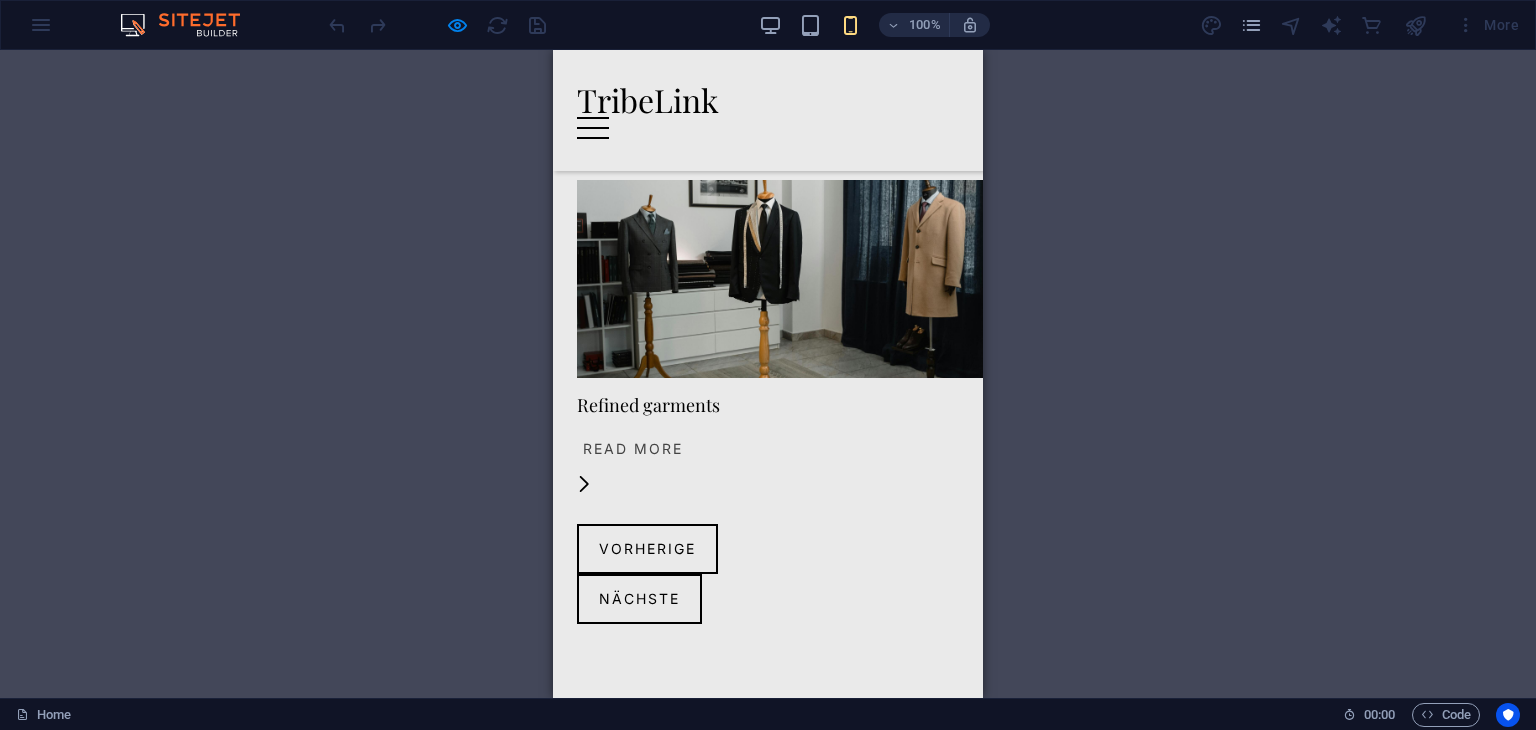 scroll, scrollTop: 2720, scrollLeft: 0, axis: vertical 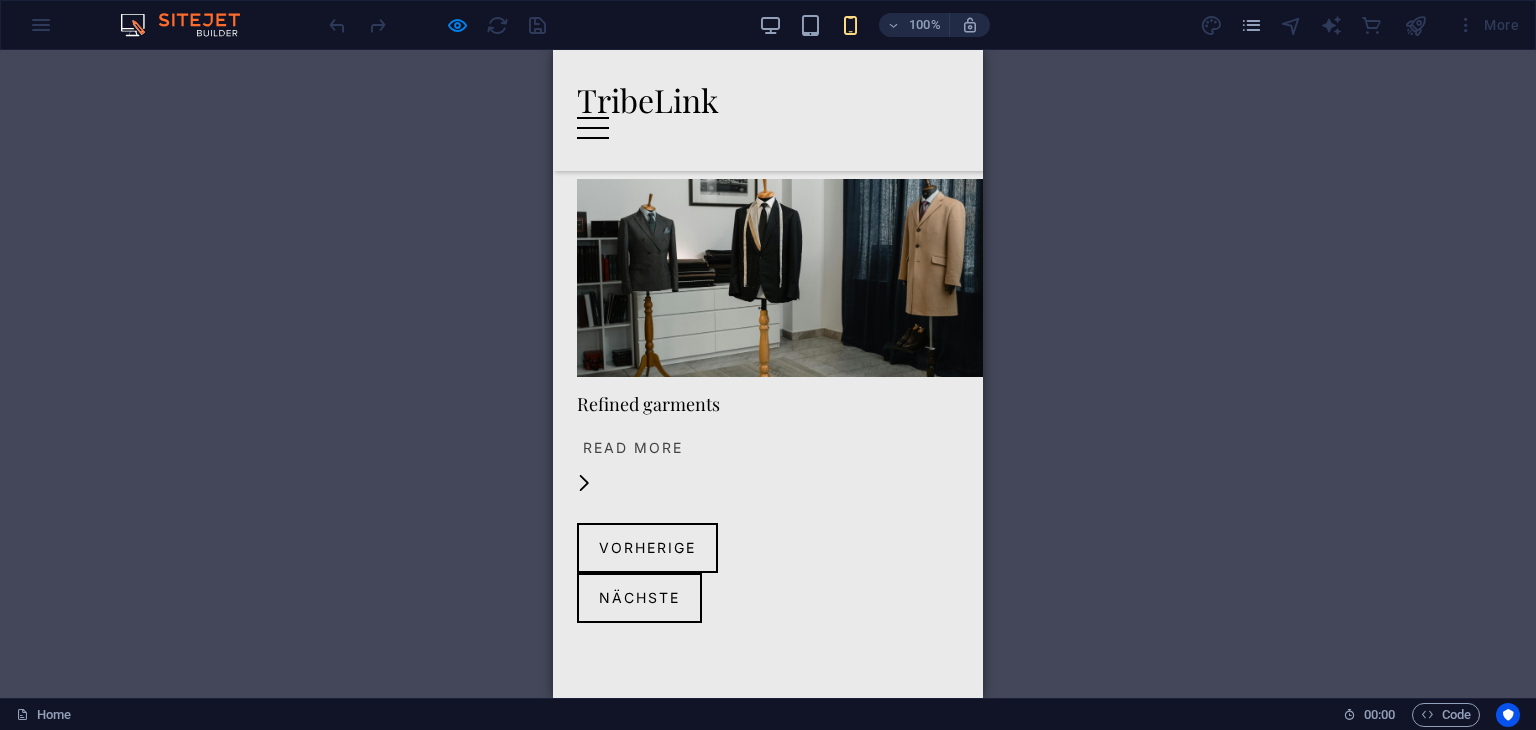 click on "Read More" at bounding box center (633, 448) 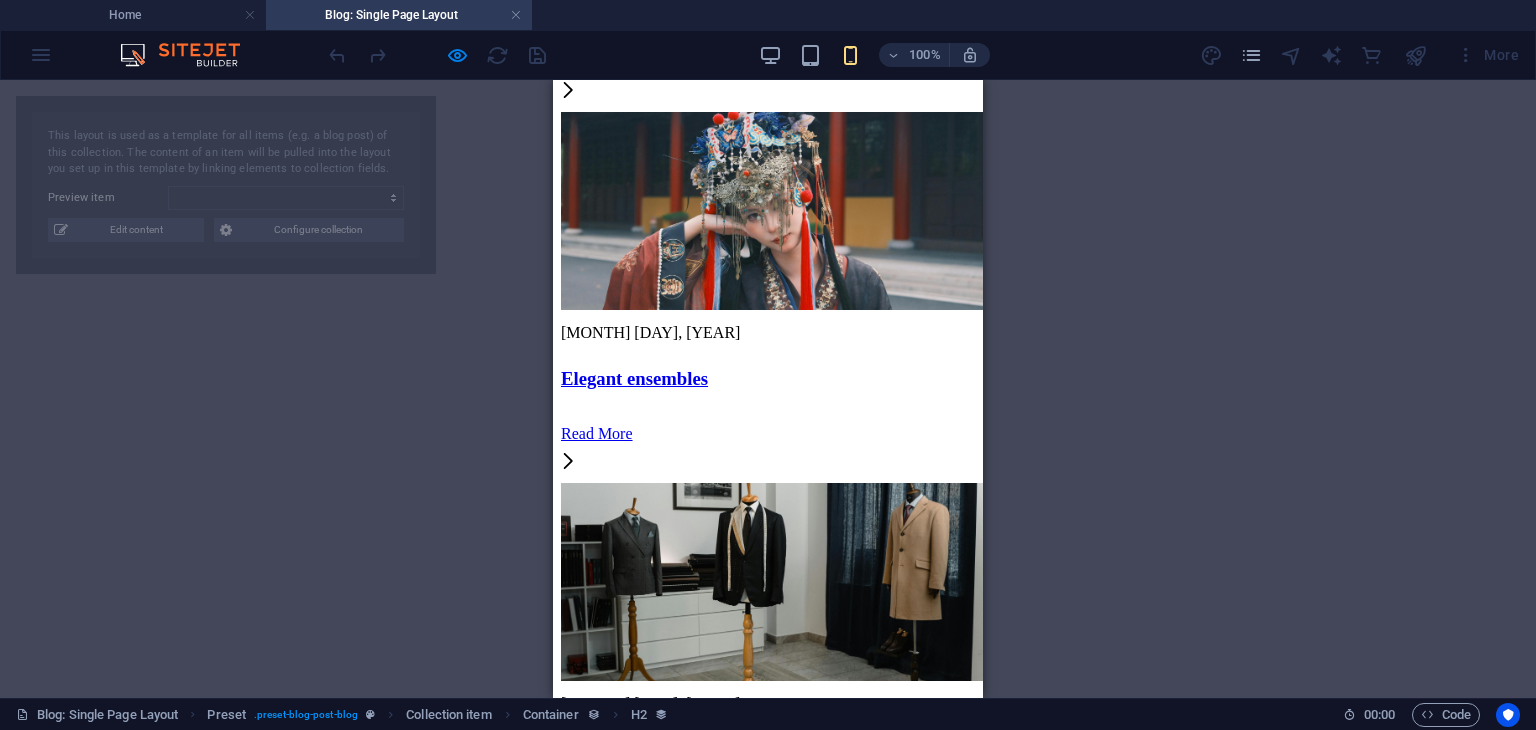select on "[HASH]" 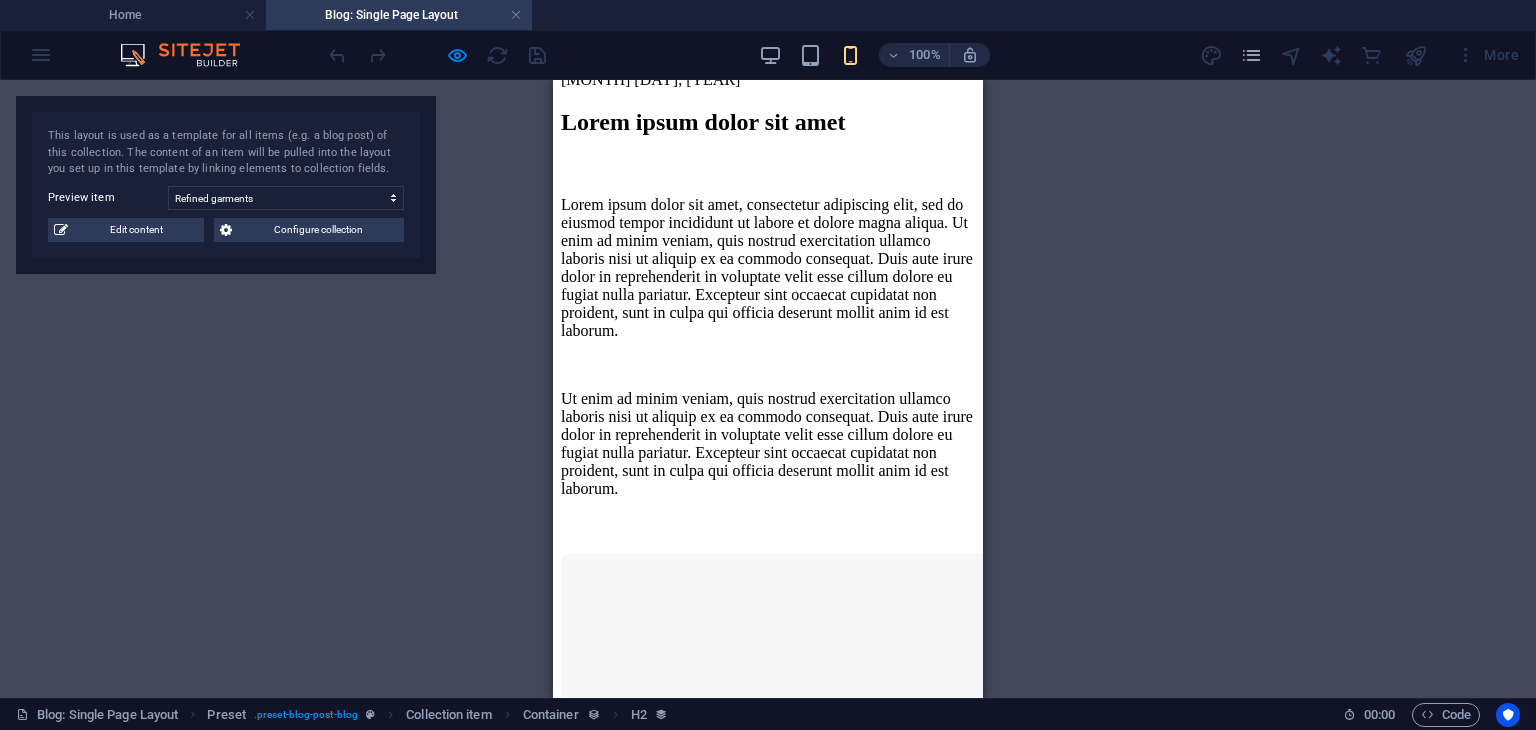 scroll, scrollTop: 449, scrollLeft: 0, axis: vertical 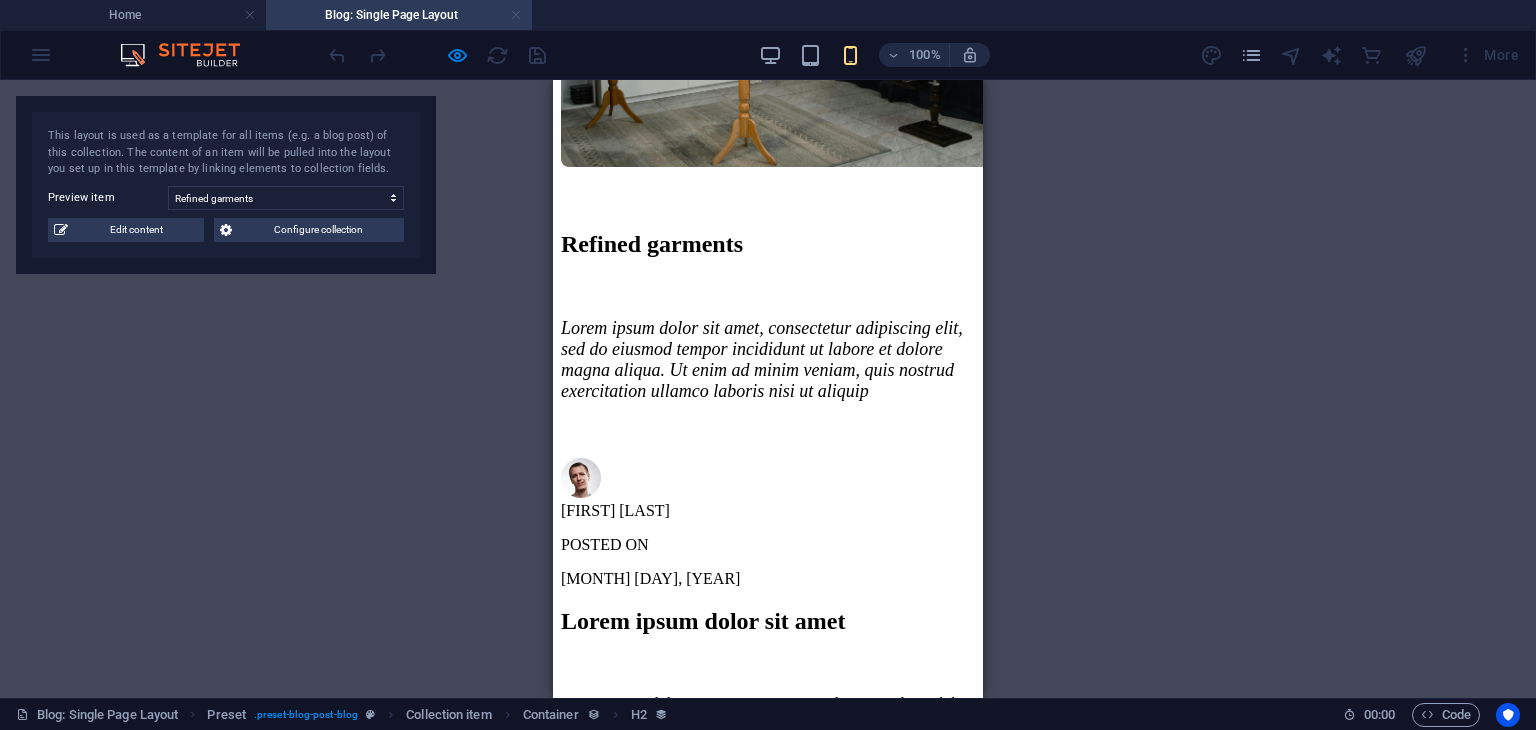 click at bounding box center (516, 15) 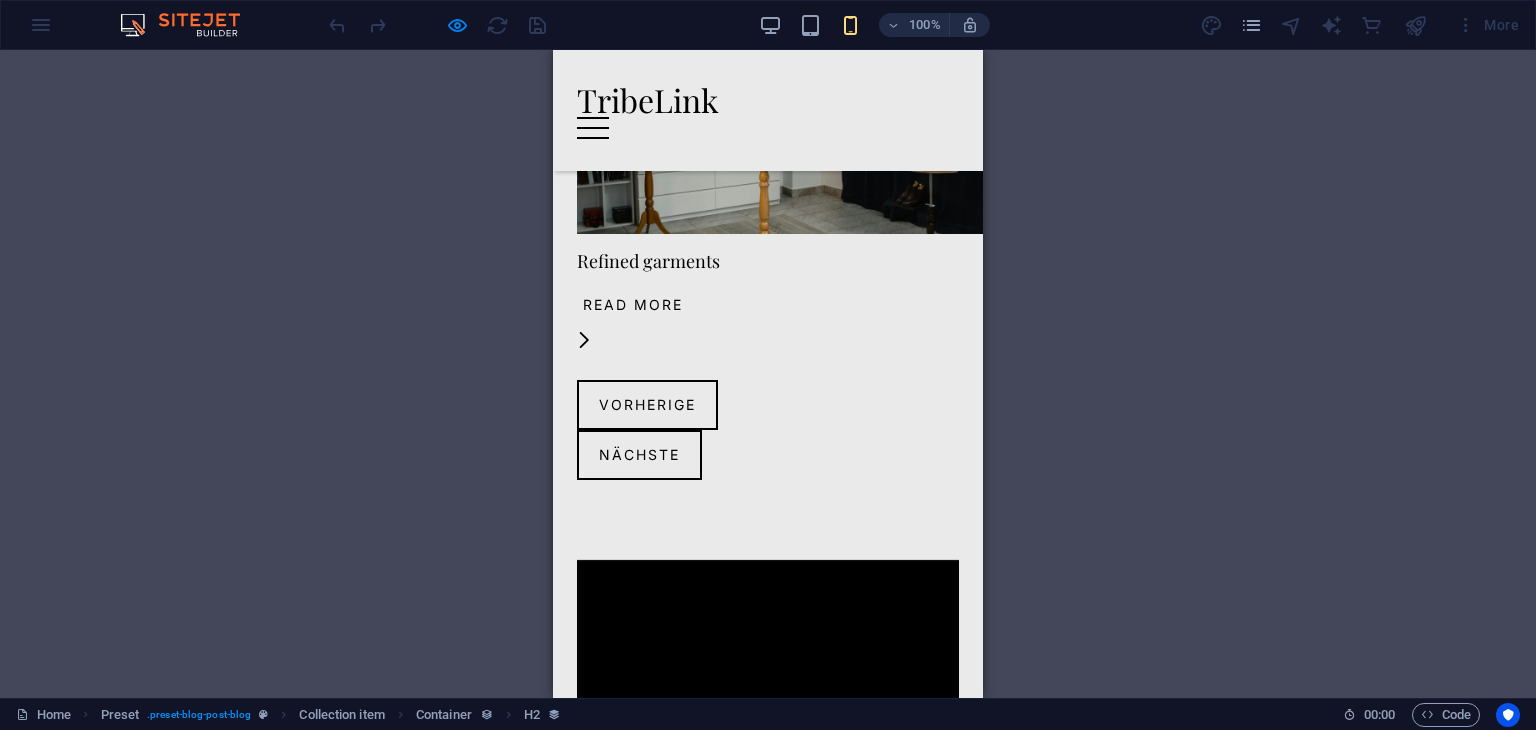 scroll, scrollTop: 2860, scrollLeft: 0, axis: vertical 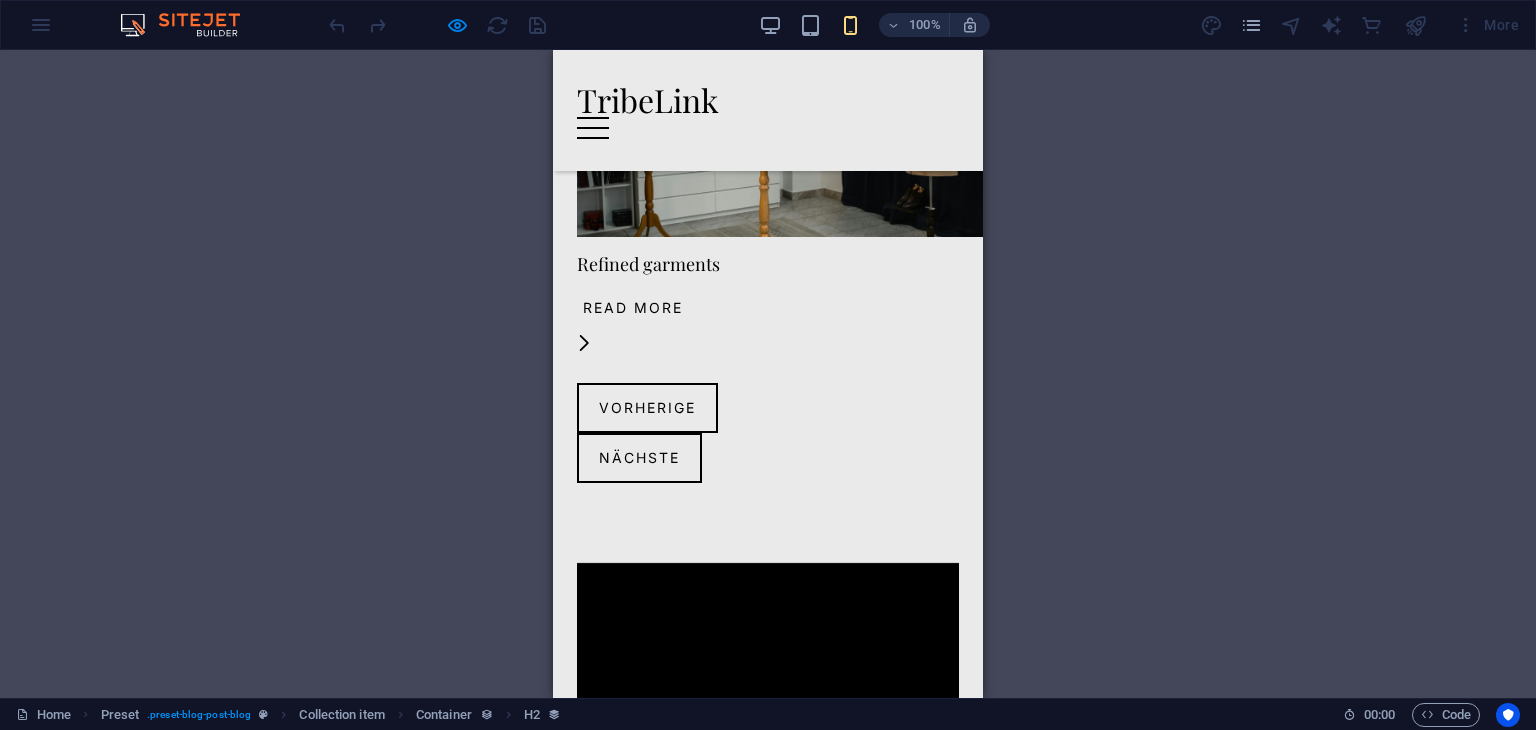 click on "Explore" at bounding box center [768, 1282] 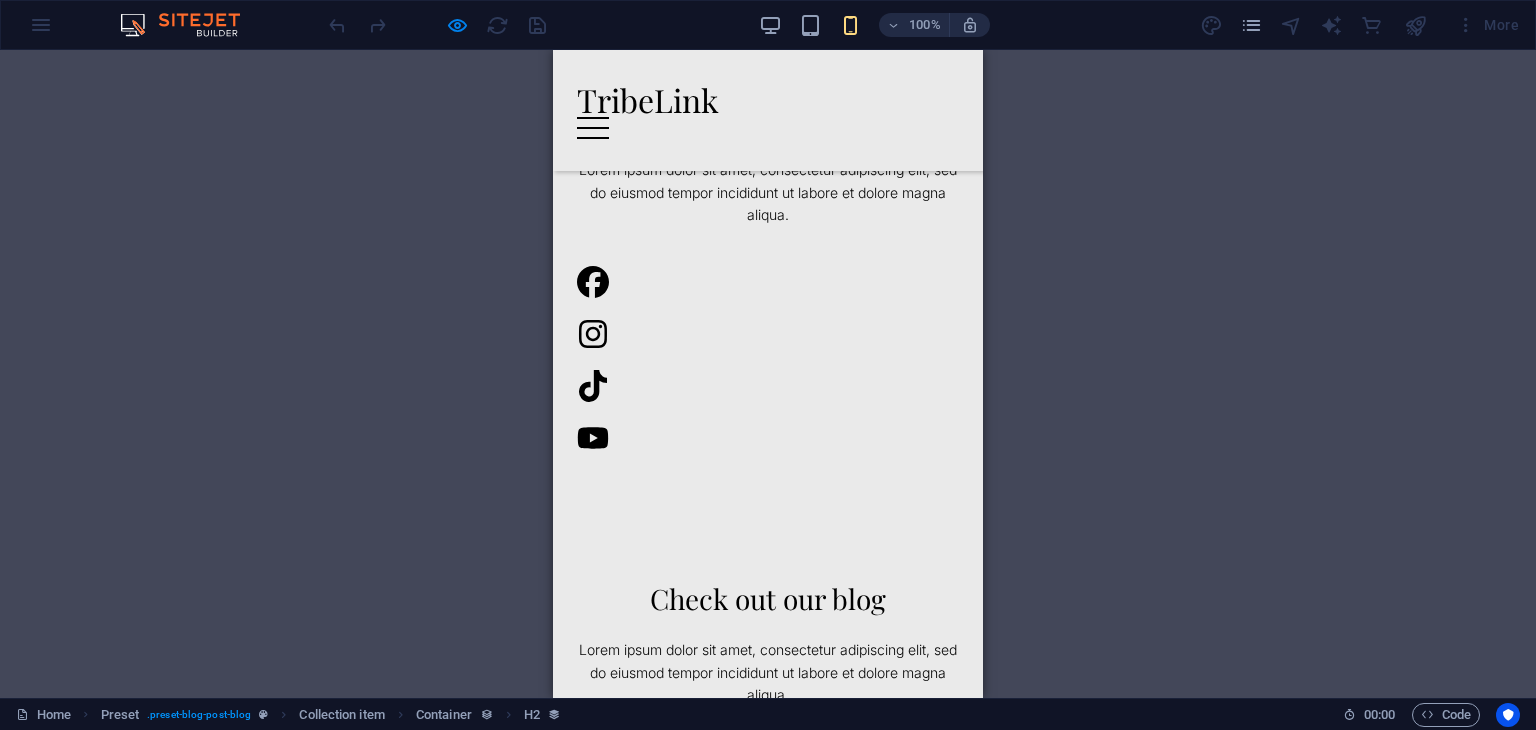 scroll, scrollTop: 1703, scrollLeft: 0, axis: vertical 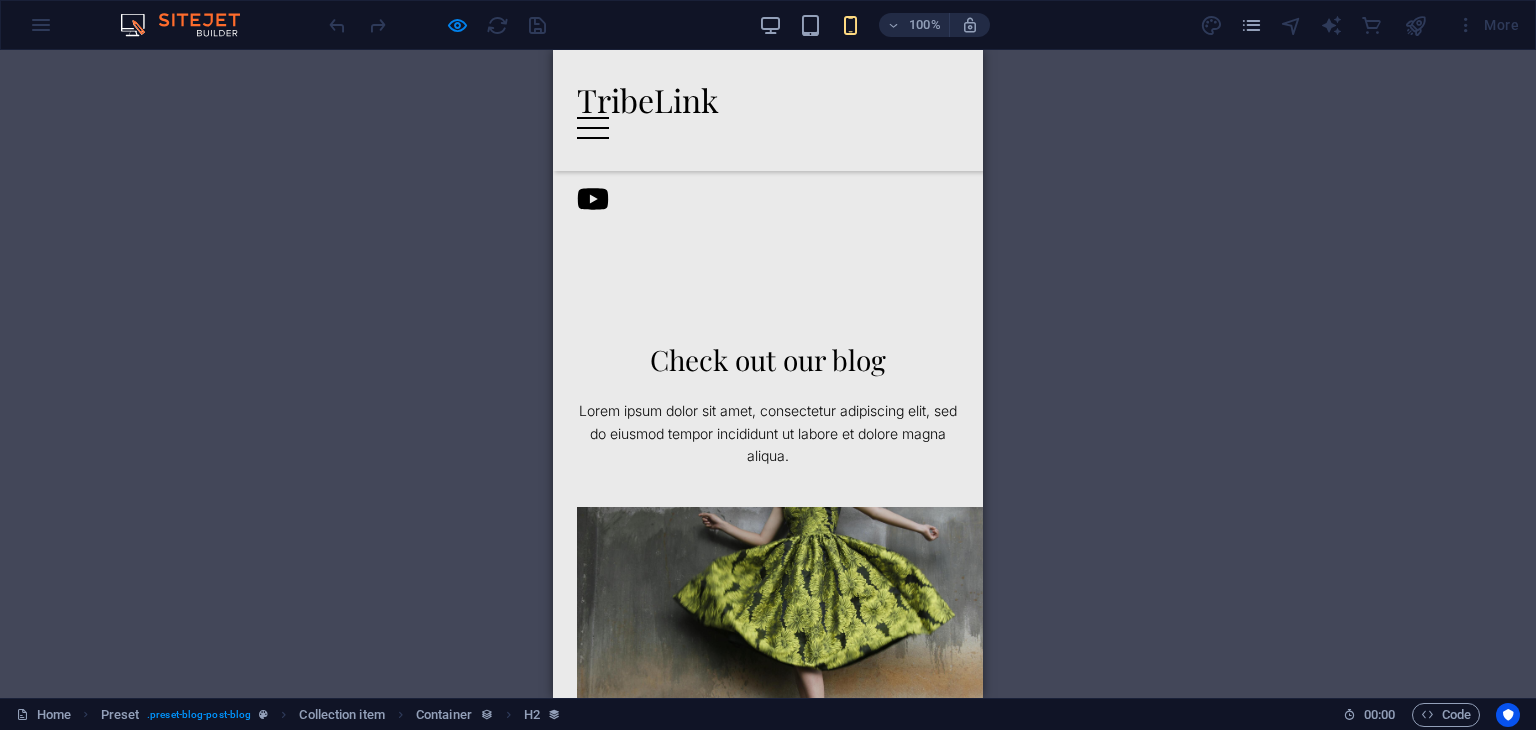click at bounding box center [593, 128] 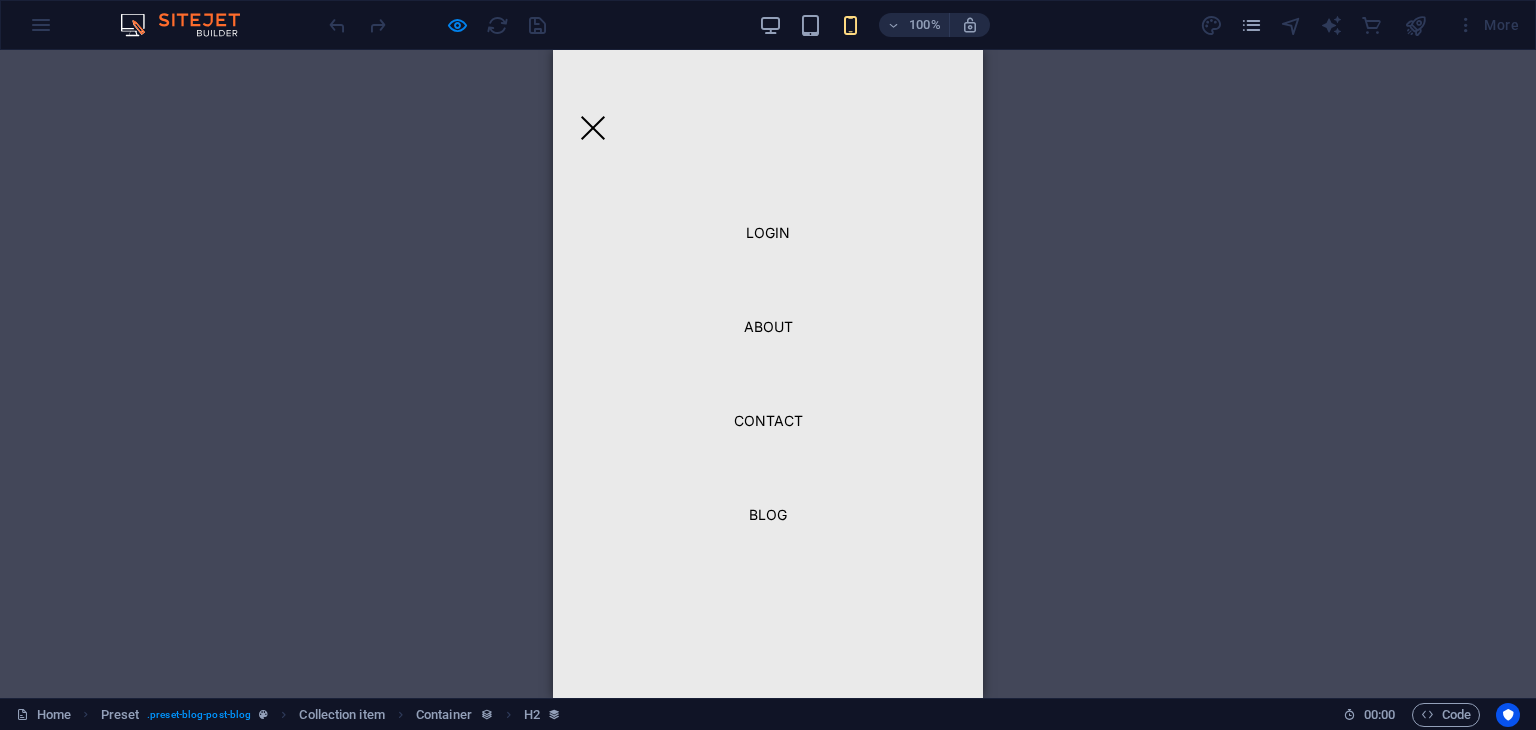 click on "Blog" at bounding box center (768, 515) 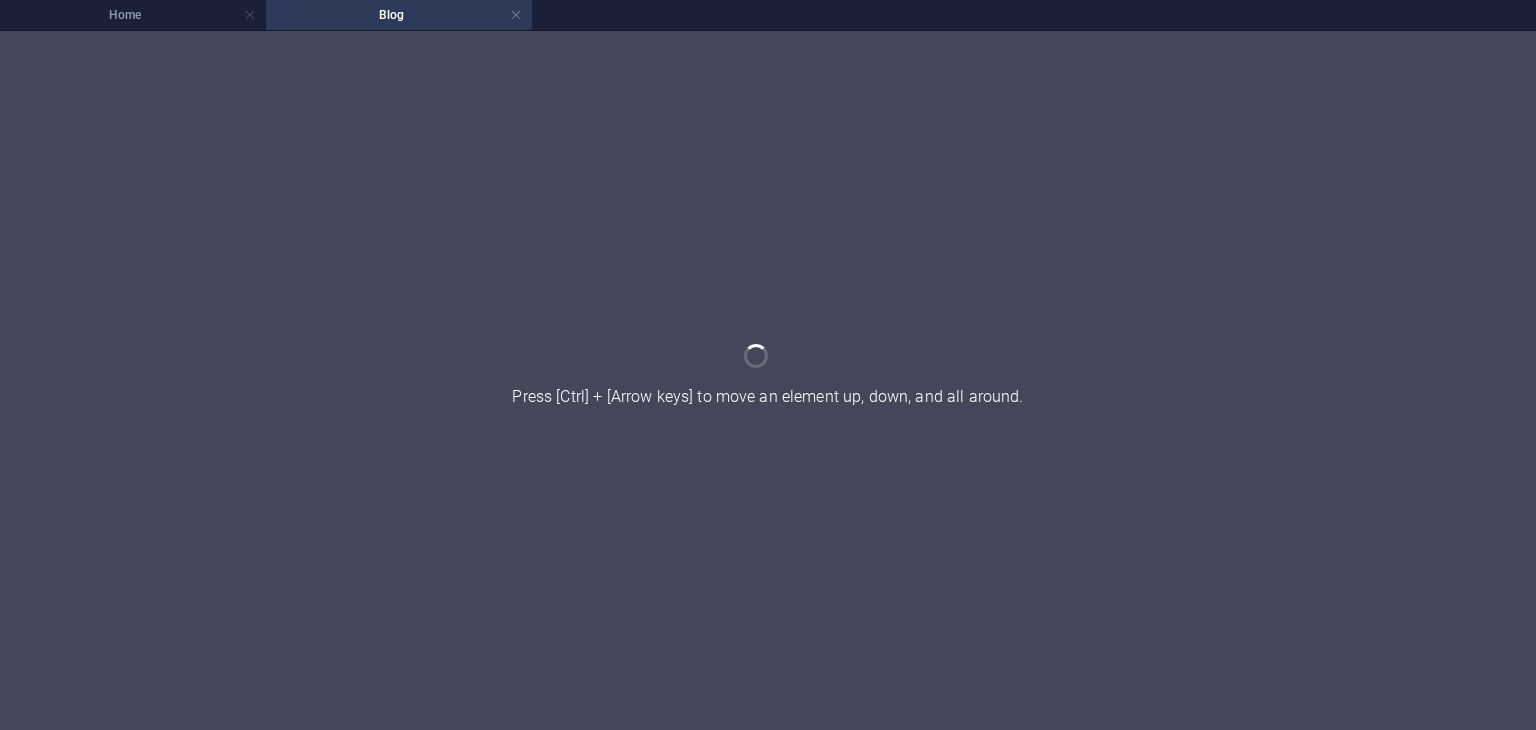 scroll, scrollTop: 0, scrollLeft: 0, axis: both 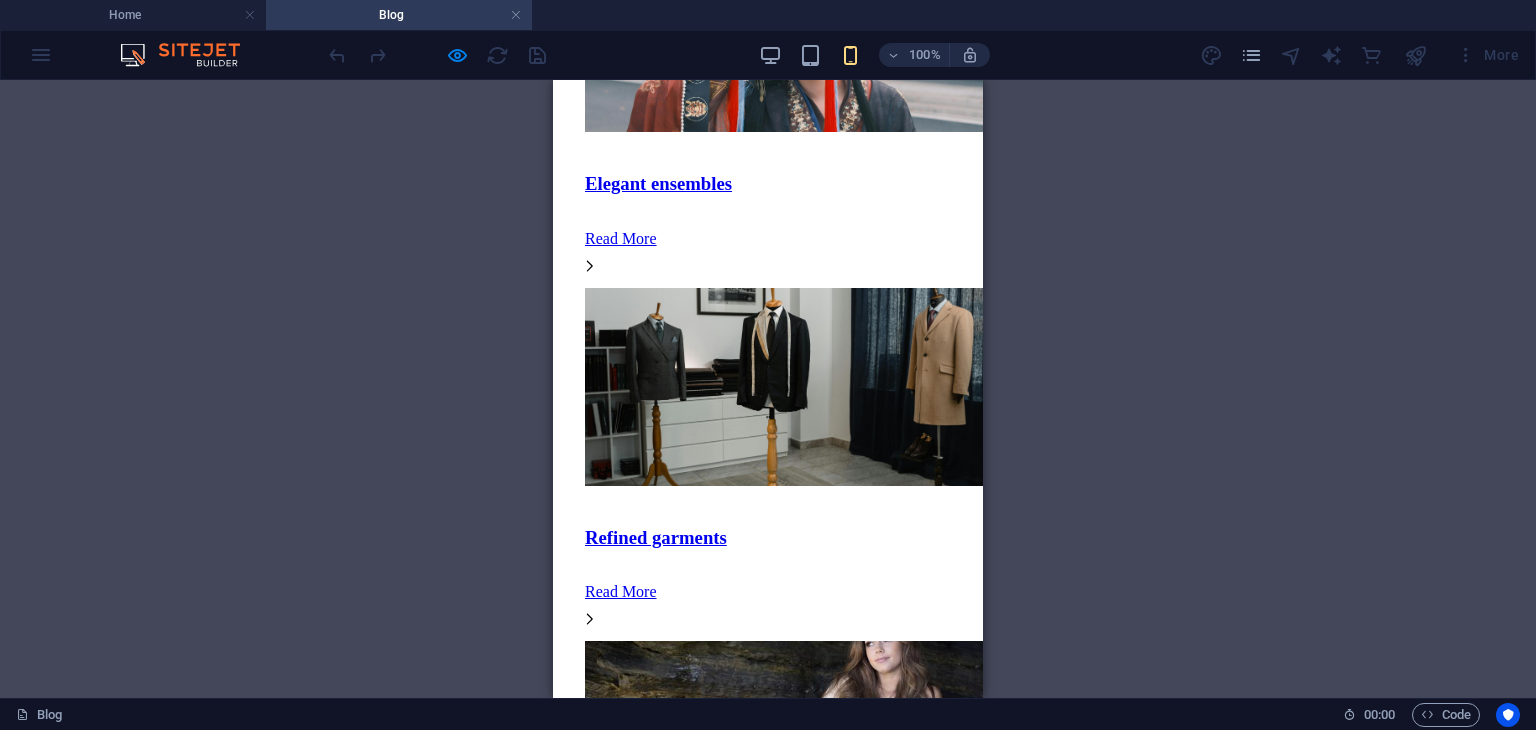 click on "All blog posts Lorem ipsum dolor sit amet, consectetur adipiscing elit, sed do eiusmod tempor incididunt ut labore et dolore magna aliqua. Impeccably tailored outfits Read More Aesthetically felicitous ensembles Read More Garb that harmonizes form with finesse Read More Elegant ensembles Read More Refined garments Read More Meticulously curated vestments Read More  Previous Next" at bounding box center (768, -117) 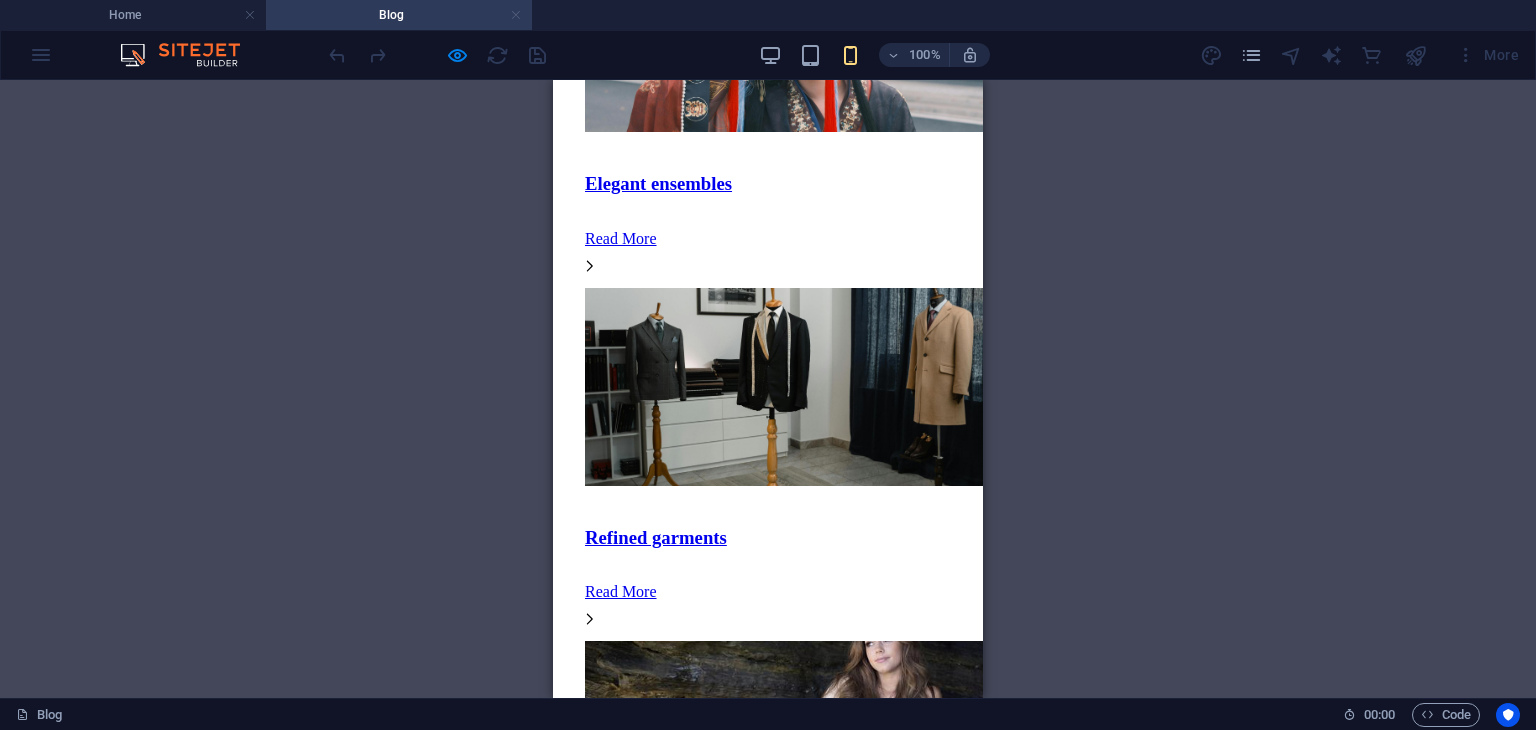 click at bounding box center [516, 15] 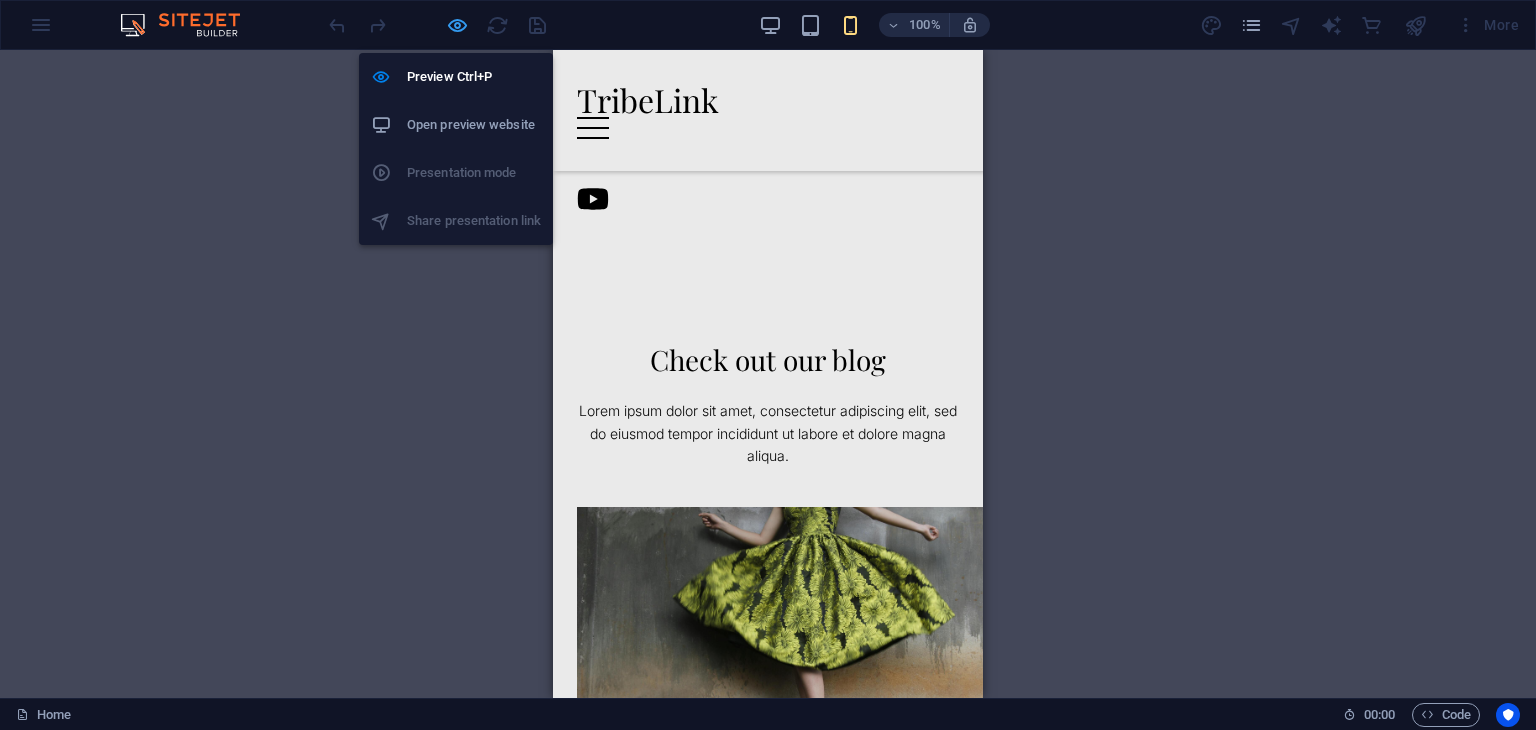 click at bounding box center [457, 25] 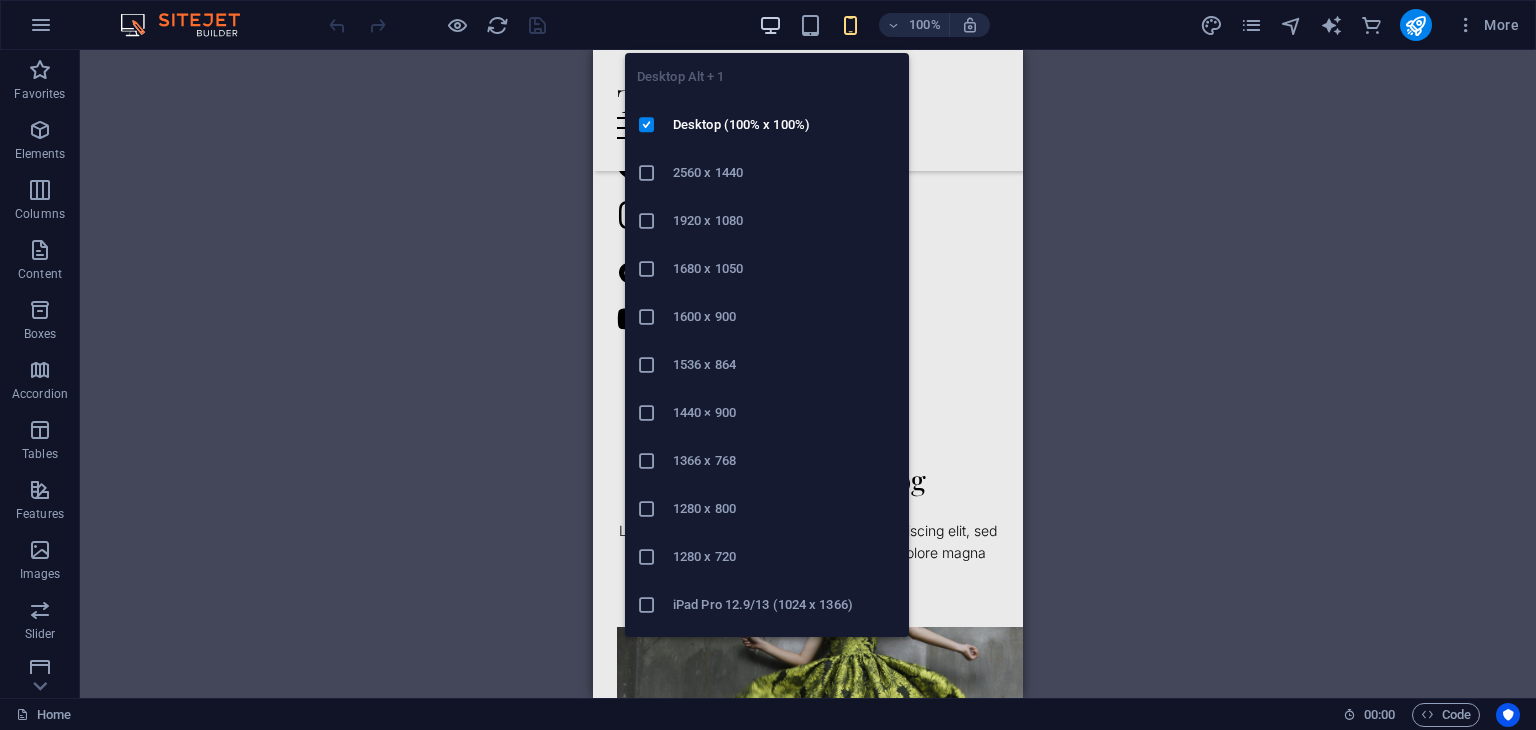 click at bounding box center (770, 25) 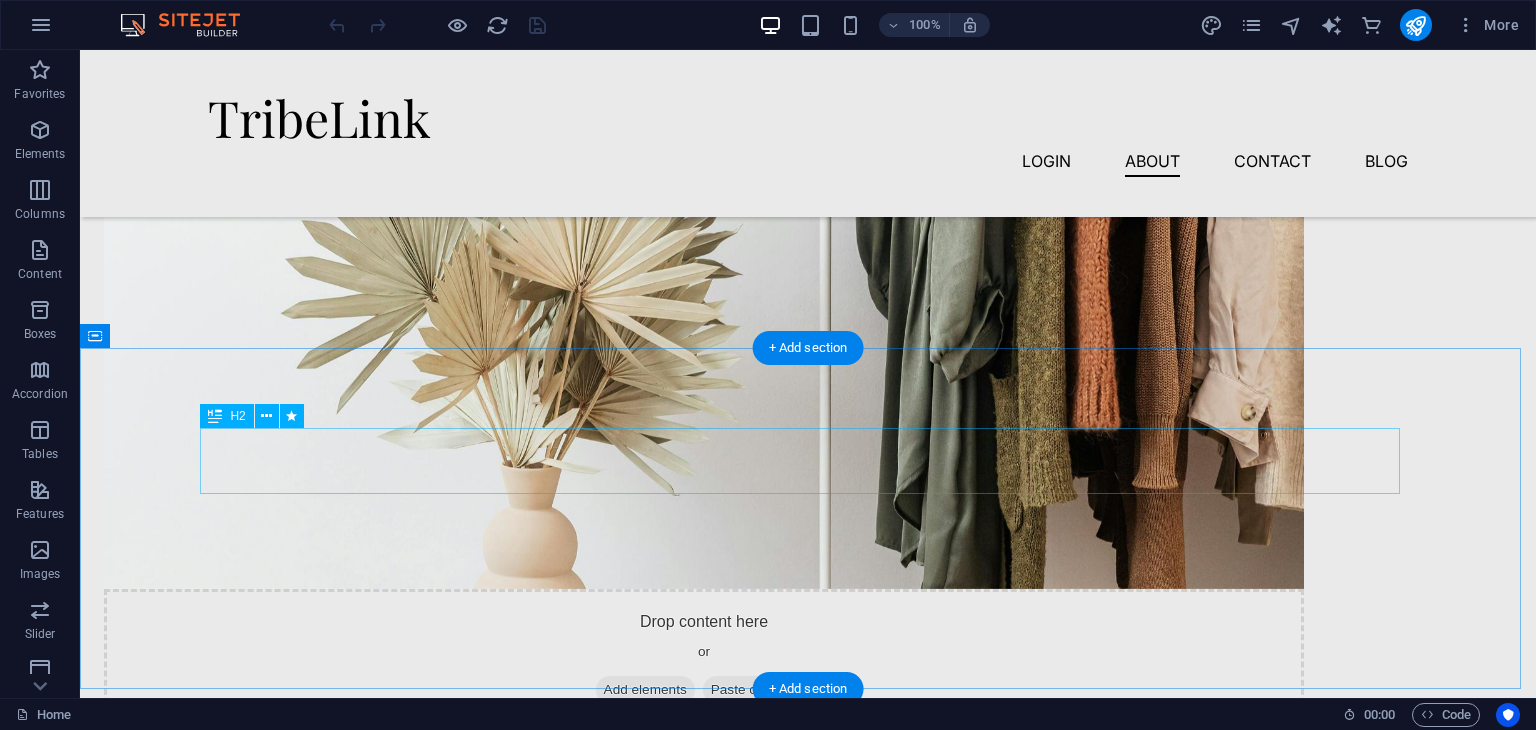 scroll, scrollTop: 1566, scrollLeft: 0, axis: vertical 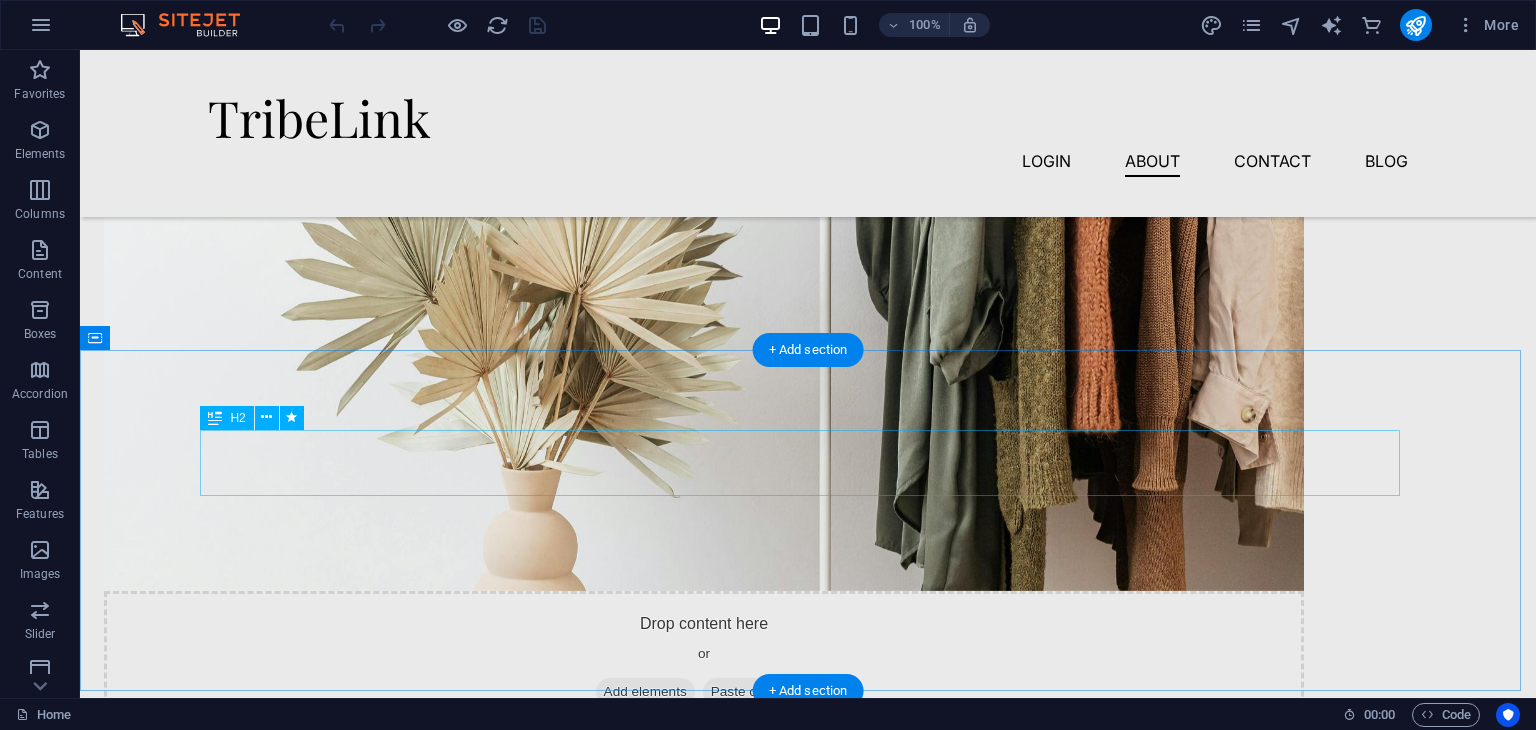 click on "Join Our Workshops" at bounding box center (808, 926) 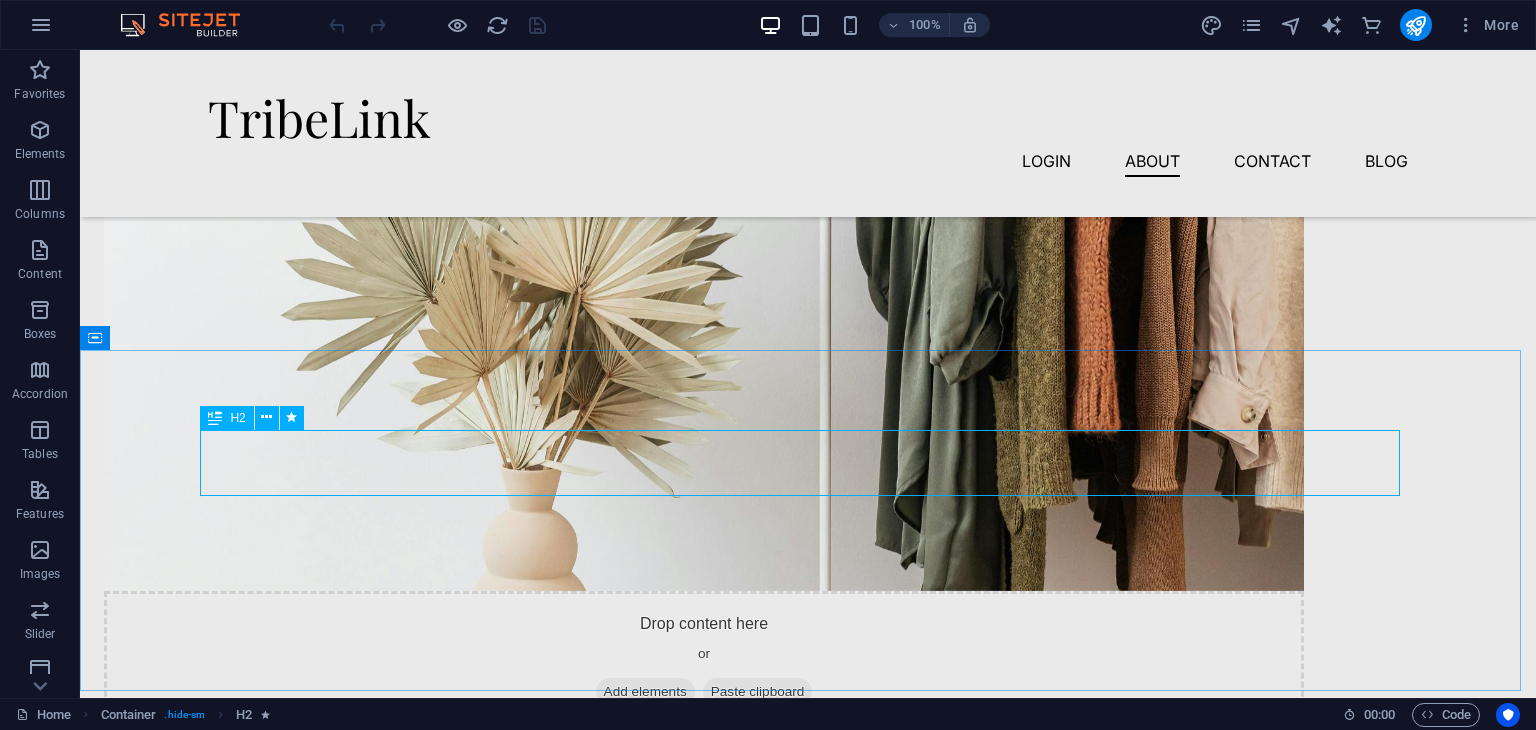 click at bounding box center (215, 418) 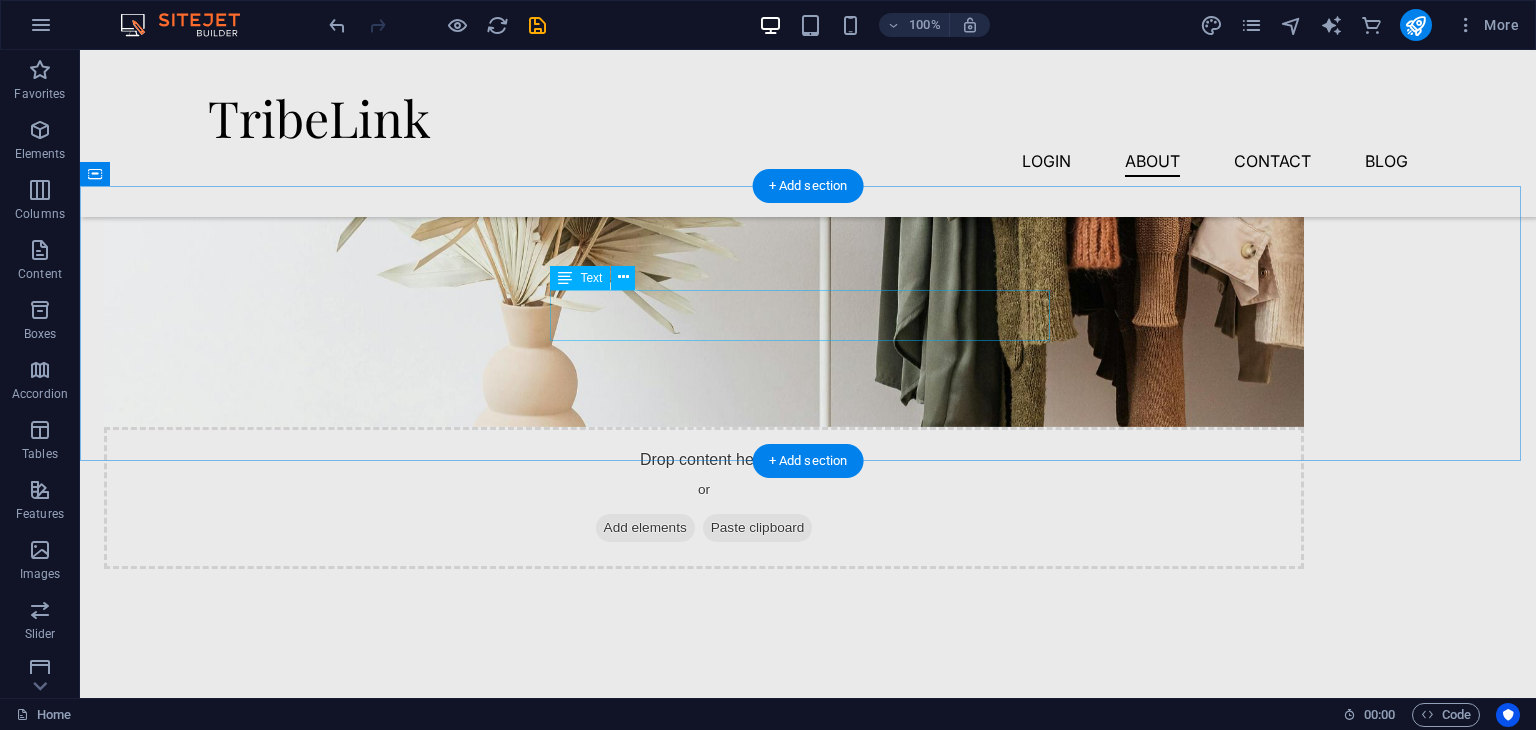 scroll, scrollTop: 1512, scrollLeft: 0, axis: vertical 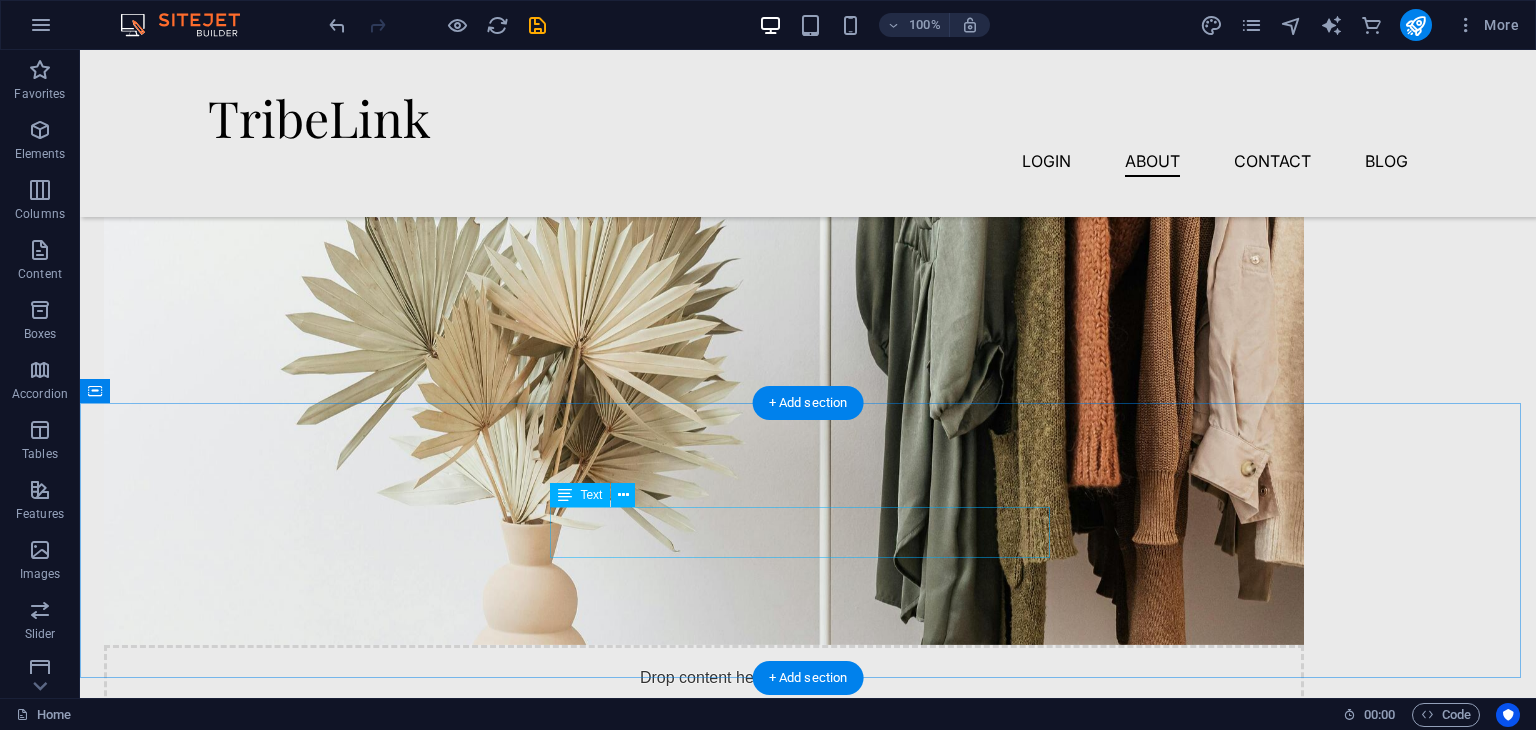 click on "Lorem ipsum dolor sit amet, consectetur adipiscing elit, sed do eiusmod tempor incididunt ut labore et dolore magna aliqua." at bounding box center (808, 984) 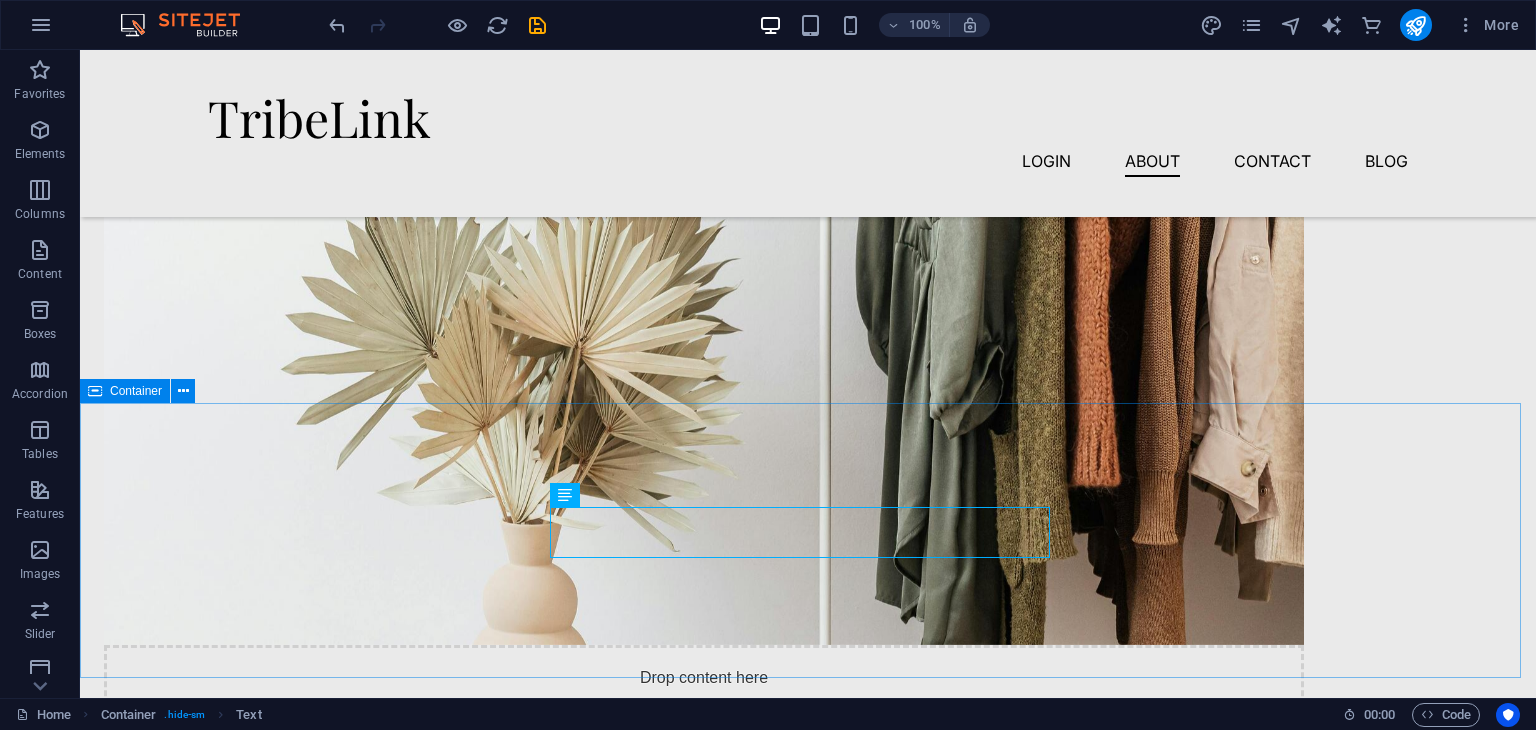 click on "Container" at bounding box center [136, 391] 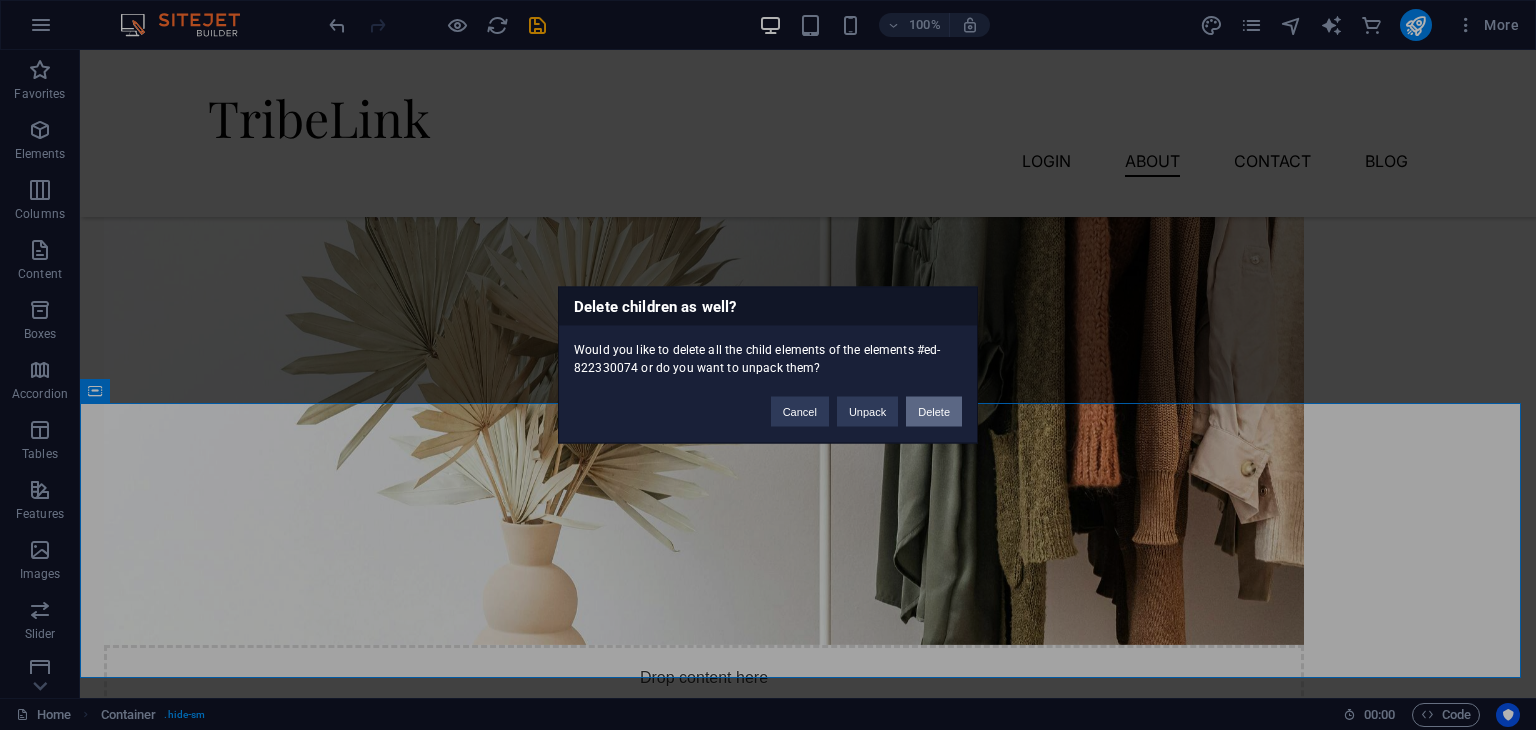 type 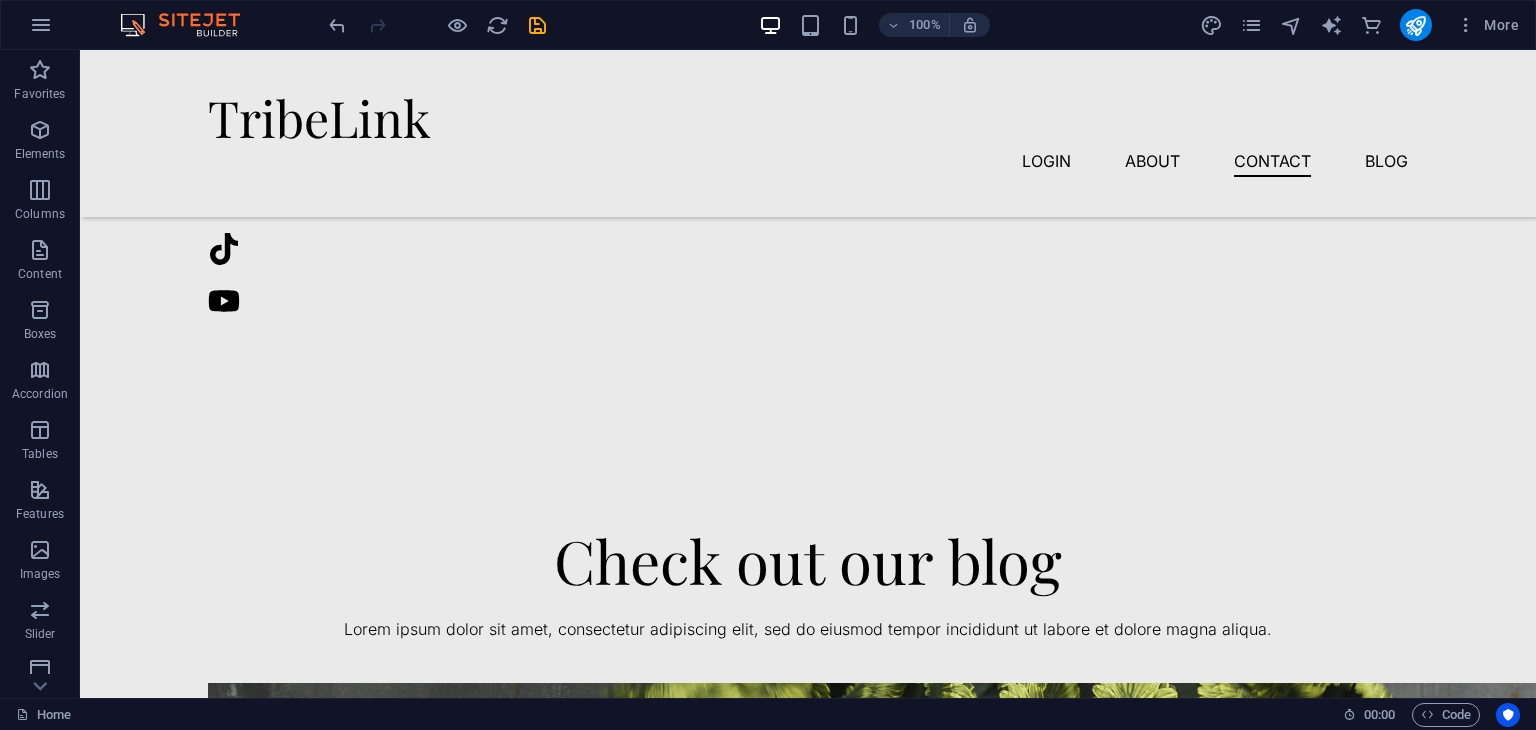 scroll, scrollTop: 2490, scrollLeft: 0, axis: vertical 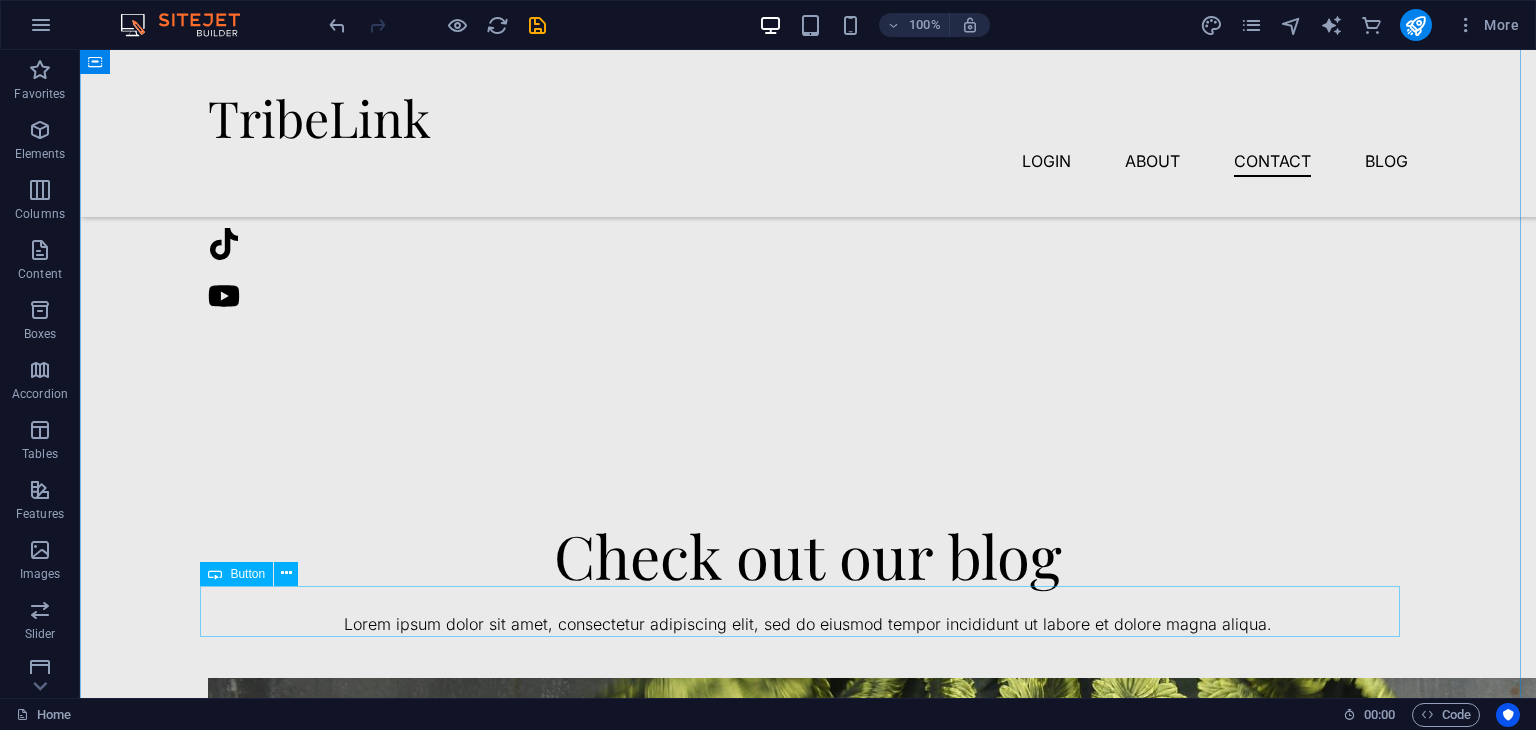 click on "Explore More" at bounding box center [808, 2044] 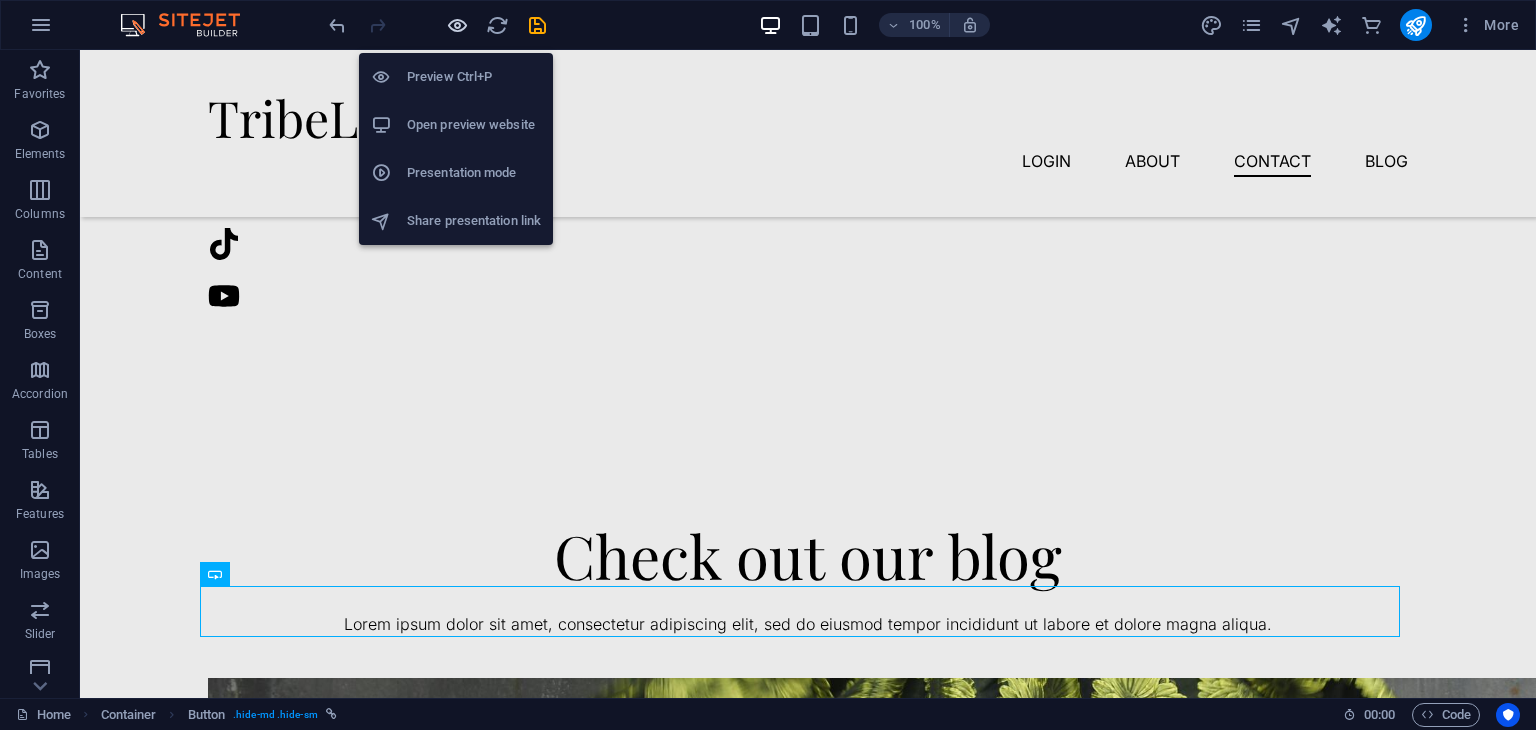 click at bounding box center (457, 25) 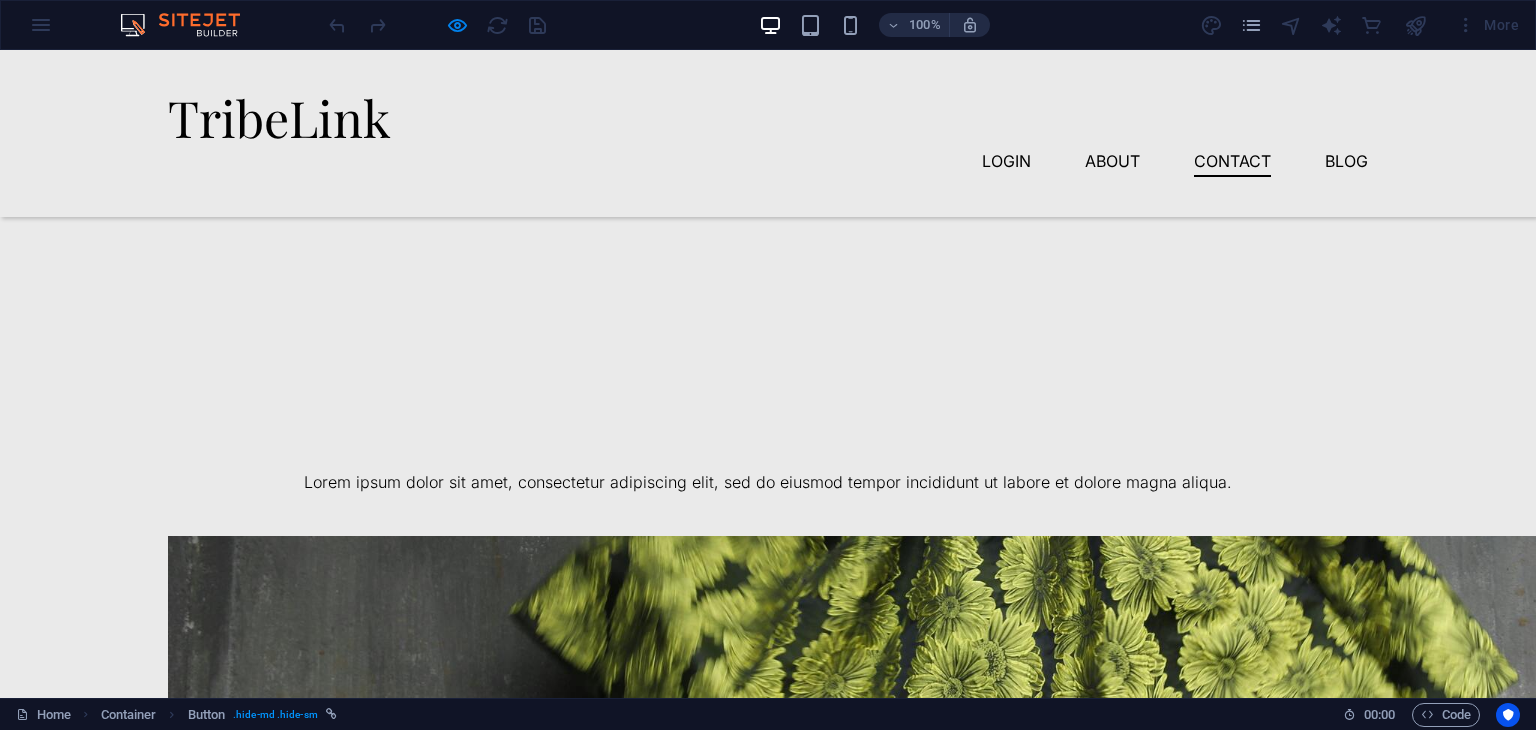 click on "Explore More" at bounding box center [768, 1902] 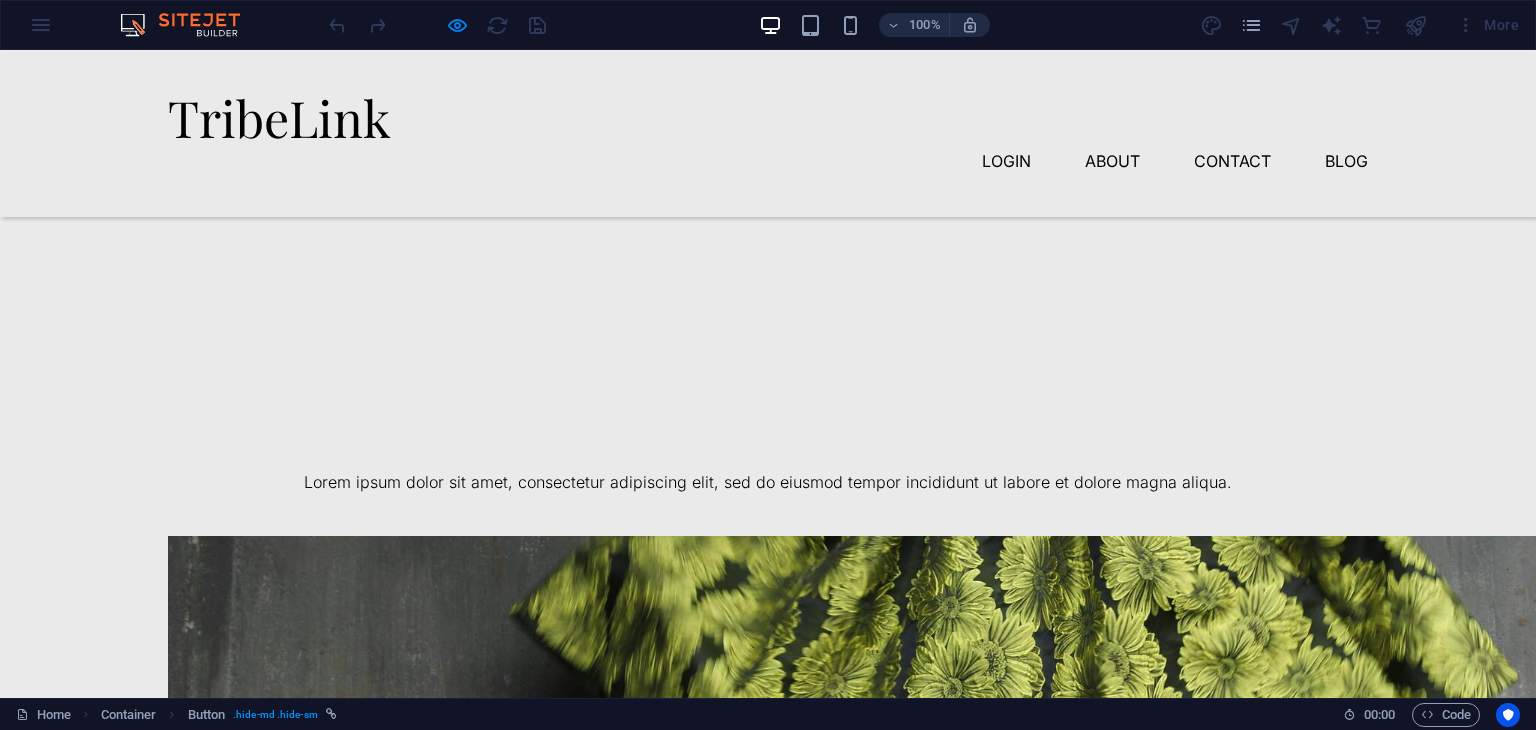 scroll, scrollTop: 0, scrollLeft: 0, axis: both 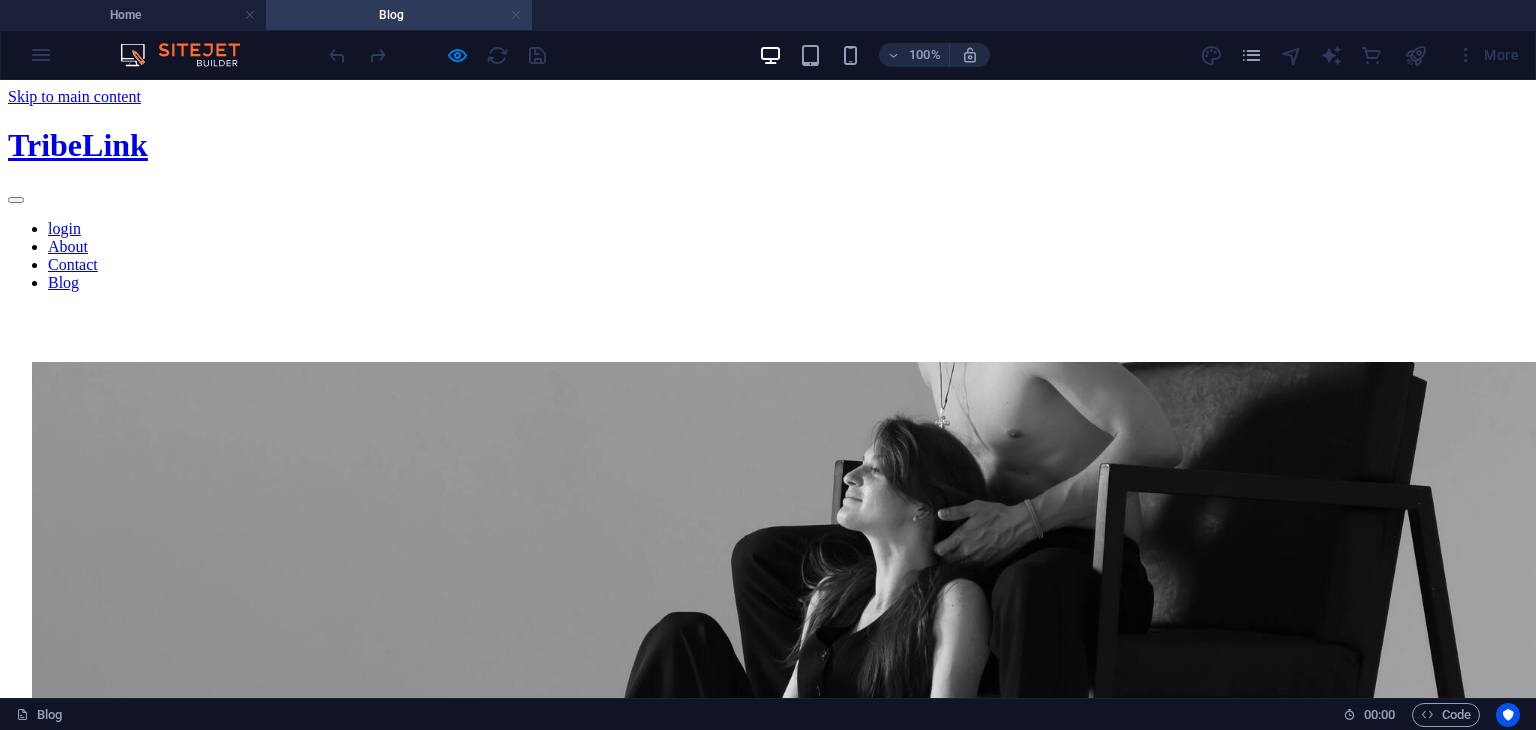 click at bounding box center (516, 15) 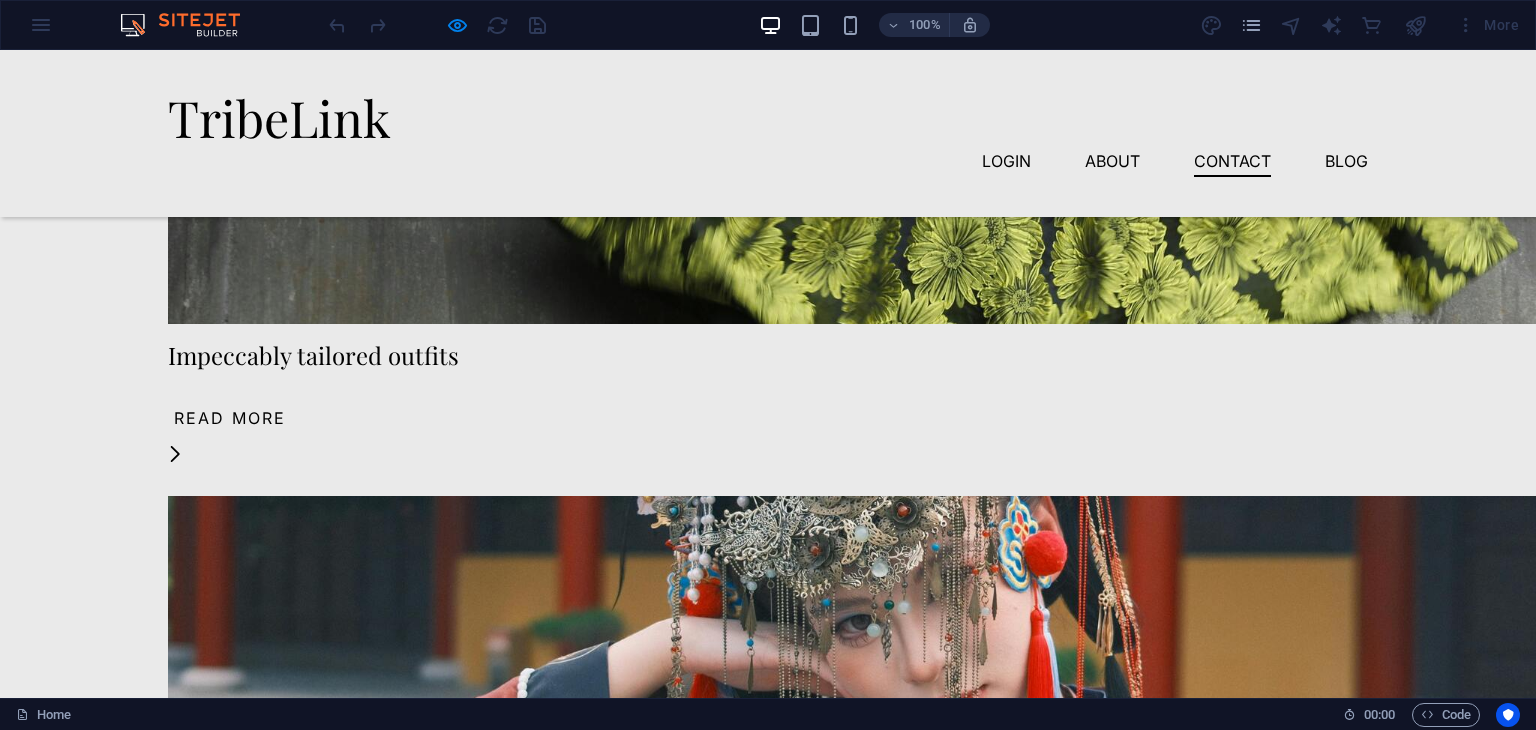 scroll, scrollTop: 2921, scrollLeft: 0, axis: vertical 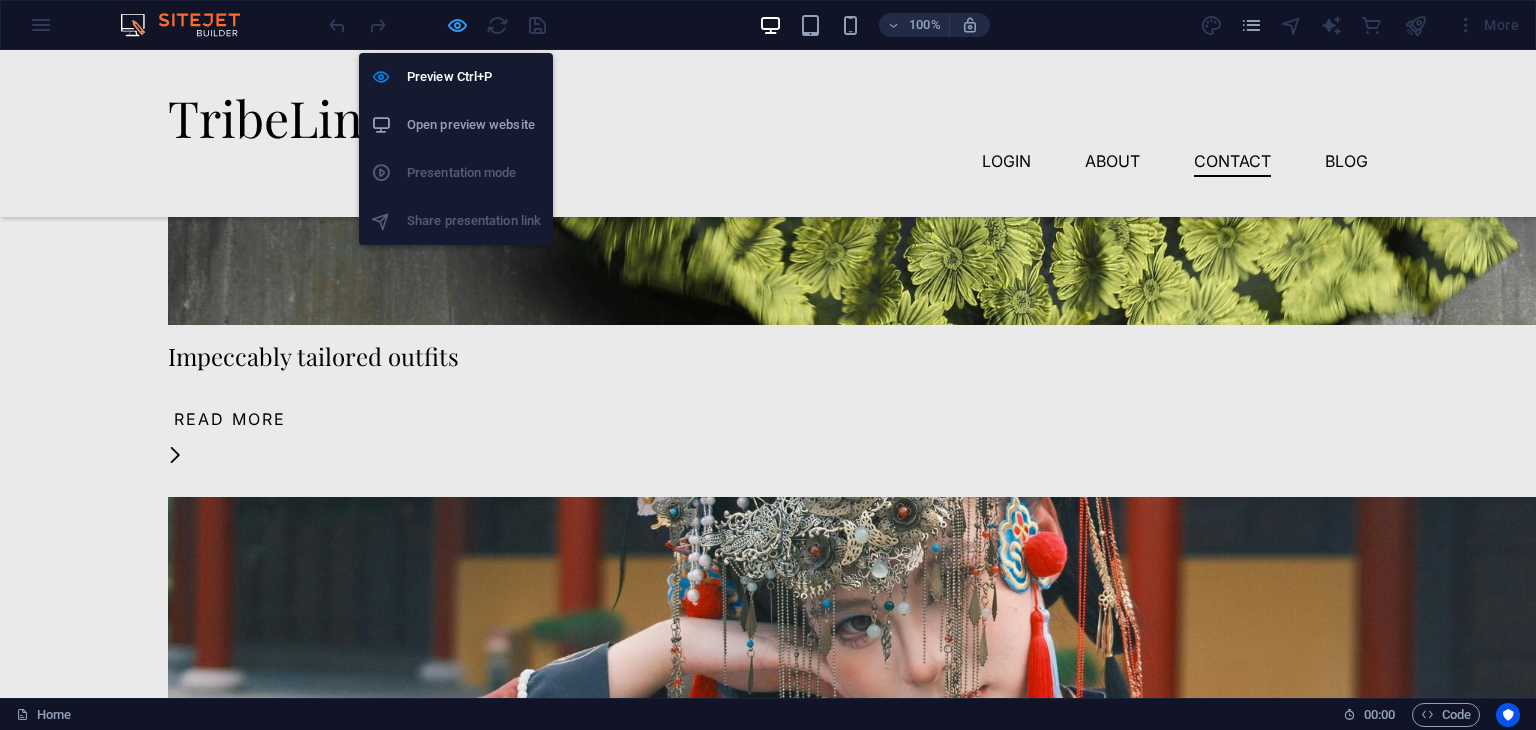 click at bounding box center [457, 25] 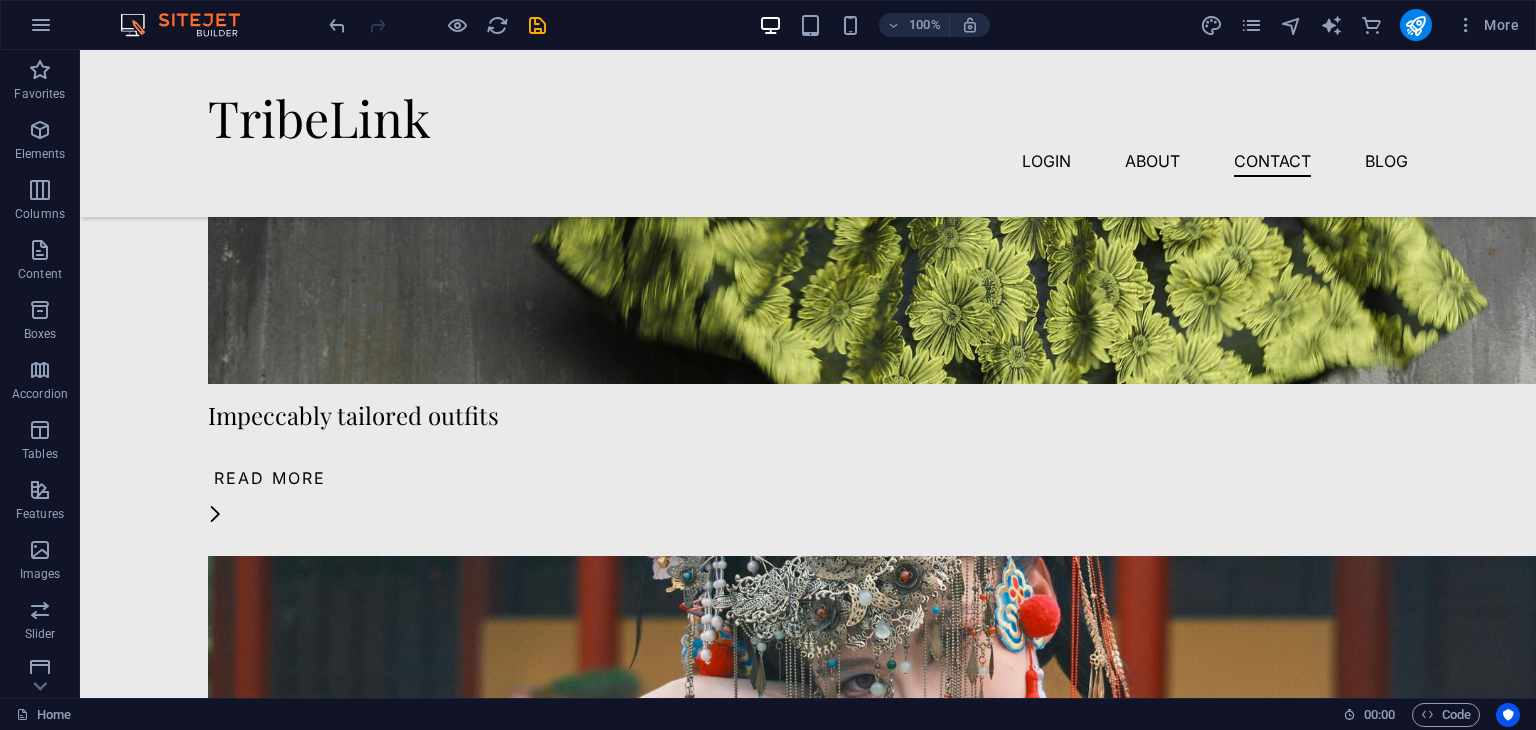 click at bounding box center [437, 25] 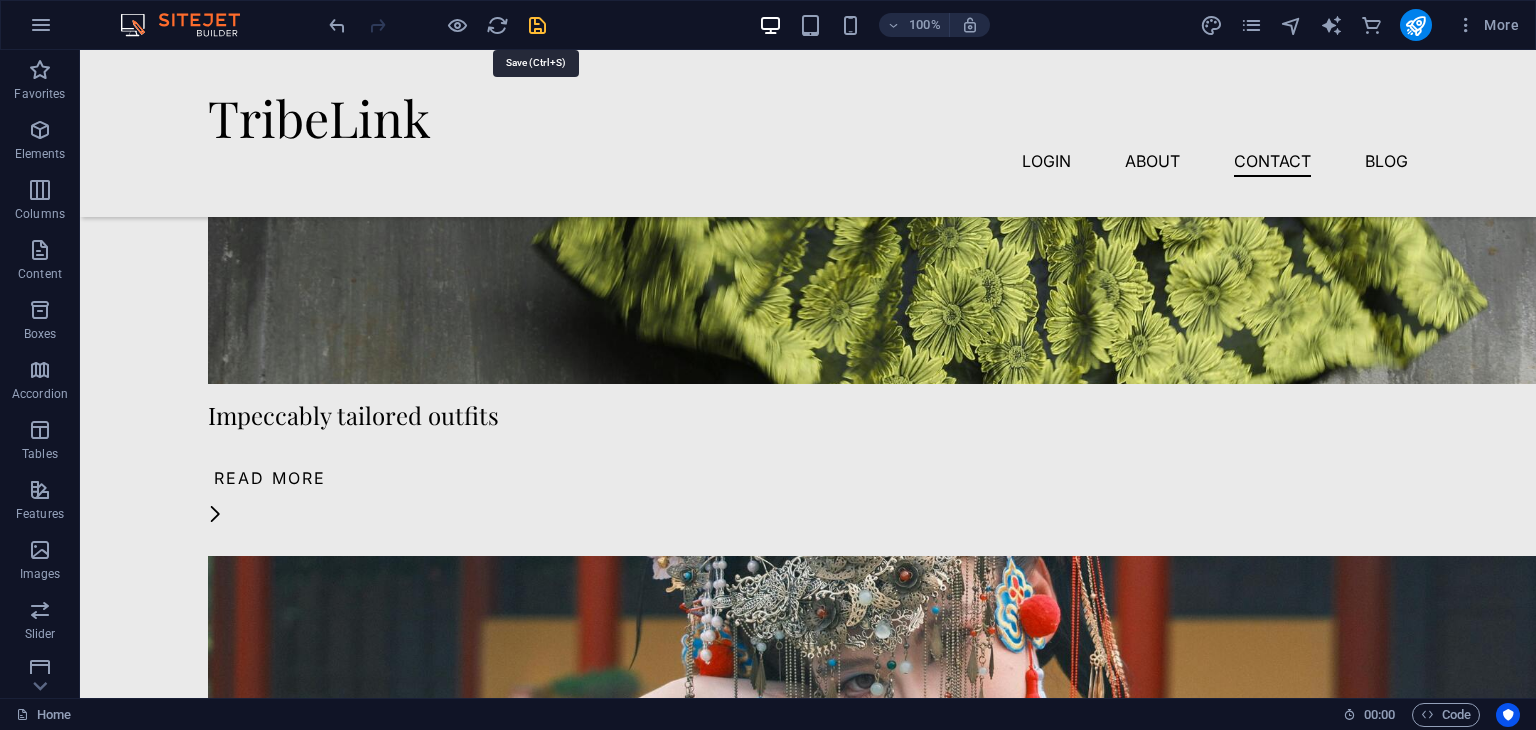 click at bounding box center (537, 25) 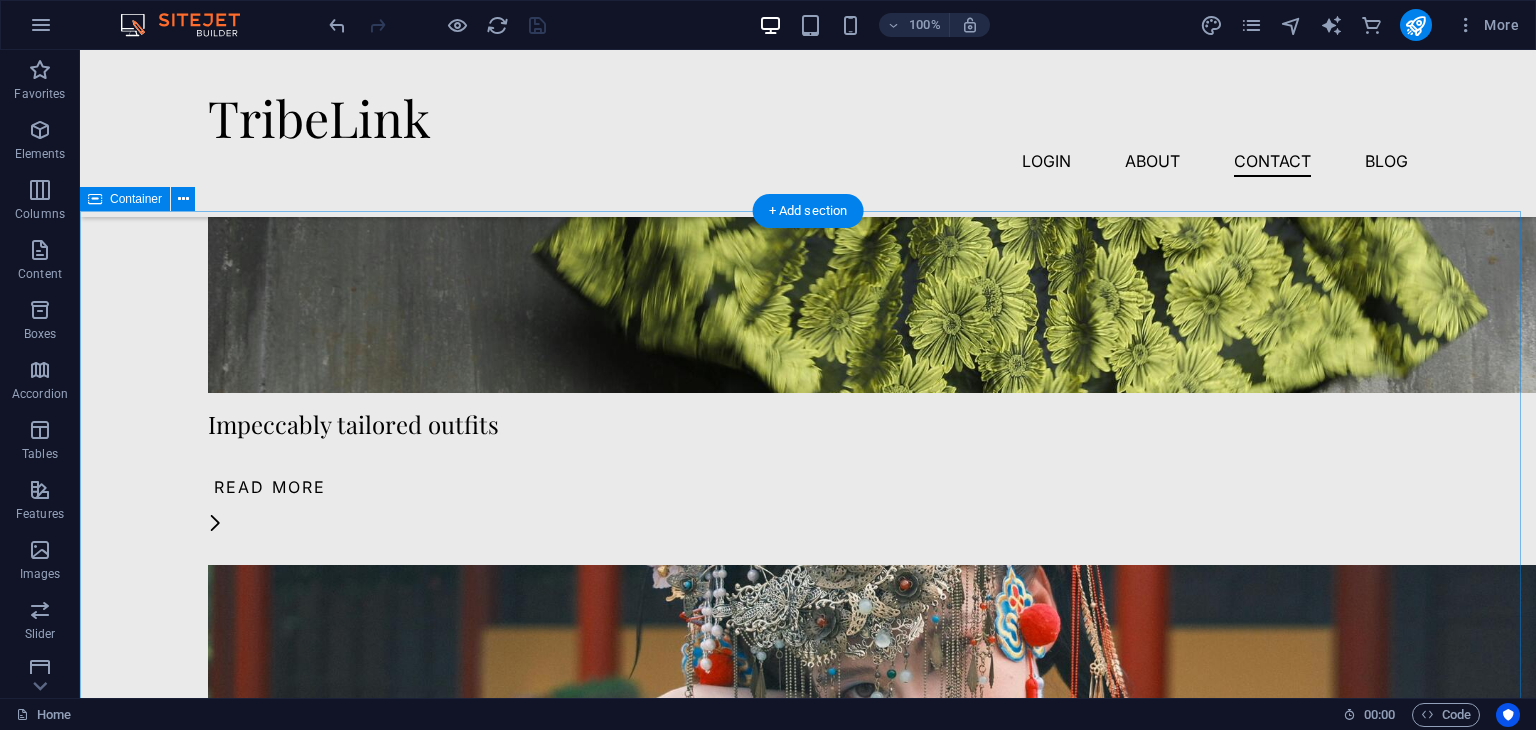 scroll, scrollTop: 2992, scrollLeft: 0, axis: vertical 